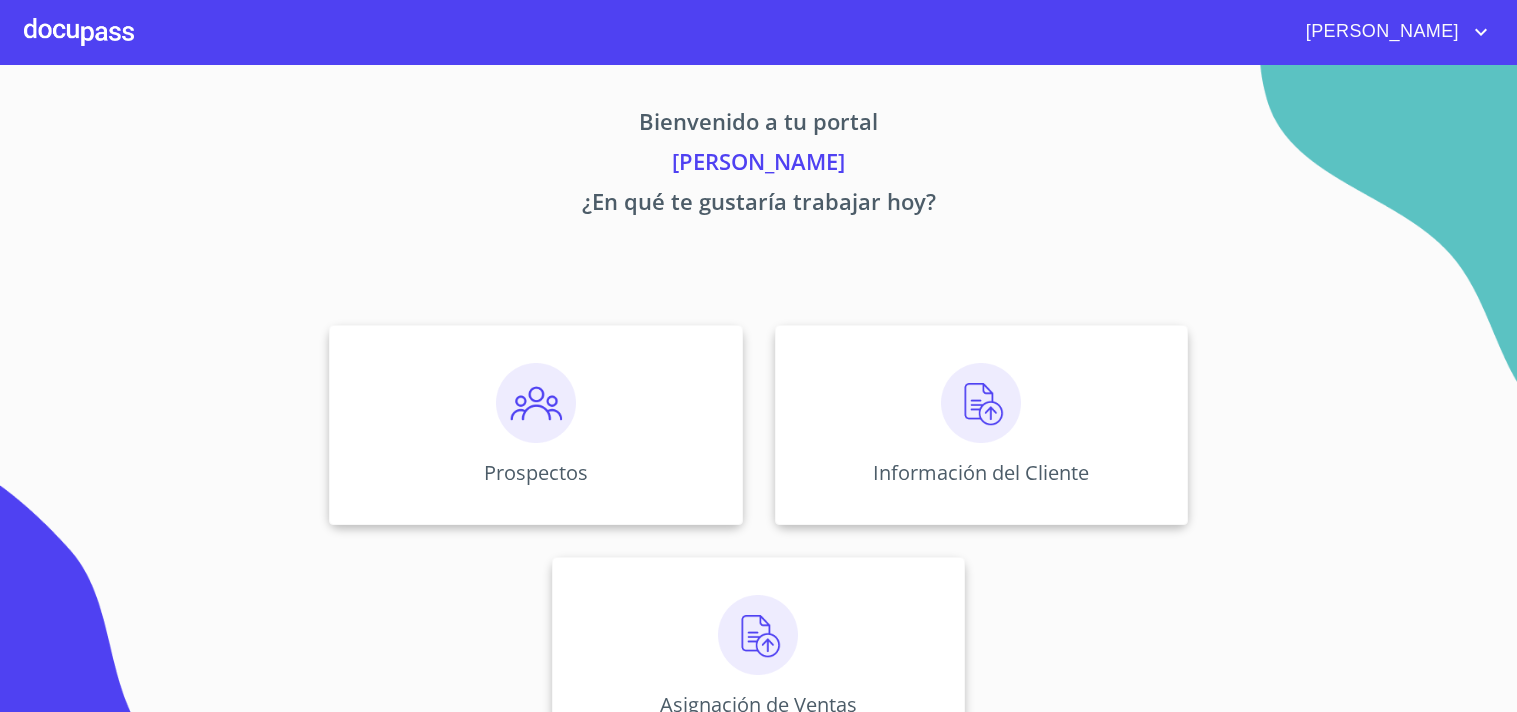 scroll, scrollTop: 0, scrollLeft: 0, axis: both 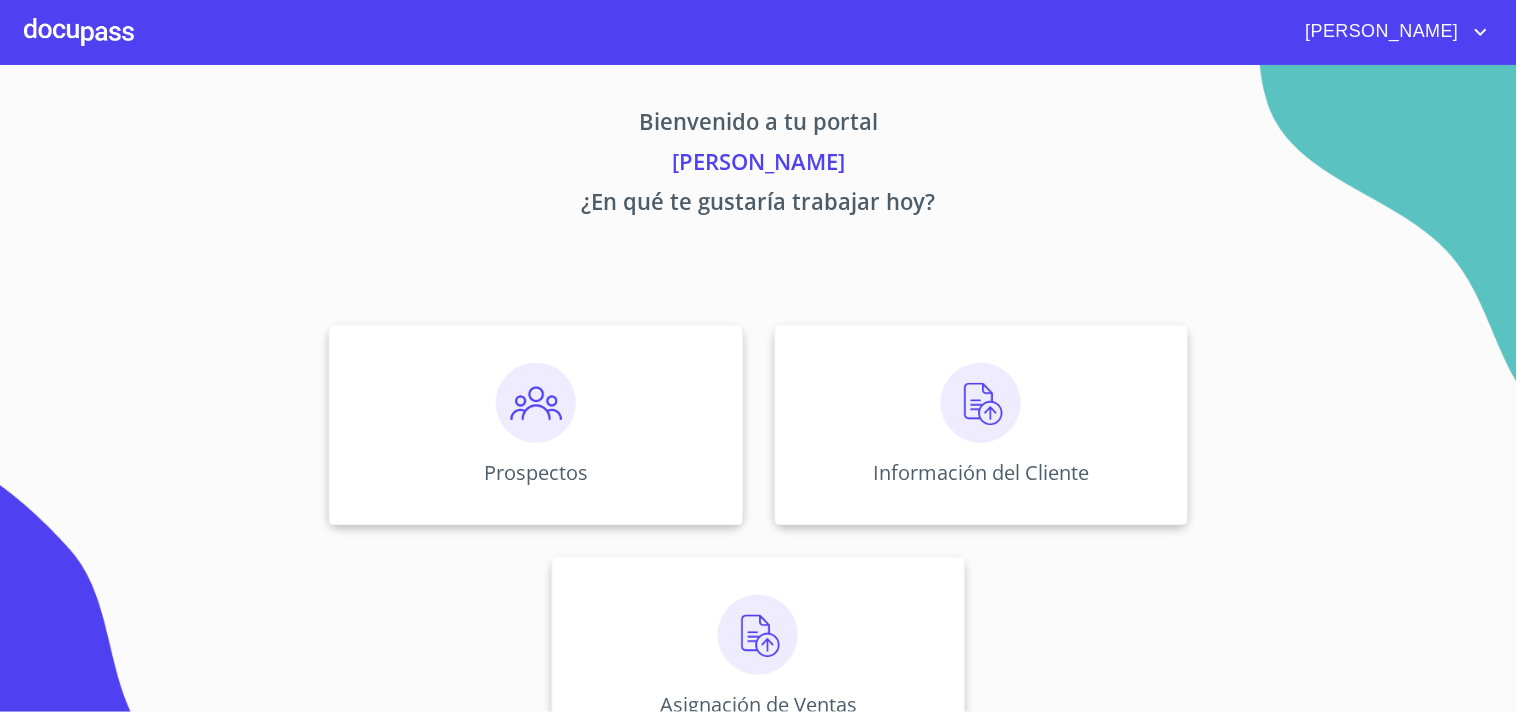 click at bounding box center (79, 32) 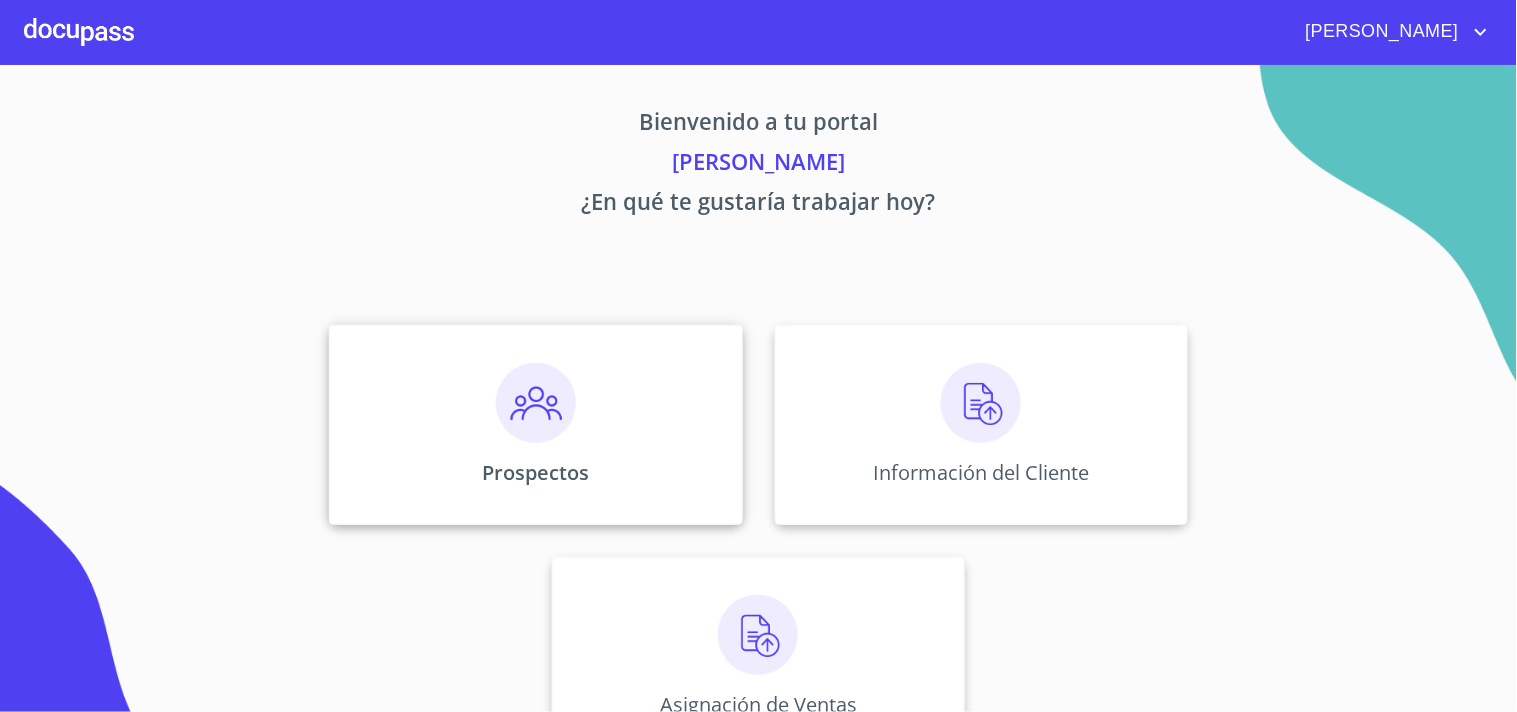 click on "Prospectos" at bounding box center [535, 425] 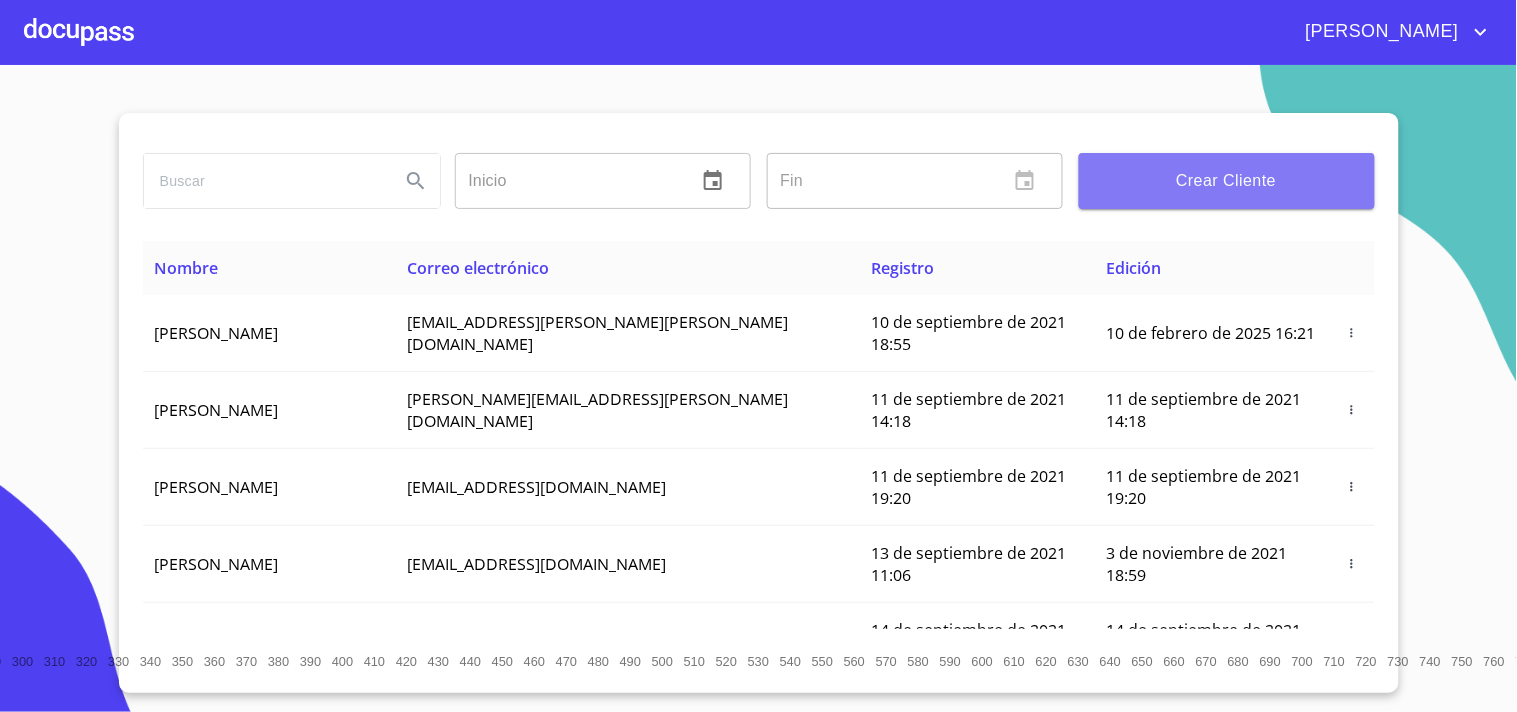 click on "Crear Cliente" at bounding box center (1227, 181) 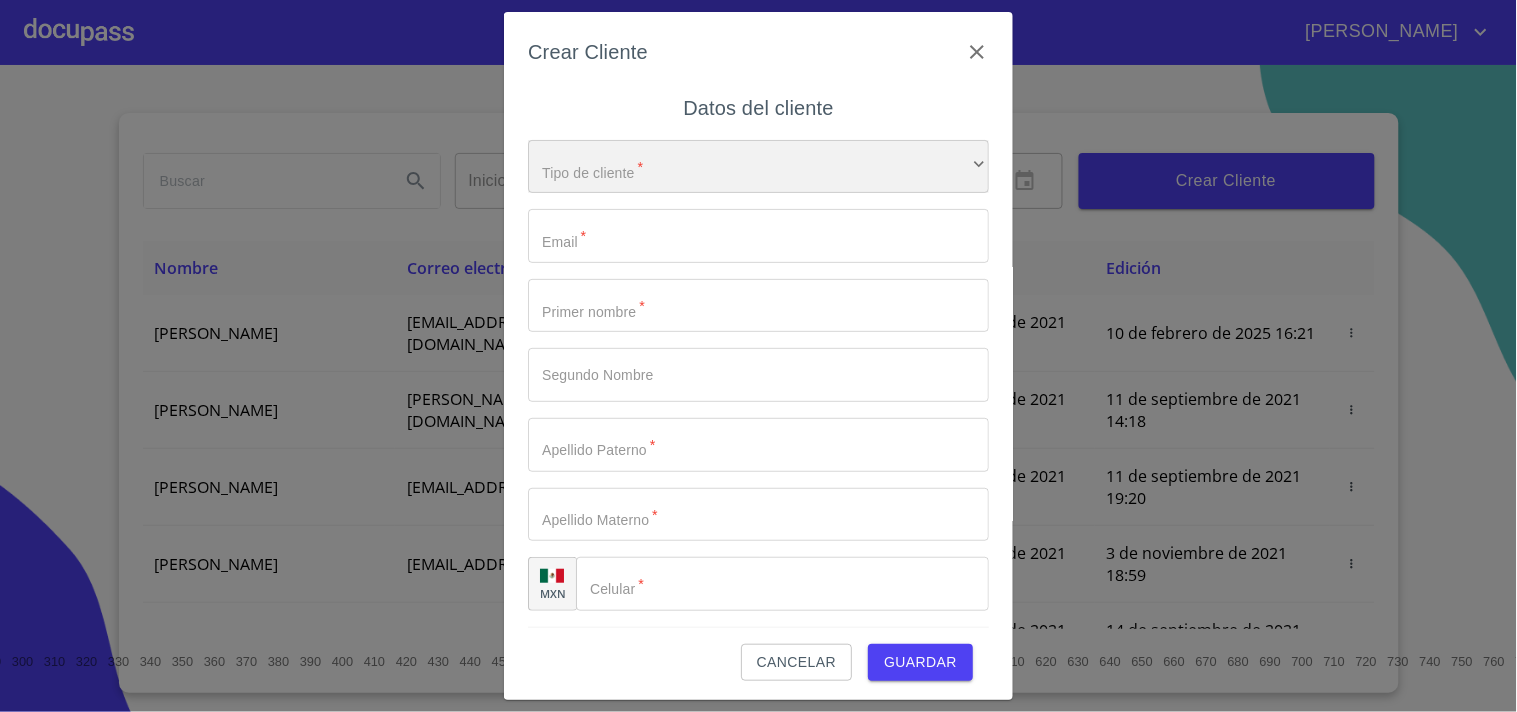 click on "​" at bounding box center (758, 167) 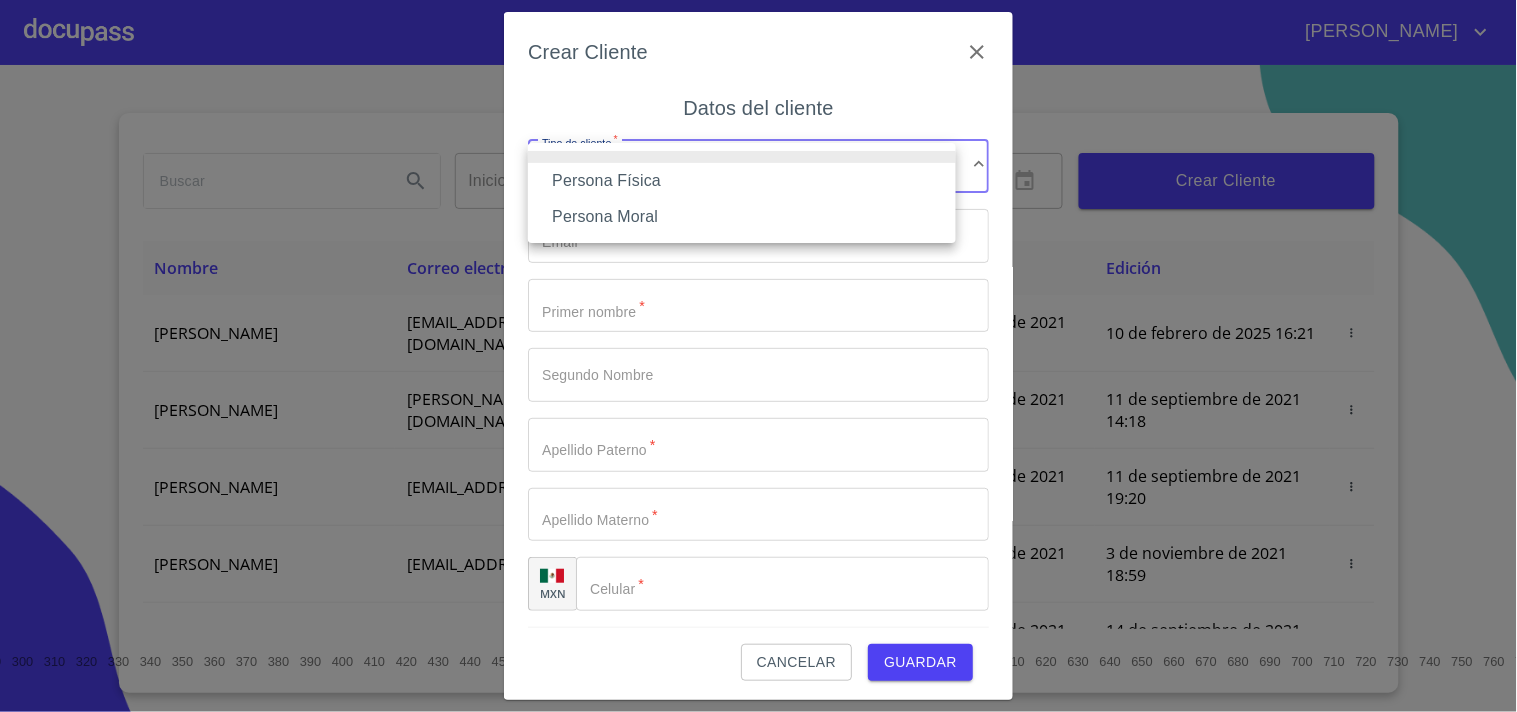 click on "Persona Física" at bounding box center [742, 181] 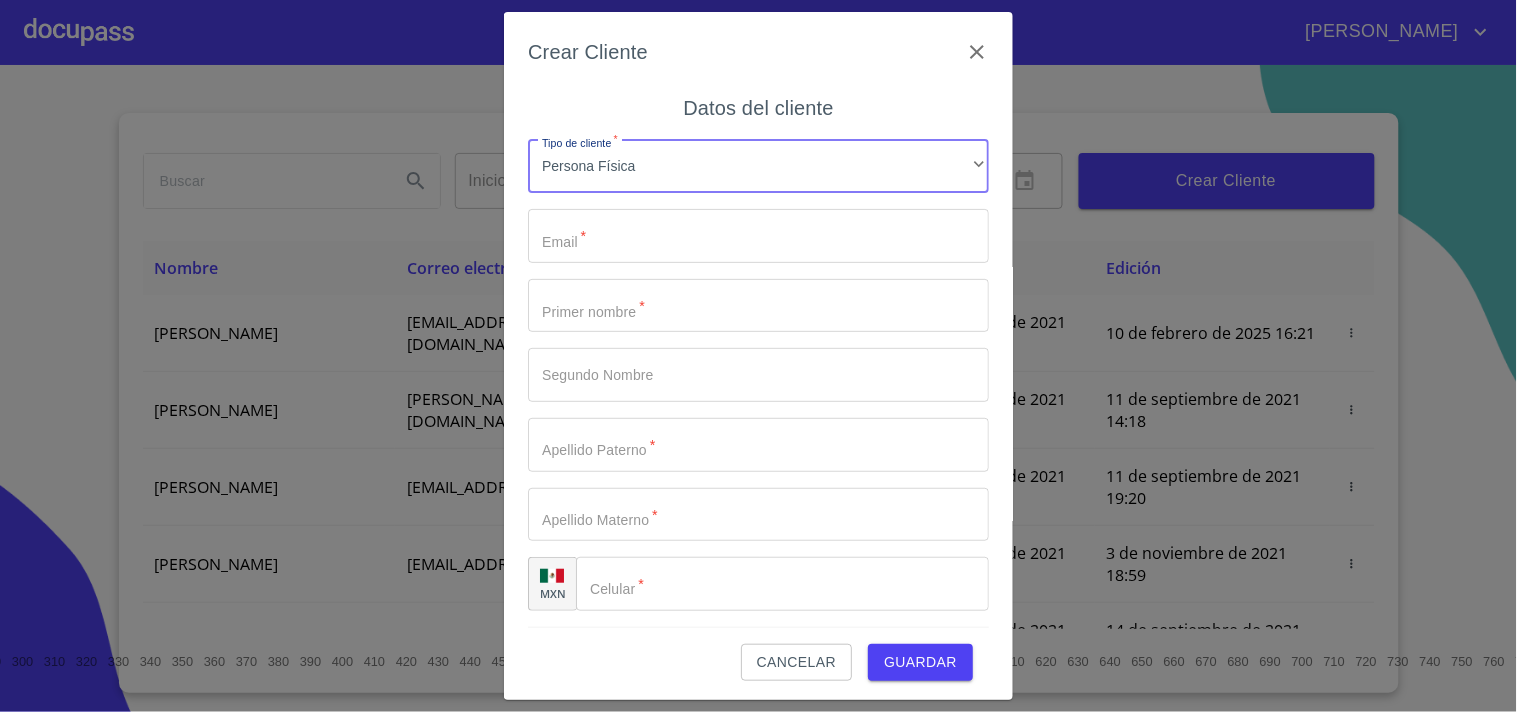 click on "Tipo de cliente   *" at bounding box center (758, 306) 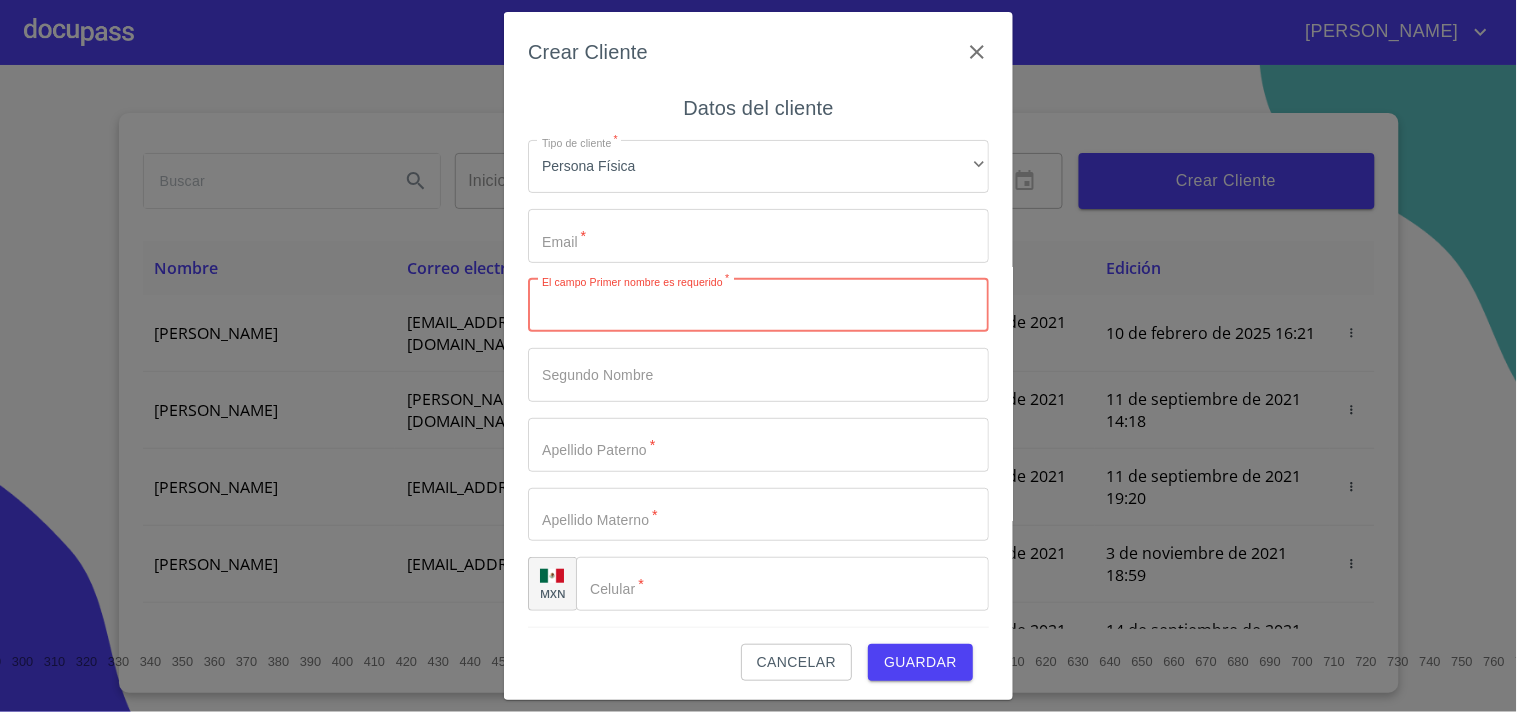 click on "Tipo de cliente   *" at bounding box center (758, 306) 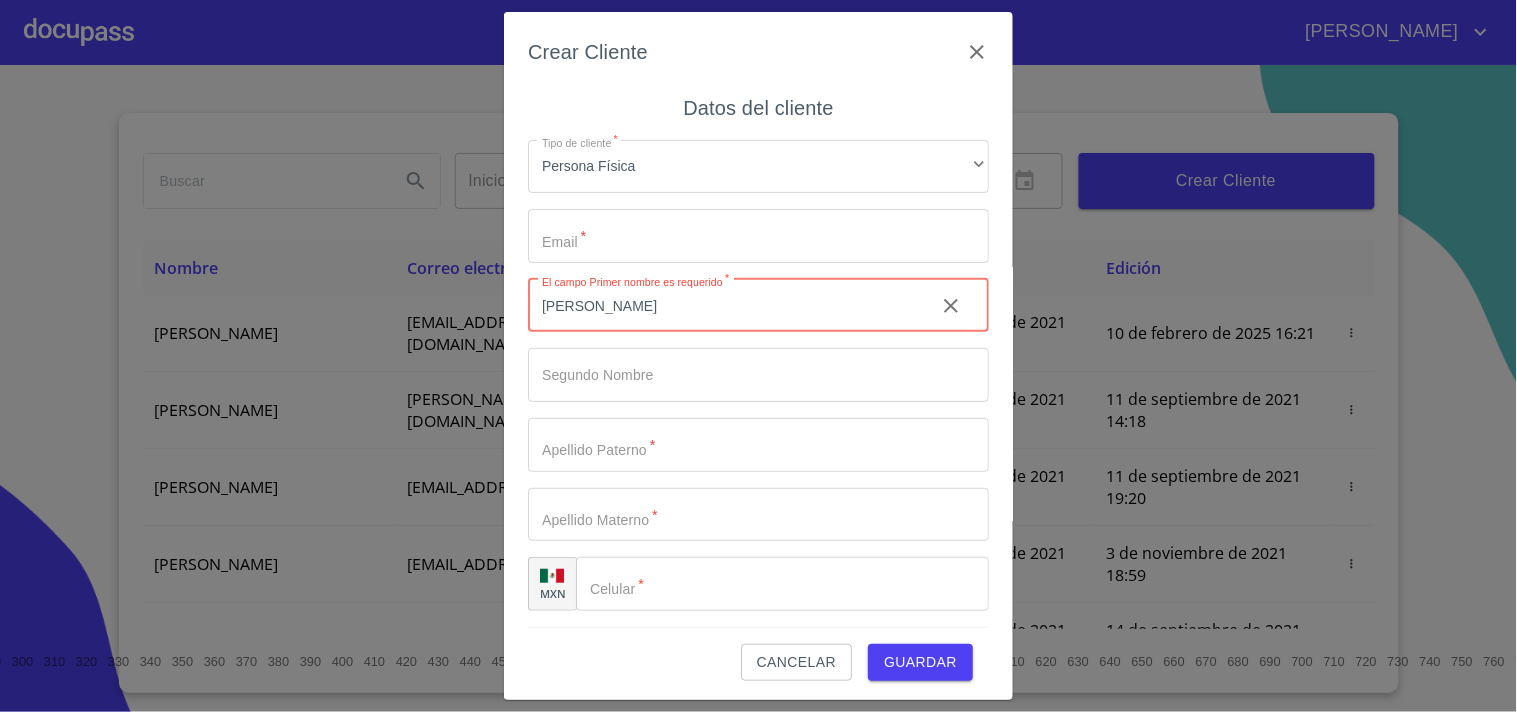 type on "[PERSON_NAME]" 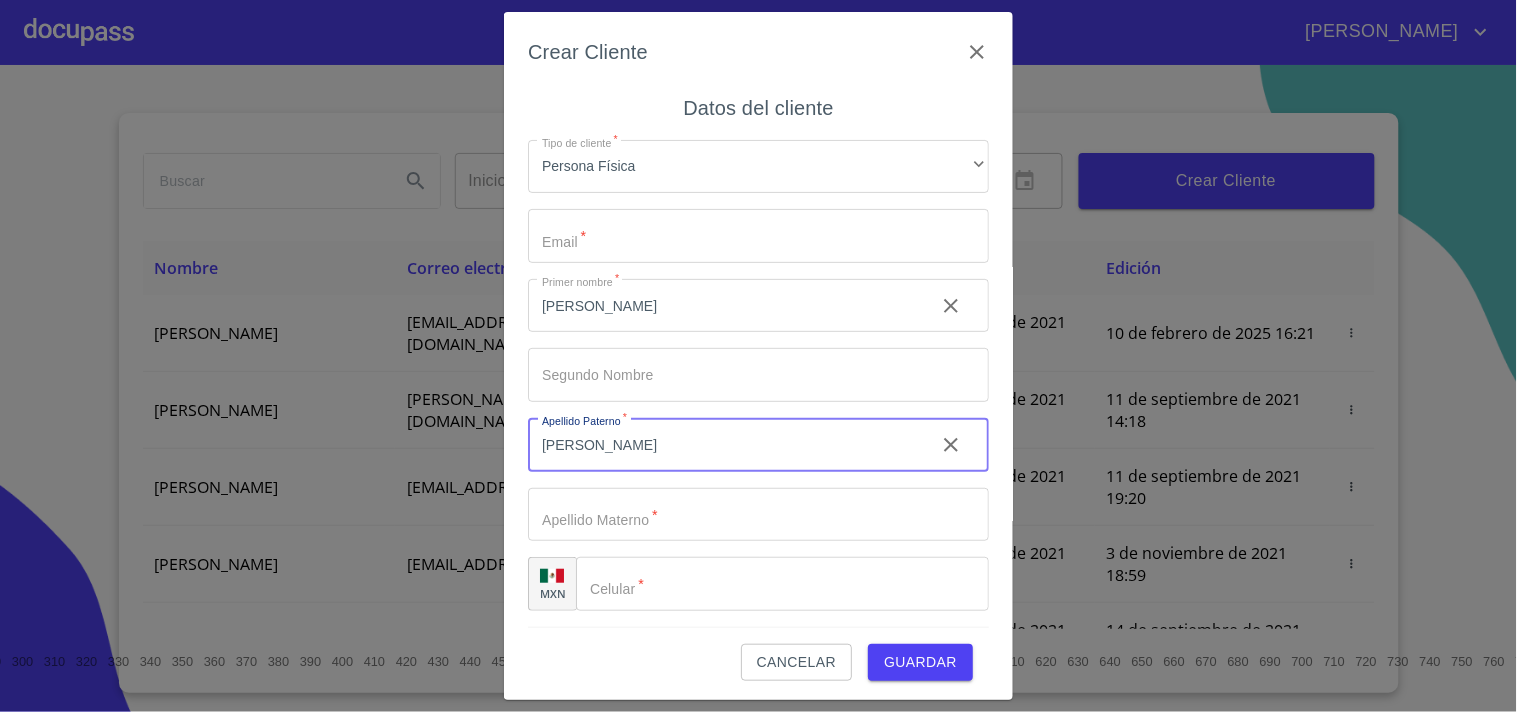 type on "[PERSON_NAME]" 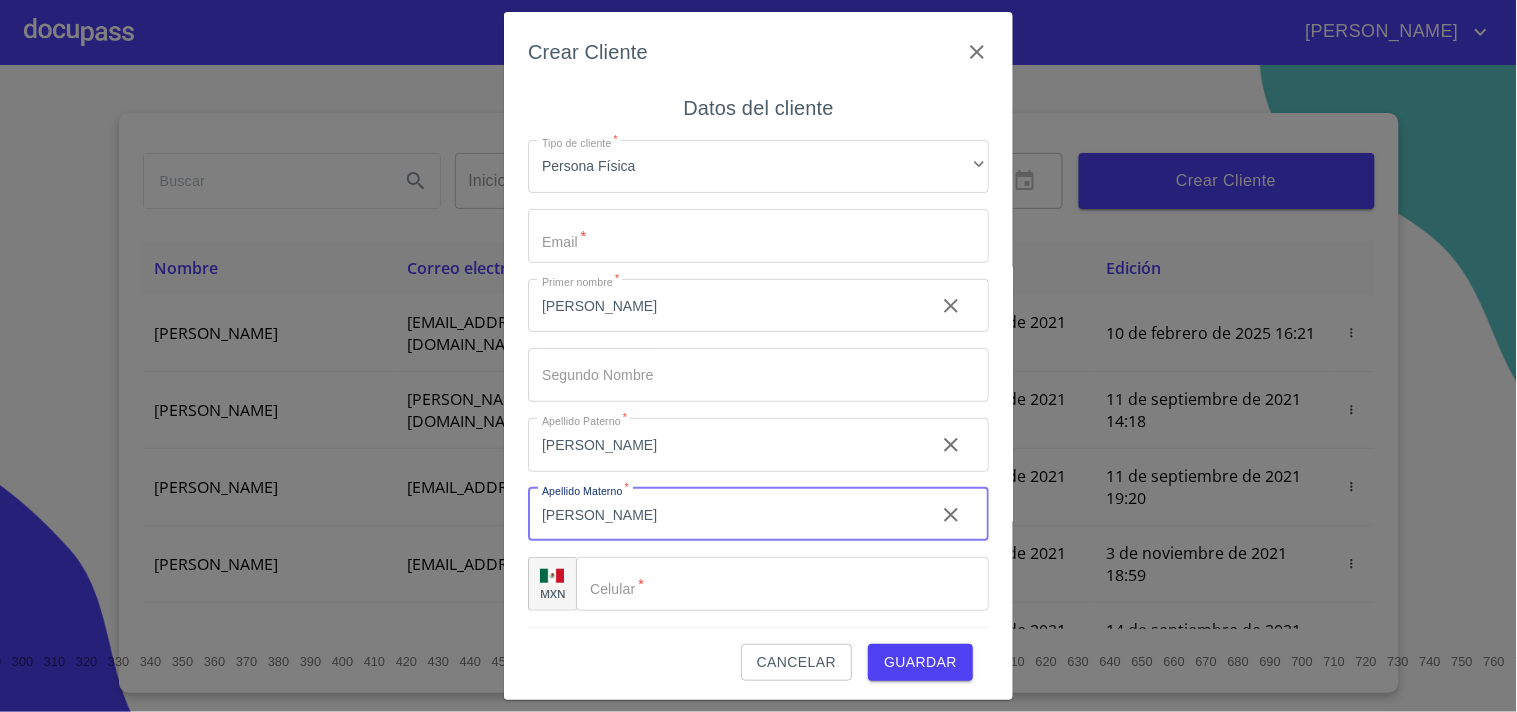 type on "[PERSON_NAME]" 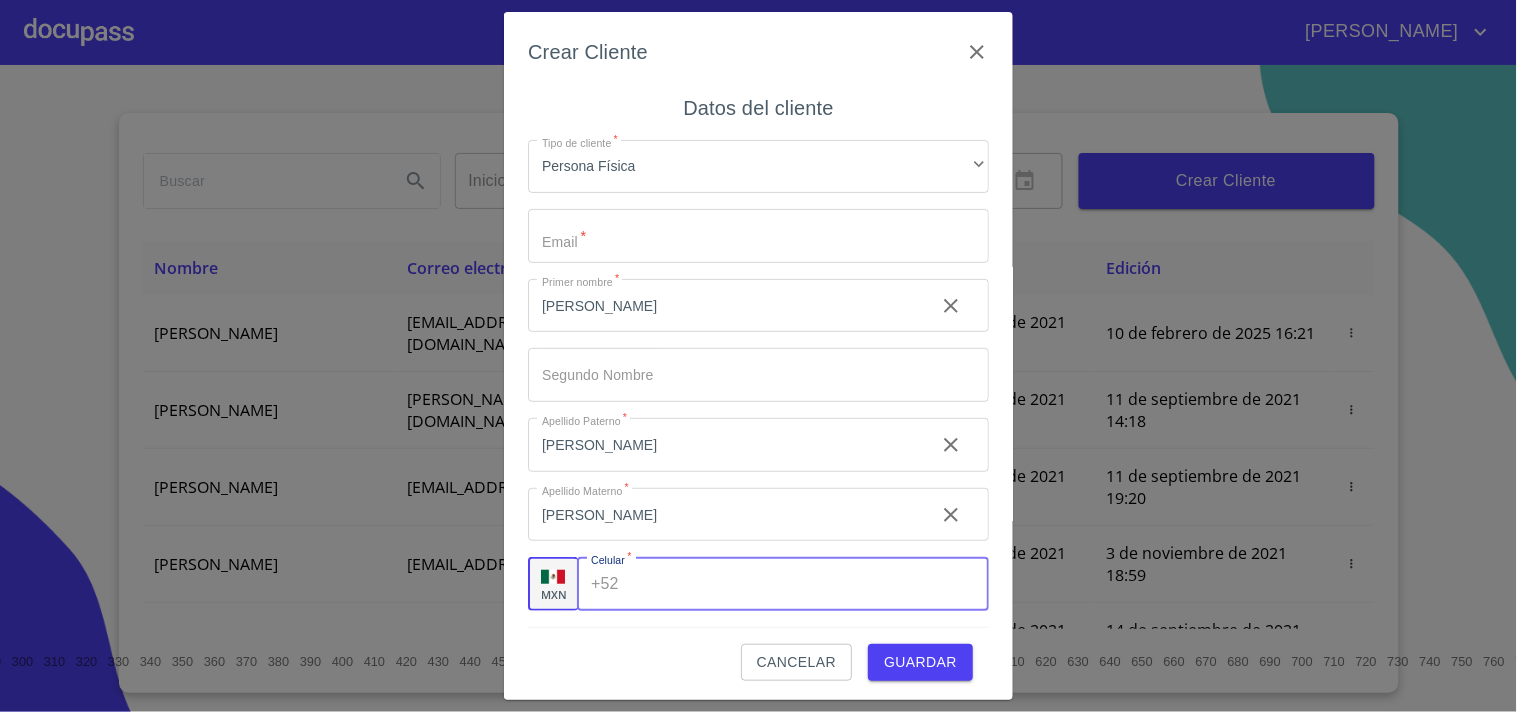 click on "Tipo de cliente   *" at bounding box center (808, 584) 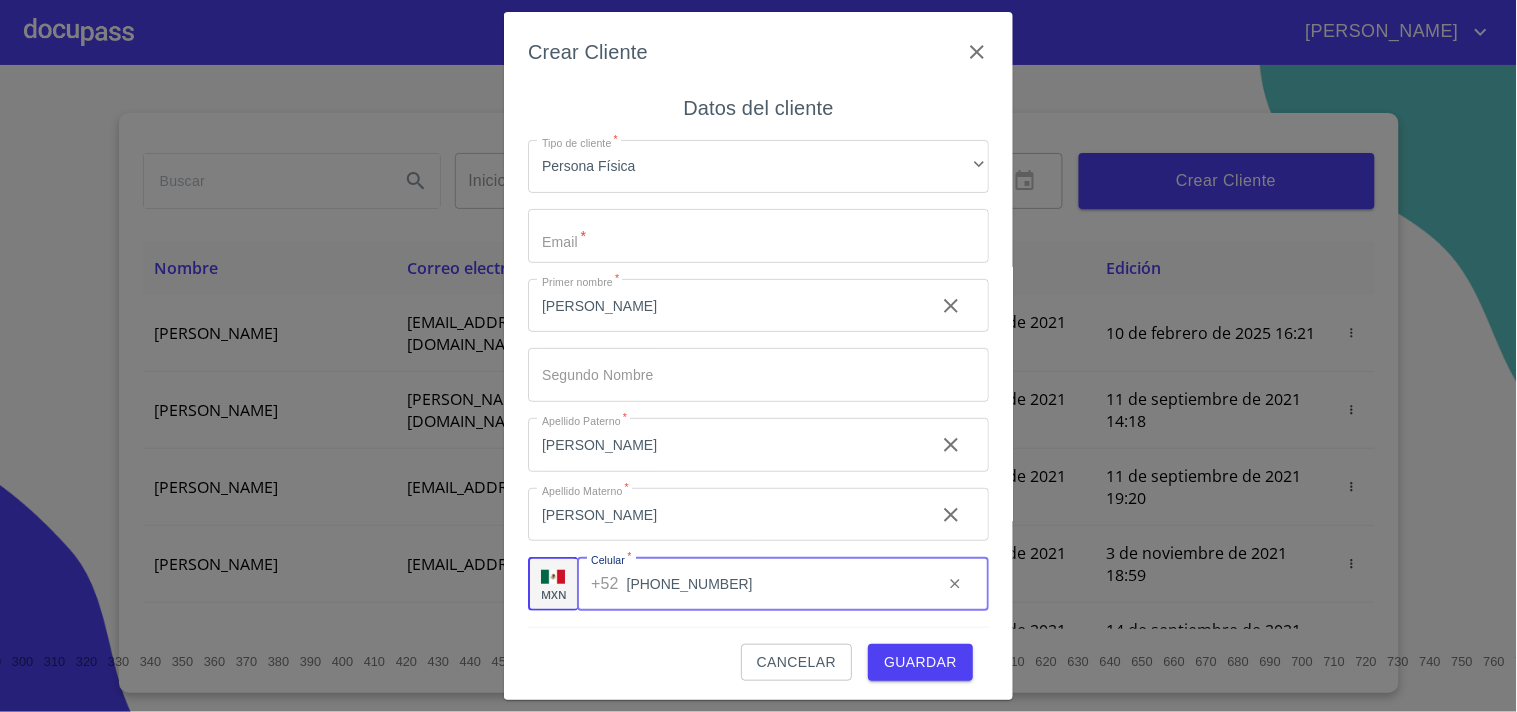 type on "[PHONE_NUMBER]" 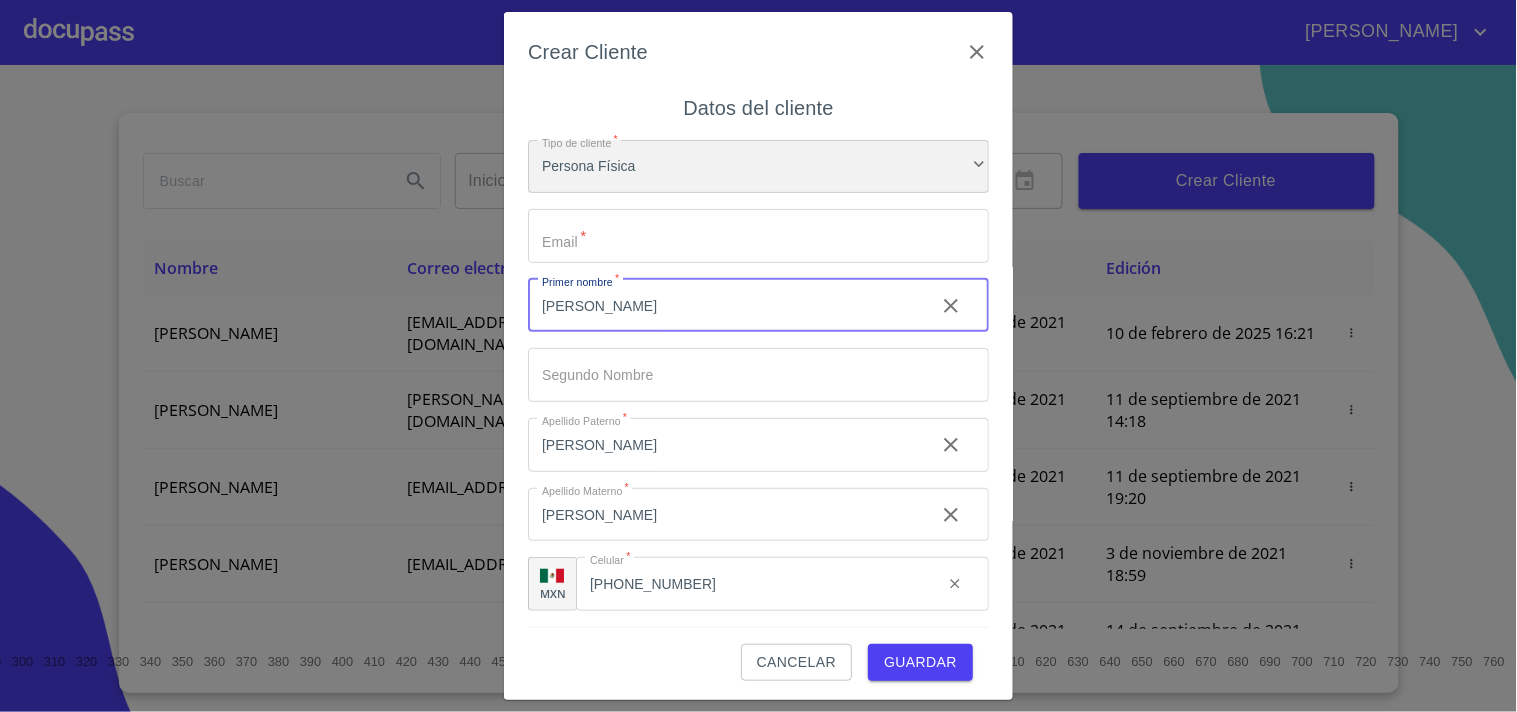 click on "Persona Física" at bounding box center (758, 167) 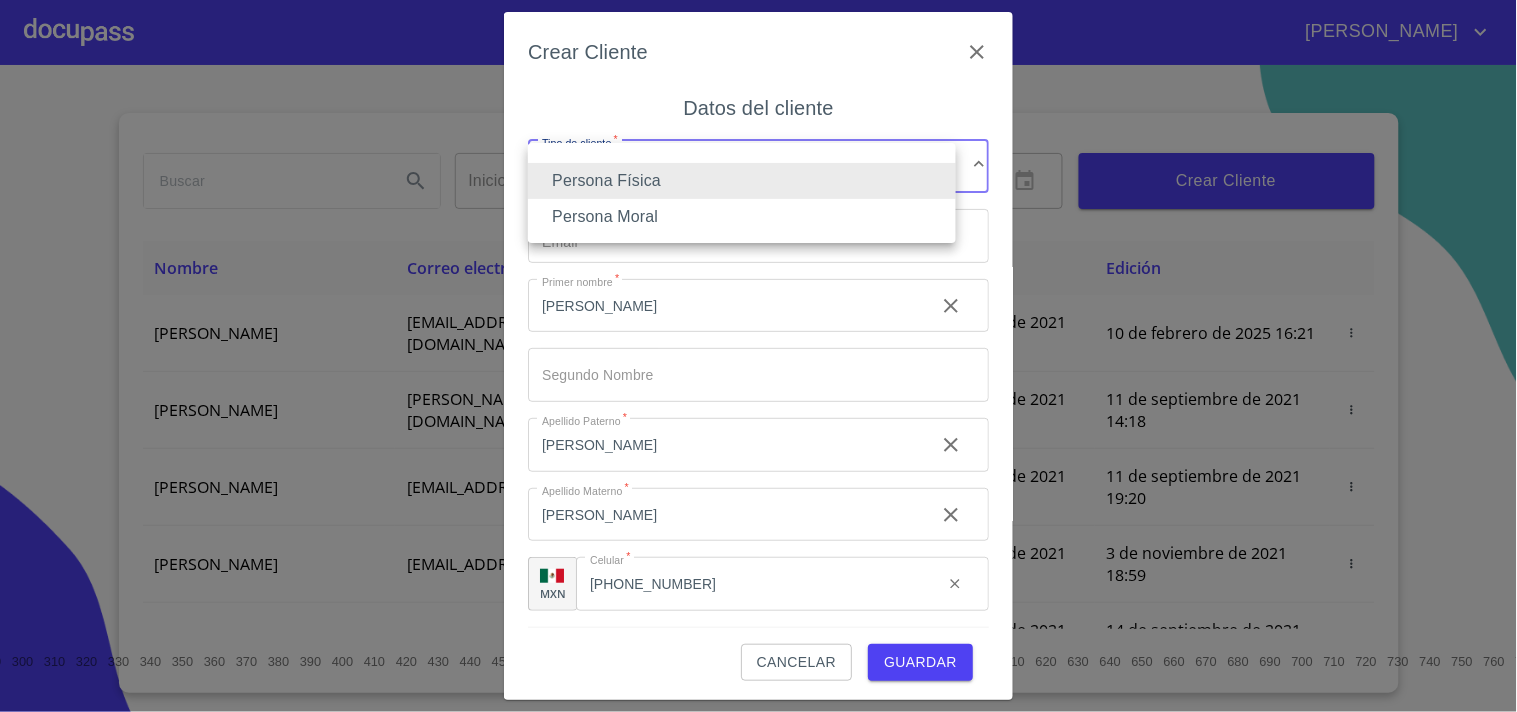 click on "Persona Física" at bounding box center (742, 181) 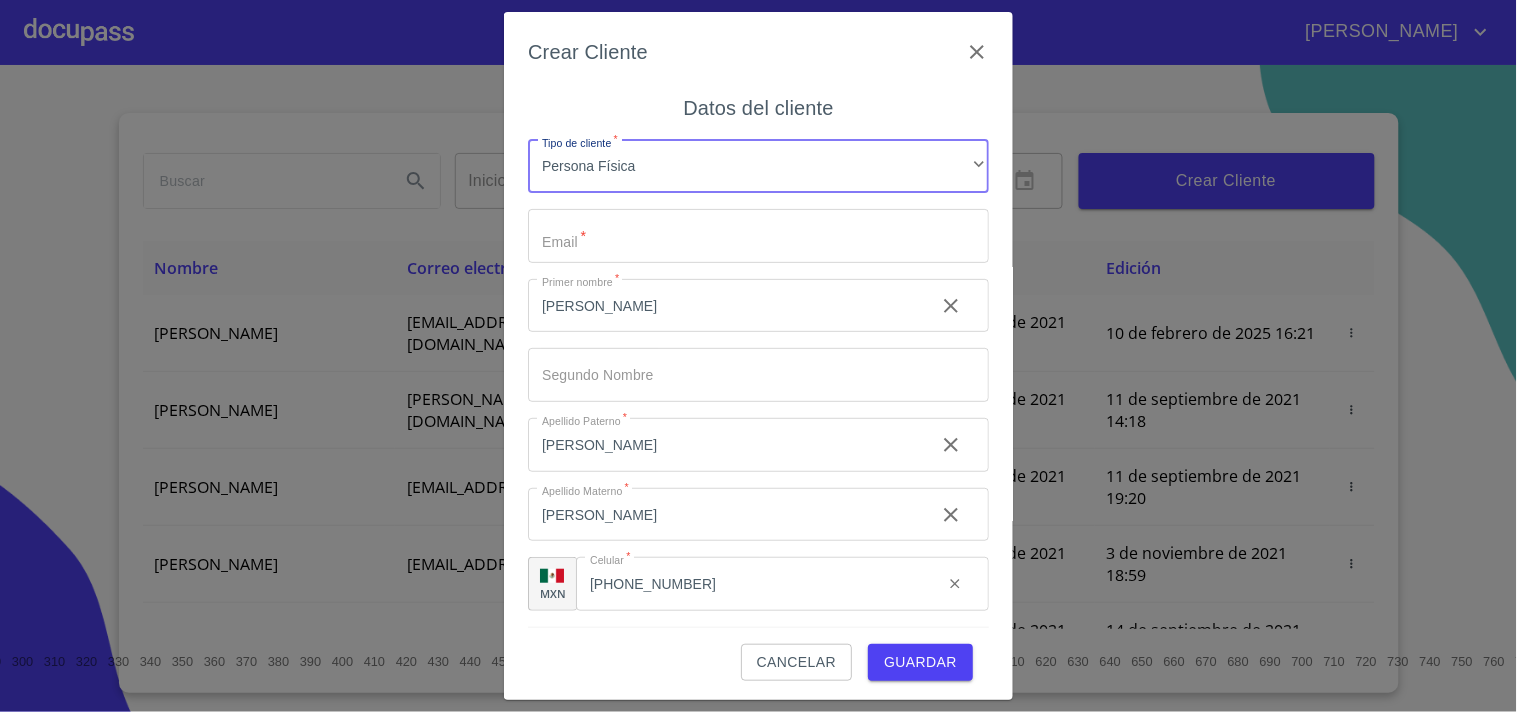 click on "Tipo de cliente   *" at bounding box center (758, 236) 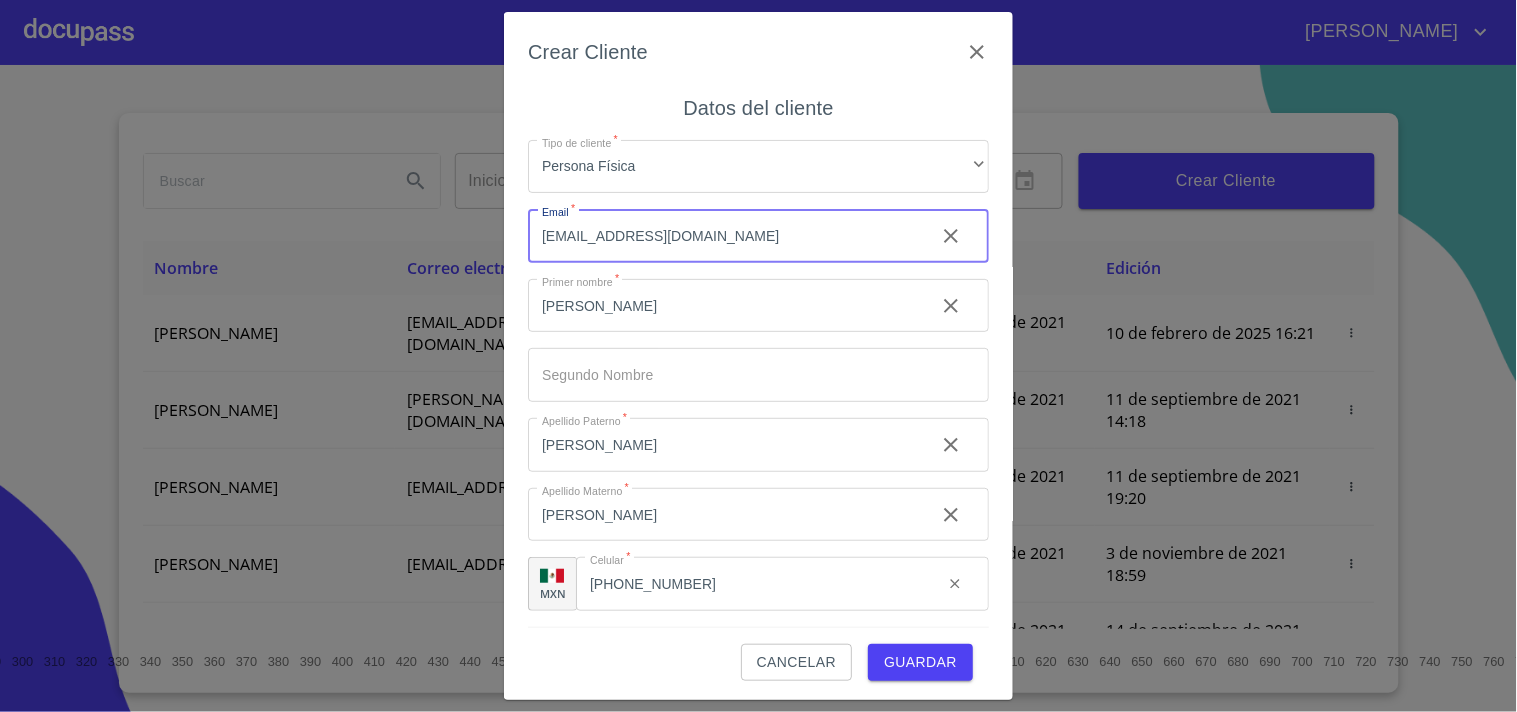 type on "[EMAIL_ADDRESS][DOMAIN_NAME]" 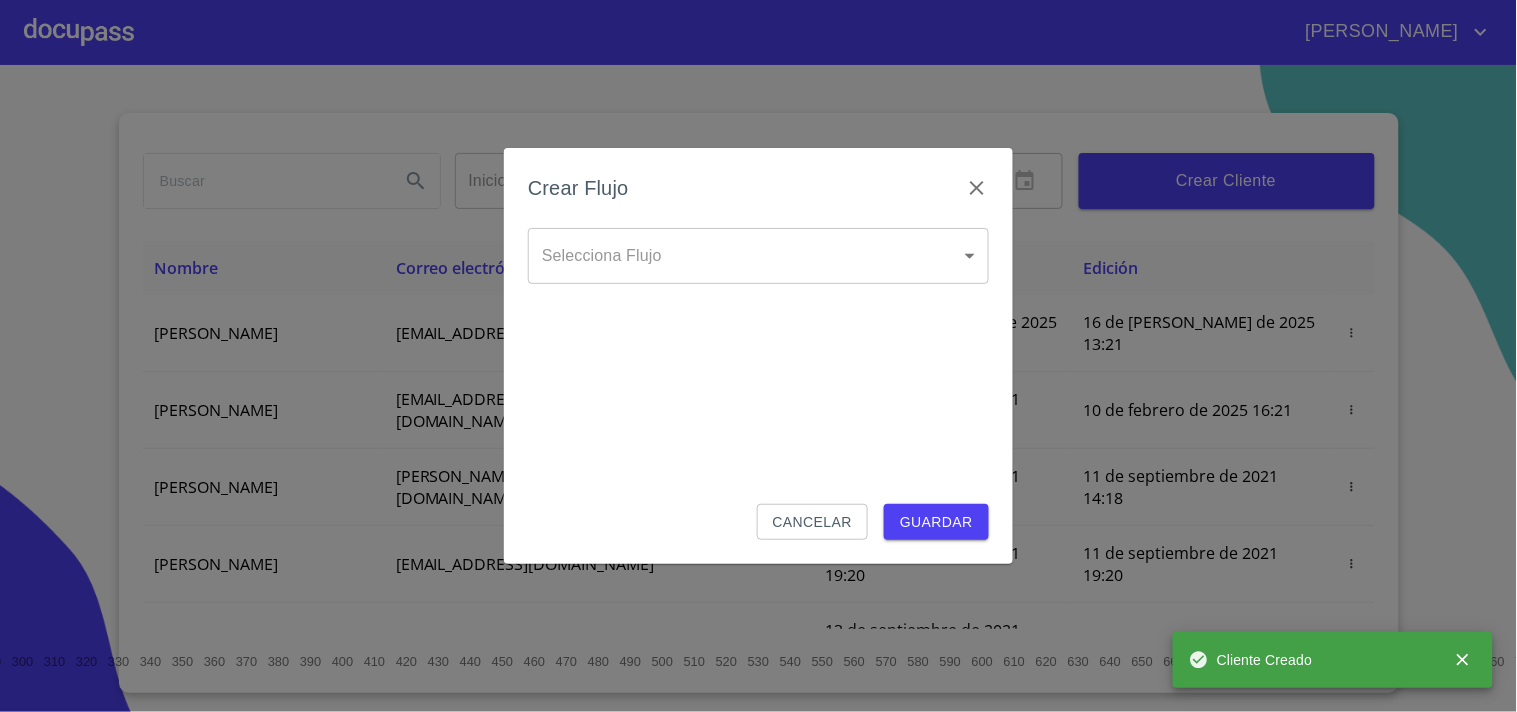 click on "[PERSON_NAME] ​ Fin ​ Crear Cliente Nombre   Correo electrónico   Registro   Edición     [PERSON_NAME] [EMAIL_ADDRESS][DOMAIN_NAME] 16 de [PERSON_NAME] de 2025 13:21 16 de [PERSON_NAME] de 2025 13:21 [PERSON_NAME] GROVER [EMAIL_ADDRESS][PERSON_NAME][PERSON_NAME][DOMAIN_NAME] 10 de septiembre de 2021 18:55 10 de febrero de 2025 16:21 [PERSON_NAME] CELIS  [EMAIL_ADDRESS][PERSON_NAME][DOMAIN_NAME] 11 de septiembre de 2021 14:18 11 de septiembre de 2021 14:18 [PERSON_NAME] [PERSON_NAME][EMAIL_ADDRESS][DOMAIN_NAME] 11 de septiembre de 2021 19:20 11 de septiembre de 2021 19:20 [PERSON_NAME] [EMAIL_ADDRESS][DOMAIN_NAME] 13 de septiembre de 2021 11:06 3 de noviembre de 2021 18:59 [PERSON_NAME] [EMAIL_ADDRESS][DOMAIN_NAME] 14 de septiembre de 2021 12:26 14 de septiembre de 2021 12:26 [PERSON_NAME] [EMAIL_ADDRESS][DOMAIN_NAME] 14 de septiembre de 2021 16:35 14 de septiembre de 2021 16:35 [PERSON_NAME] [EMAIL_ADDRESS][DOMAIN_NAME] 14 de septiembre de 2021 18:24 14 de septiembre de 2021 18:24 [PERSON_NAME]  [EMAIL_ADDRESS][DOMAIN_NAME] 15 de septiembre de 2021 13:18 [PERSON_NAME] [PERSON_NAME] 1 2 3" at bounding box center [758, 356] 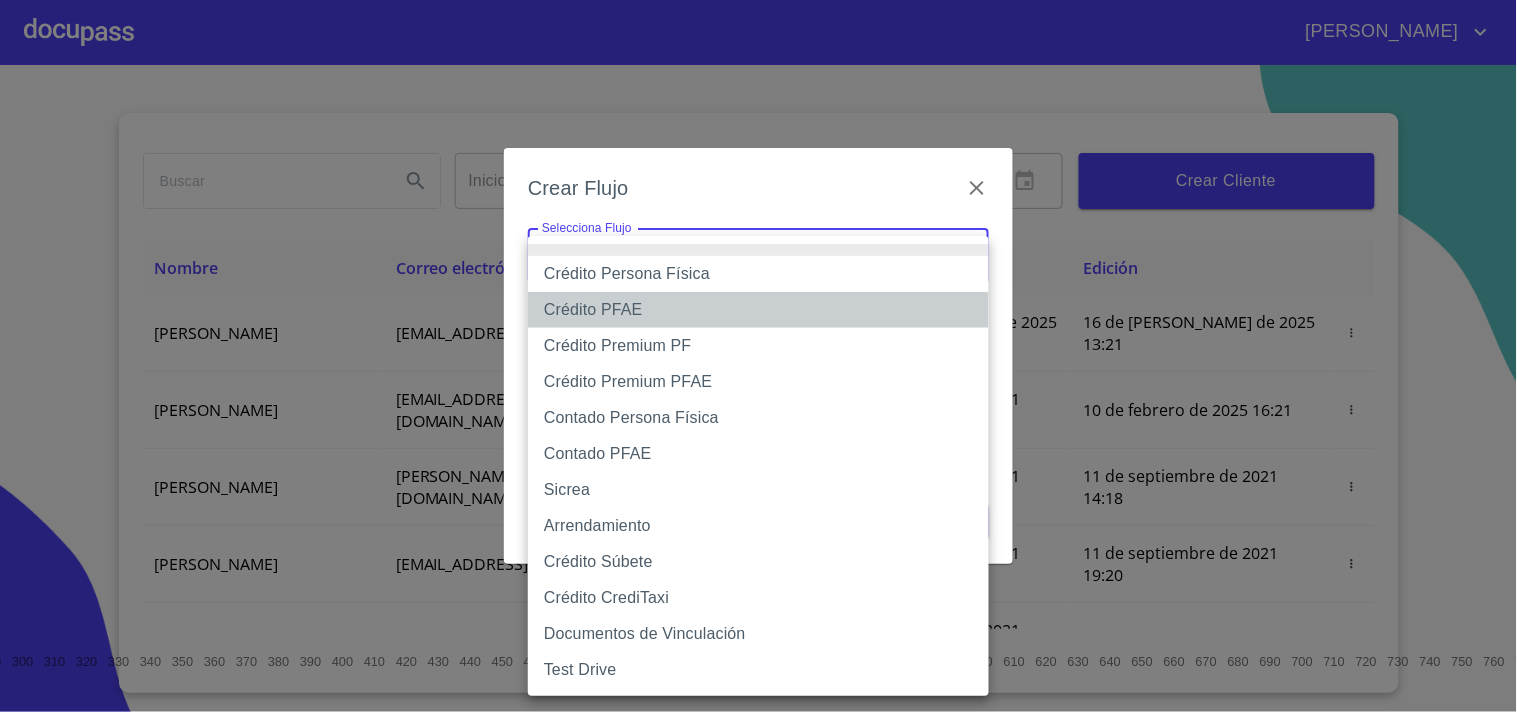 click on "Crédito PFAE" at bounding box center [758, 310] 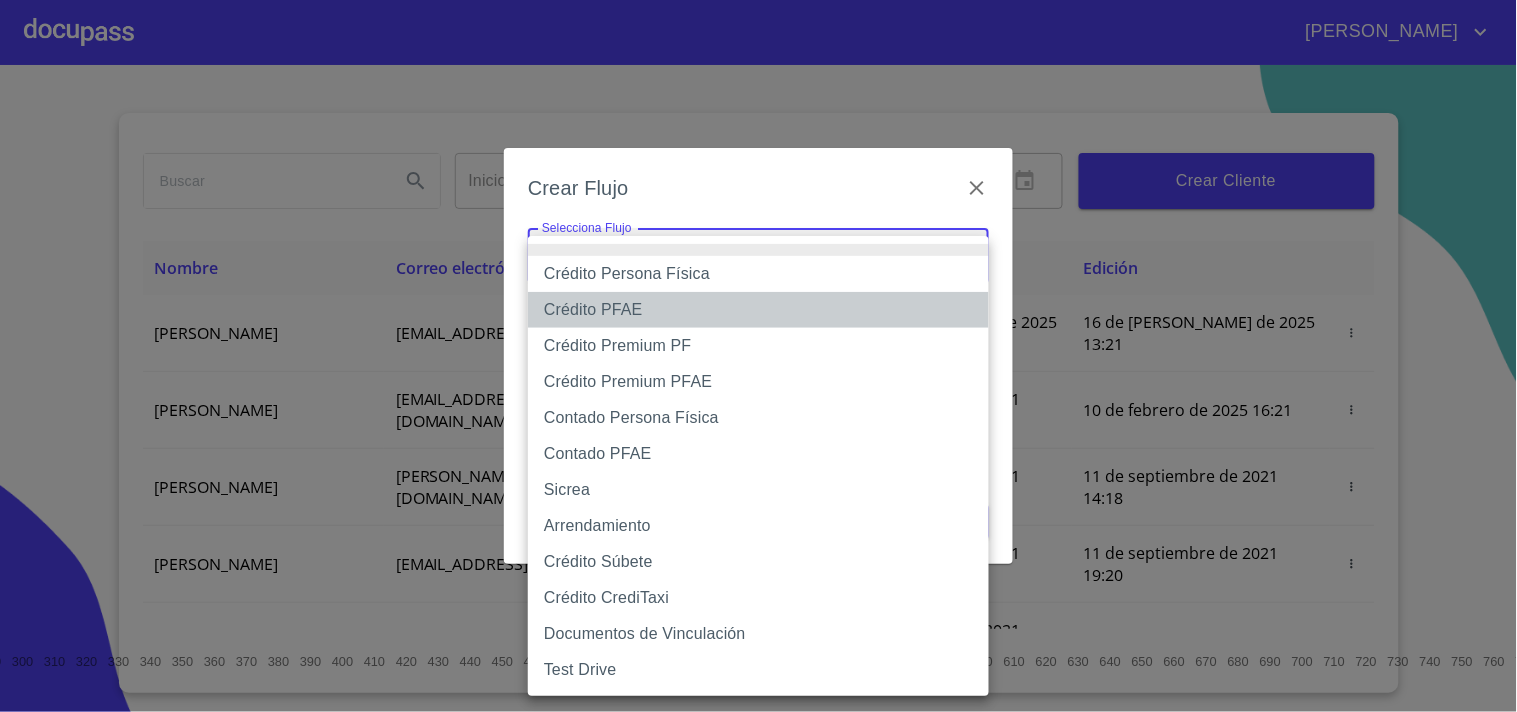 type on "60bfa0150d9865ccc24afd7c" 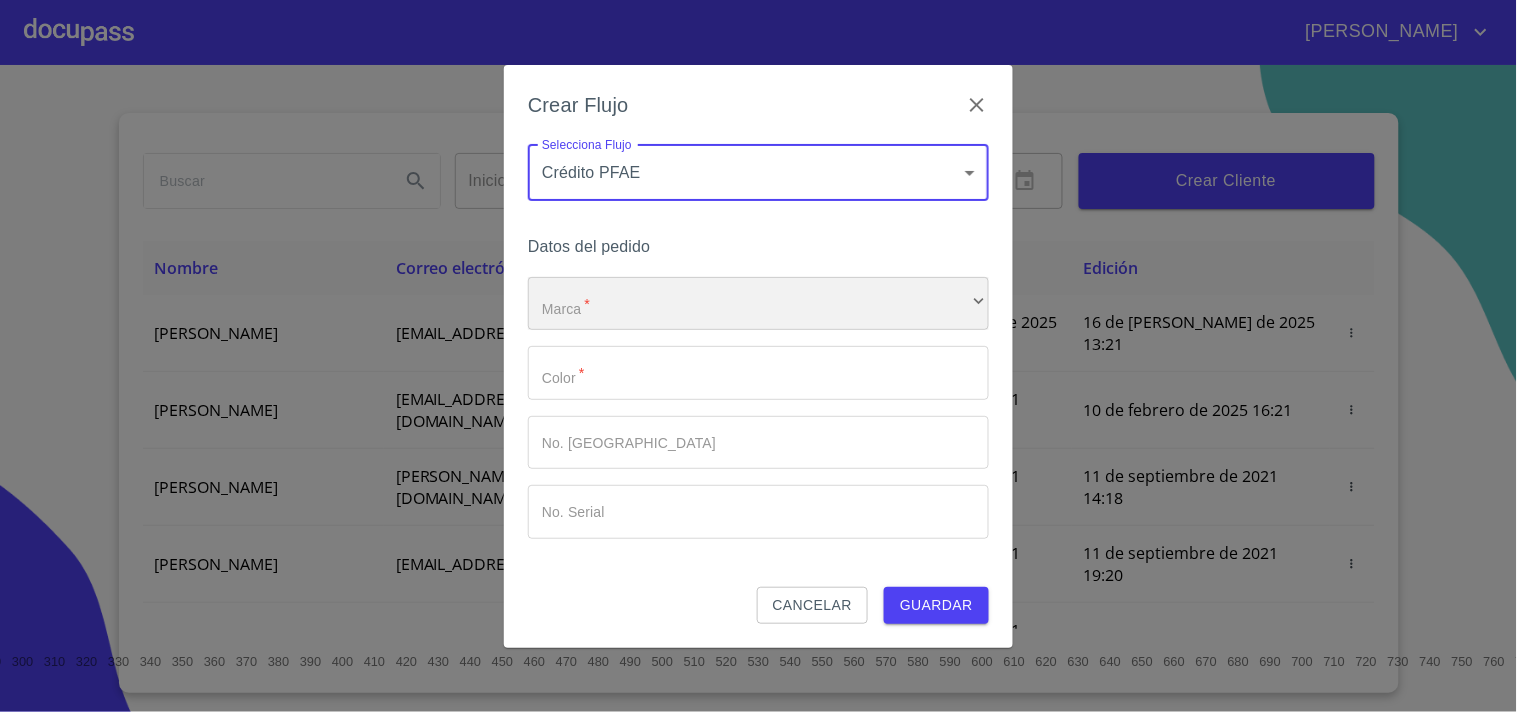 click on "​" at bounding box center (758, 304) 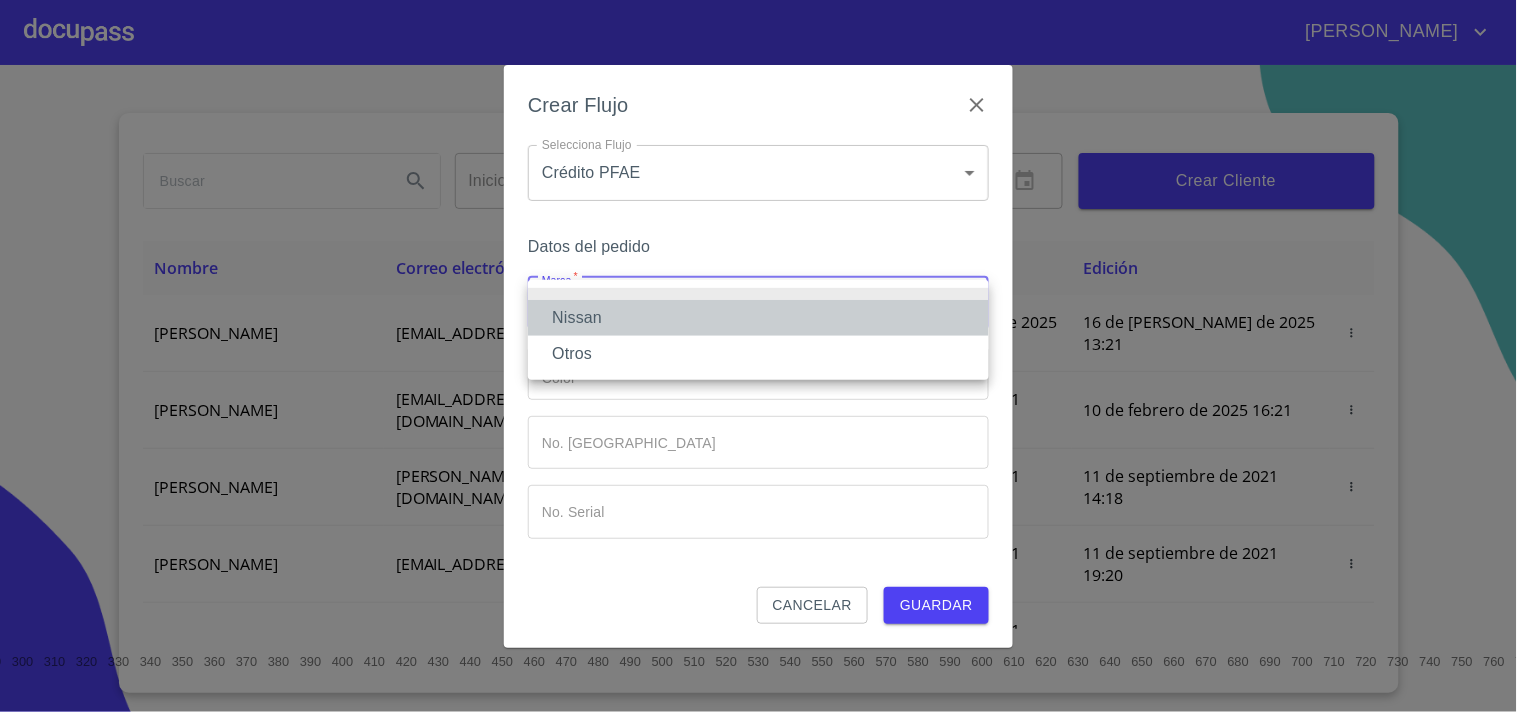 click on "Nissan" at bounding box center [758, 318] 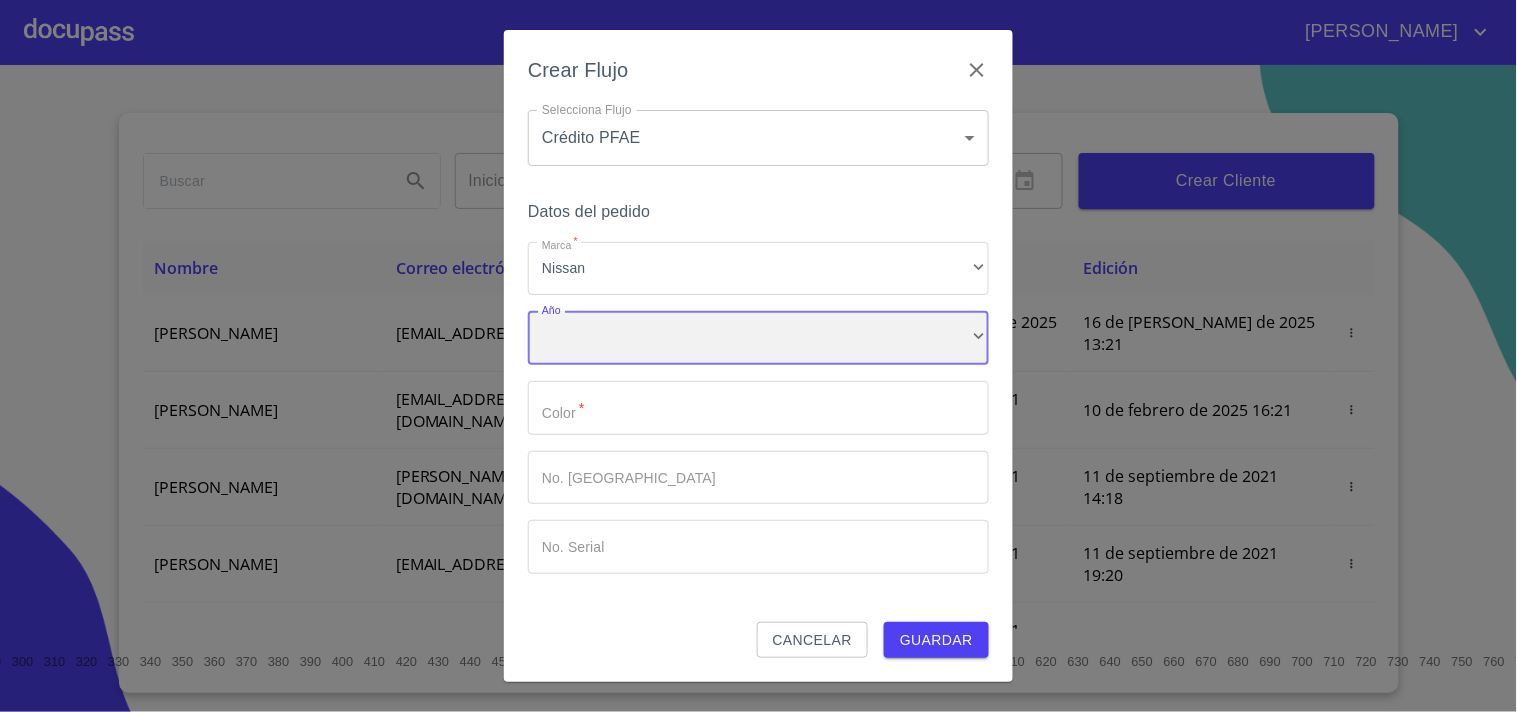 click on "​" at bounding box center [758, 338] 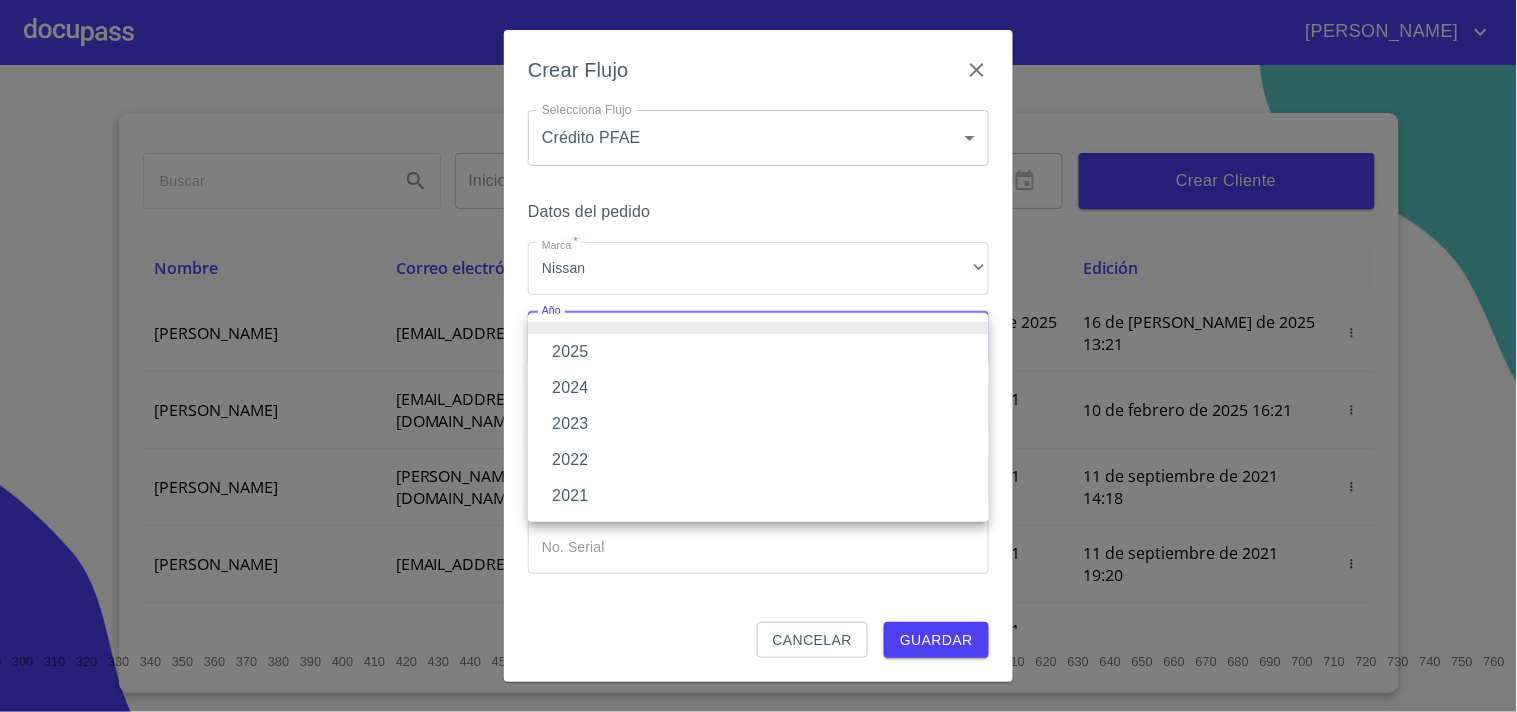 click on "2023" at bounding box center [758, 424] 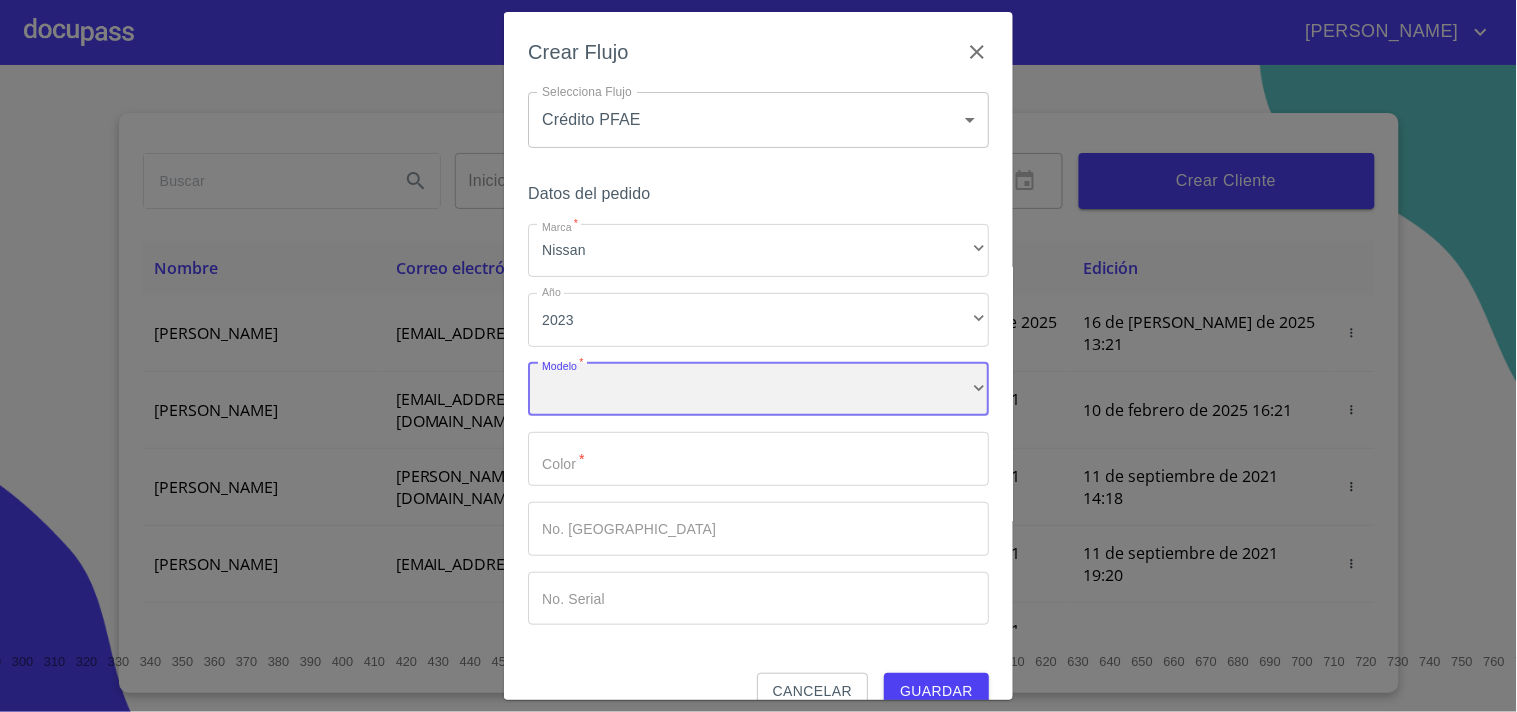 click on "​" at bounding box center (758, 390) 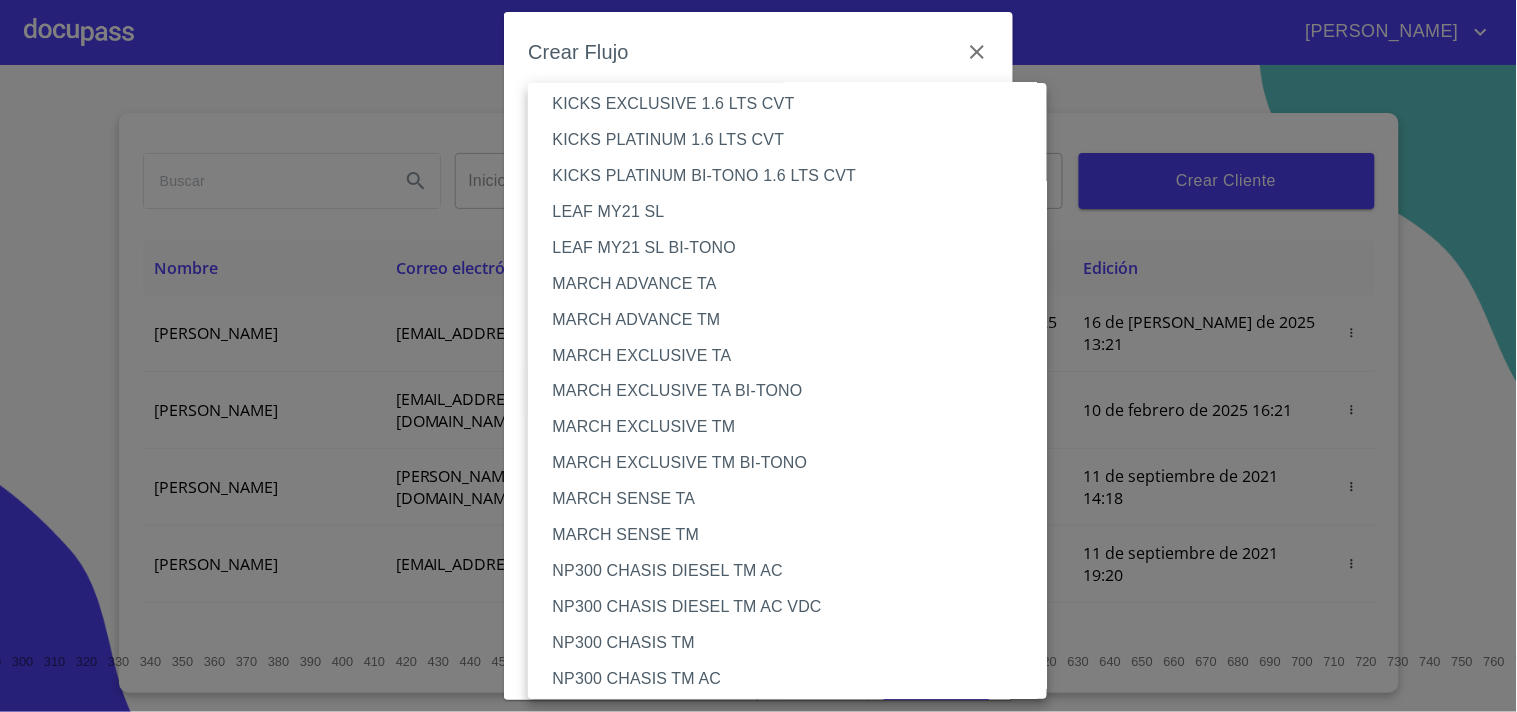 scroll, scrollTop: 666, scrollLeft: 0, axis: vertical 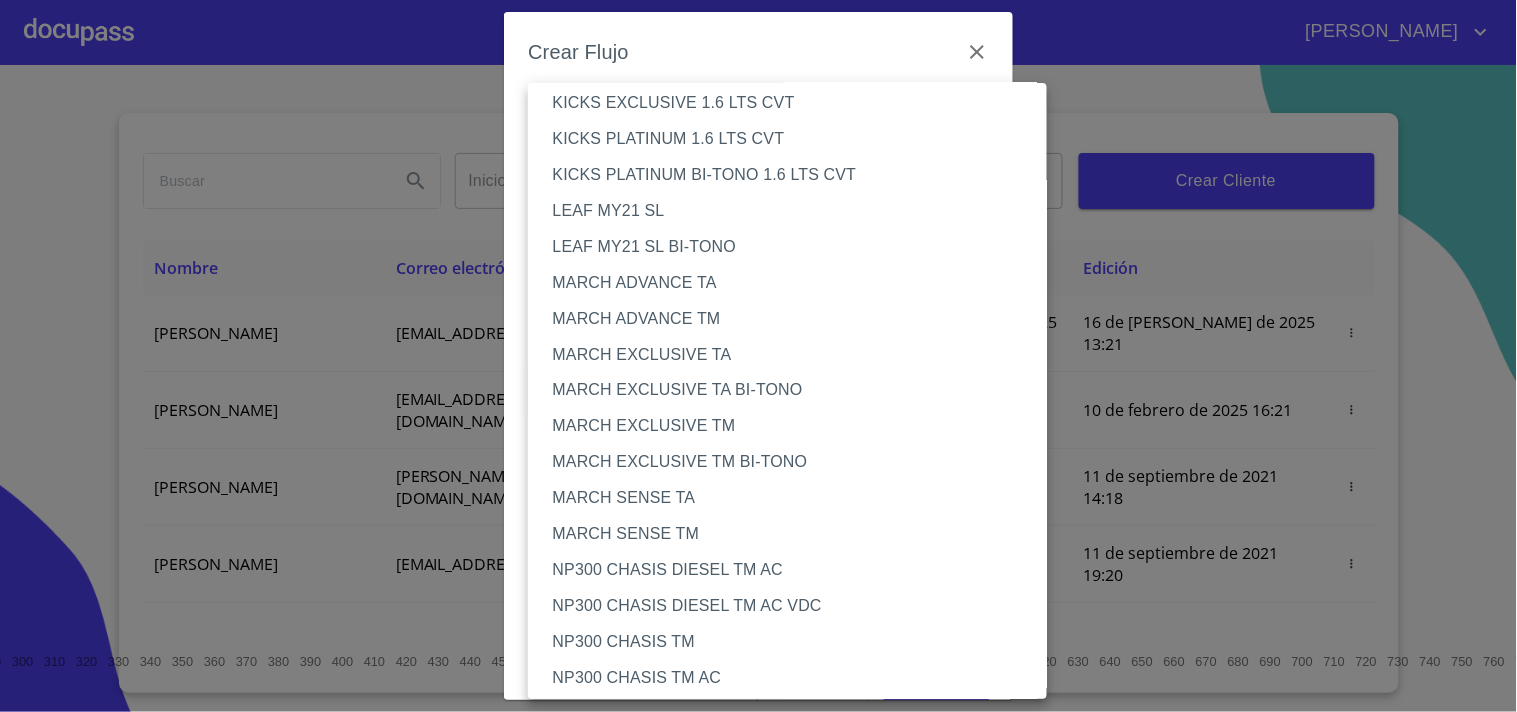 click on "MARCH EXCLUSIVE TA BI-TONO" at bounding box center (796, 391) 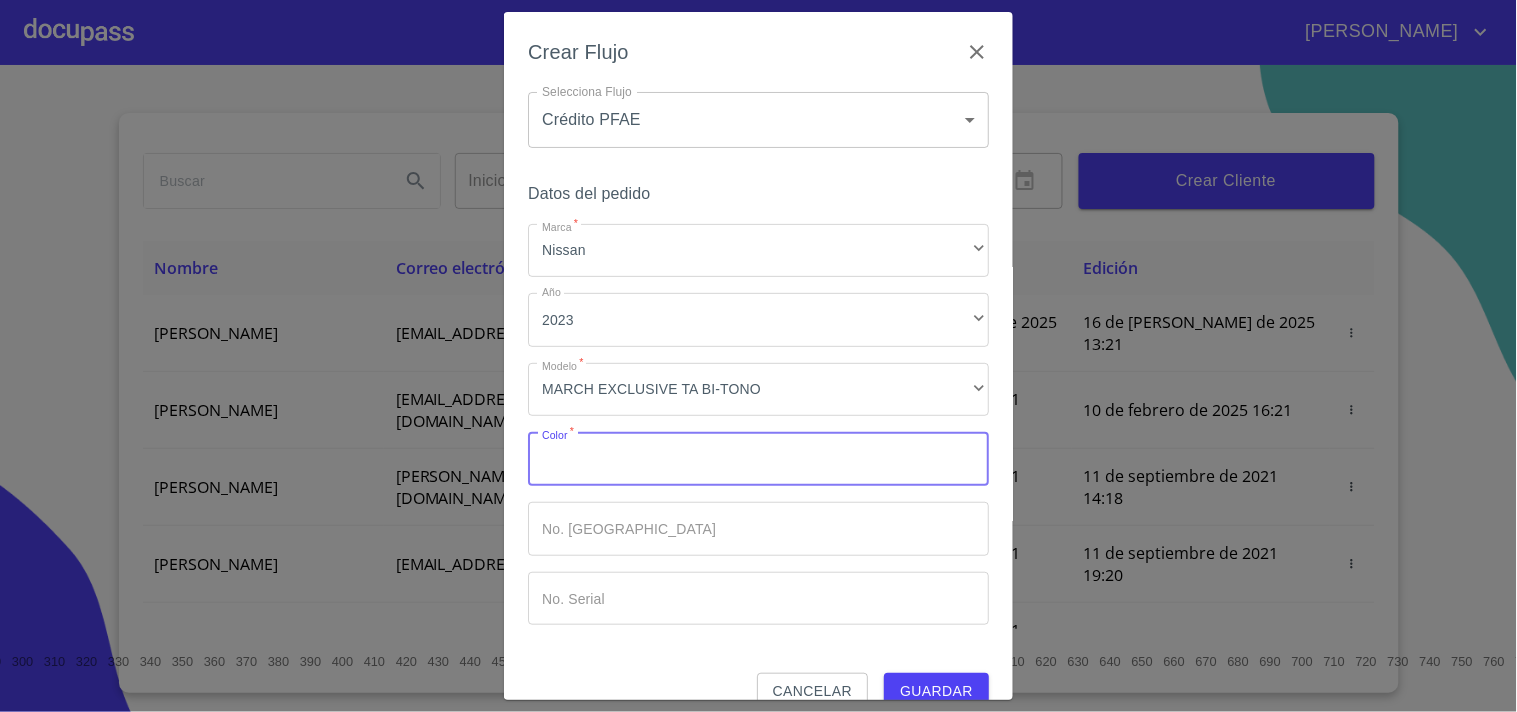 click on "Marca   *" at bounding box center (758, 459) 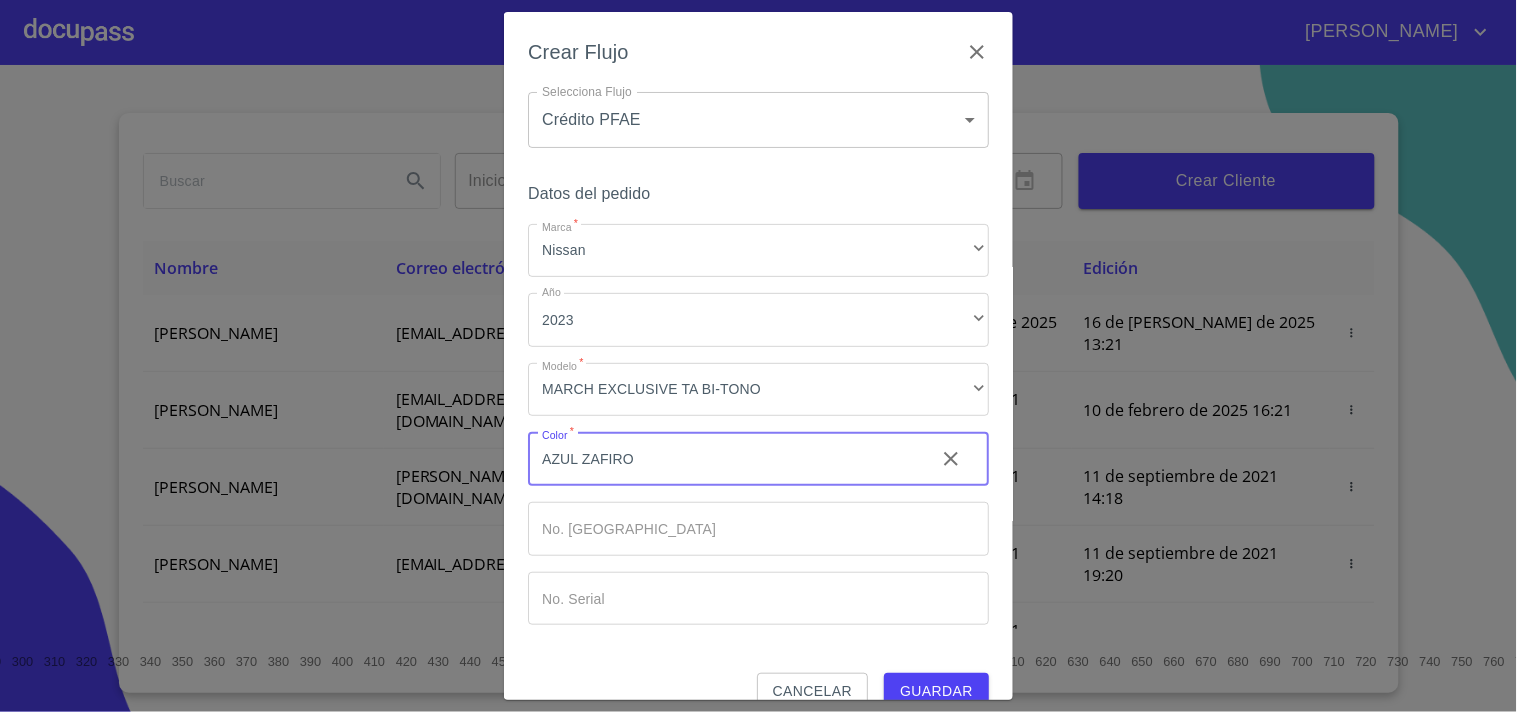type on "AZUL ZAFIRO" 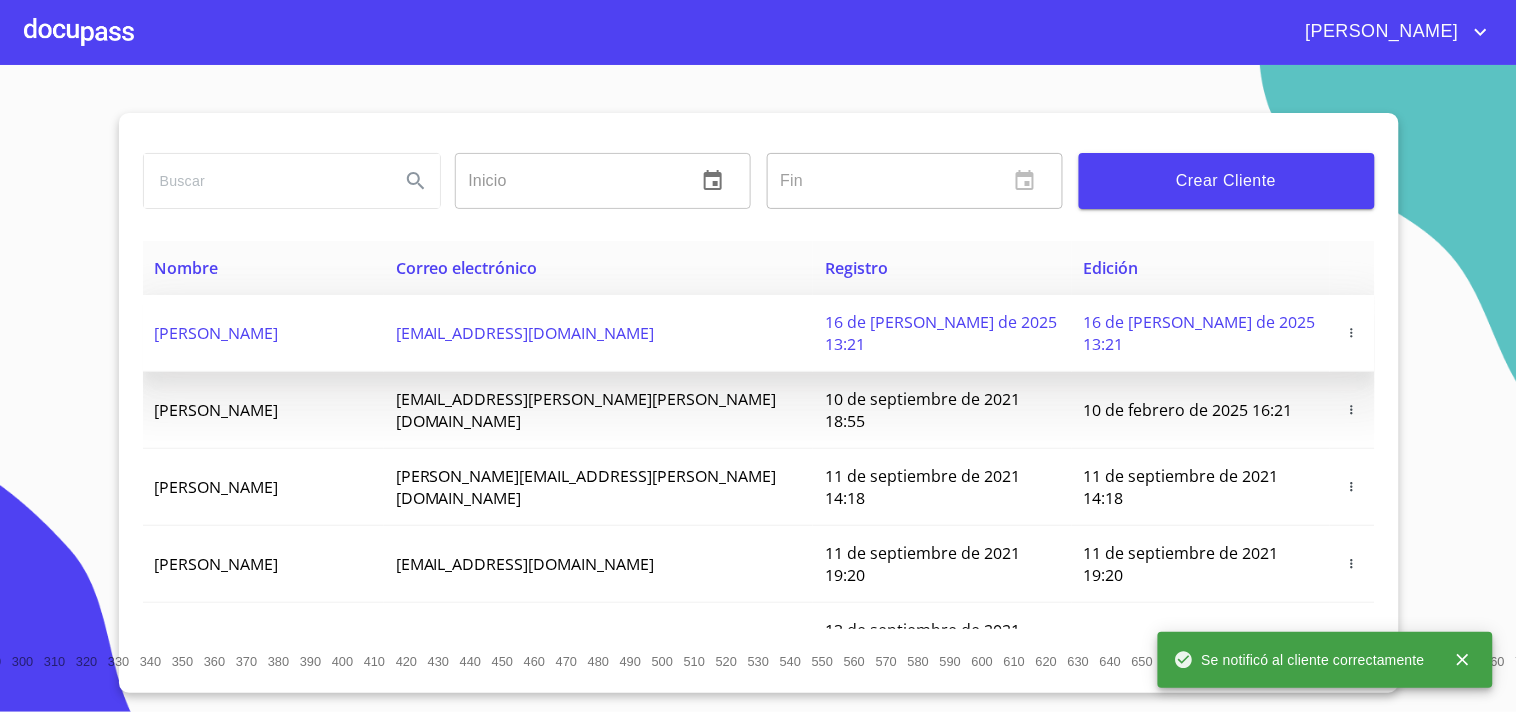 click on "[PERSON_NAME]" at bounding box center [217, 333] 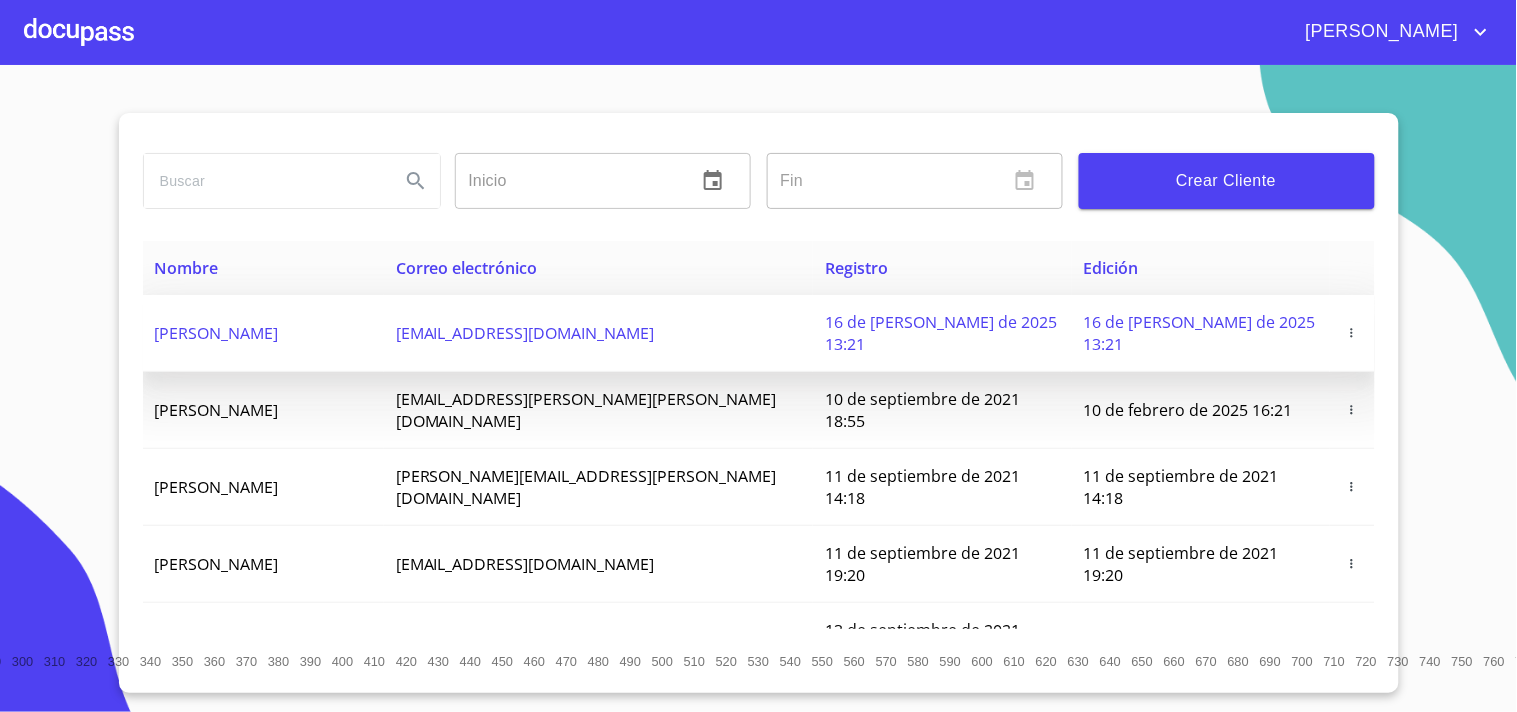 click on "[PERSON_NAME]" at bounding box center [263, 333] 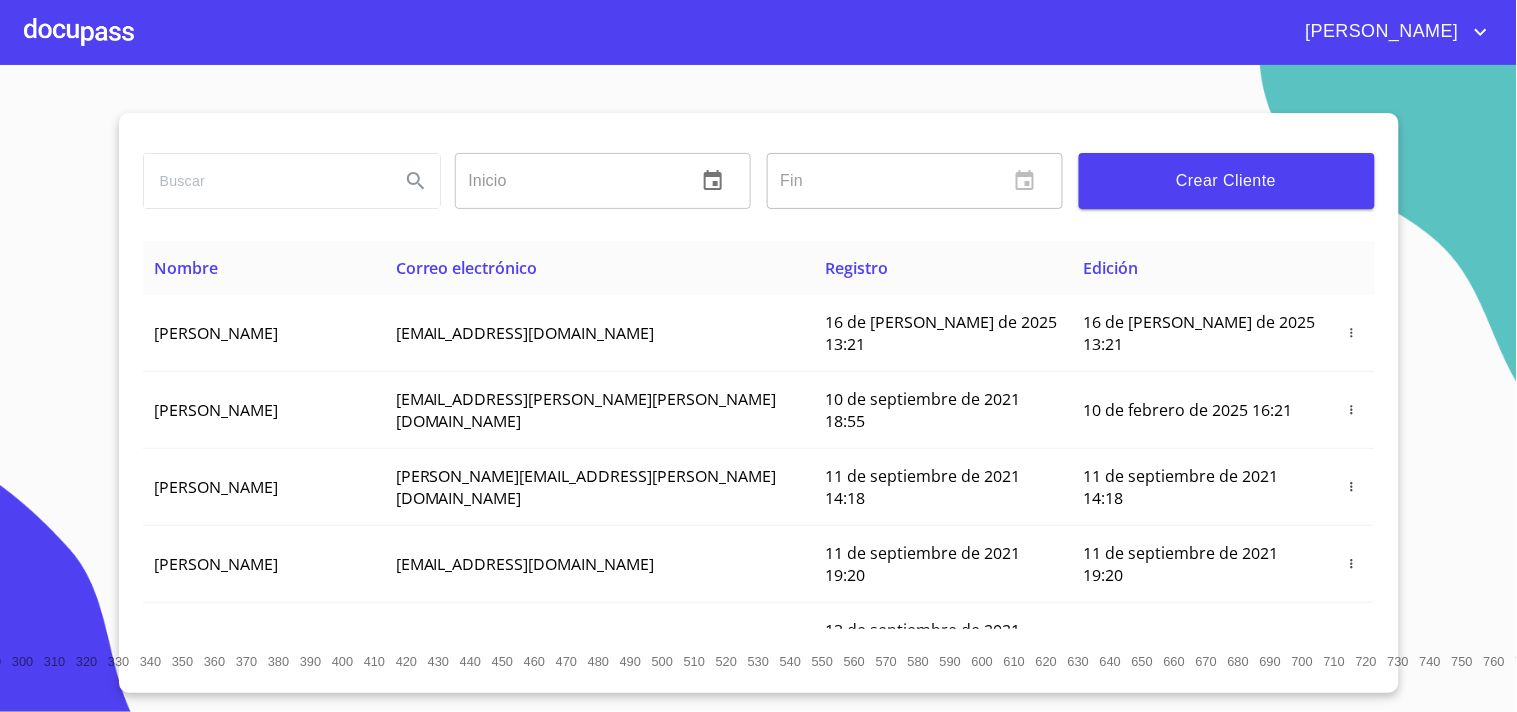 click at bounding box center (79, 32) 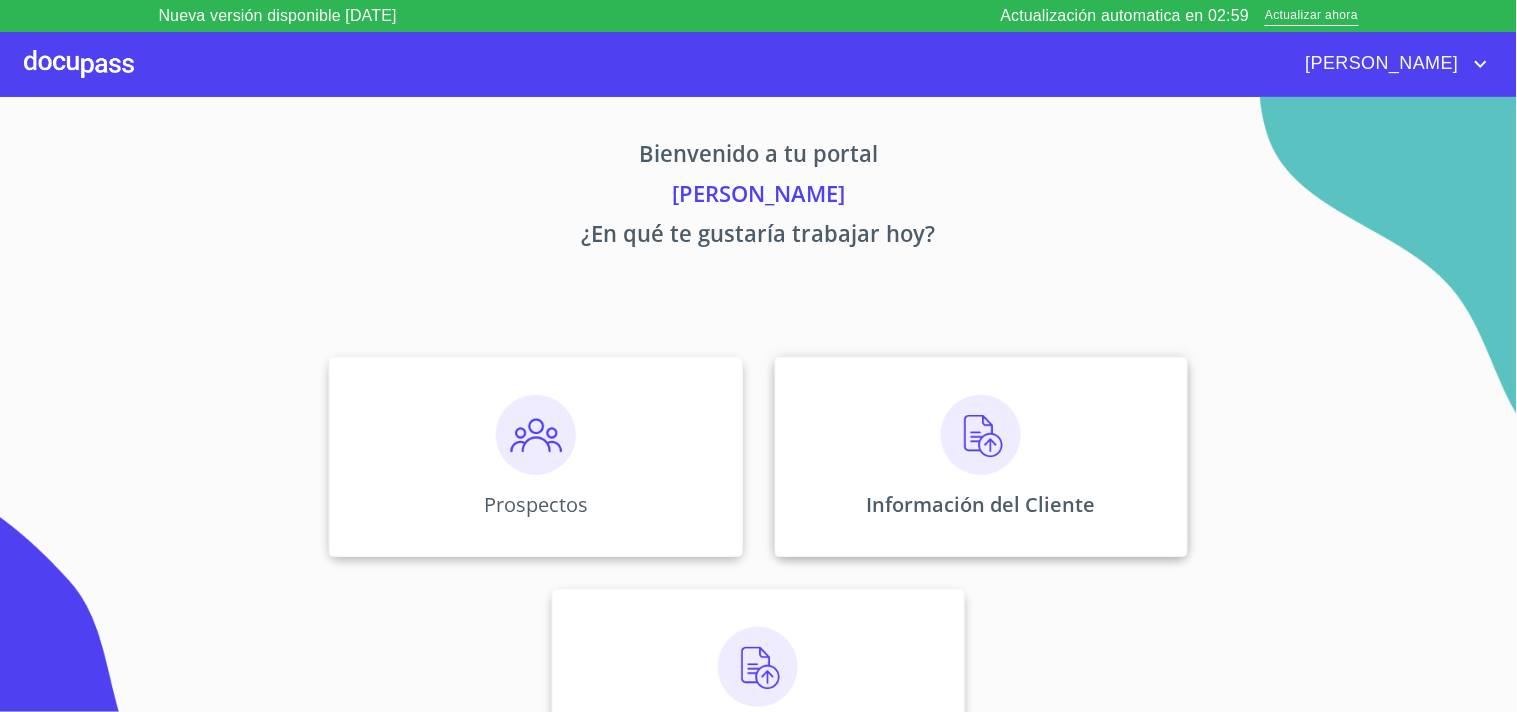 click at bounding box center [981, 435] 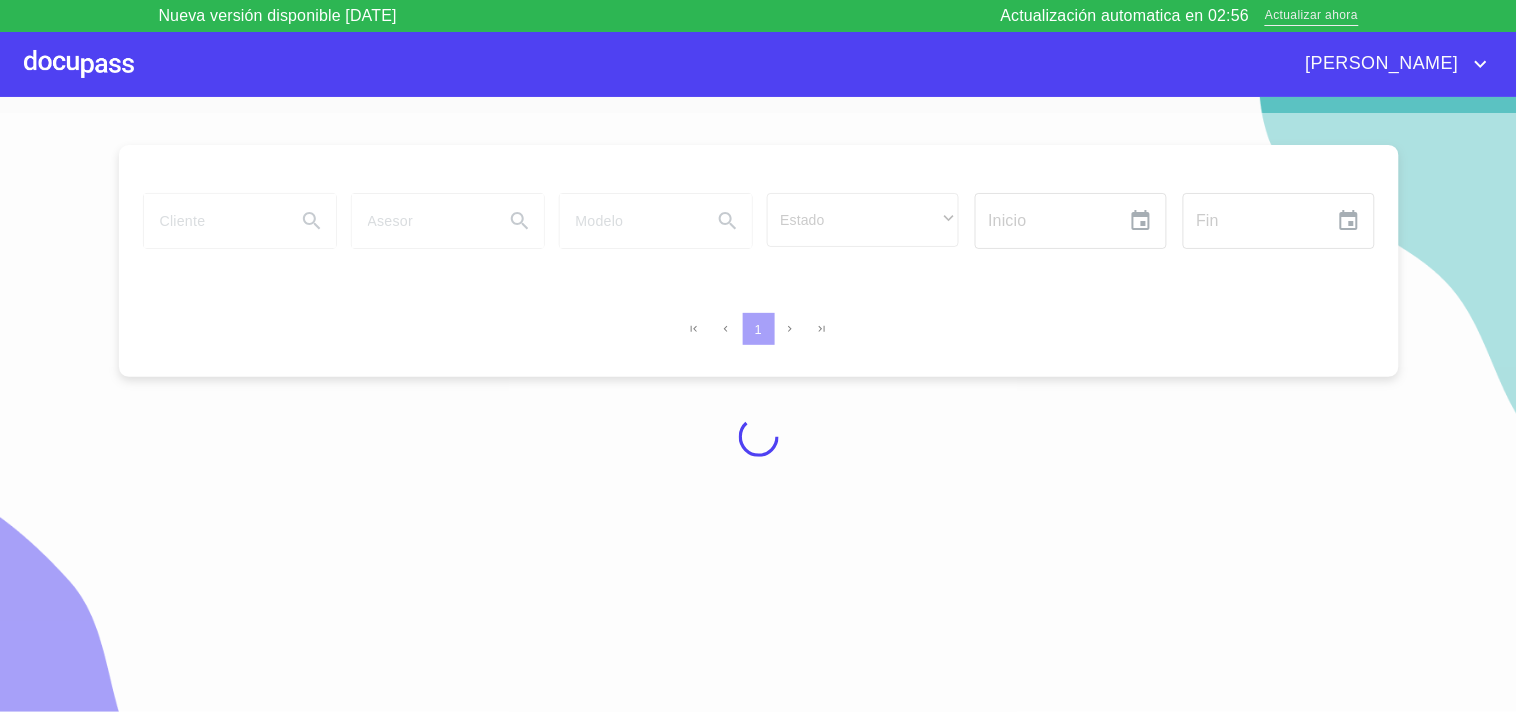 click on "Actualizar ahora" at bounding box center (1311, 16) 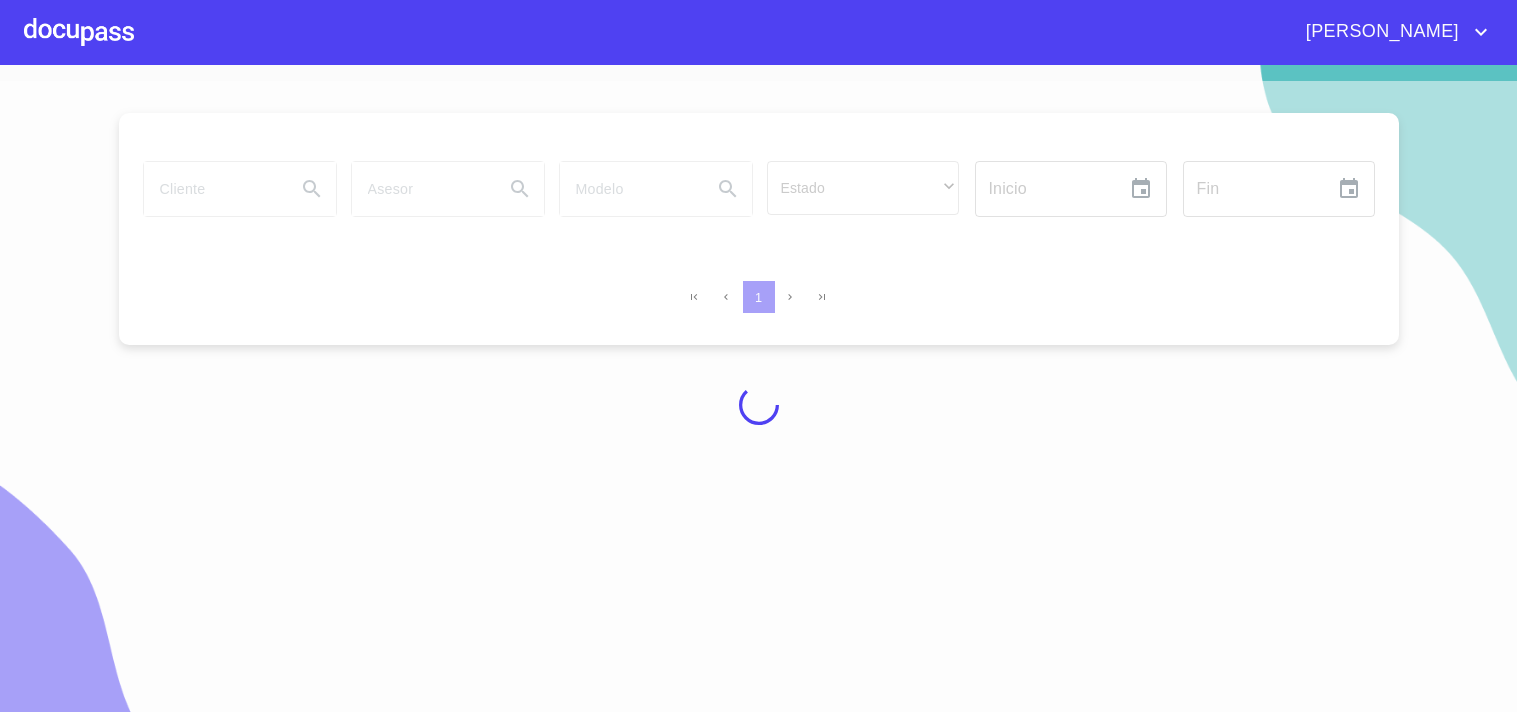 scroll, scrollTop: 0, scrollLeft: 0, axis: both 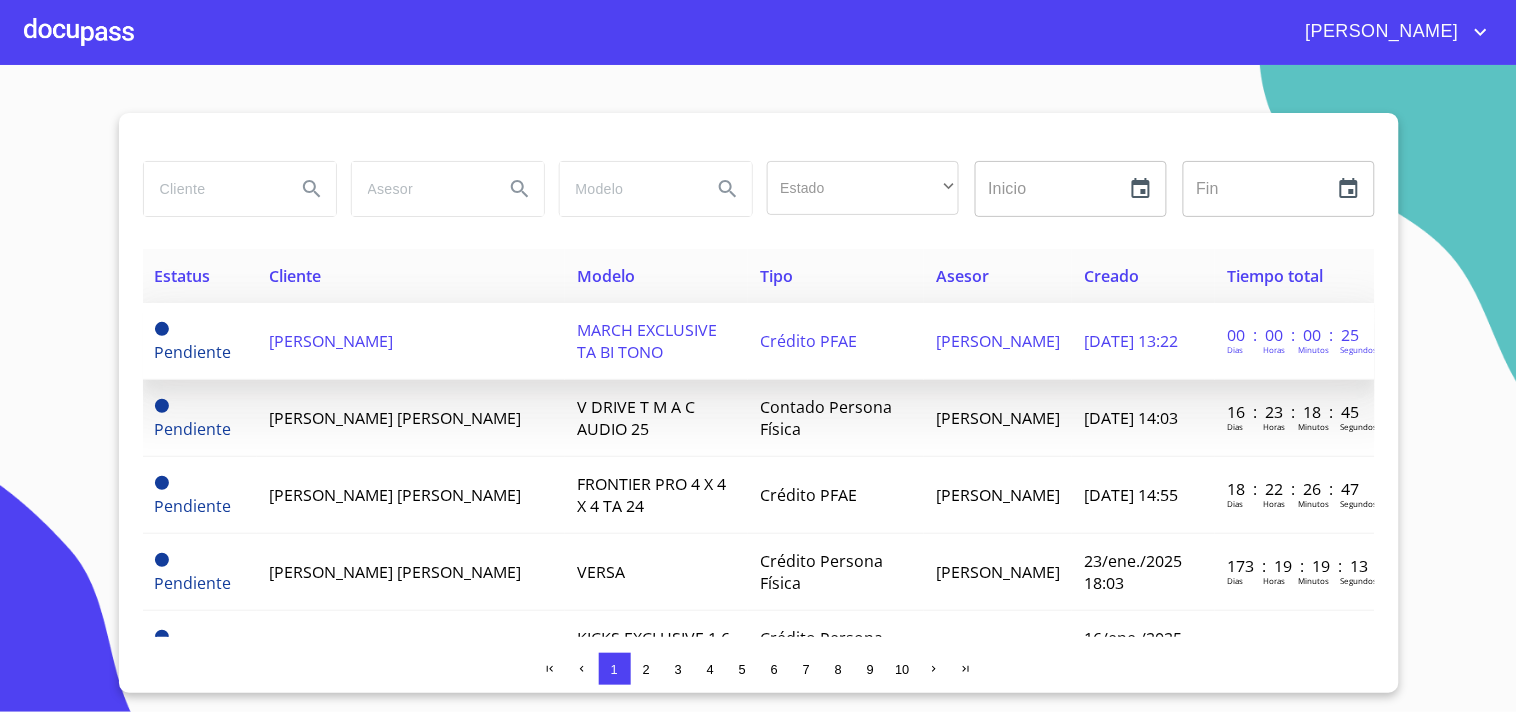 click on "[PERSON_NAME]" at bounding box center [331, 341] 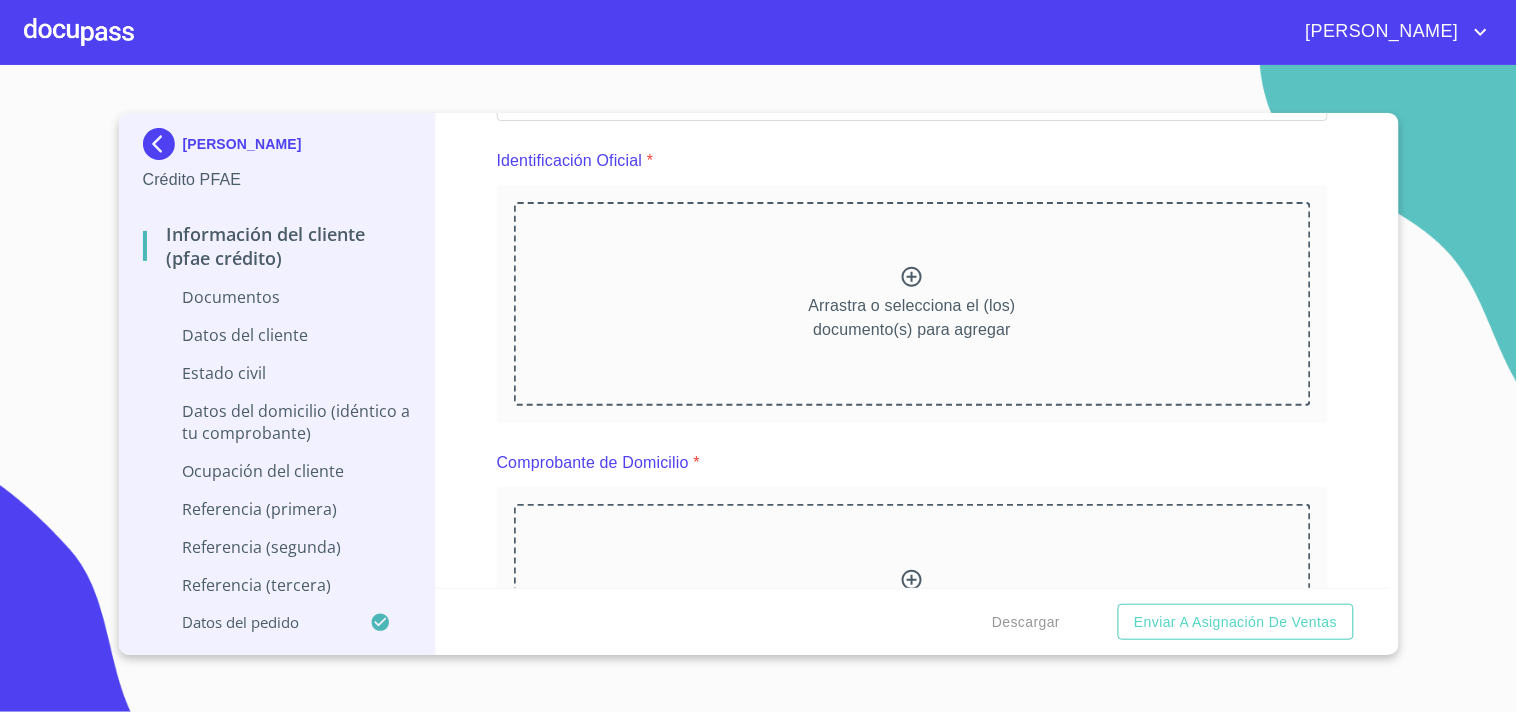 scroll, scrollTop: 222, scrollLeft: 0, axis: vertical 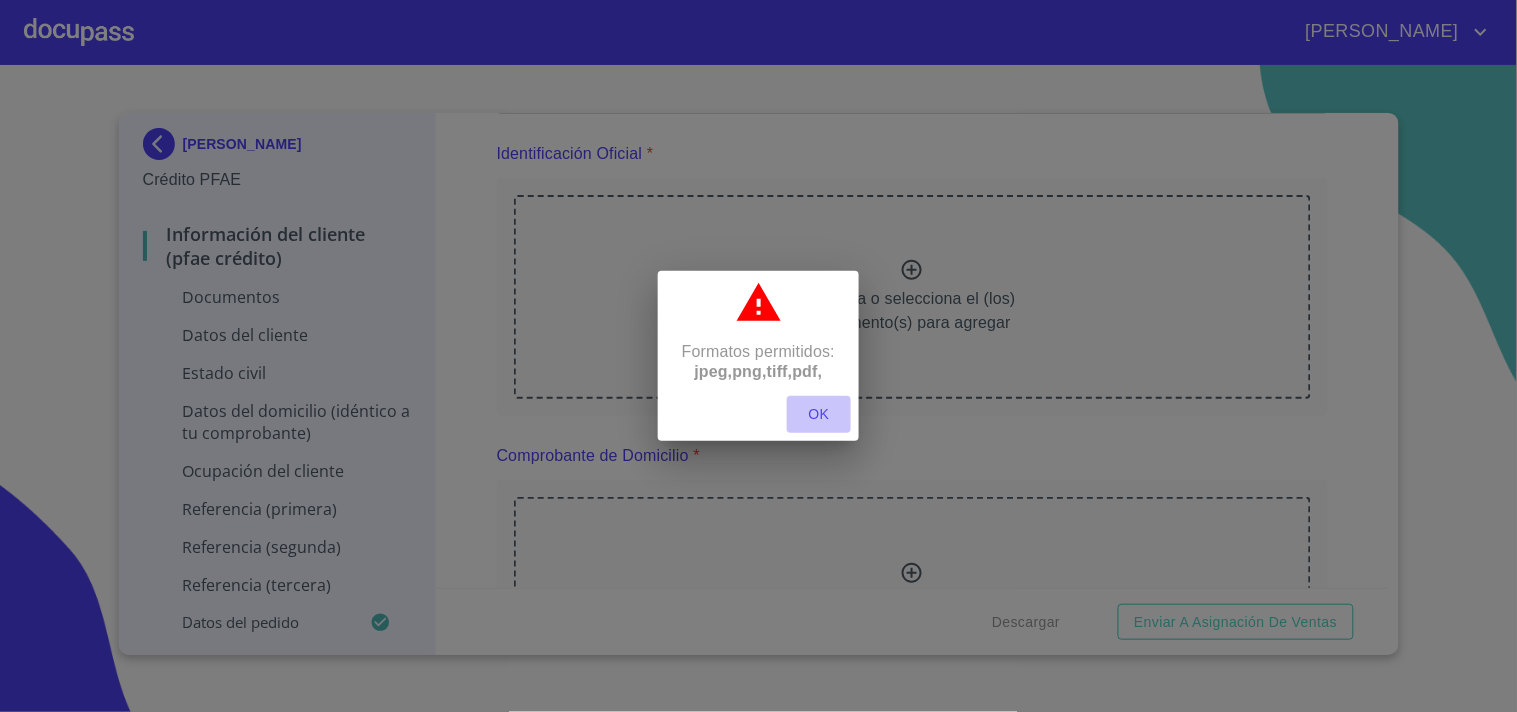 click on "OK" at bounding box center (819, 414) 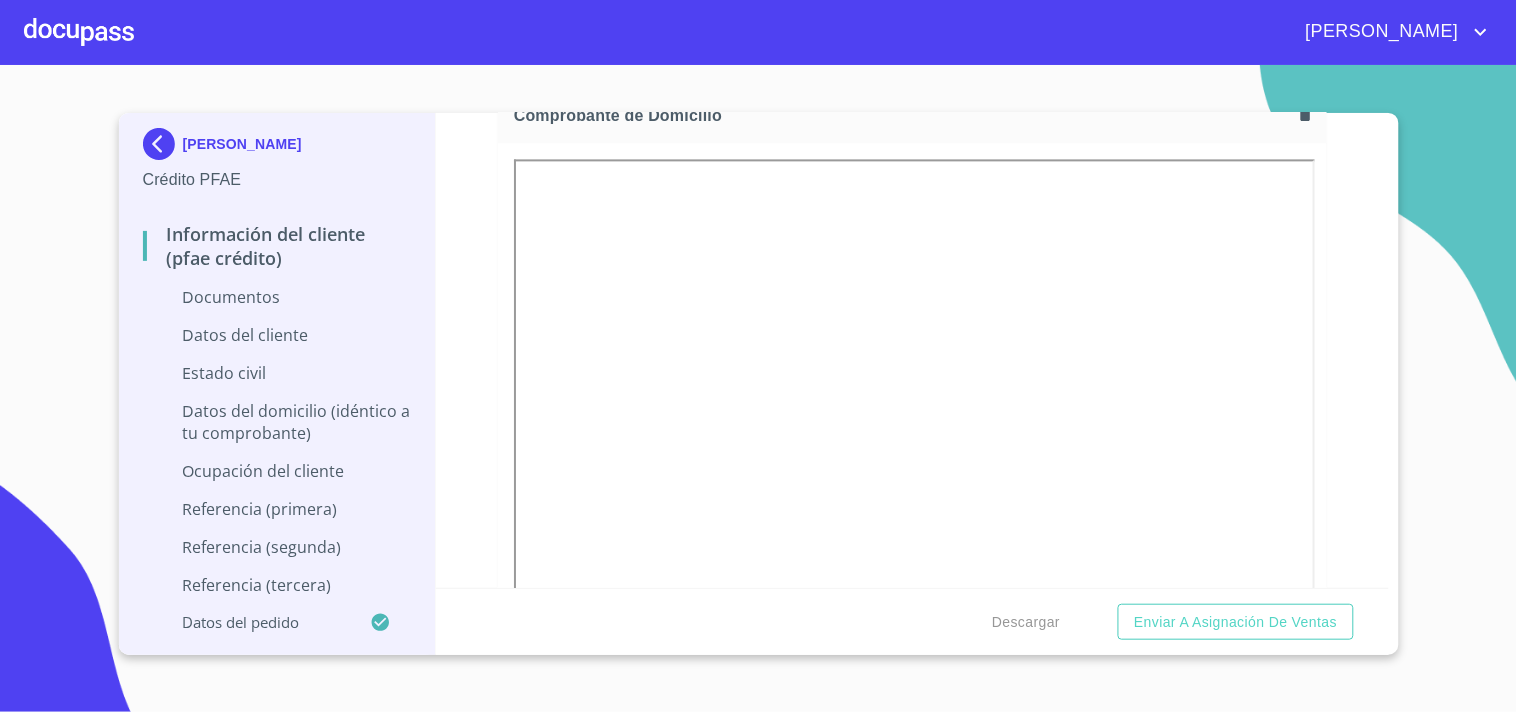scroll, scrollTop: 1111, scrollLeft: 0, axis: vertical 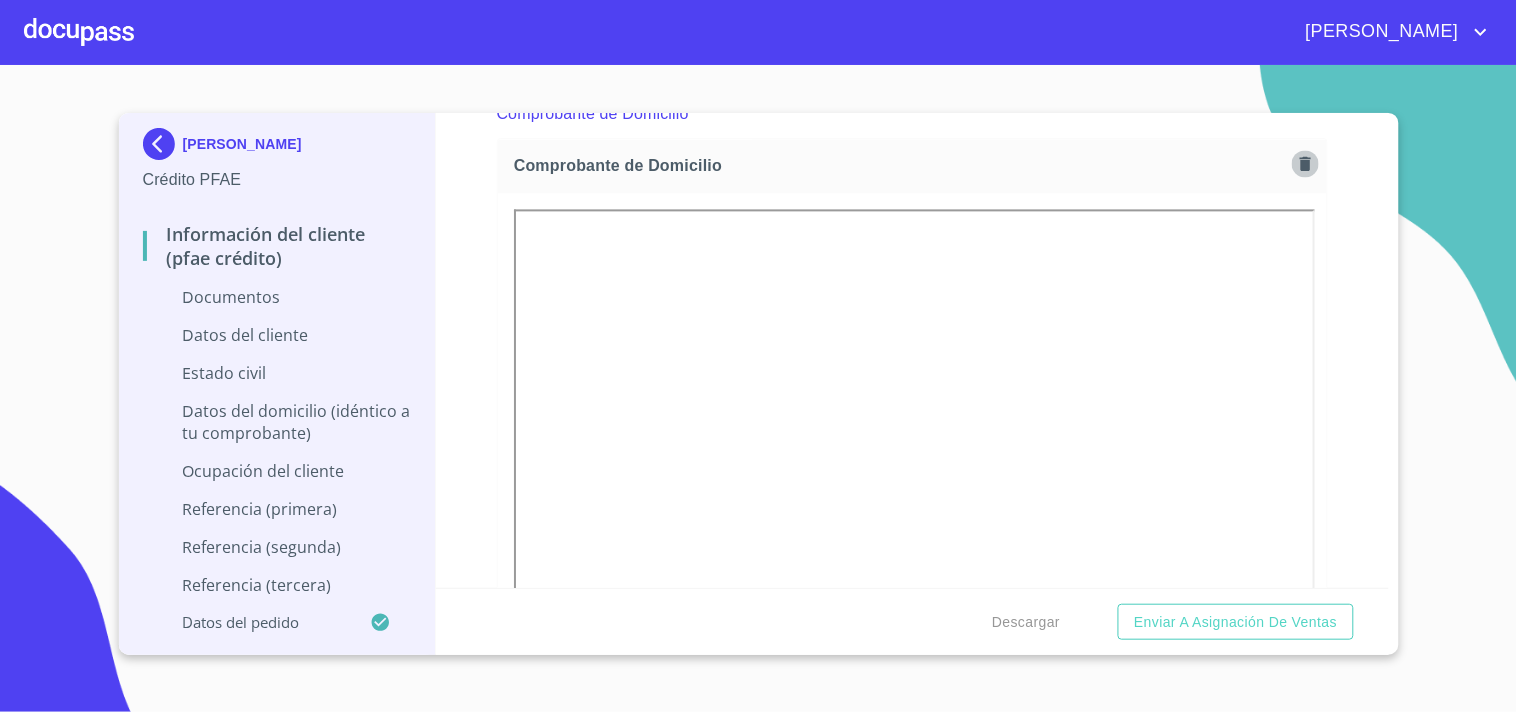 click 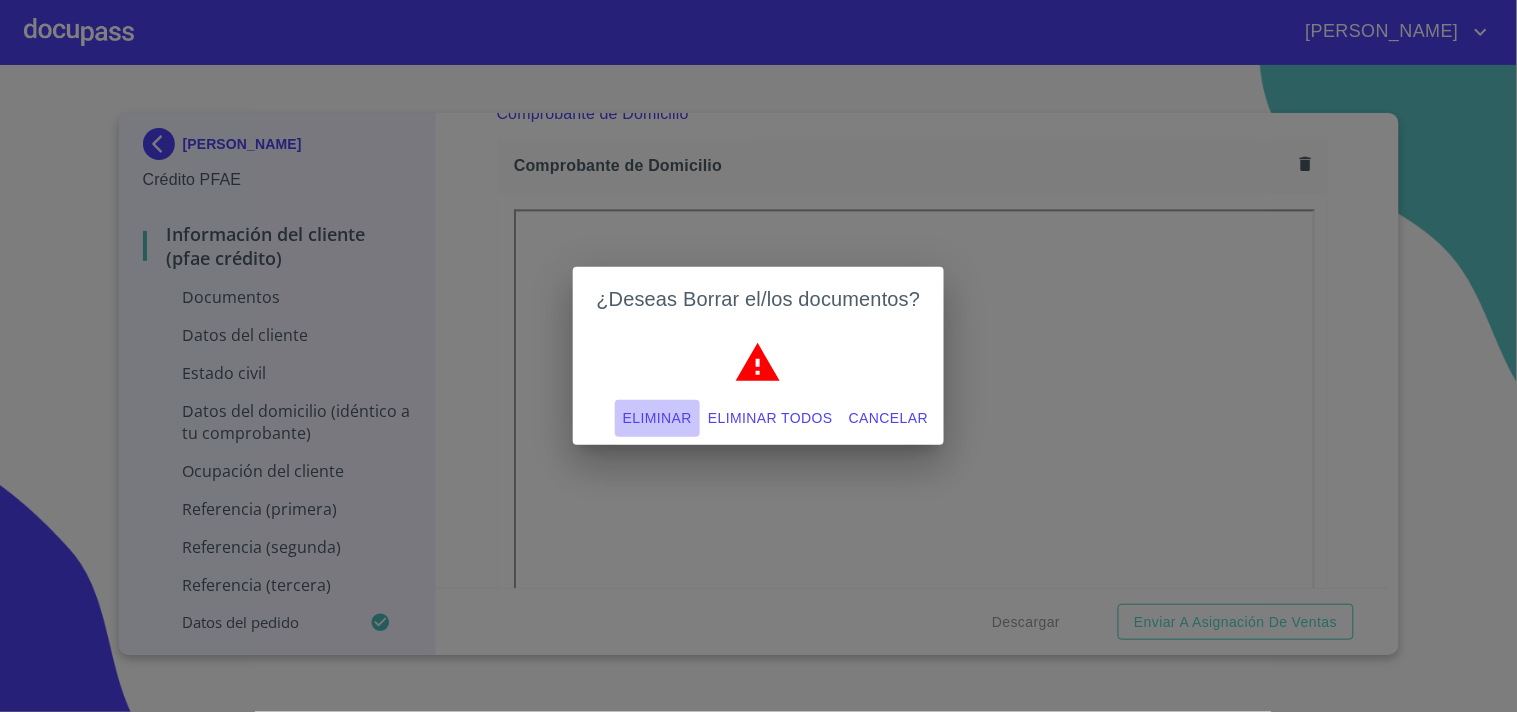 click on "Eliminar" at bounding box center (657, 418) 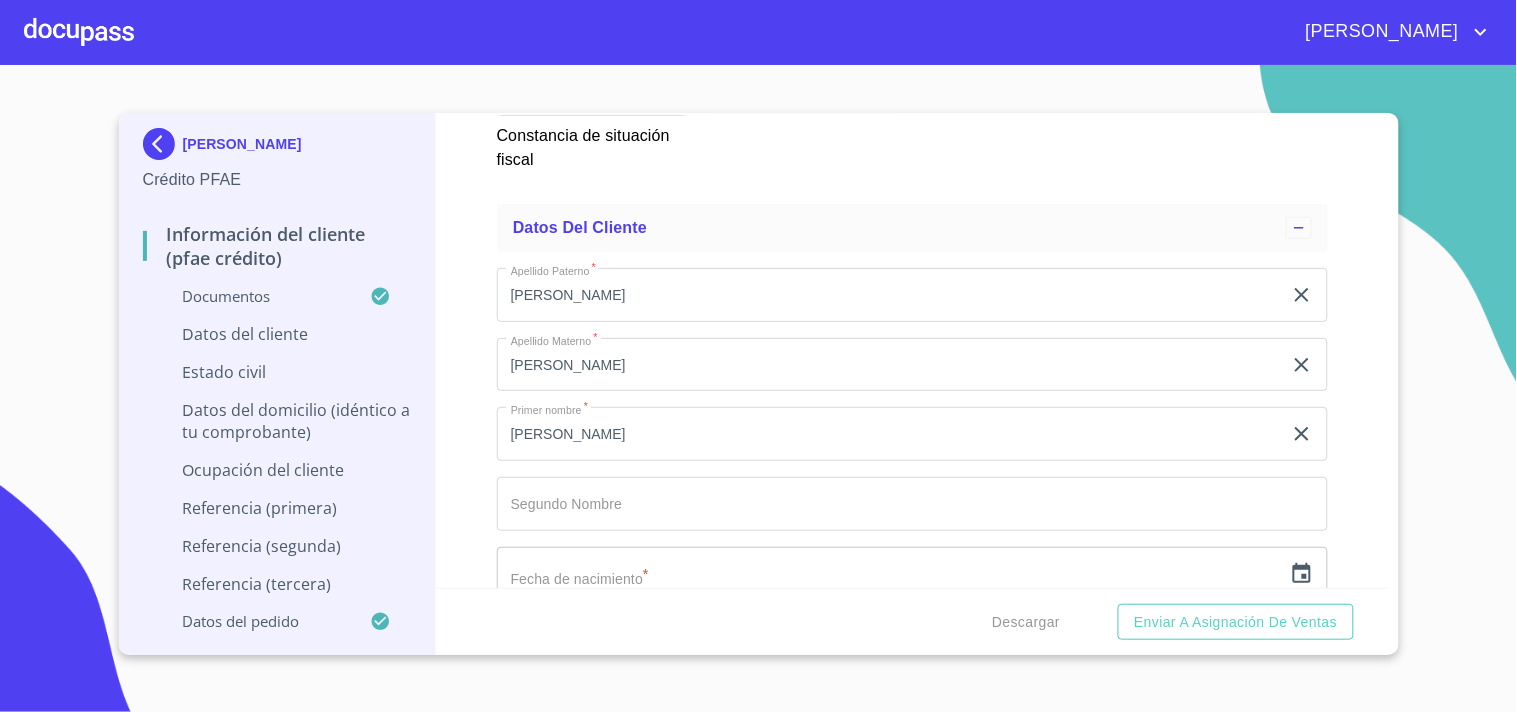 scroll, scrollTop: 6684, scrollLeft: 0, axis: vertical 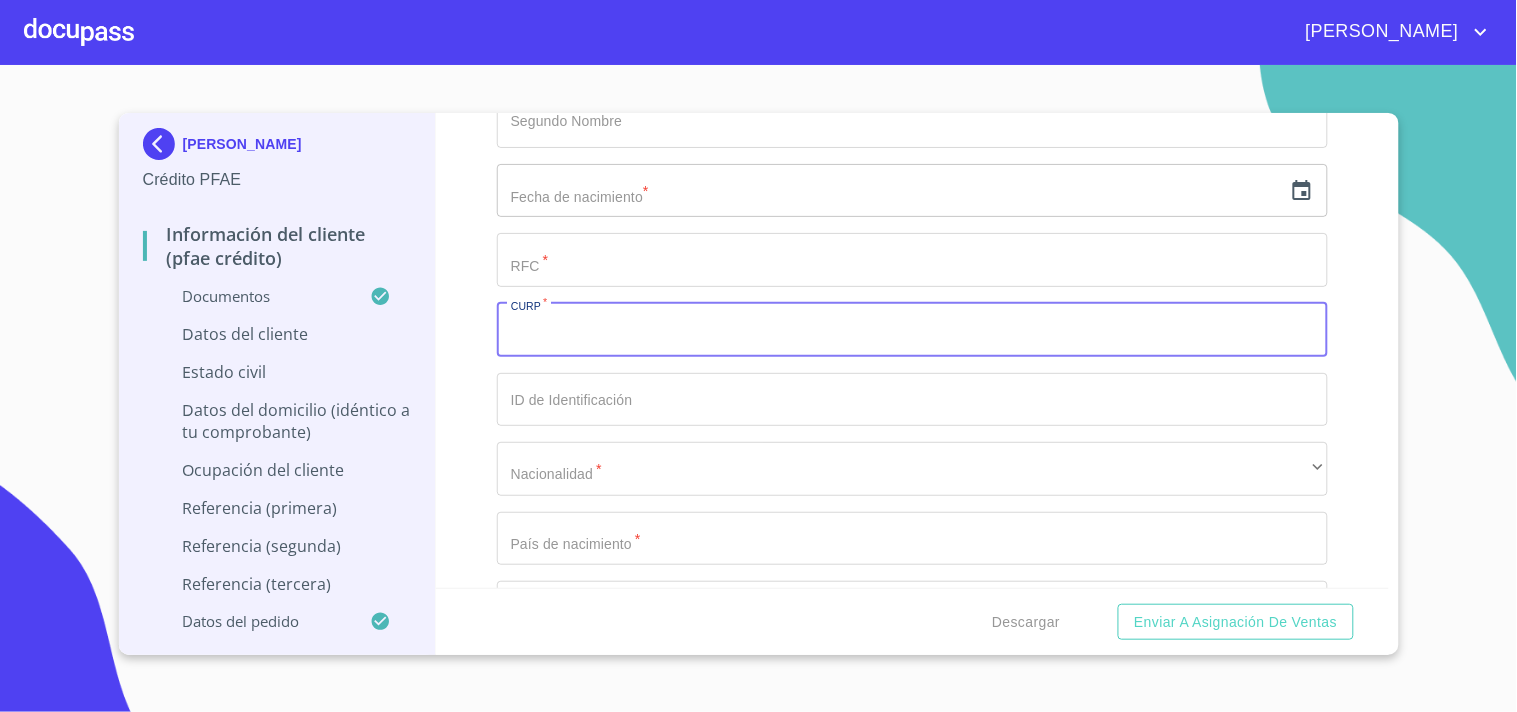 click on "Documento de identificación.   *" at bounding box center [912, 330] 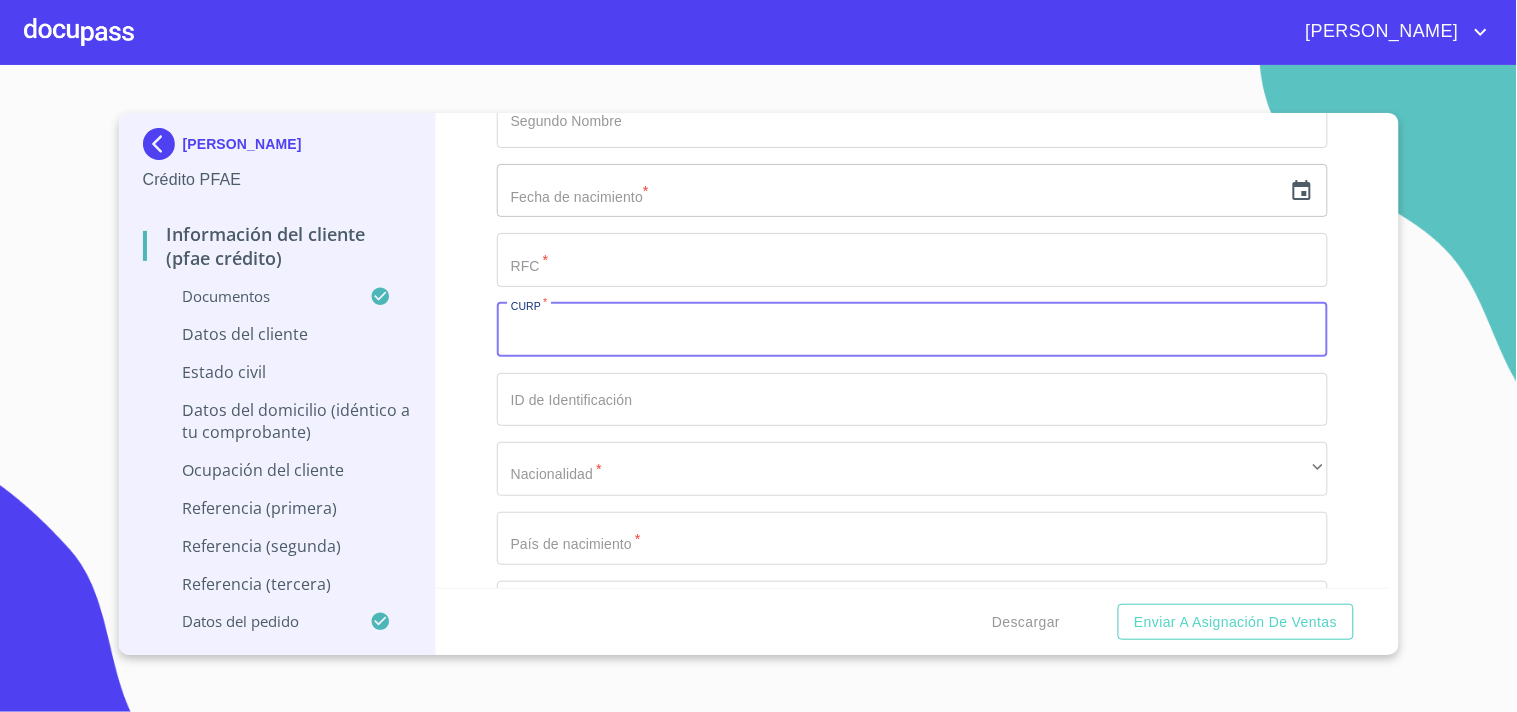 paste on "FEAR711110HJCRVB06" 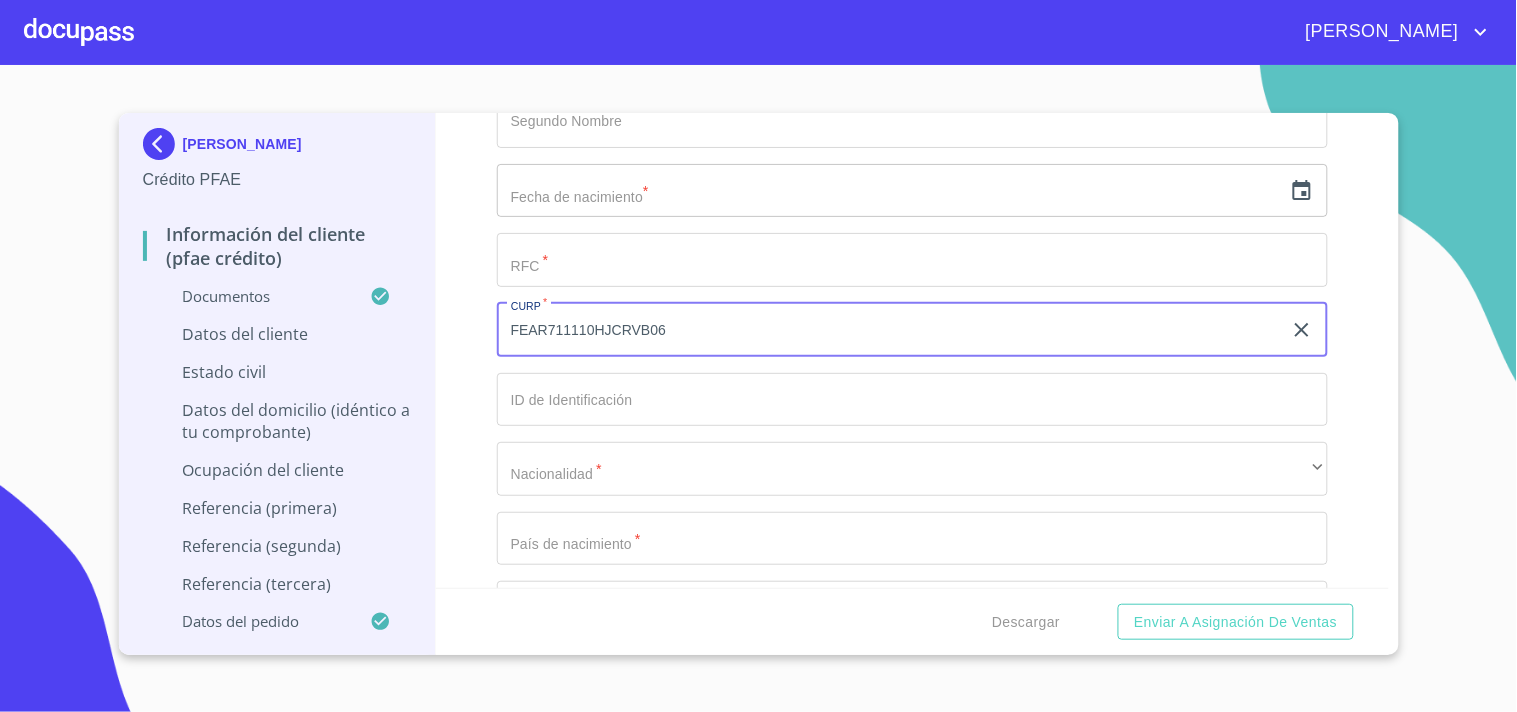 type on "FEAR711110HJCRVB06" 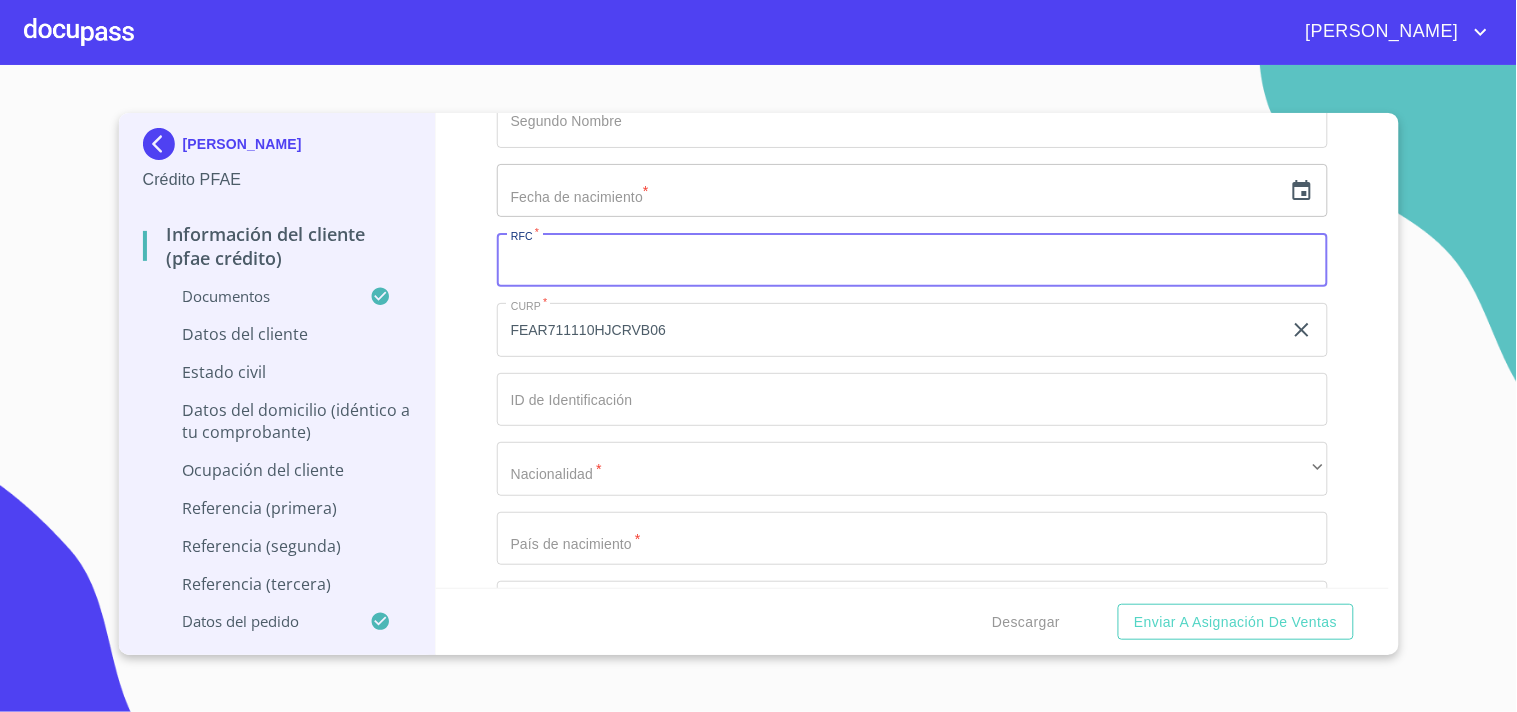 paste on "FEAR711110HJCRVB06" 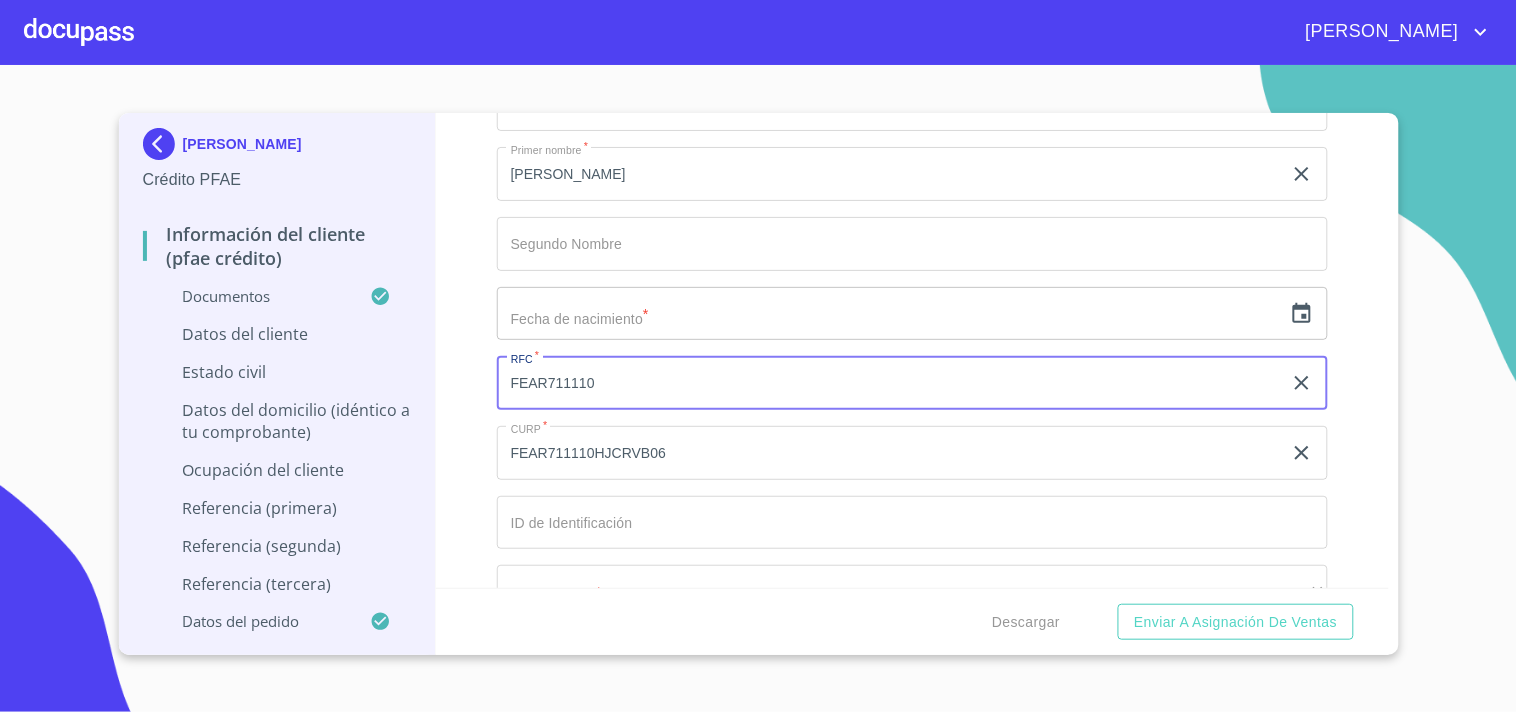 scroll, scrollTop: 6462, scrollLeft: 0, axis: vertical 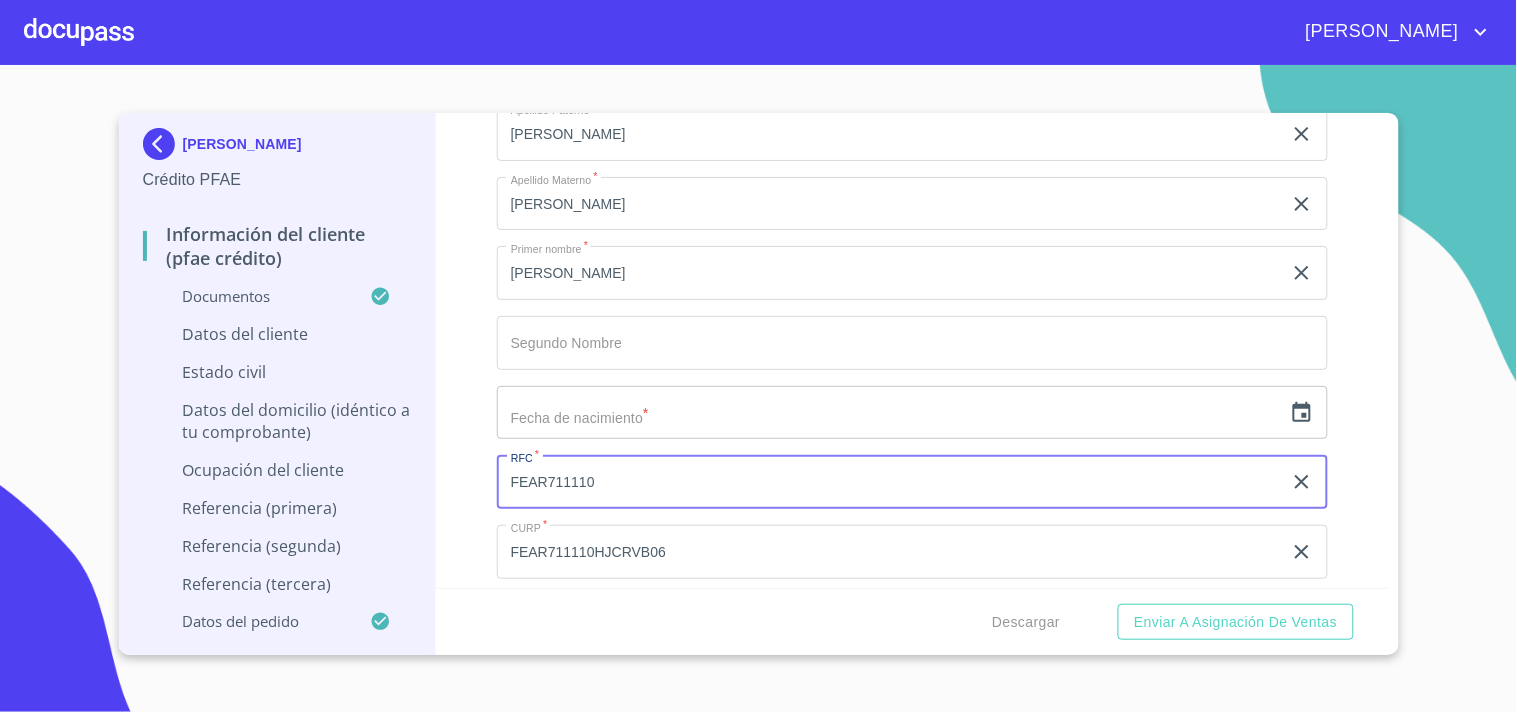 type on "FEAR711110" 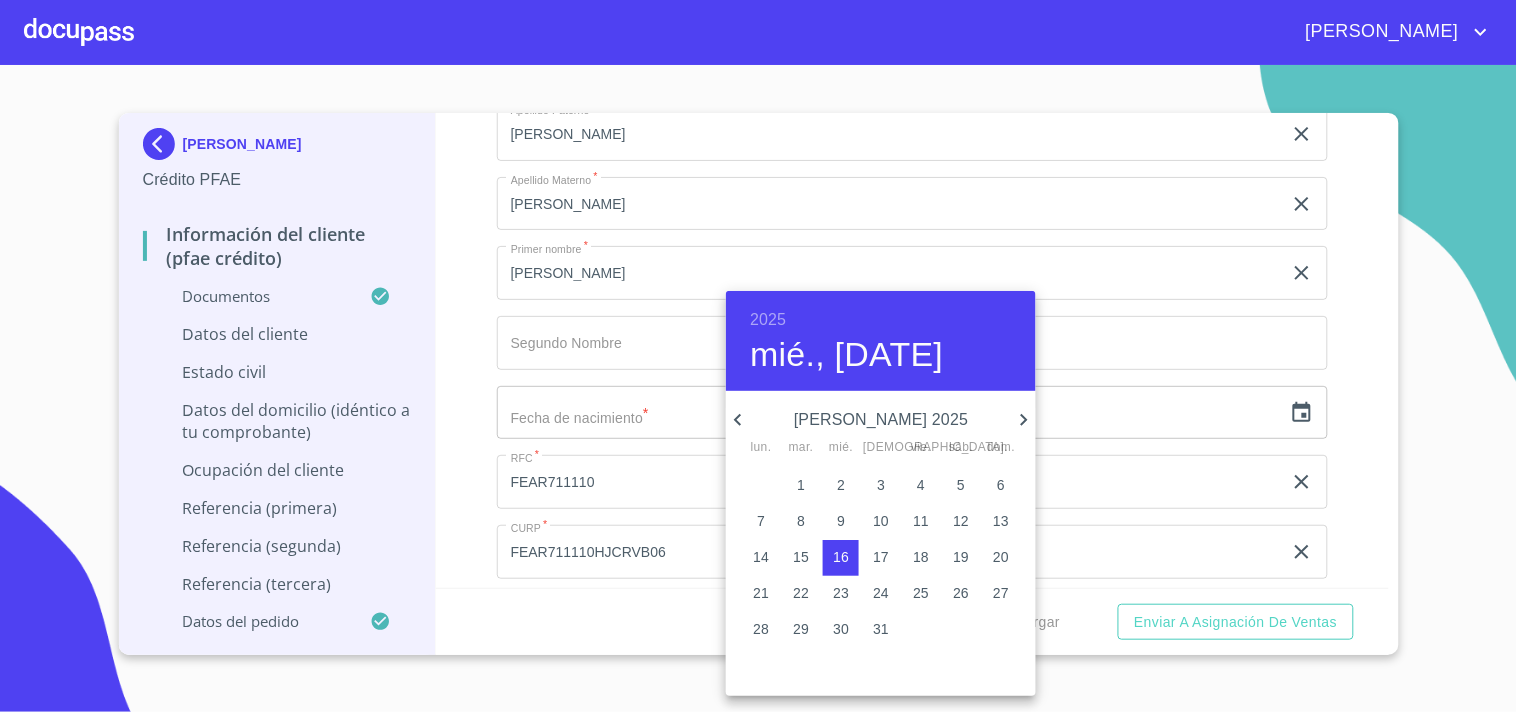 click on "2025" at bounding box center (768, 320) 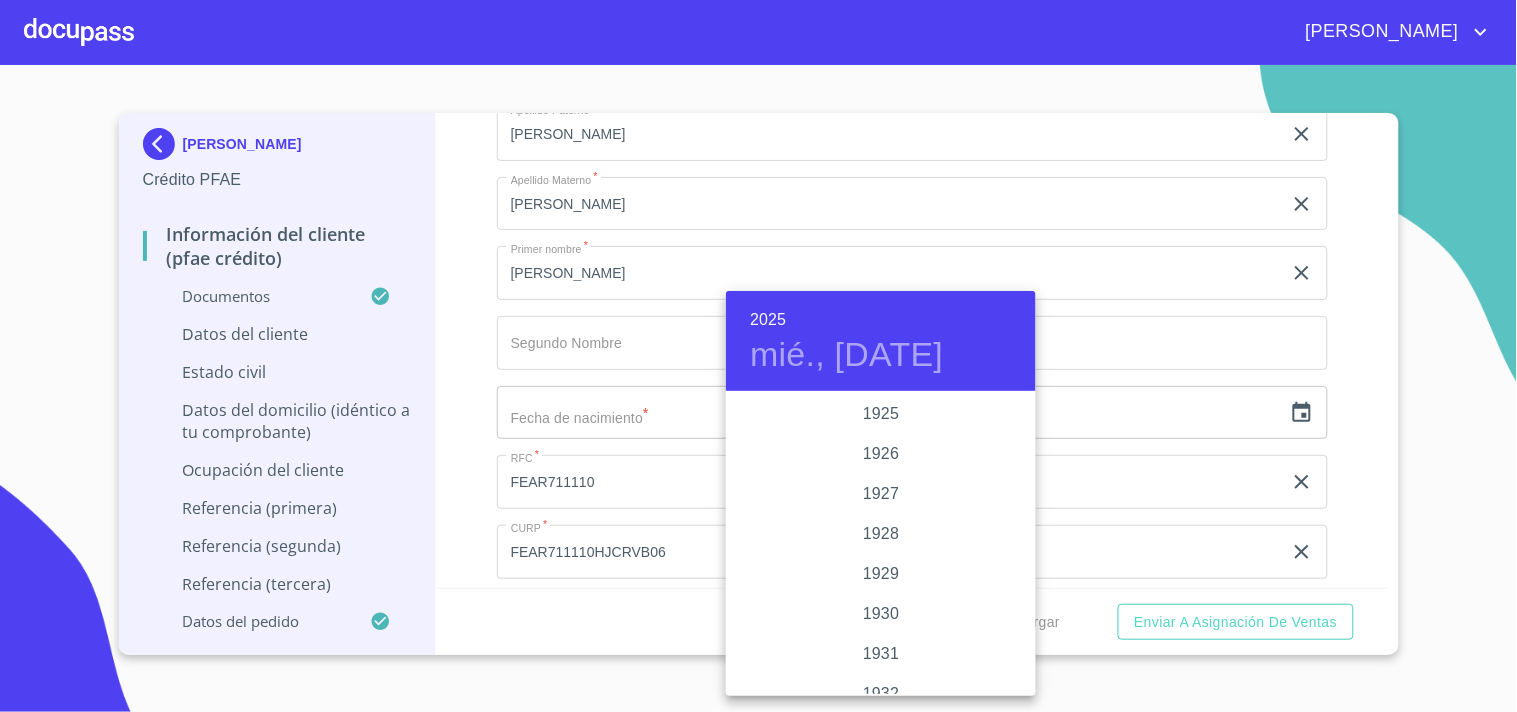 scroll, scrollTop: 3880, scrollLeft: 0, axis: vertical 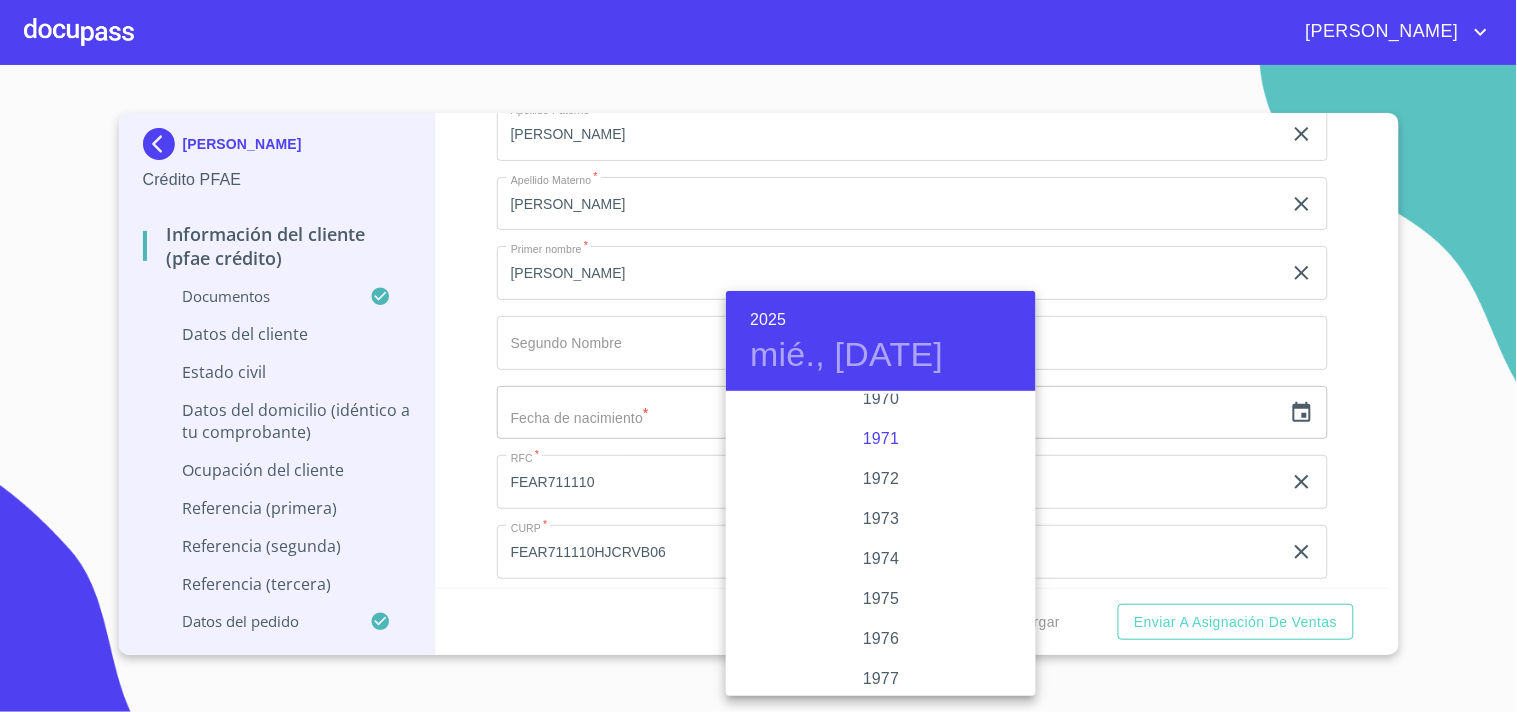 click on "1971" at bounding box center (881, 439) 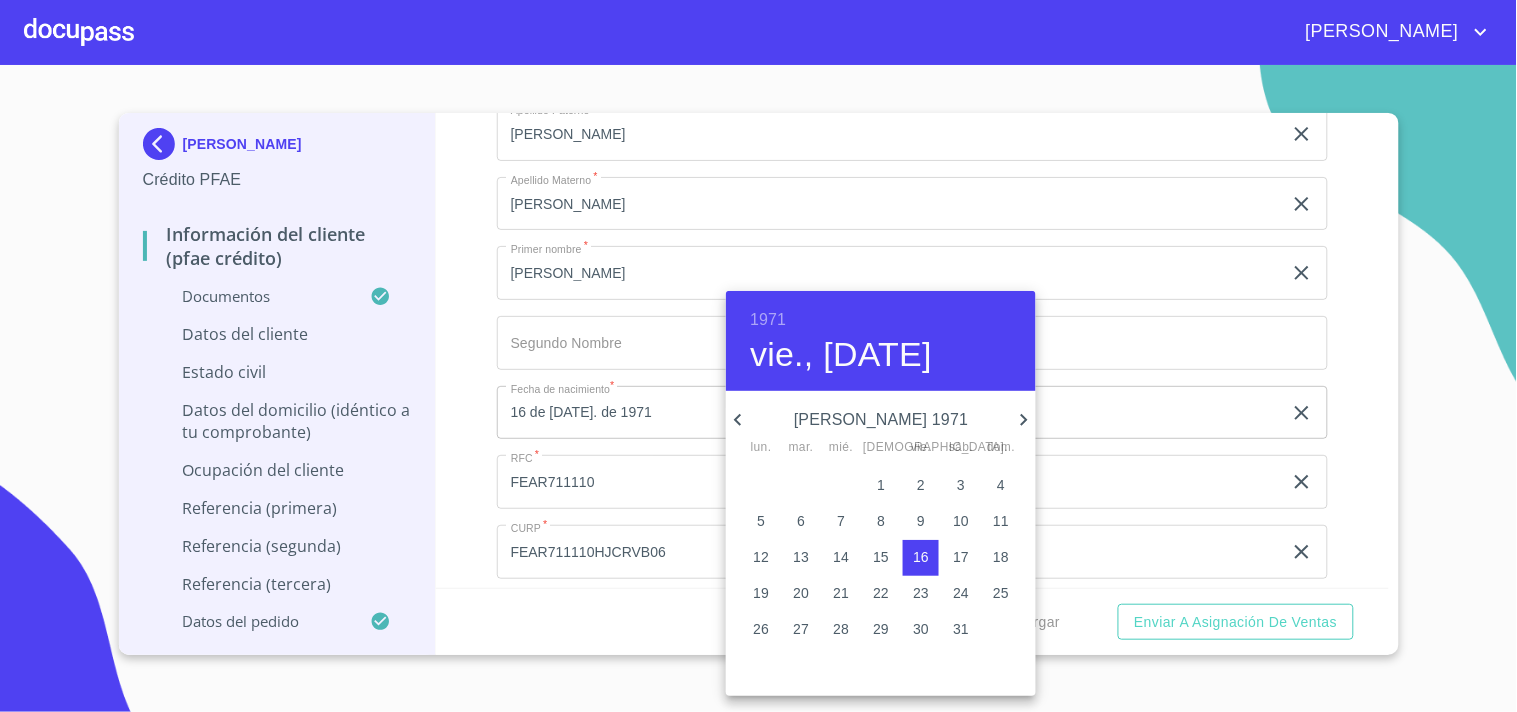 click 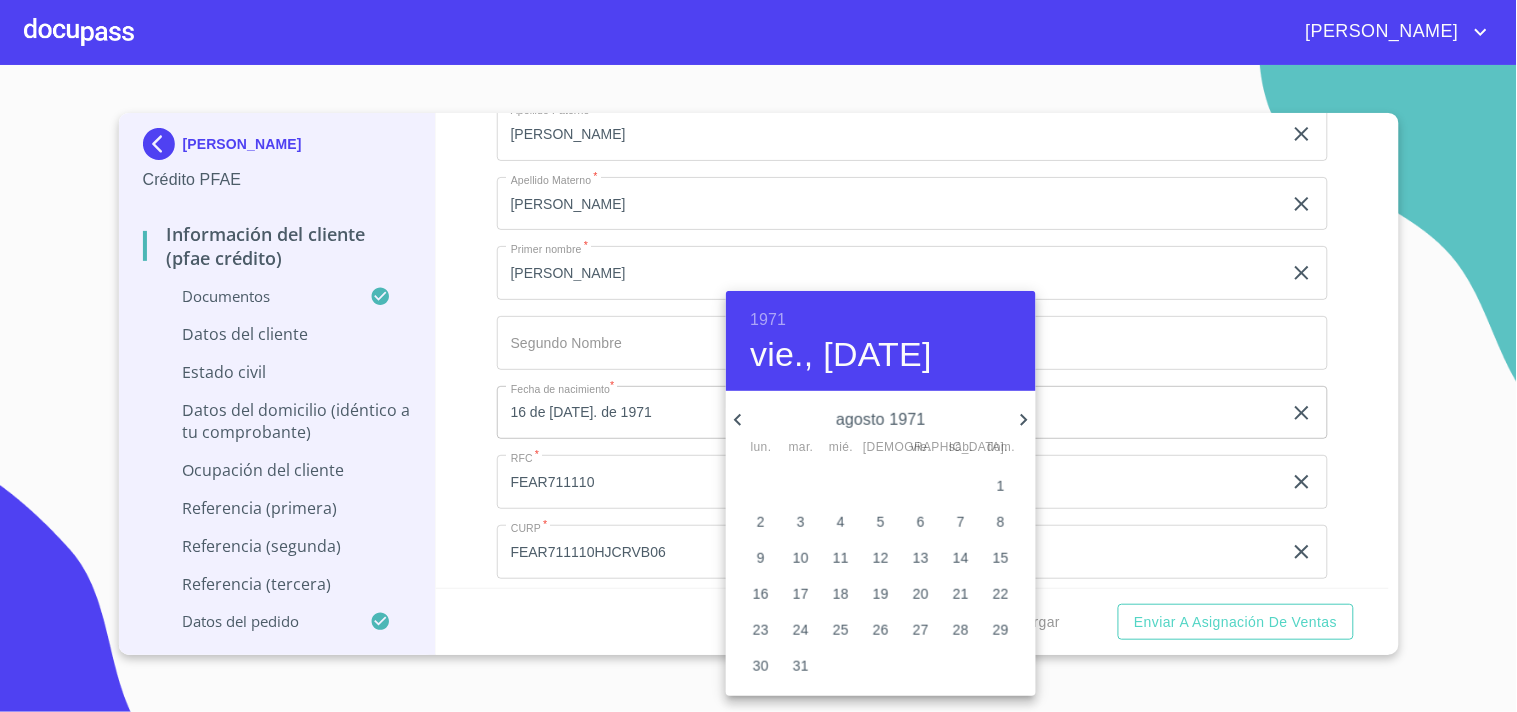 click 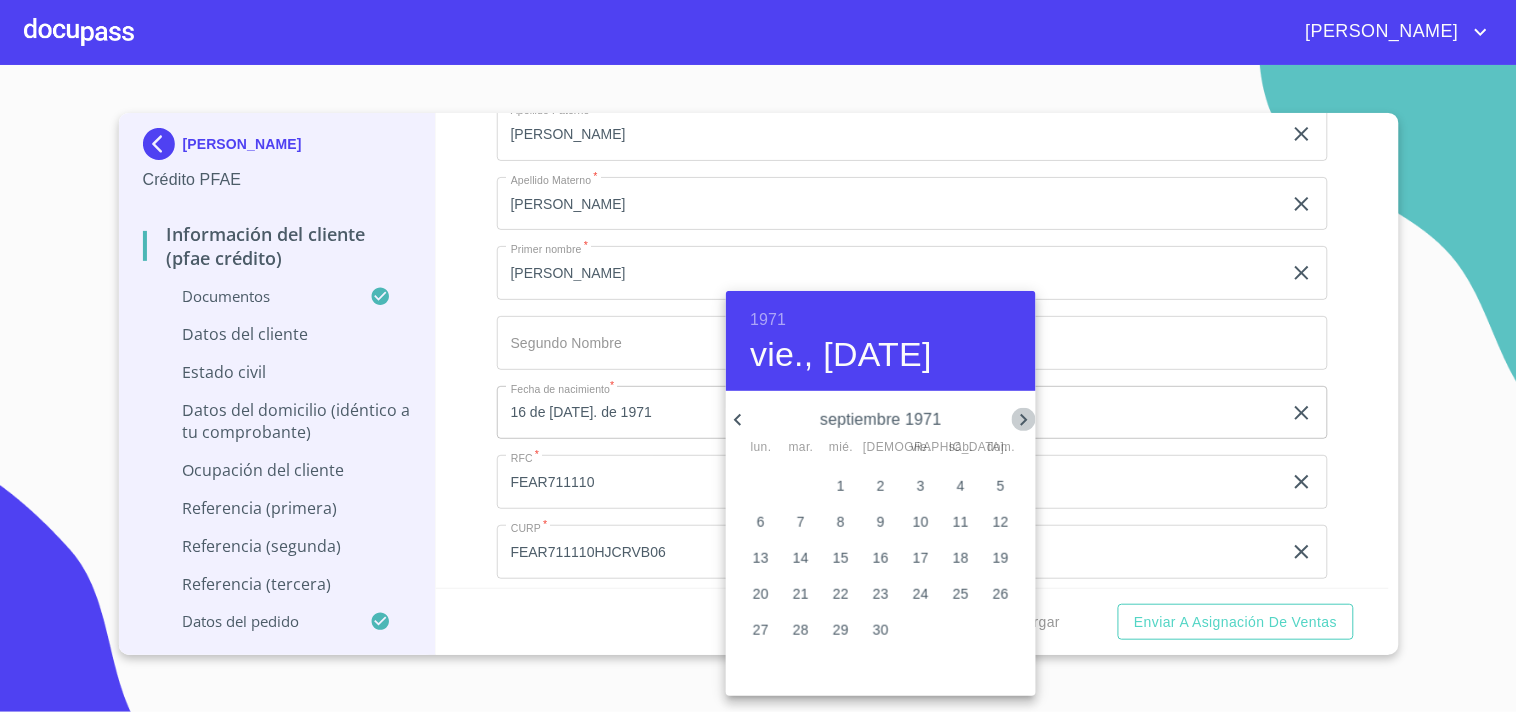 click 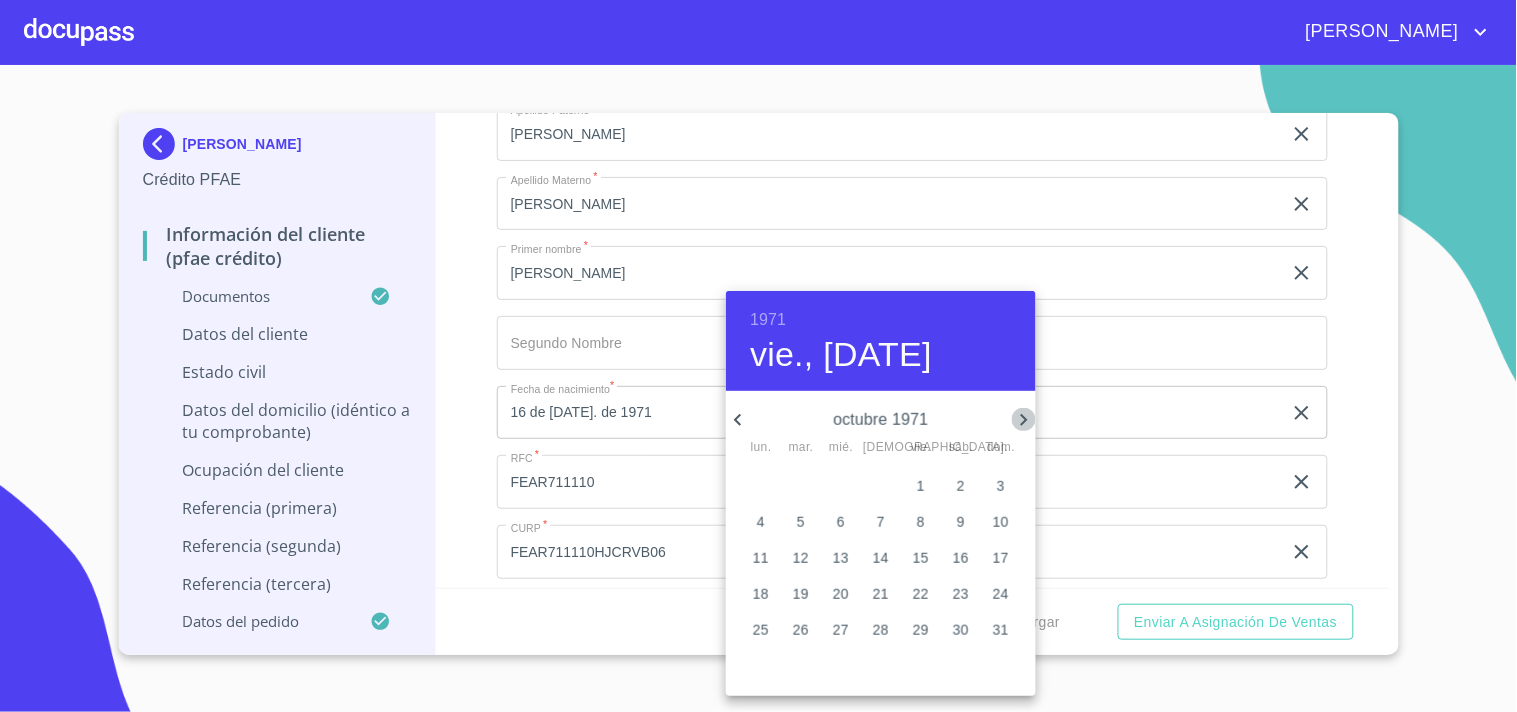 click 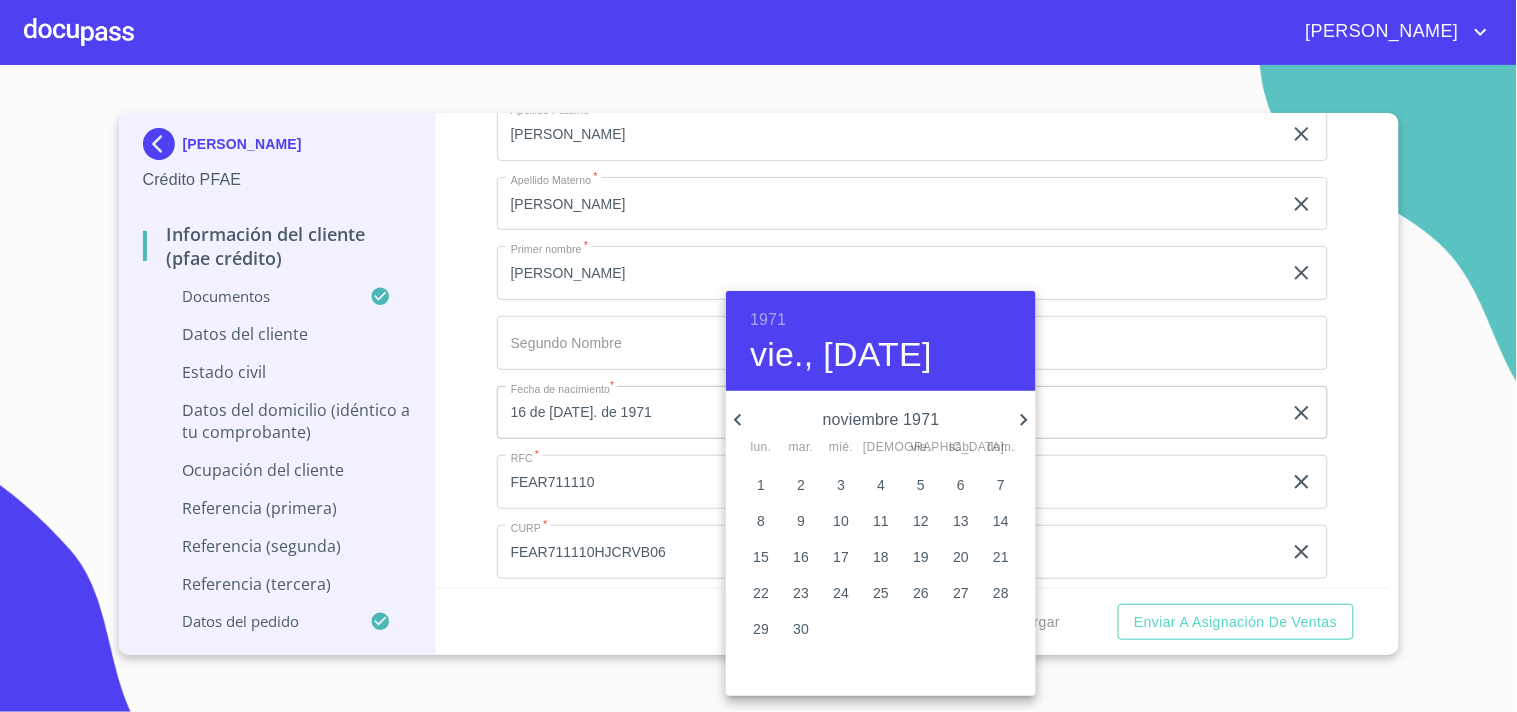 click on "10" at bounding box center [841, 521] 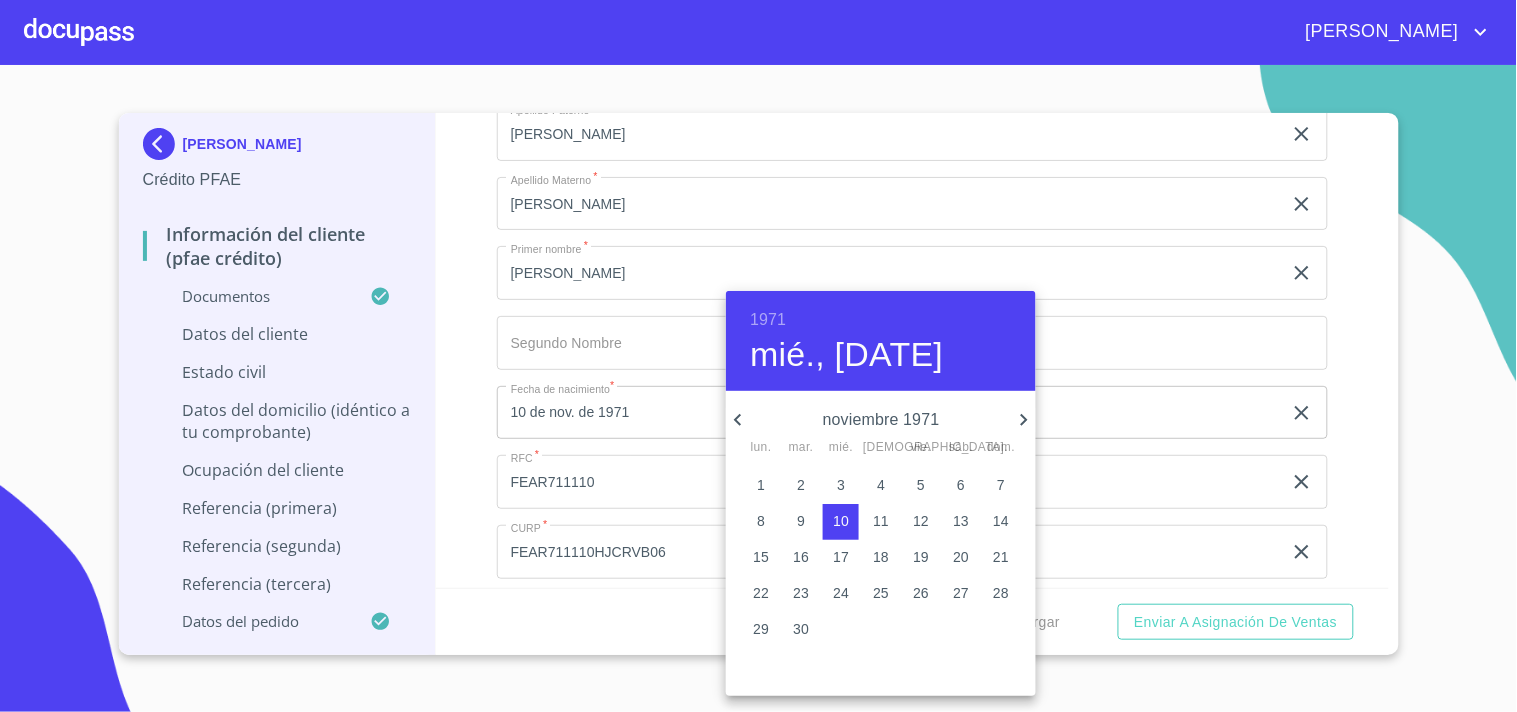 click at bounding box center [758, 356] 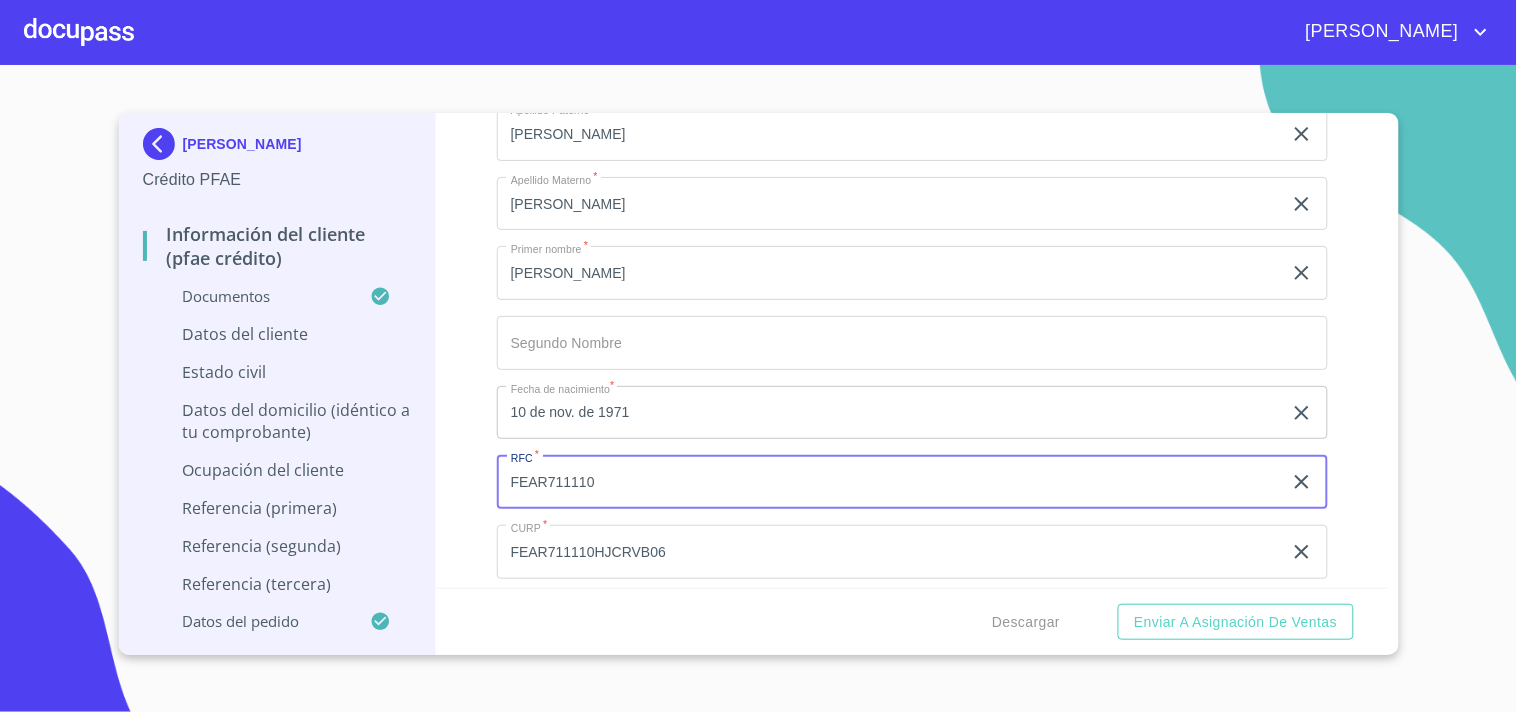 click on "FEAR711110" at bounding box center (889, 482) 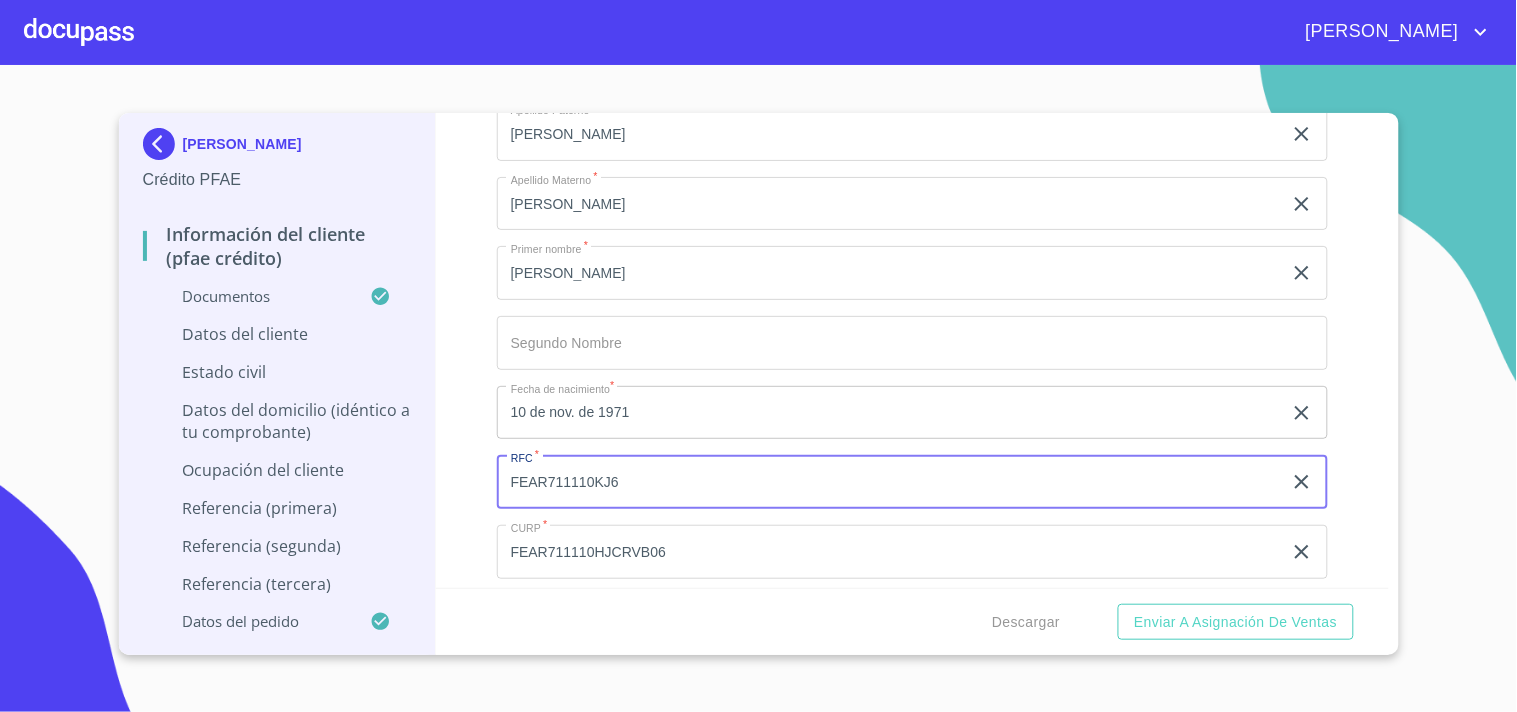 type on "FEAR711110KJ6" 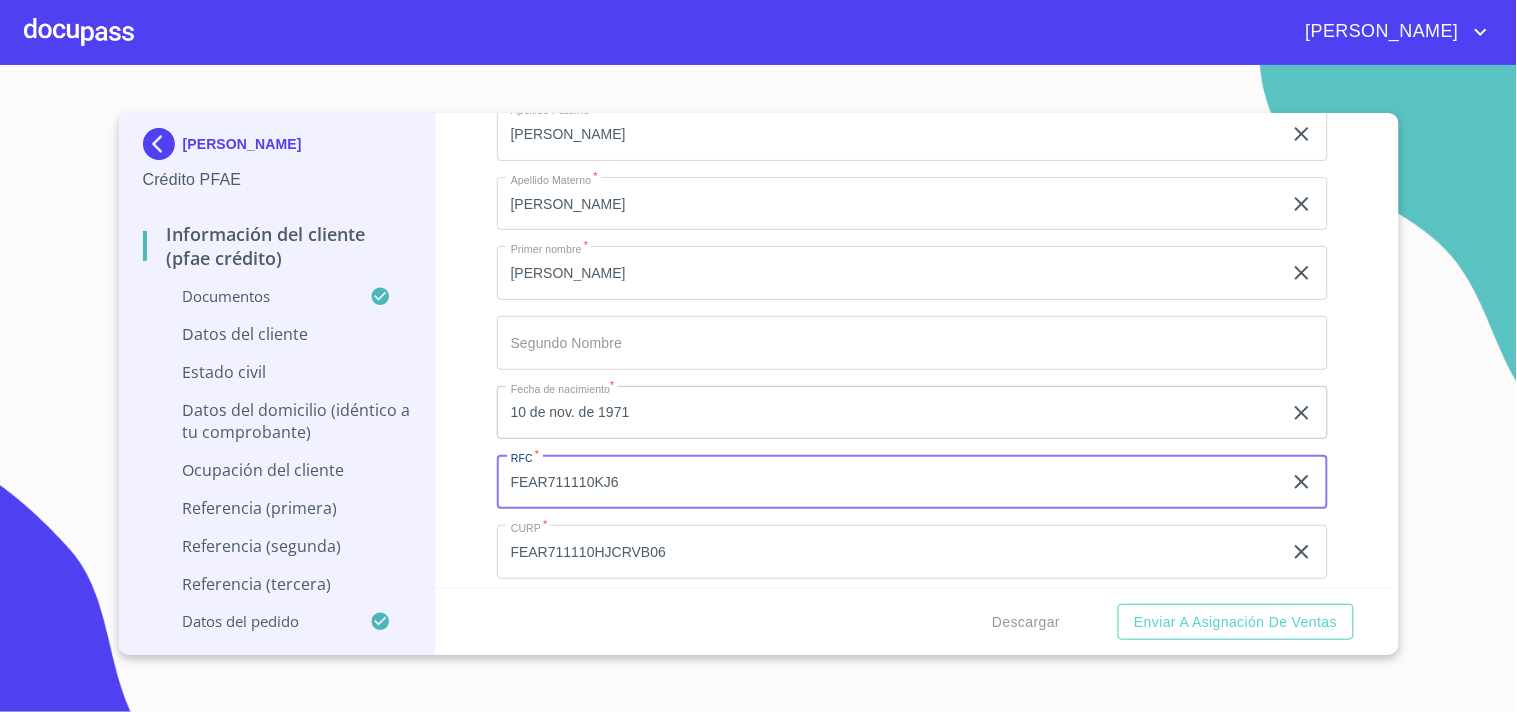 click on "Información del cliente (PFAE crédito)   Documentos Documento de identificación.   * INE ​ Identificación Oficial * Identificación Oficial Identificación Oficial Comprobante de Domicilio * Comprobante de Domicilio Comprobante de Domicilio Fuente de ingresos   * Independiente/Dueño de negocio/Persona Moral ​ Comprobante de Ingresos mes 1 * Comprobante de Ingresos mes 1 Comprobante de Ingresos mes 1 Comprobante de Ingresos mes 2 * Comprobante de Ingresos mes 2 Comprobante de Ingresos mes 2 Comprobante de Ingresos mes 3 * Comprobante de Ingresos mes 3 Comprobante de Ingresos mes 3 CURP * CURP CURP Constancia de situación fiscal Constancia de situación fiscal Constancia de situación fiscal Datos del cliente Apellido Paterno   * FERNANDEZ ​ Apellido Materno   * AVILA ​ Primer nombre   * RUBEN ​ Segundo Nombre ​ Fecha de nacimiento * 10 de nov. de 1971 ​ RFC   * FEAR711110KJ6 ​ CURP   * FEAR711110HJCRVB06 ​ ID de Identificación ​ Nacionalidad   * ​ ​   * ​ Sexo" at bounding box center [912, 350] 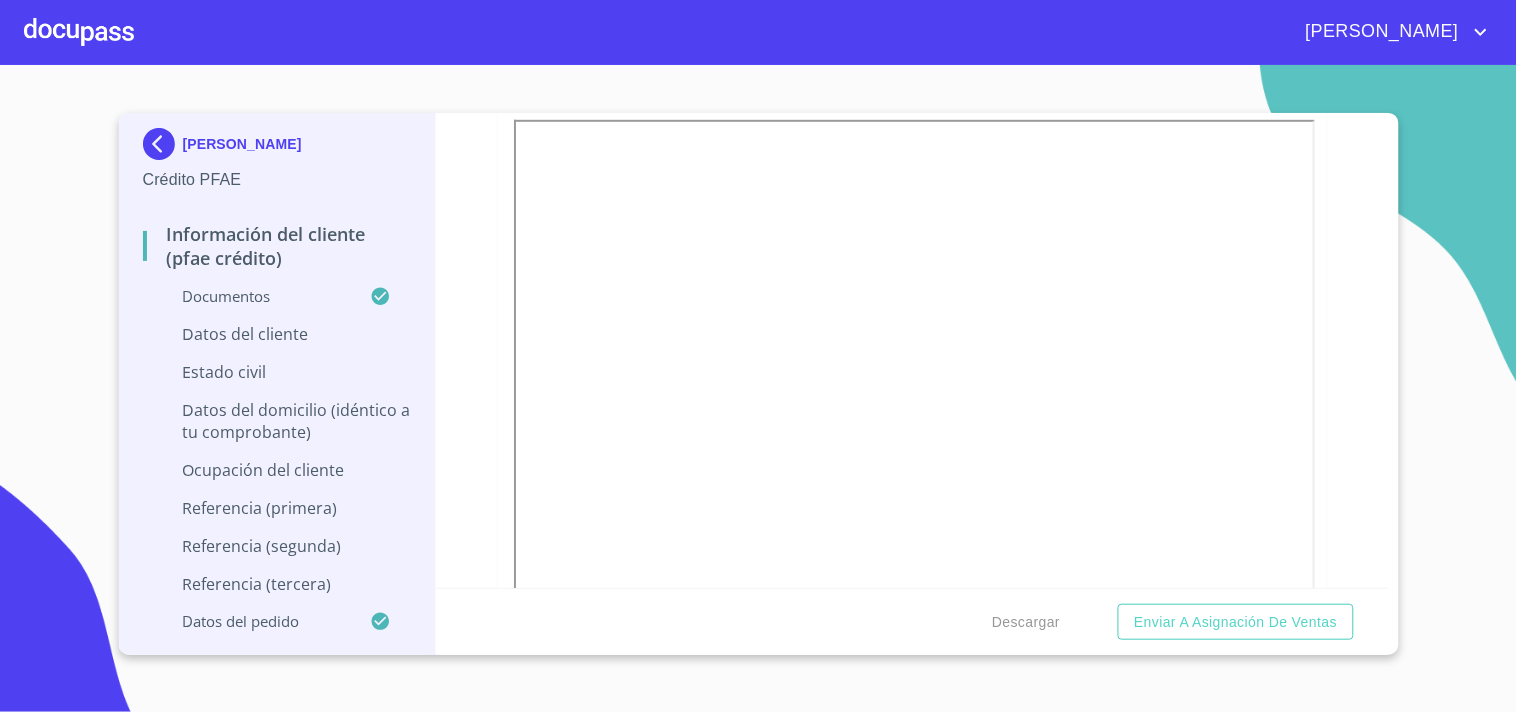 scroll, scrollTop: 461, scrollLeft: 0, axis: vertical 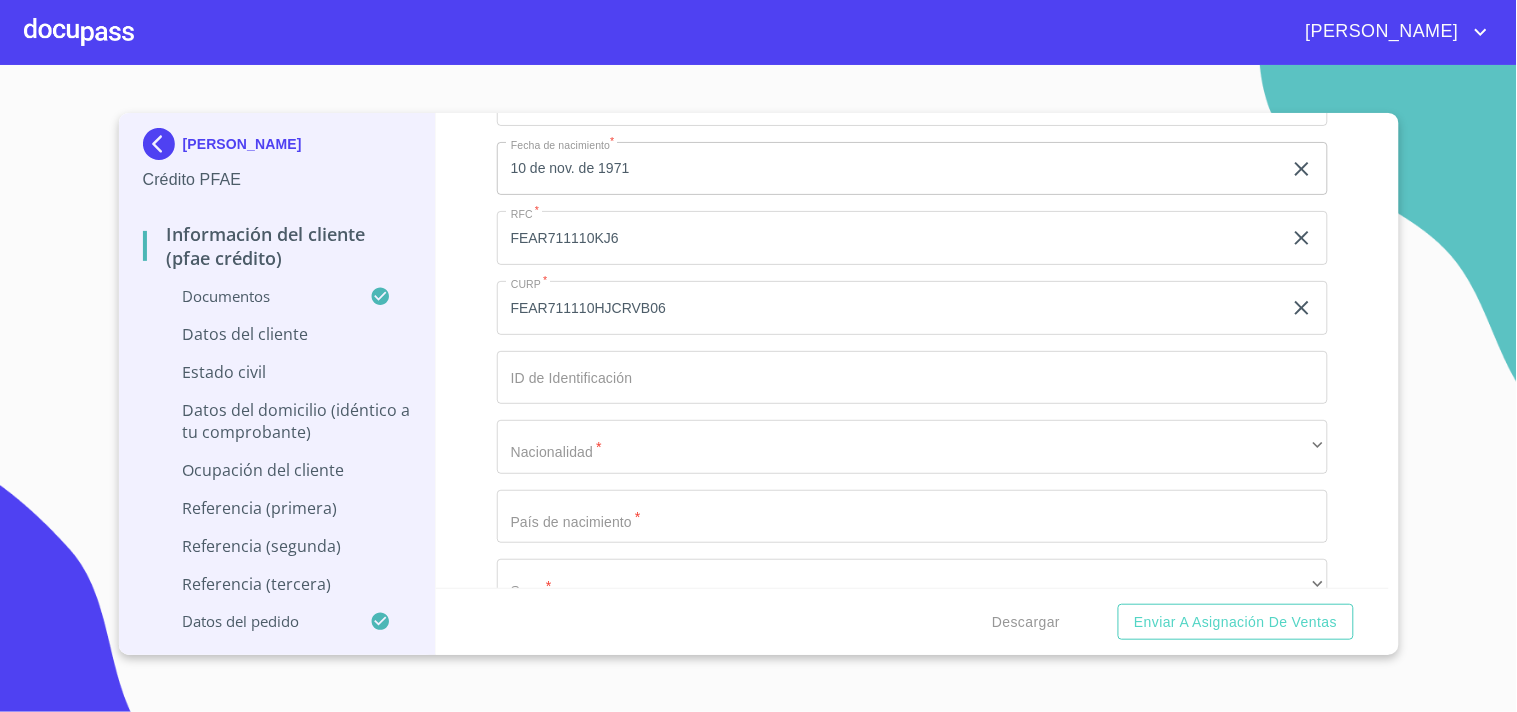 click on "Documento de identificación.   *" at bounding box center [889, -110] 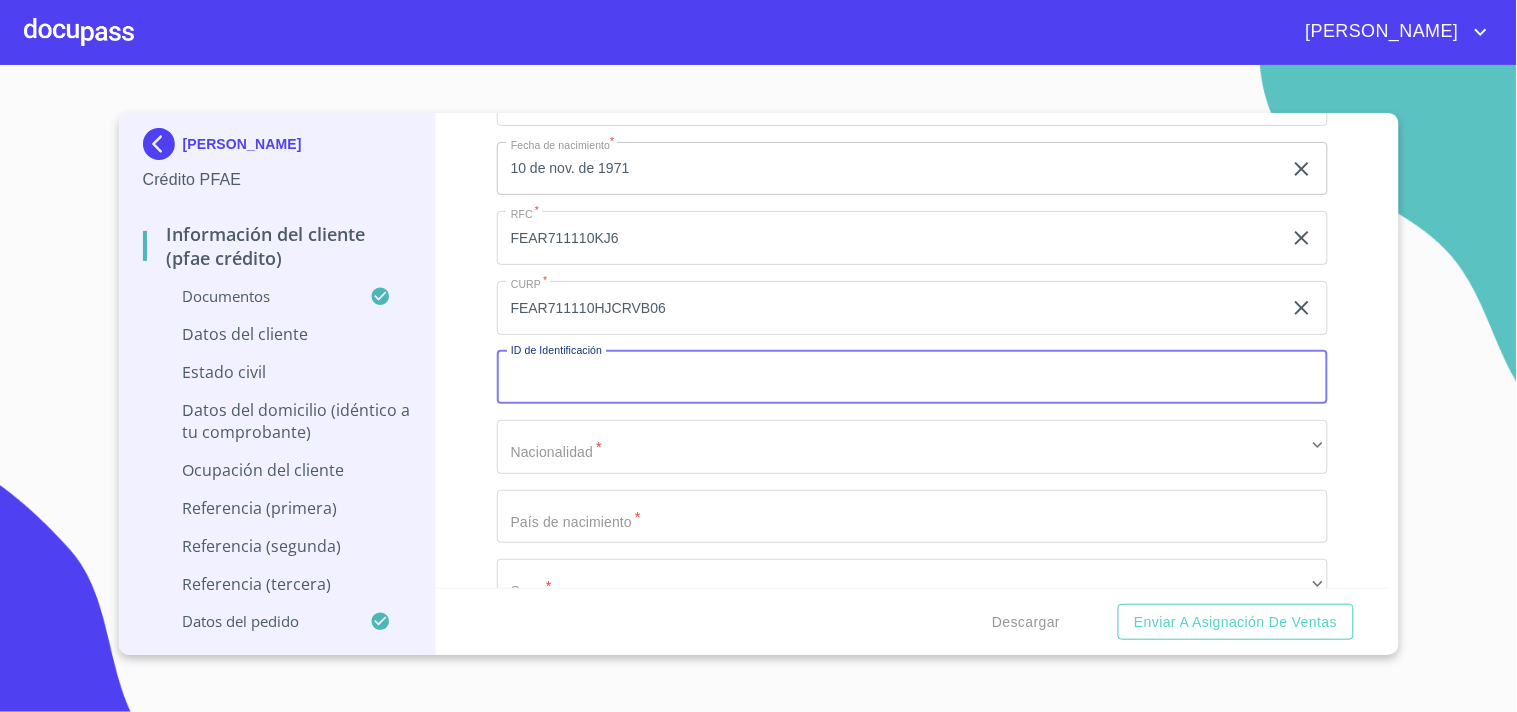 paste on "1285455525" 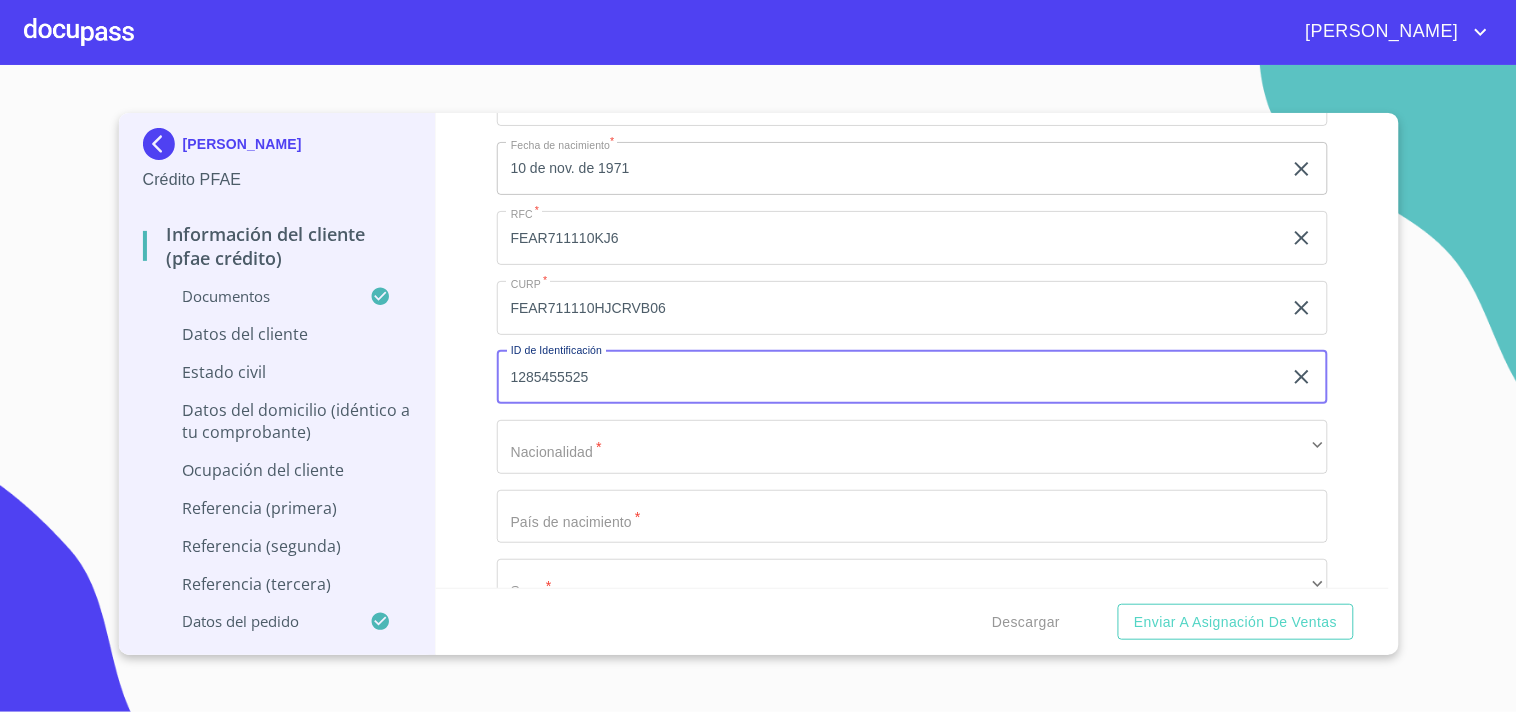 type on "1285455525" 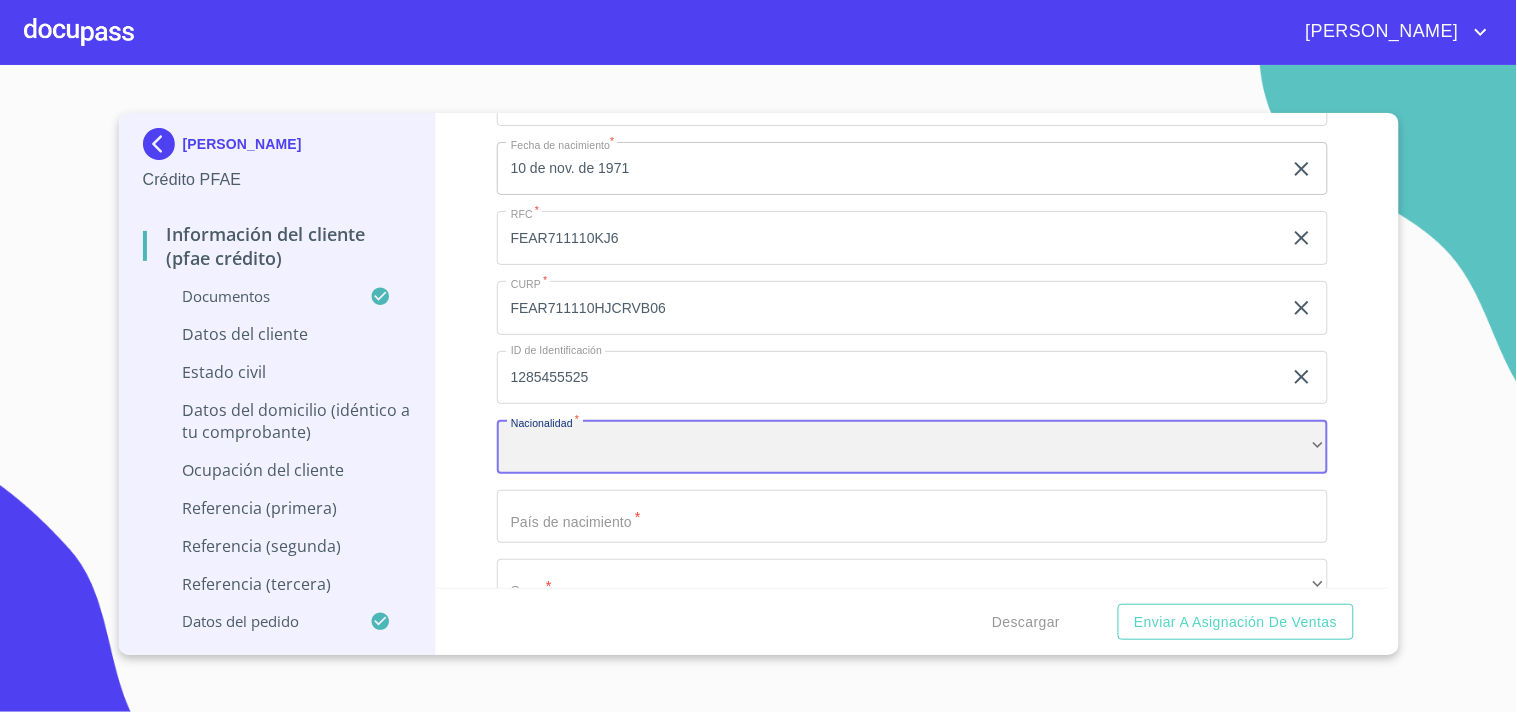 click on "​" at bounding box center [912, 447] 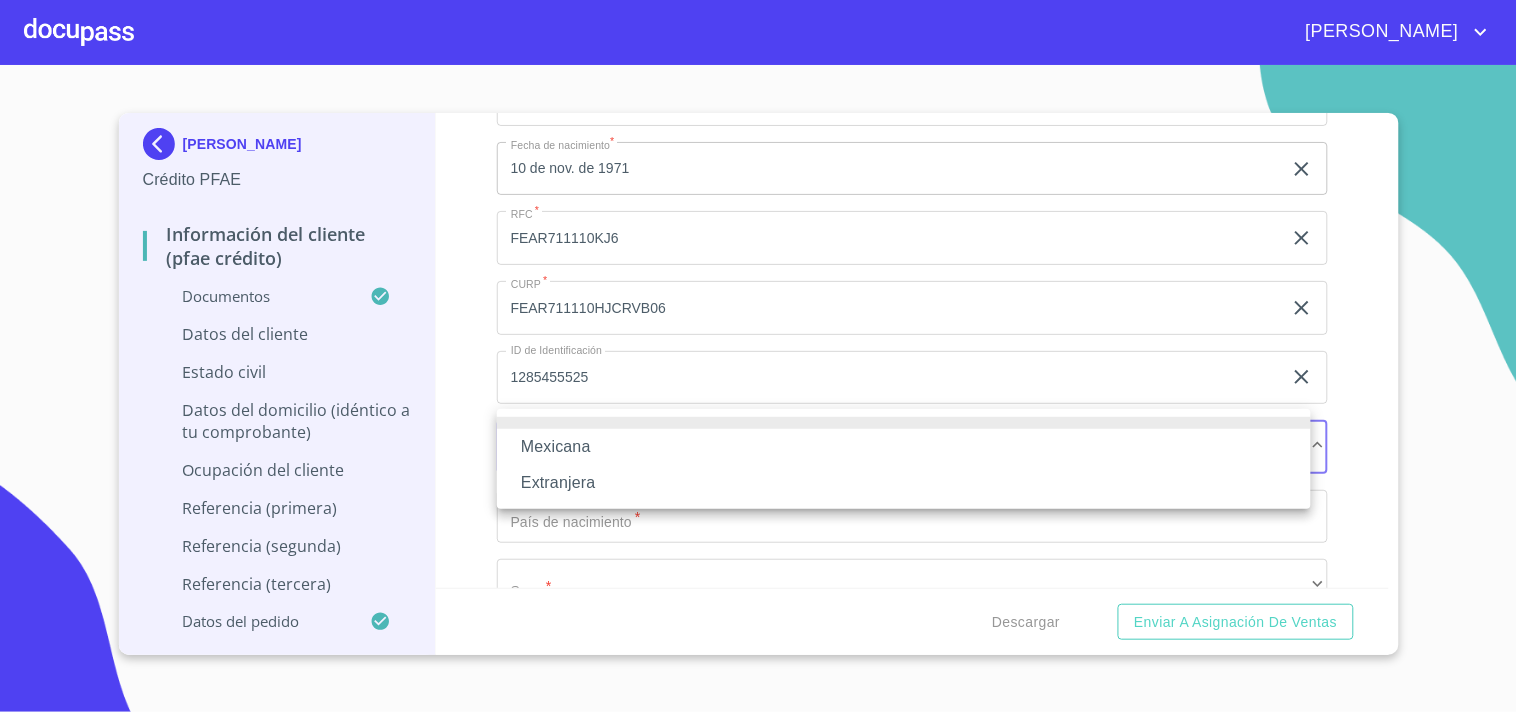 click on "Mexicana" at bounding box center [904, 447] 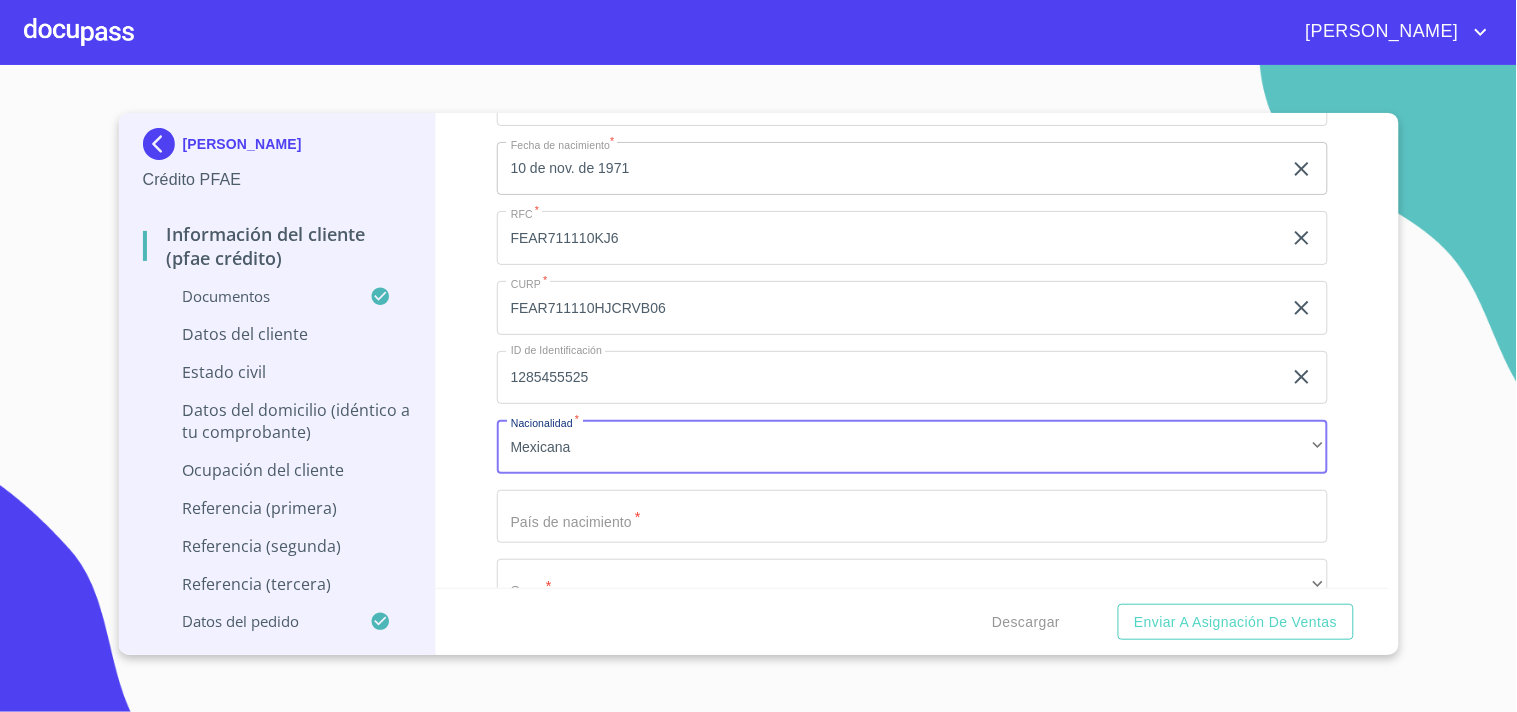 click on "Documento de identificación.   *" at bounding box center [889, -110] 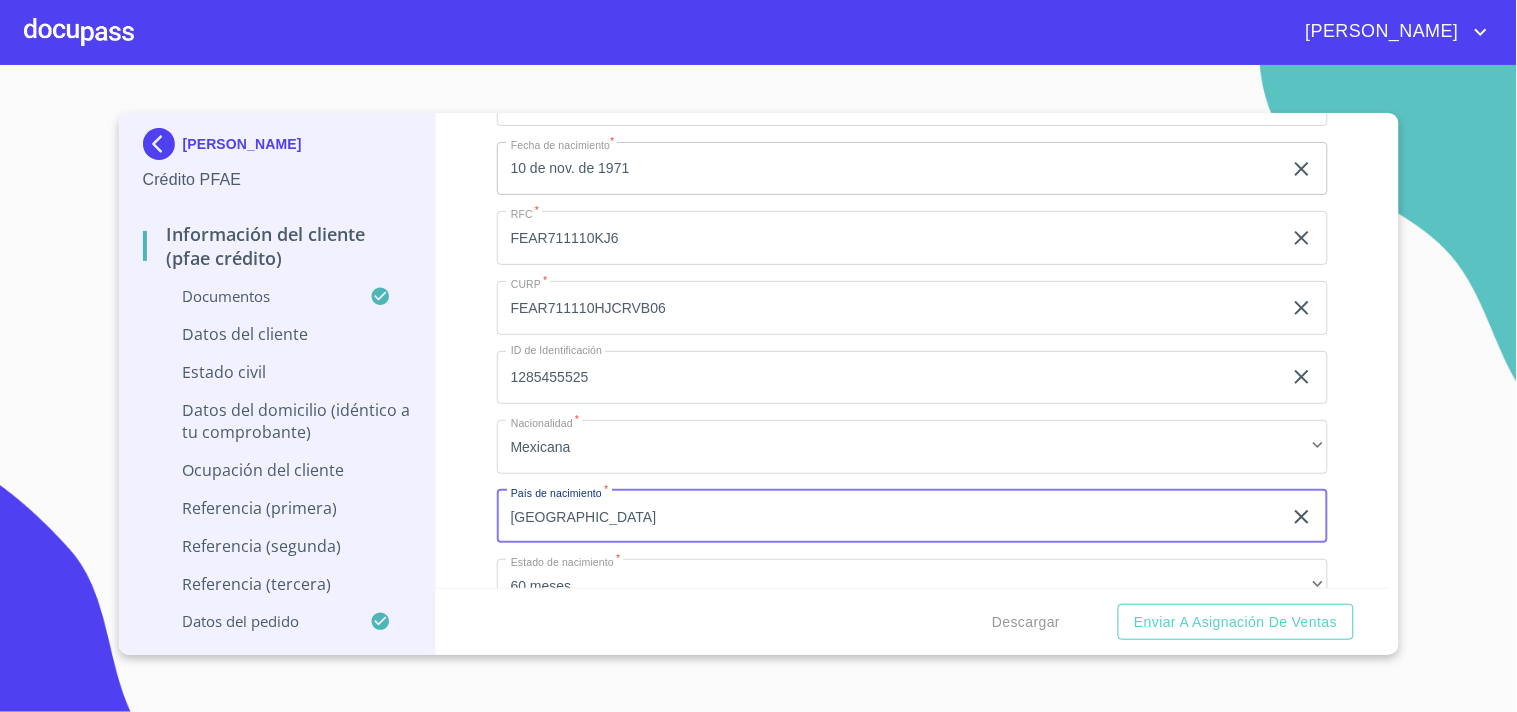 type on "MEXICO" 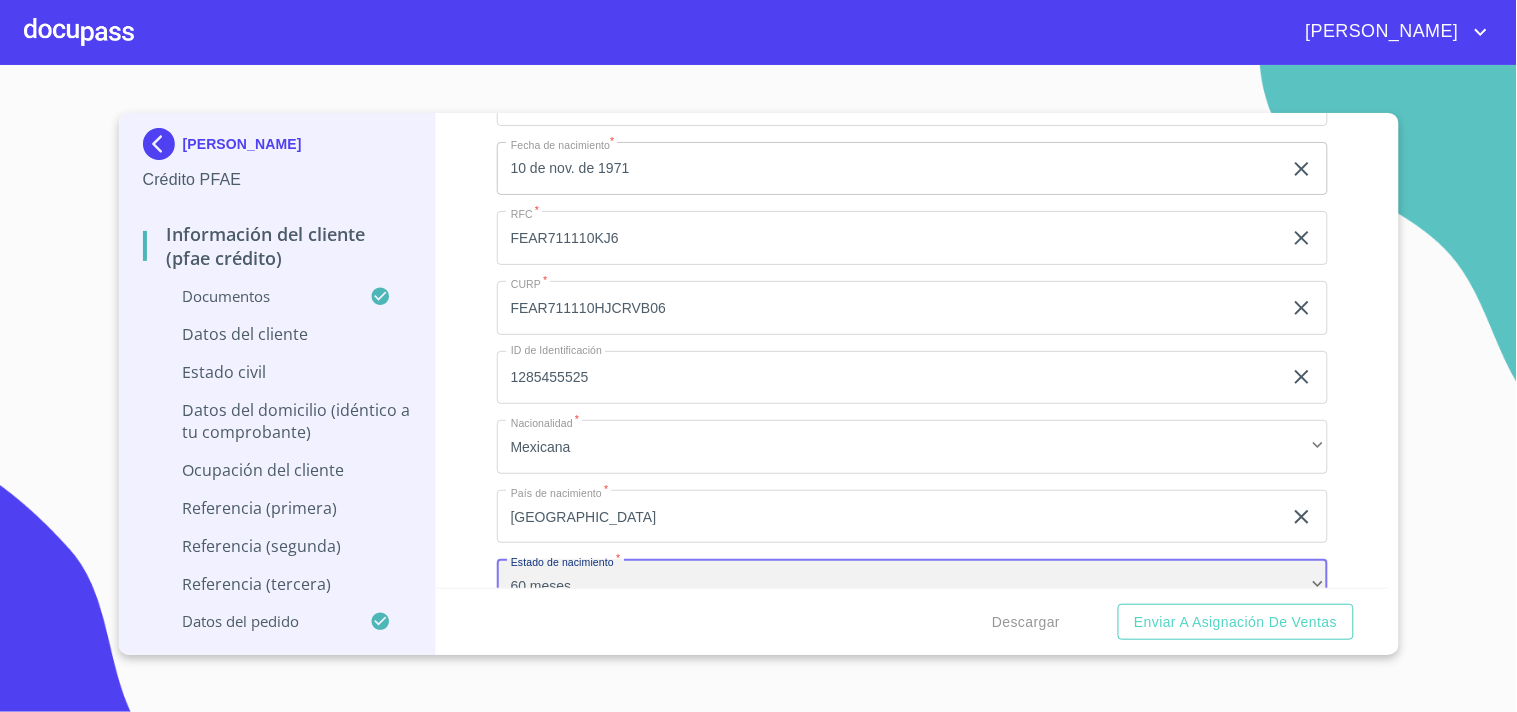 scroll, scrollTop: 6717, scrollLeft: 0, axis: vertical 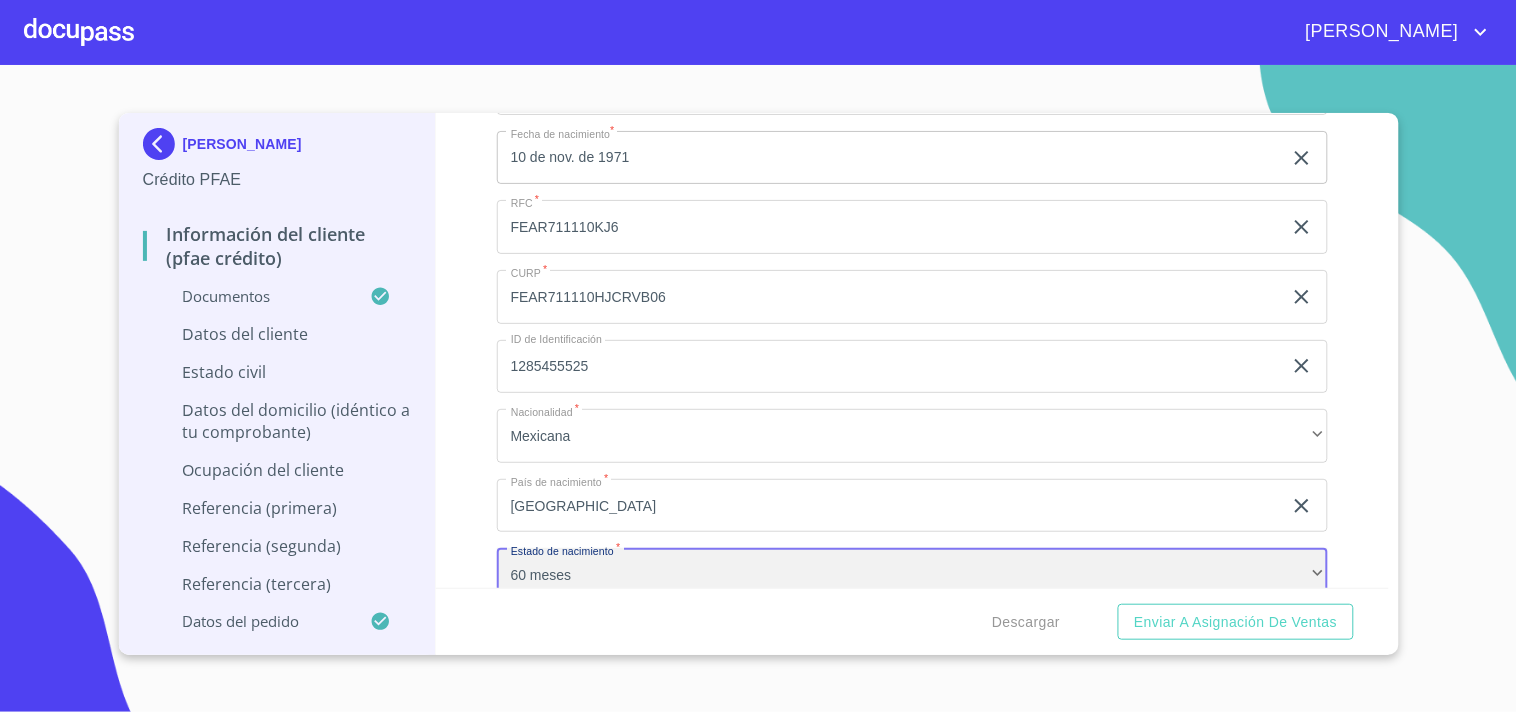click on "60 meses" at bounding box center [912, 575] 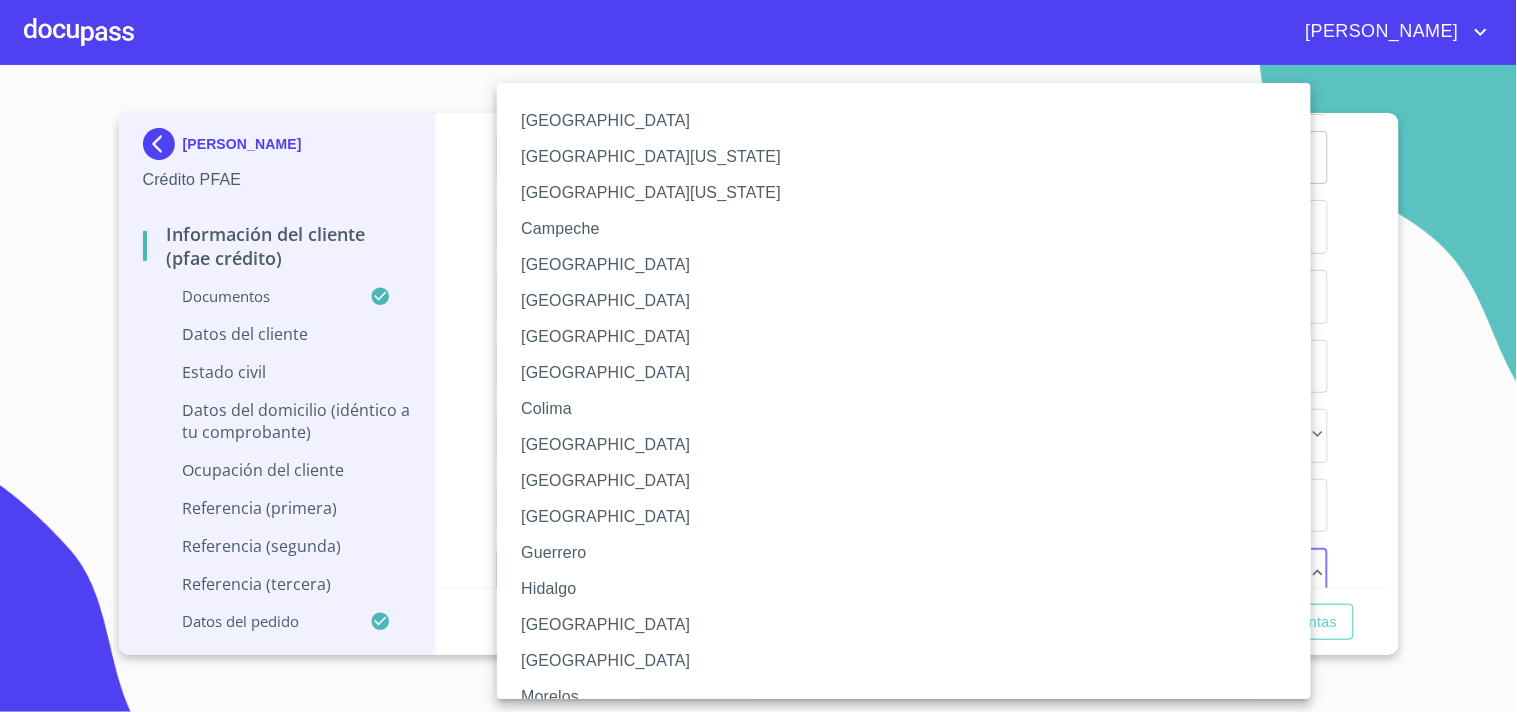 click on "Jalisco" at bounding box center (912, 625) 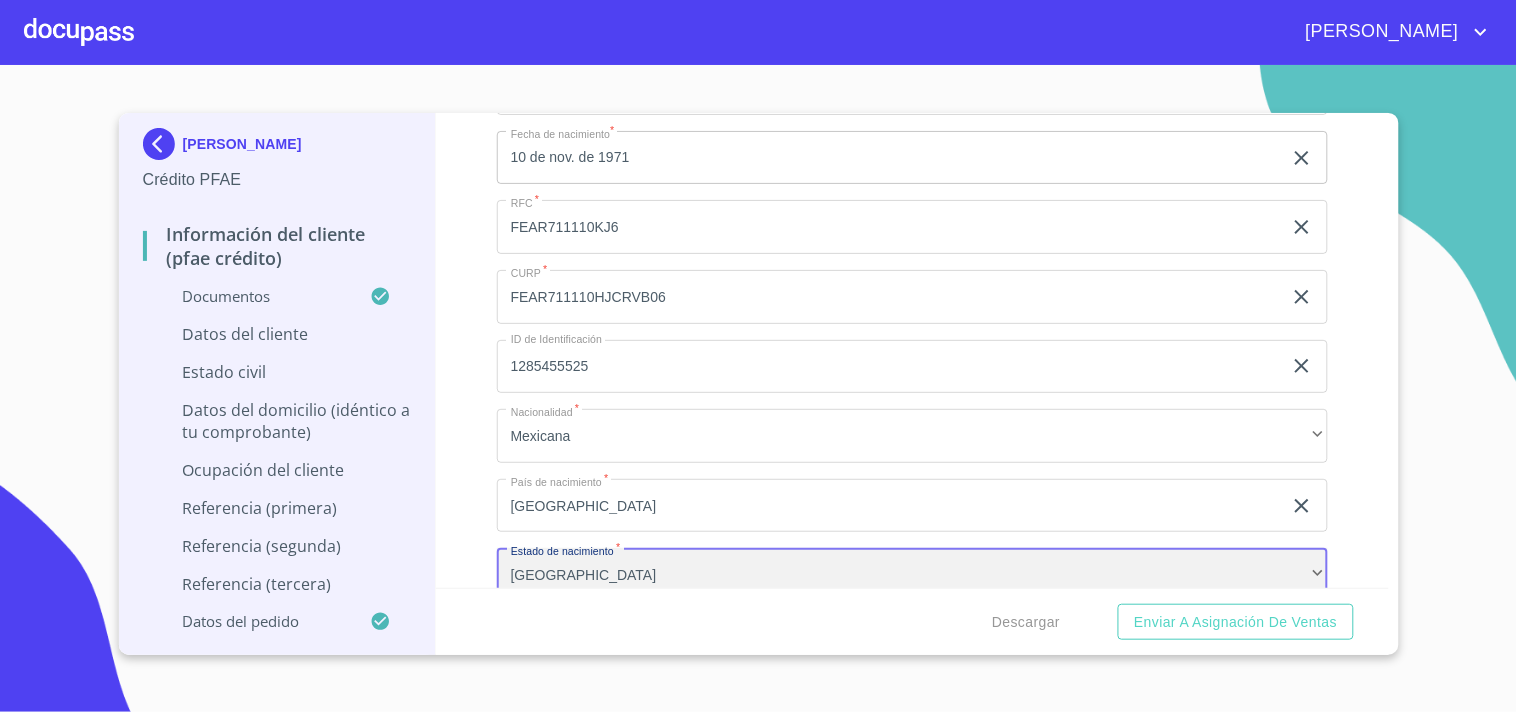 scroll, scrollTop: 0, scrollLeft: 0, axis: both 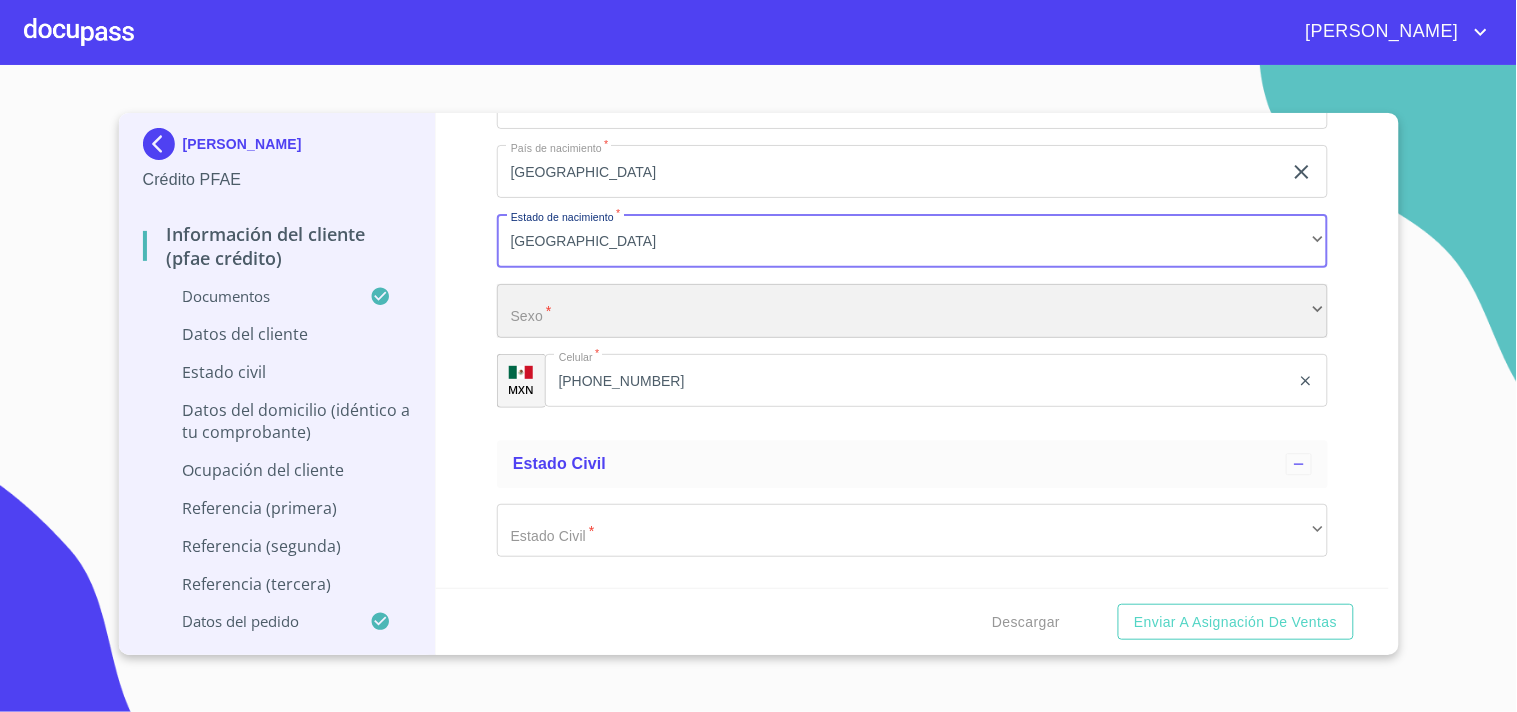 click on "​" at bounding box center [912, 311] 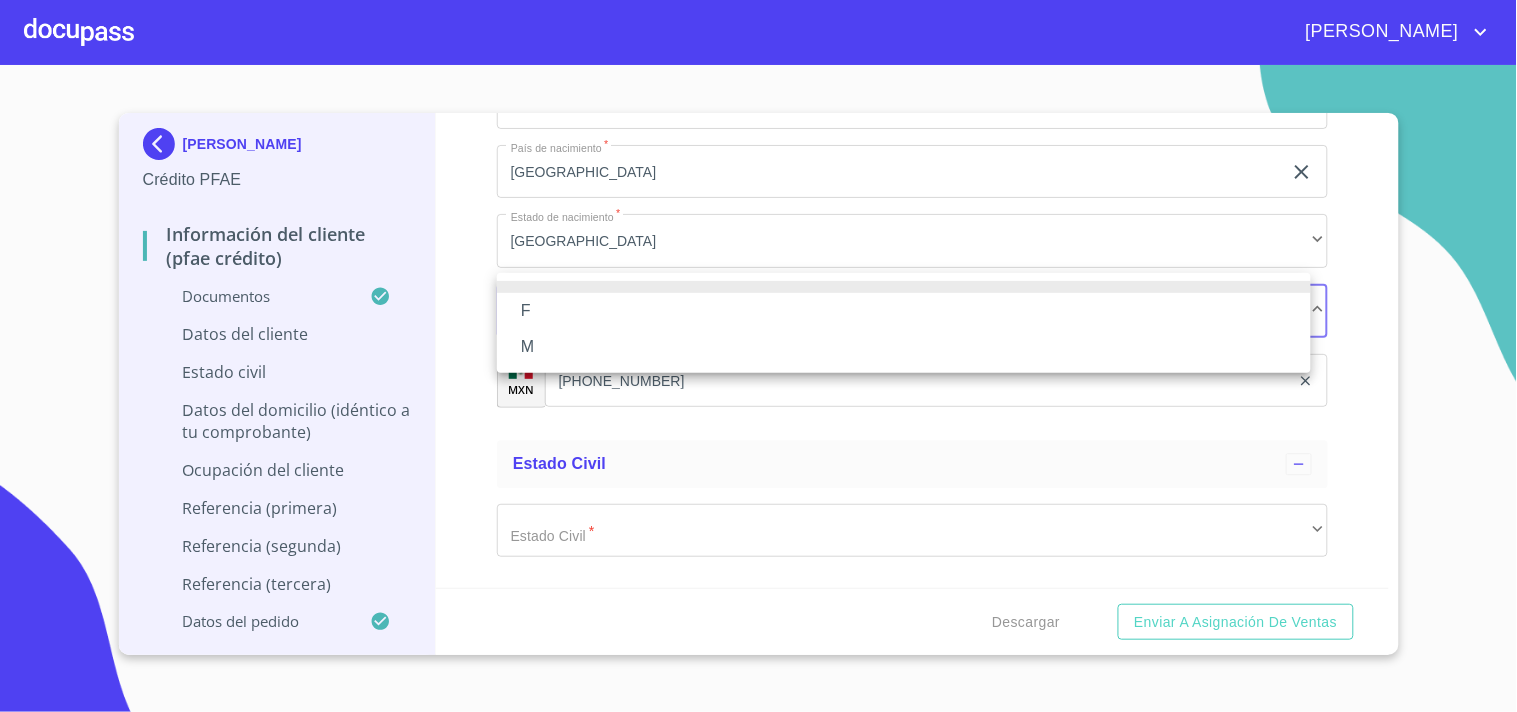 click on "M" at bounding box center (904, 347) 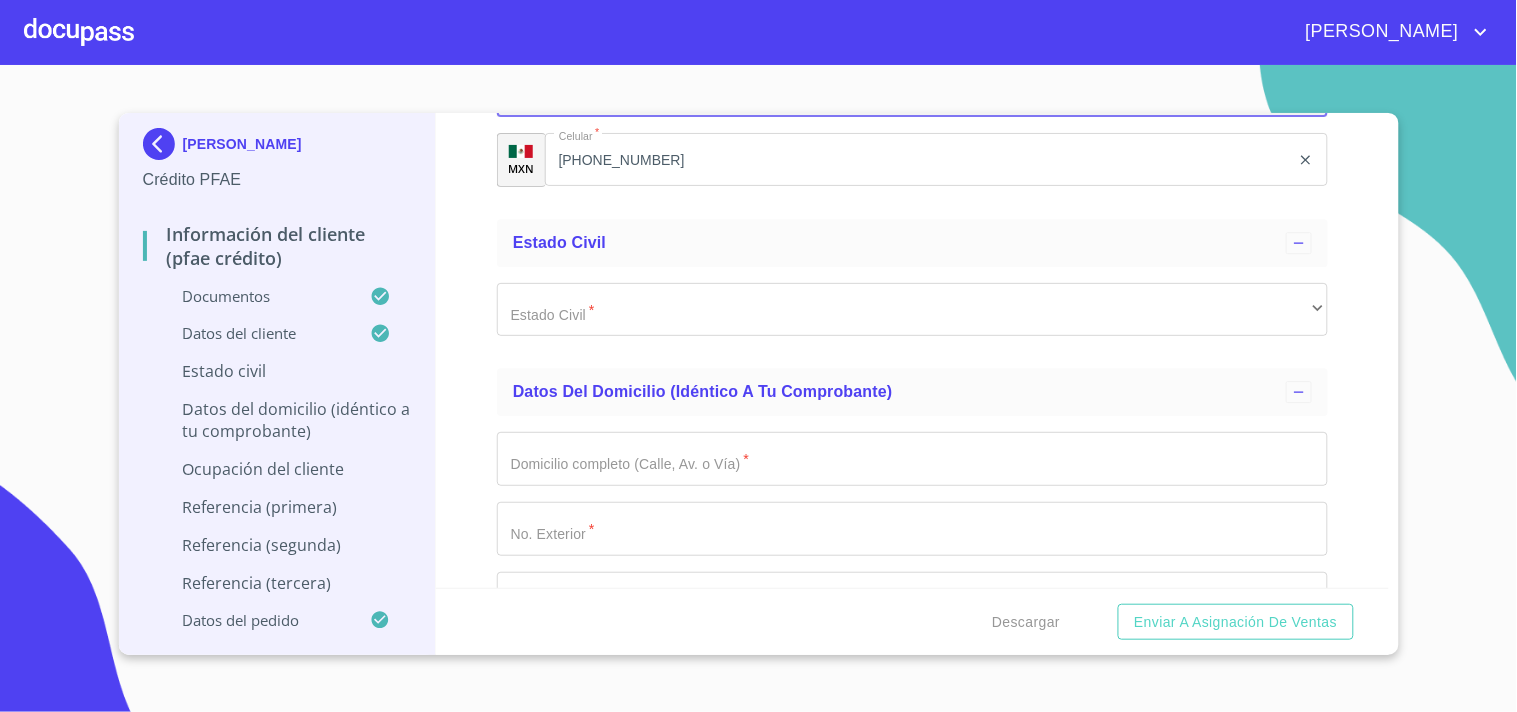scroll, scrollTop: 7273, scrollLeft: 0, axis: vertical 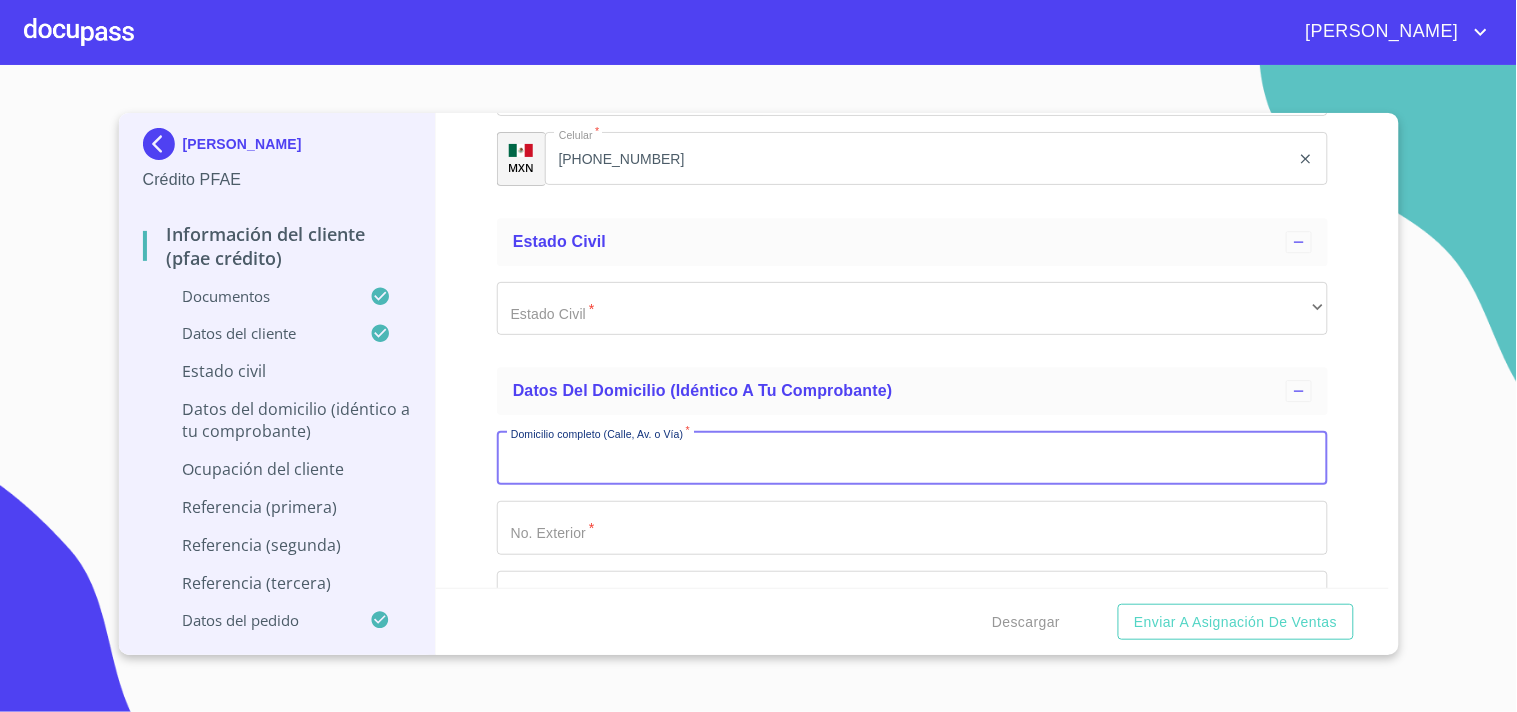 click on "Documento de identificación.   *" at bounding box center (912, 458) 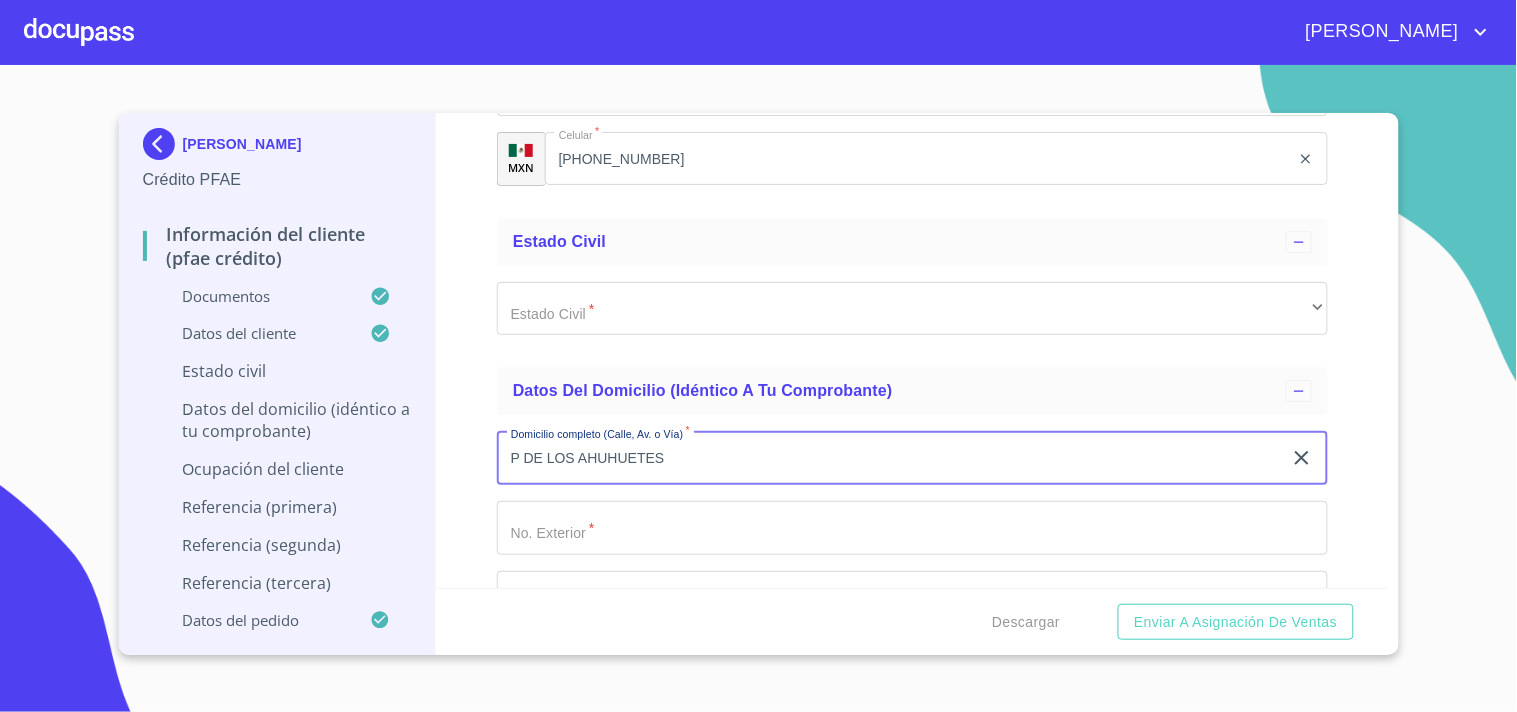 click on "P DE LOS AHUHUETES" at bounding box center (889, 458) 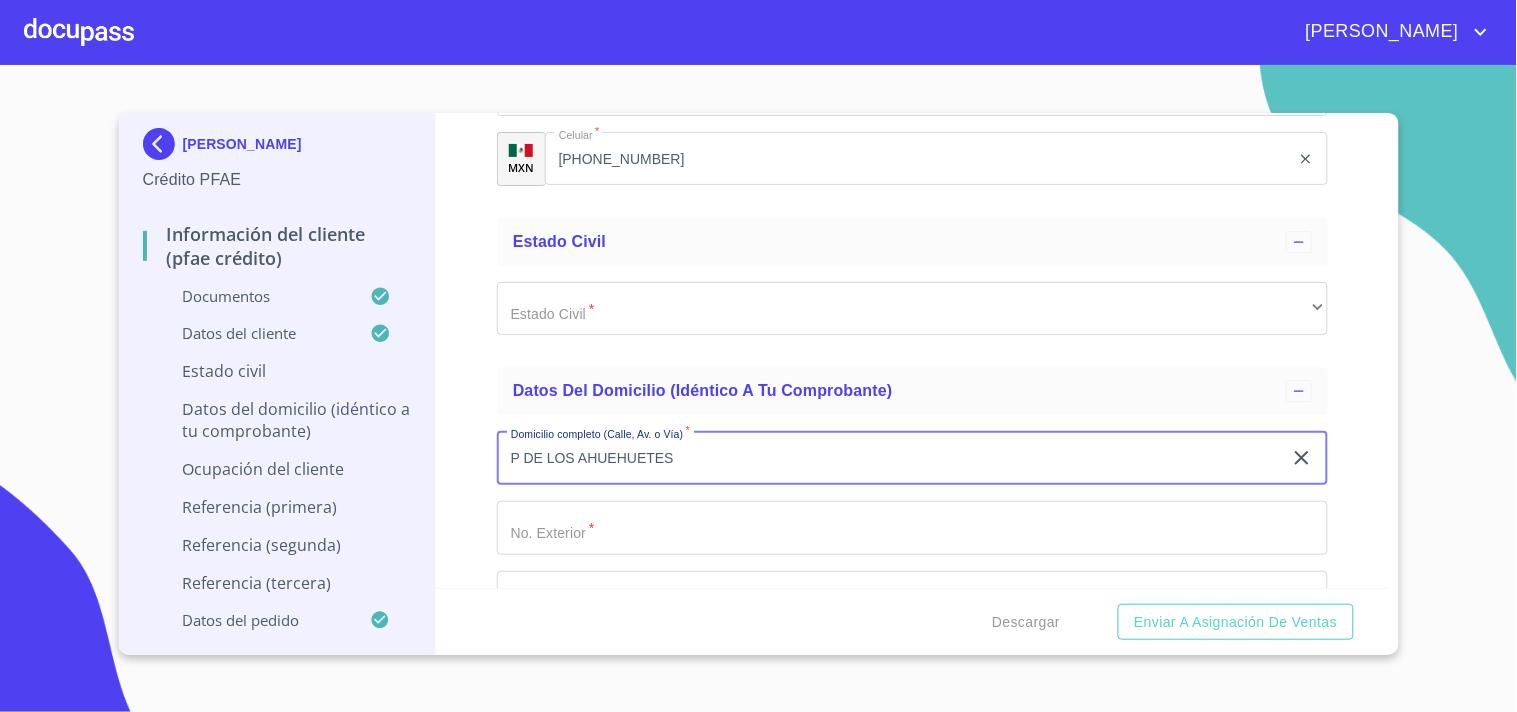 type on "P DE LOS AHUEHUETES" 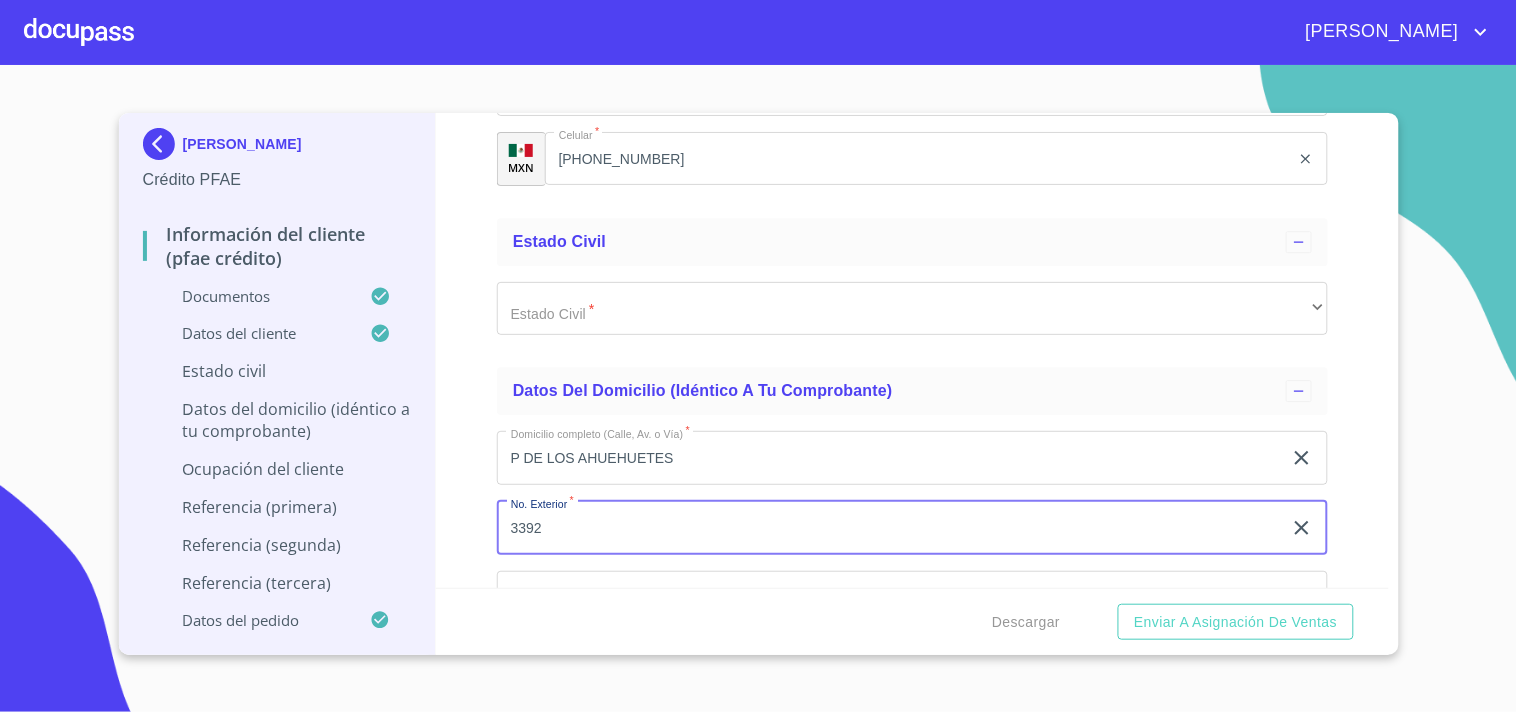 type on "3392" 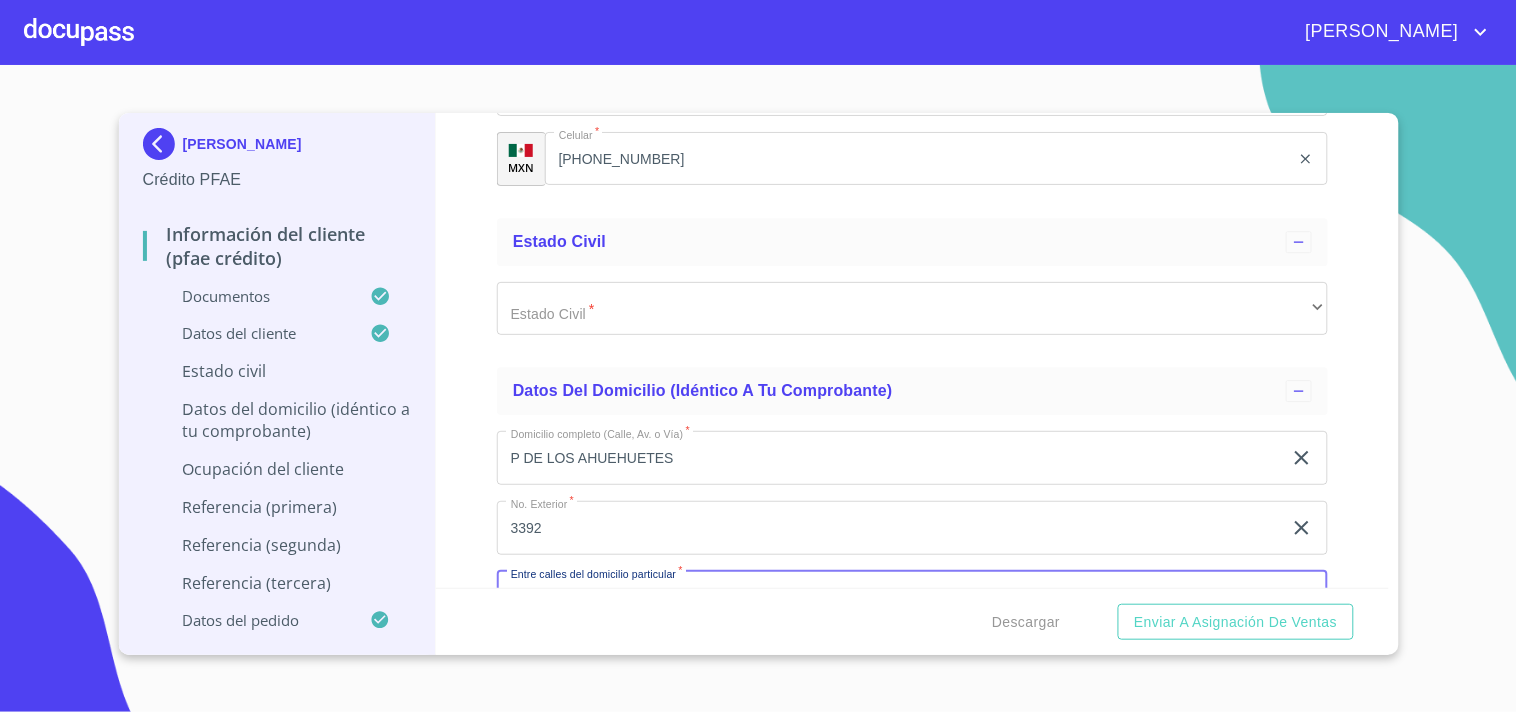 scroll, scrollTop: 7295, scrollLeft: 0, axis: vertical 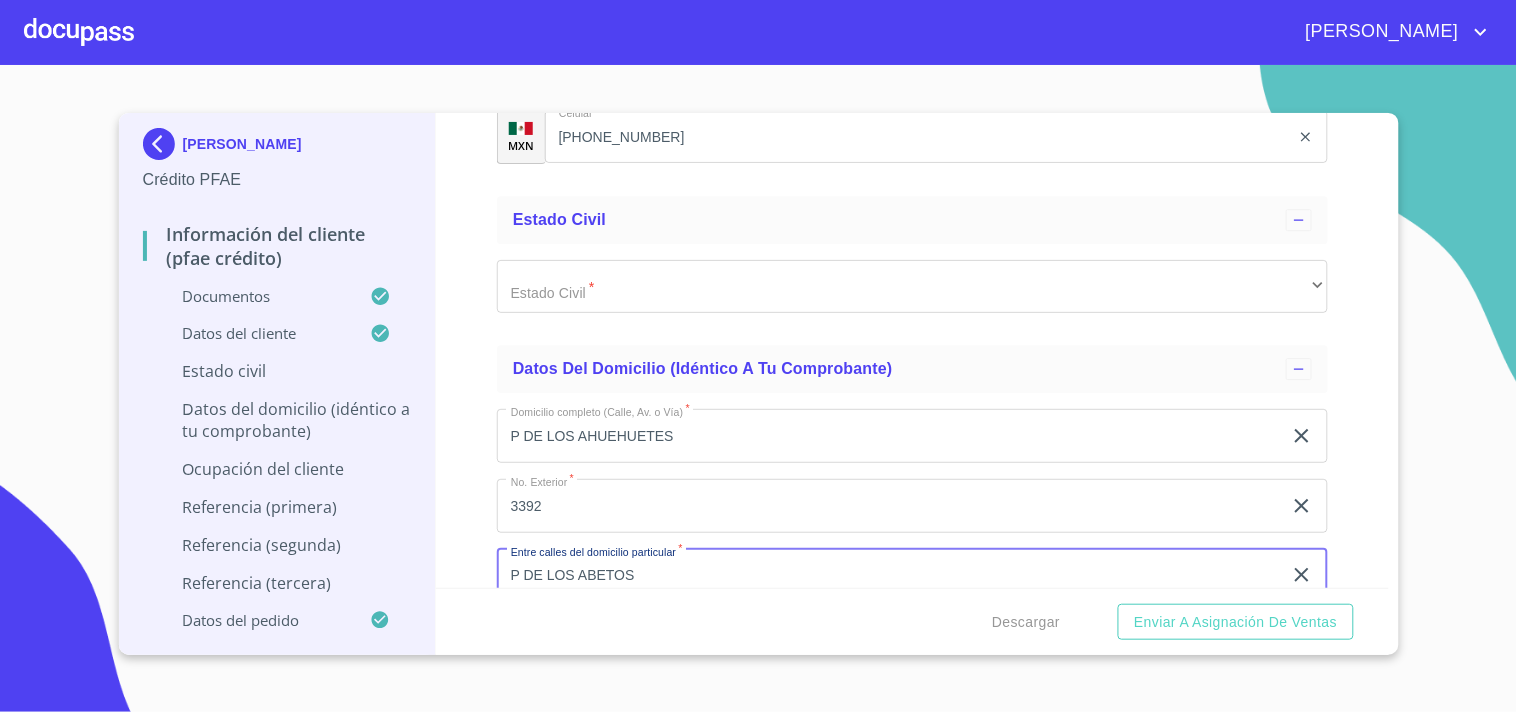 type on "P DE LOS ABETOS" 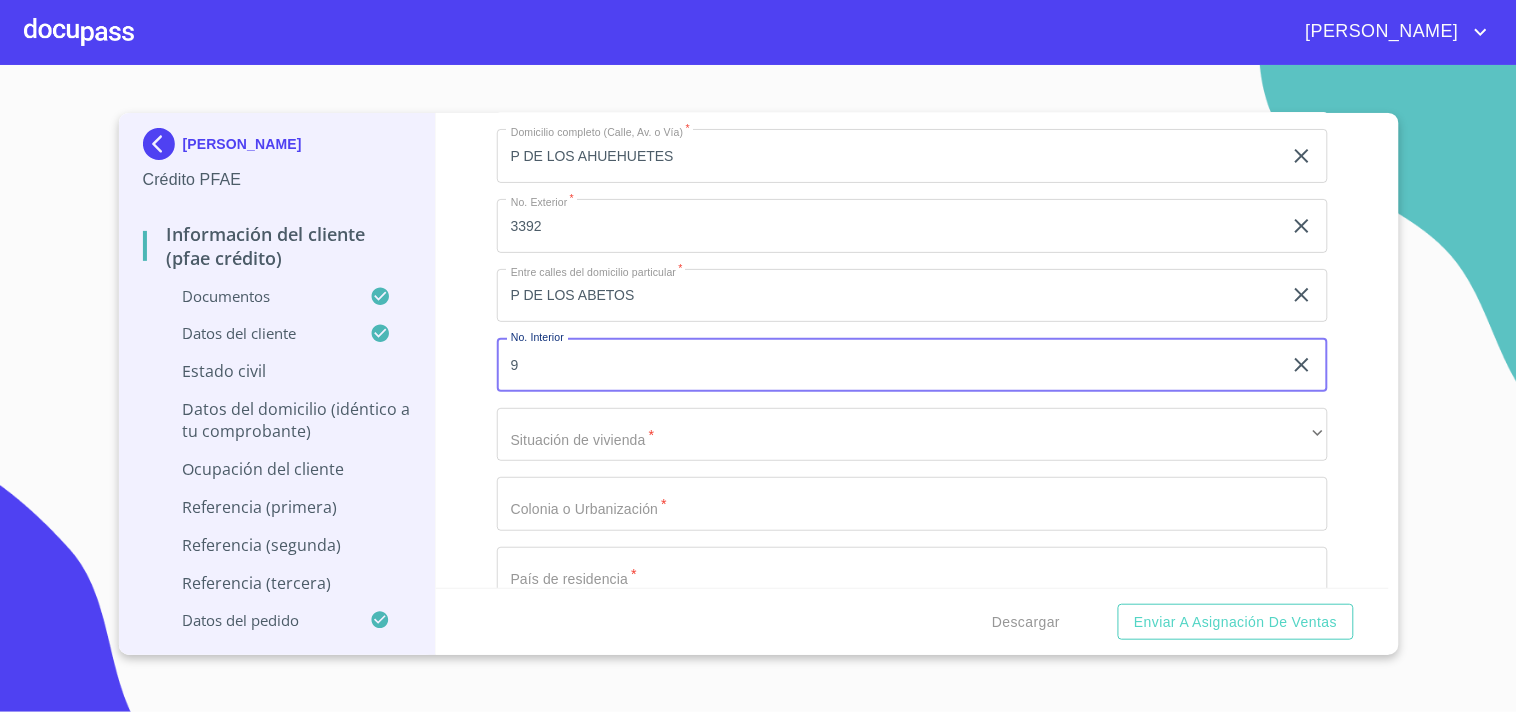 type on "9" 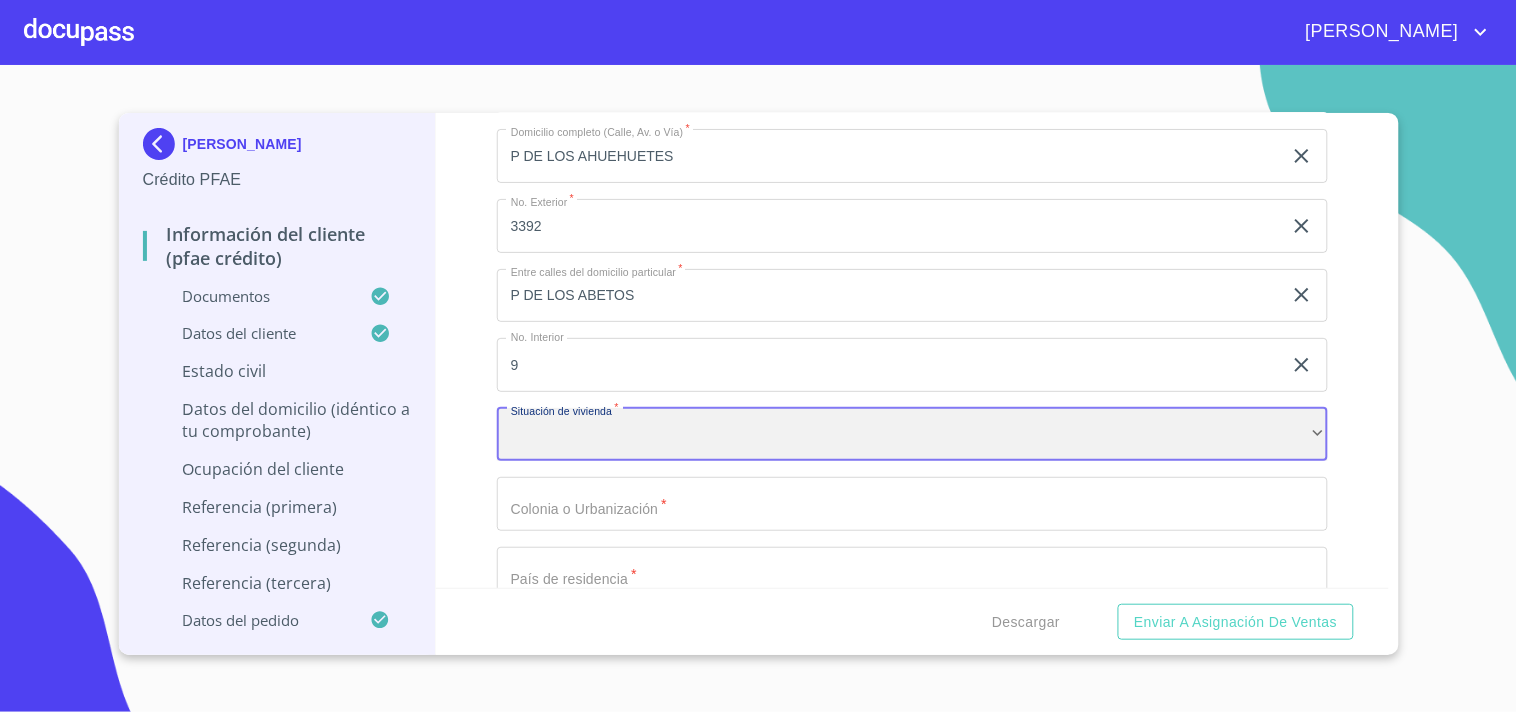 click on "​" at bounding box center [912, 435] 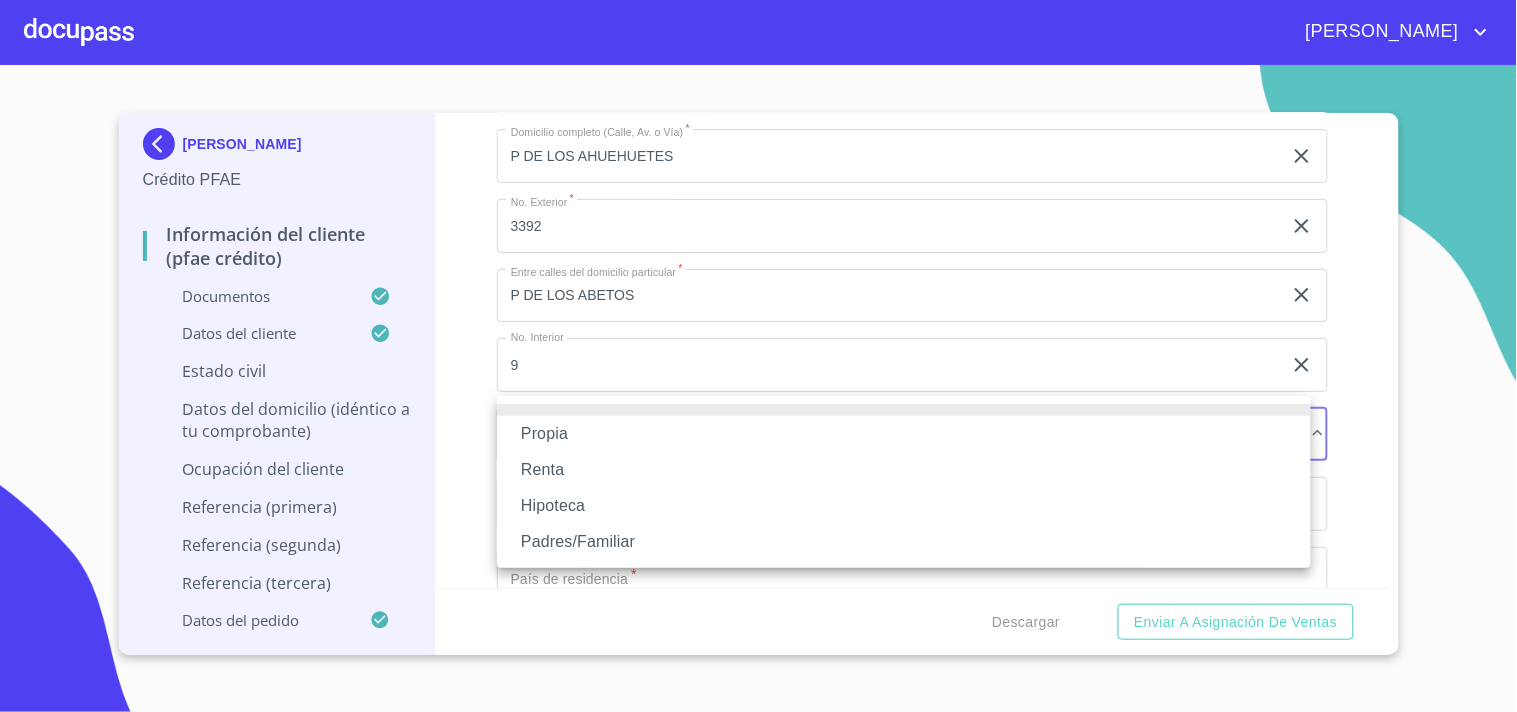 click on "Propia" at bounding box center (904, 434) 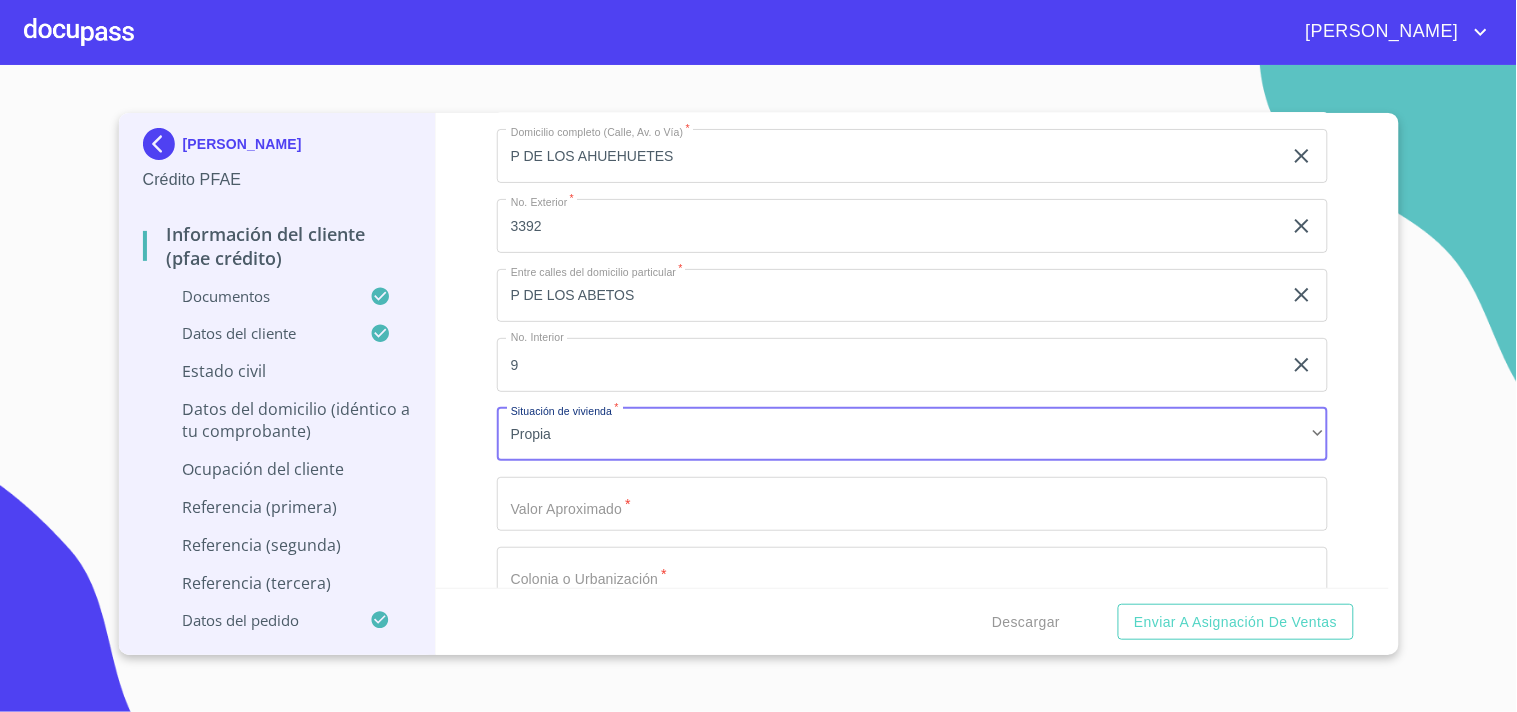 click on "Documento de identificación.   *" at bounding box center (889, -979) 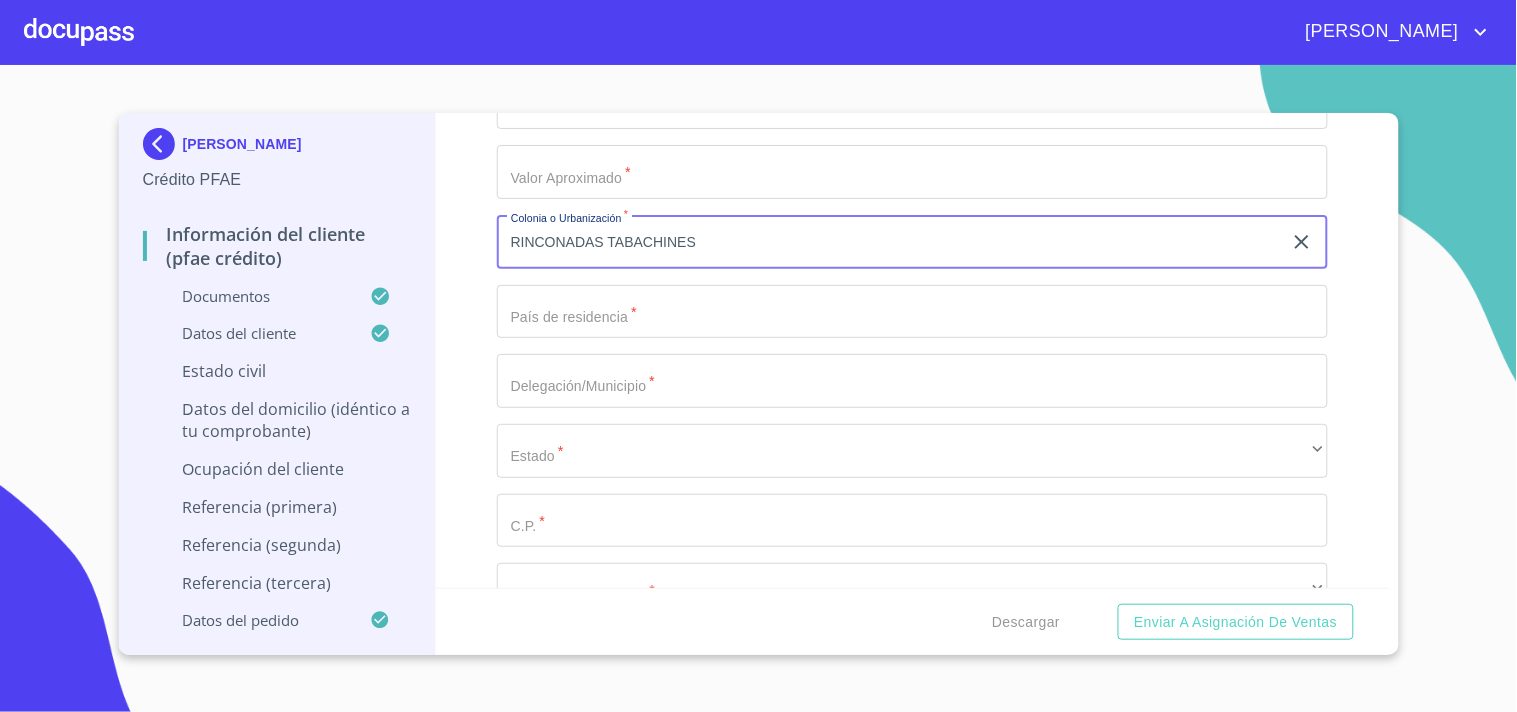 scroll, scrollTop: 7908, scrollLeft: 0, axis: vertical 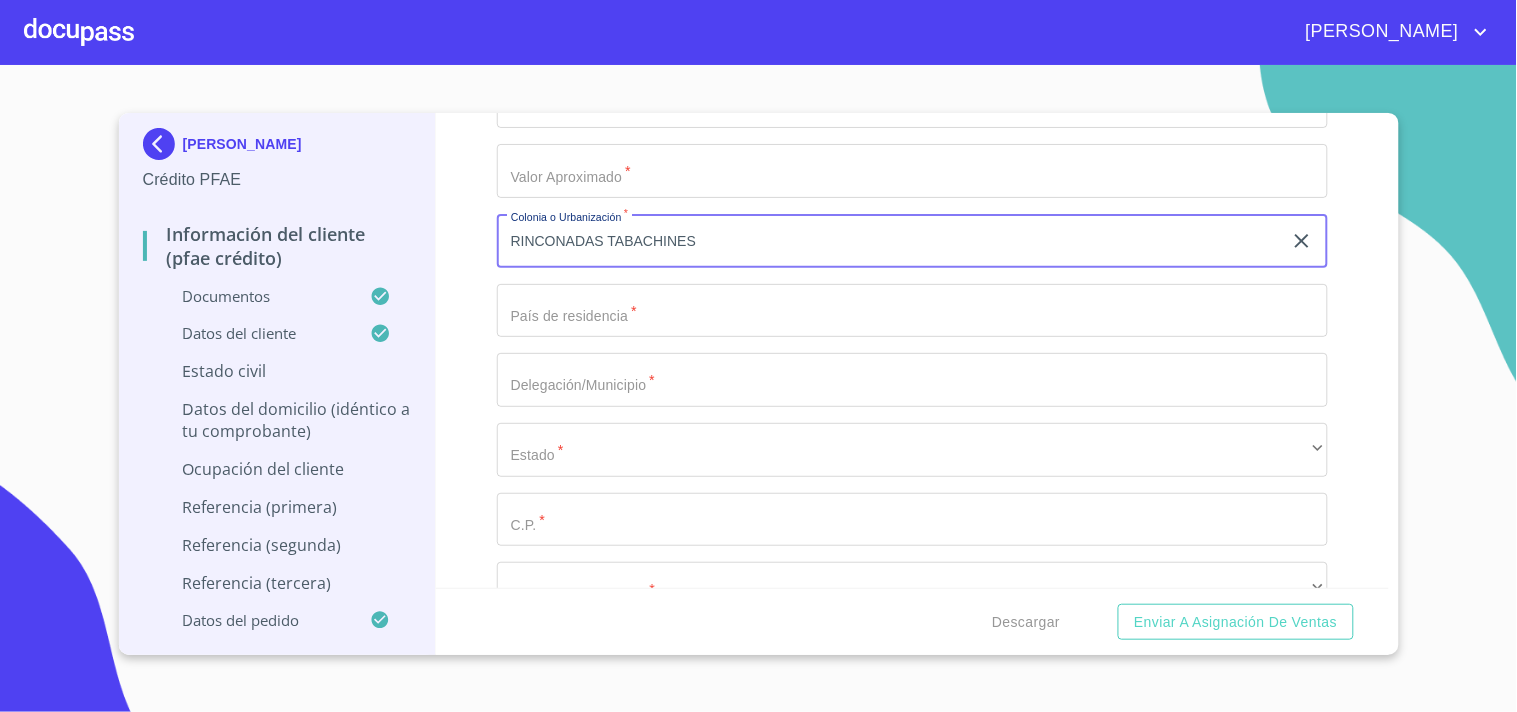 type on "RINCONADAS TABACHINES" 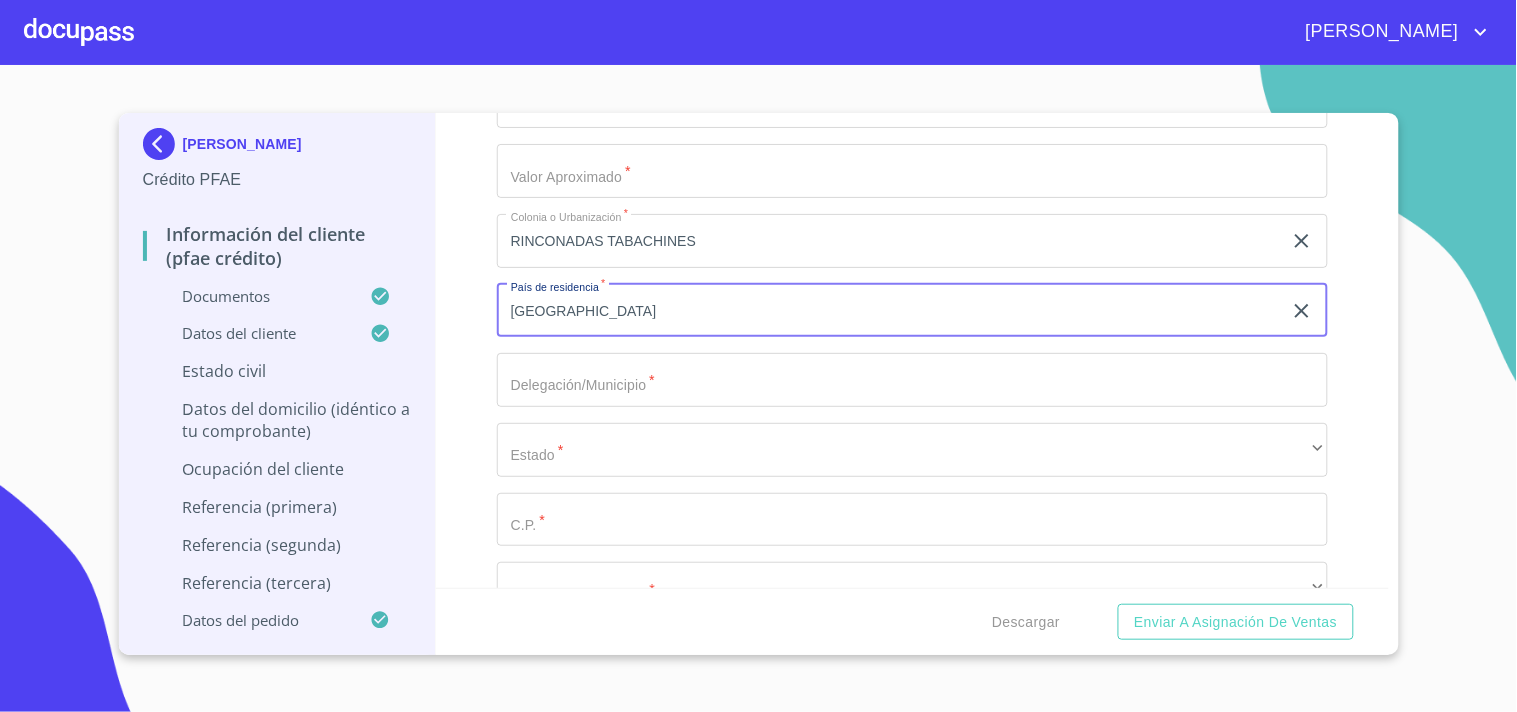 type on "MEXICO" 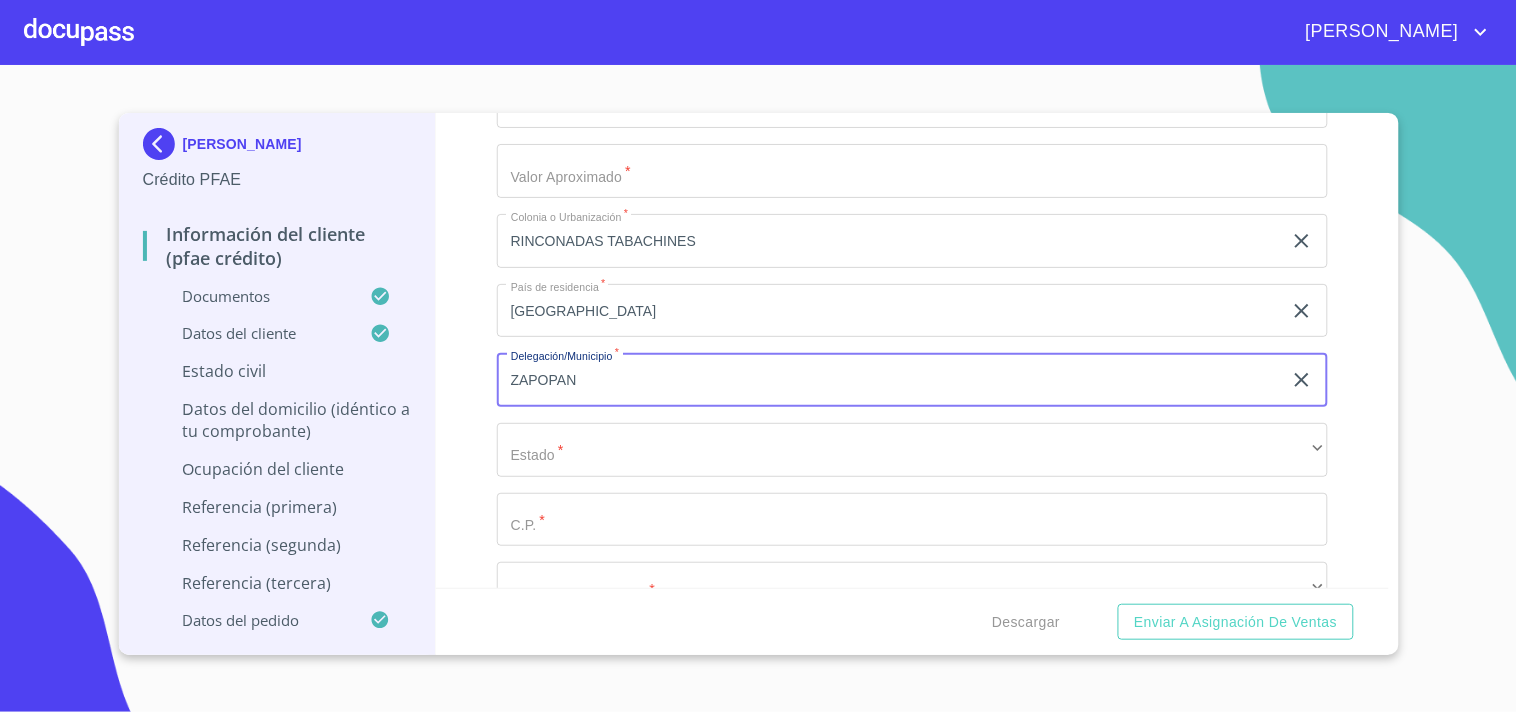 type on "ZAPOPAN" 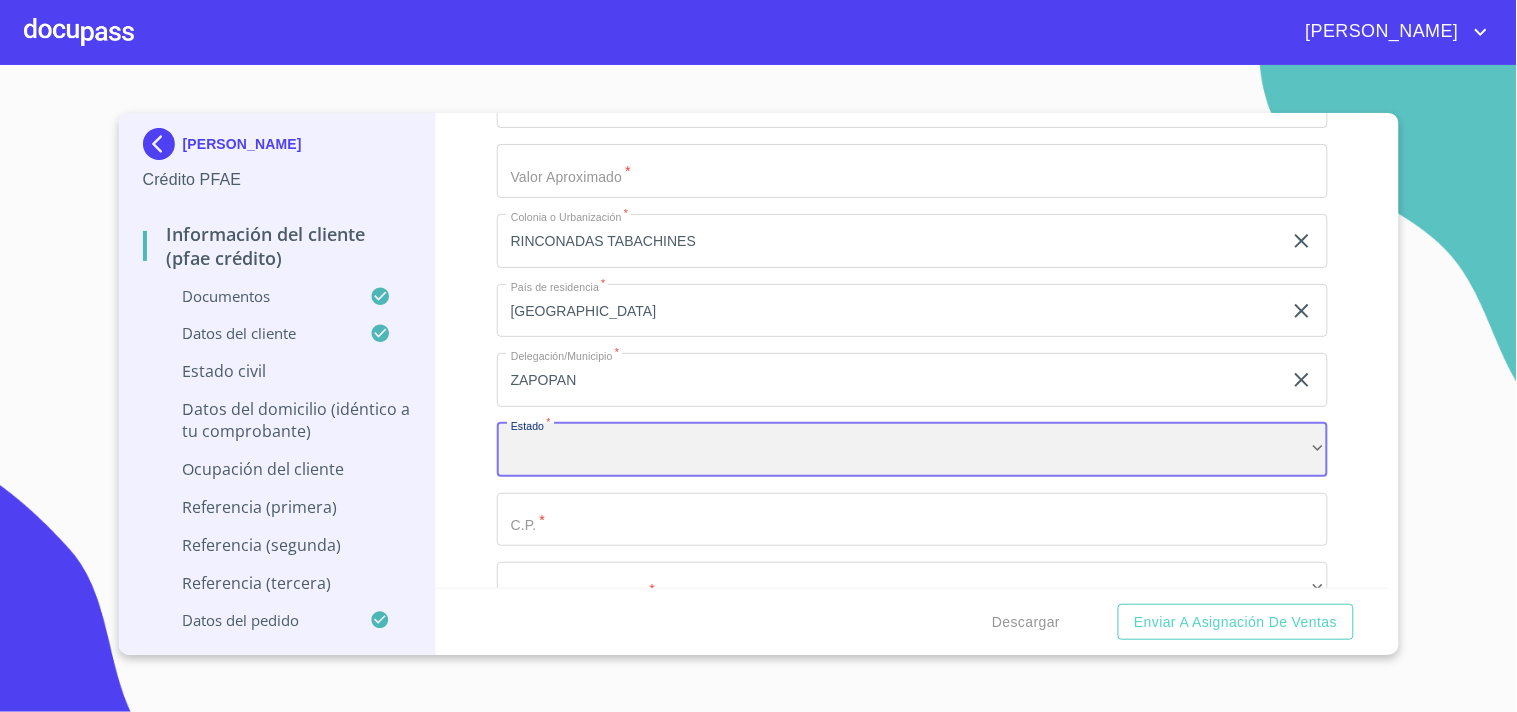 click on "​" at bounding box center (912, 450) 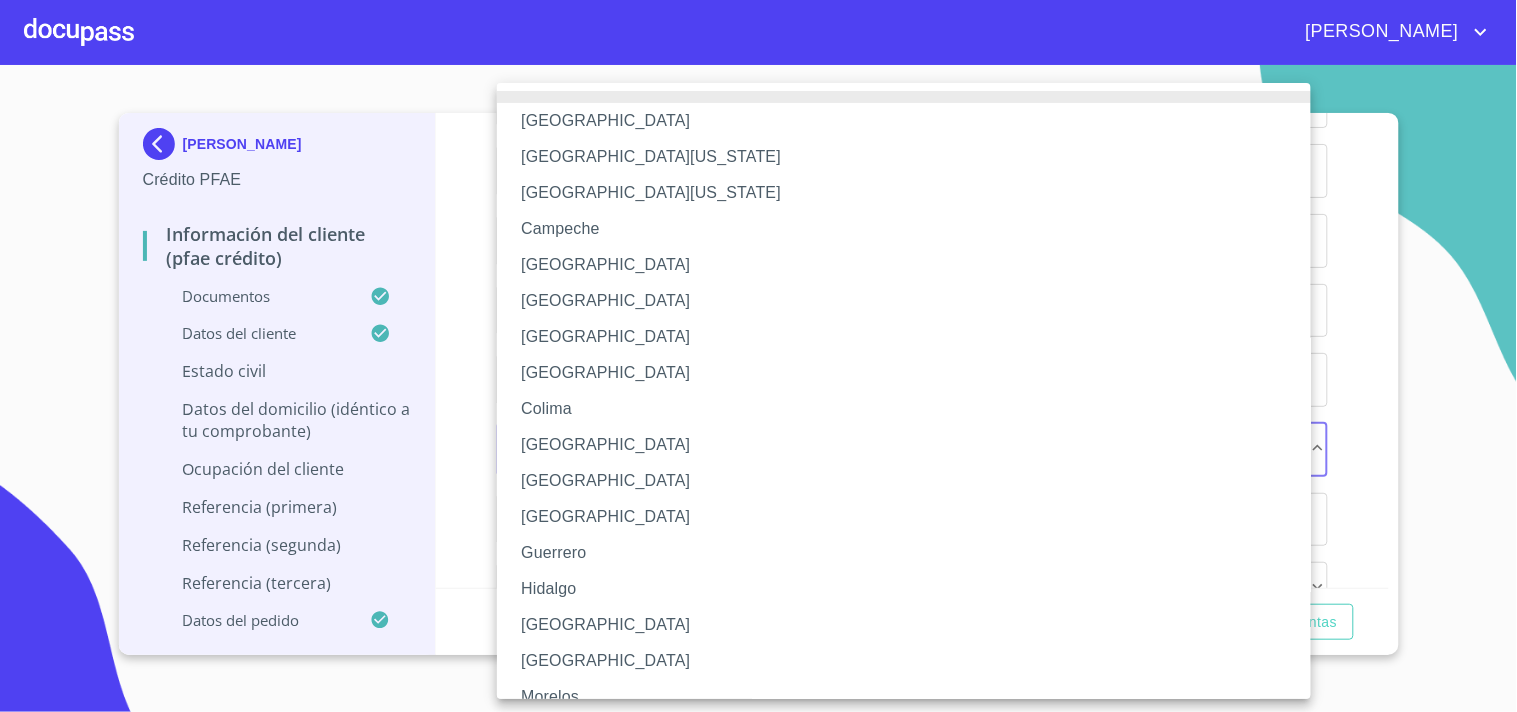 click on "Jalisco" at bounding box center (912, 625) 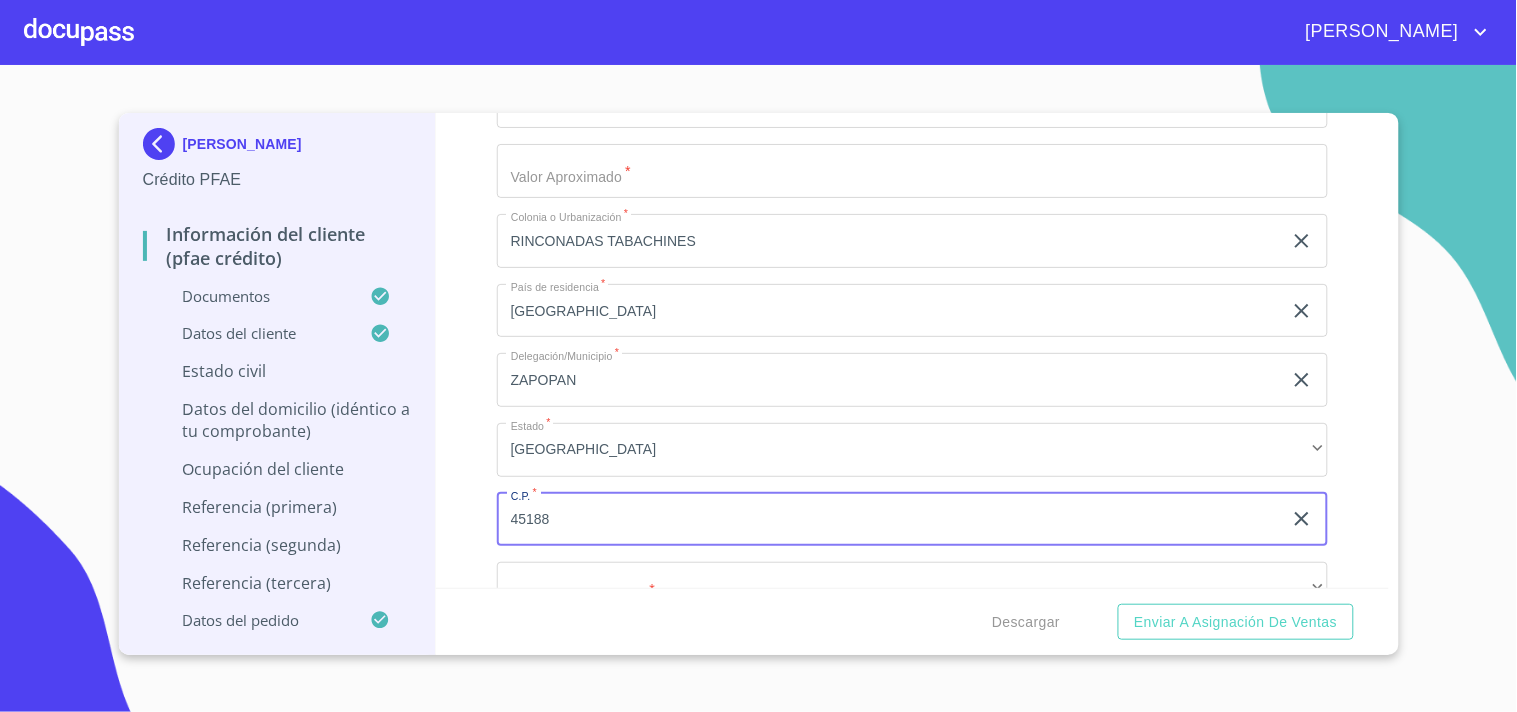 type on "45188" 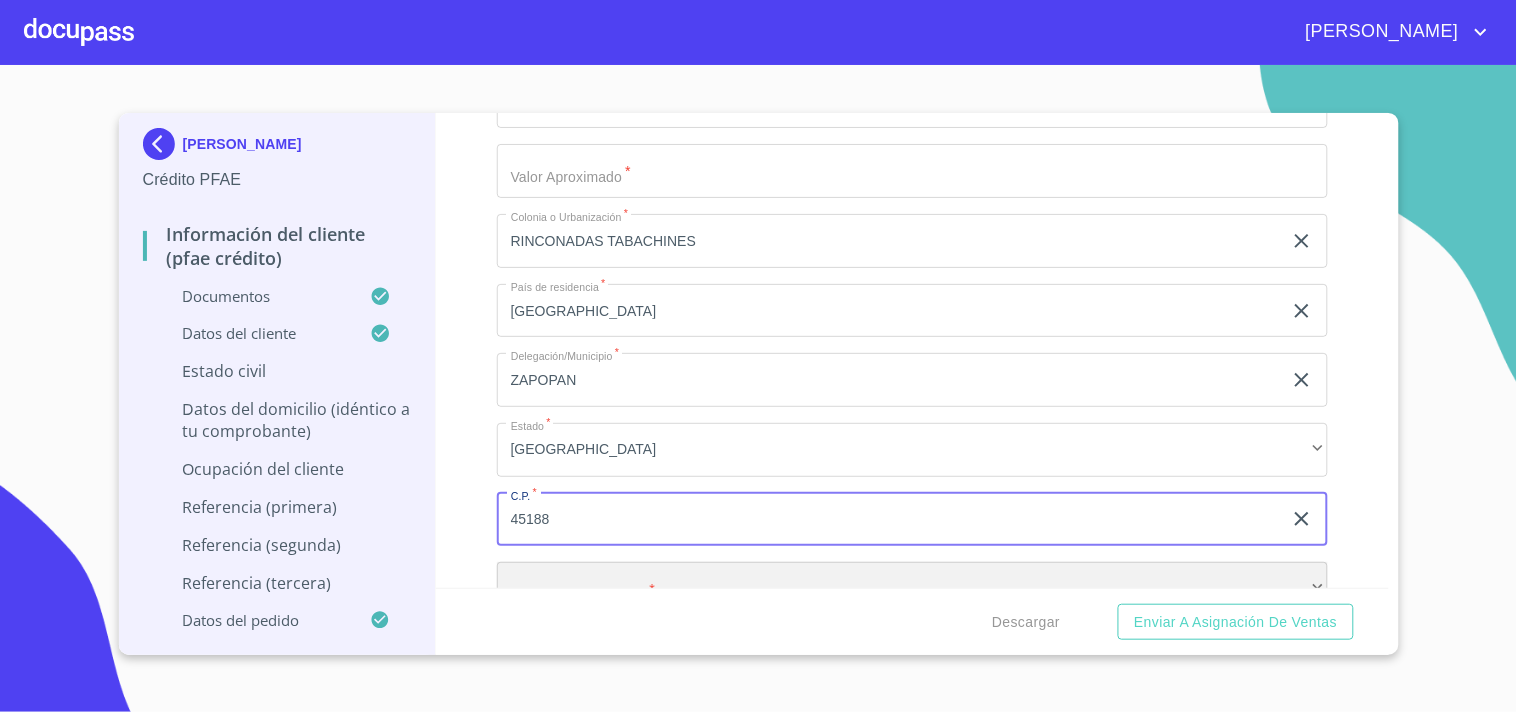 click on "​" at bounding box center (912, 589) 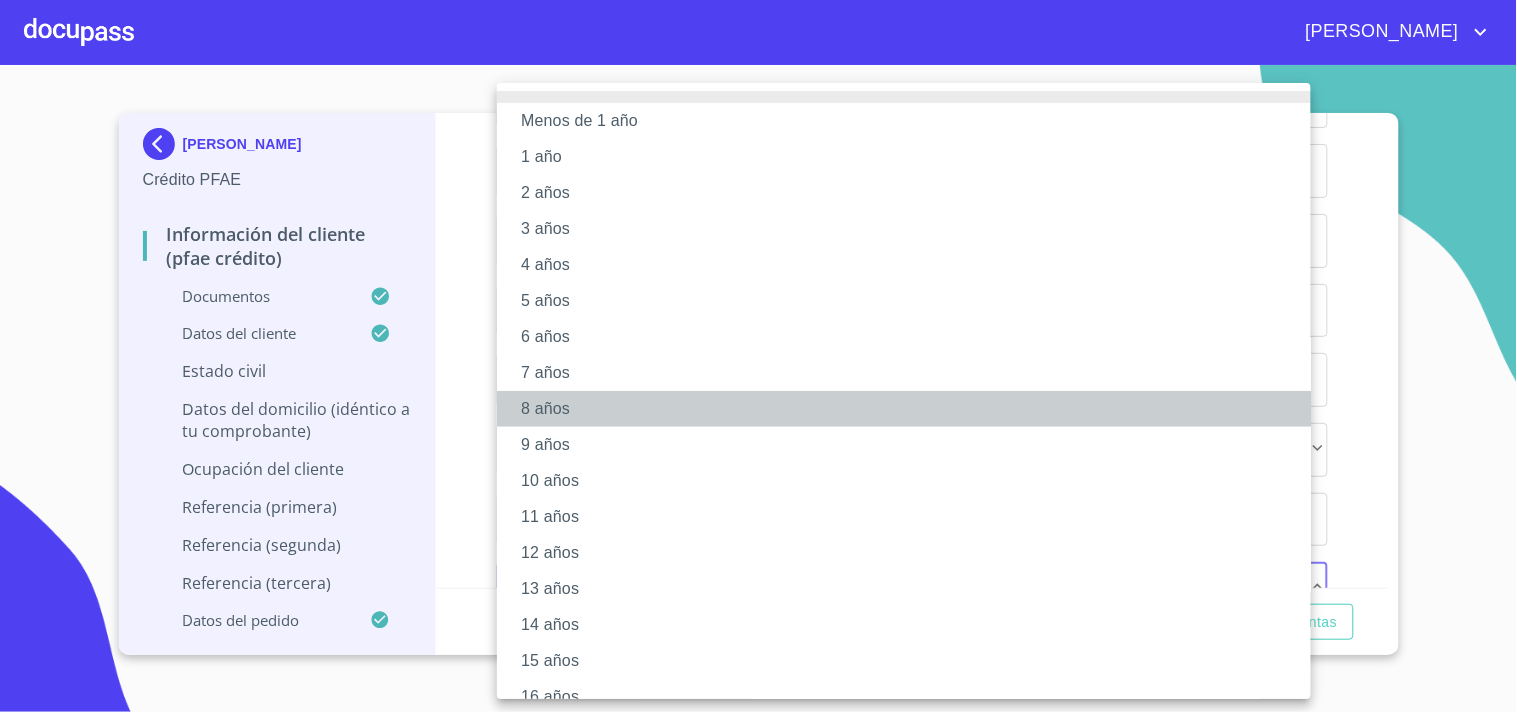 click on "8 años" at bounding box center (912, 409) 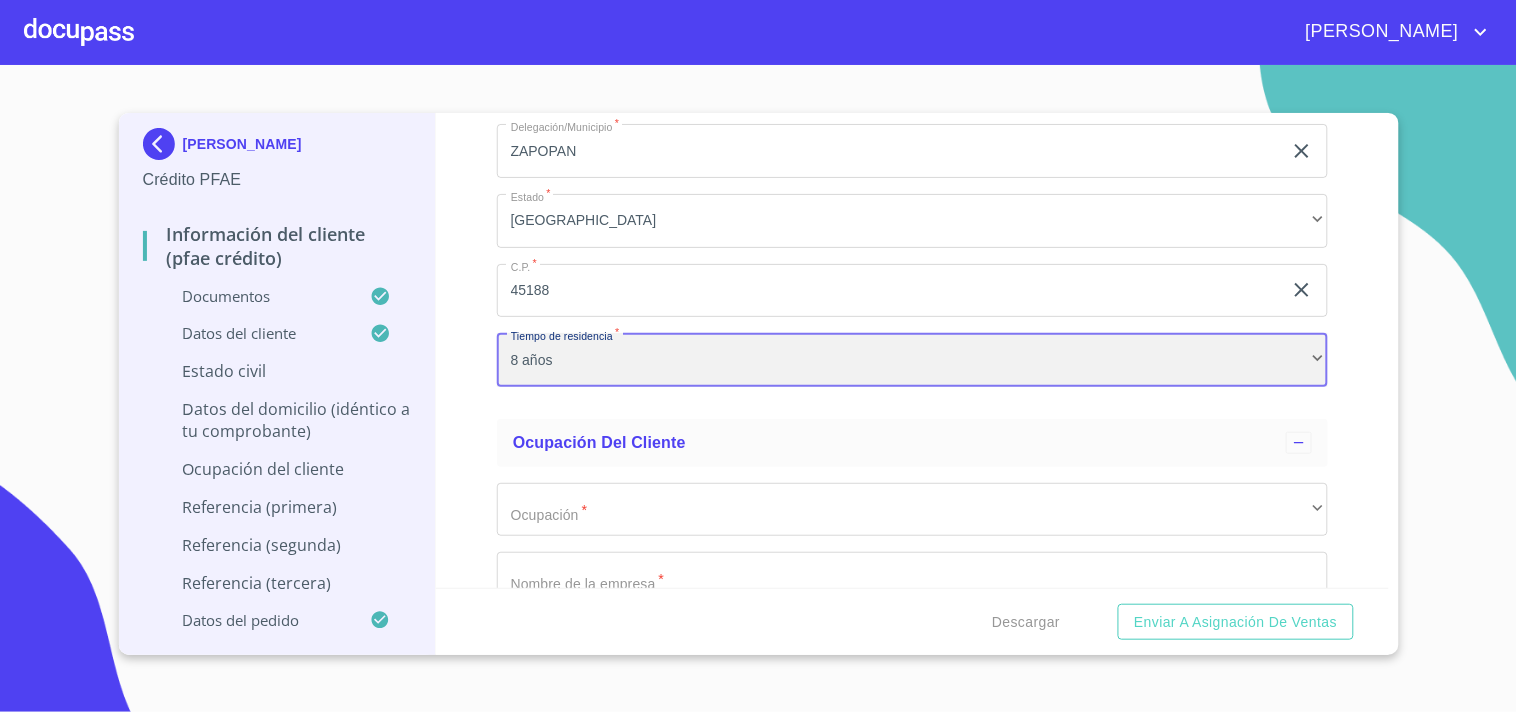 scroll, scrollTop: 8144, scrollLeft: 0, axis: vertical 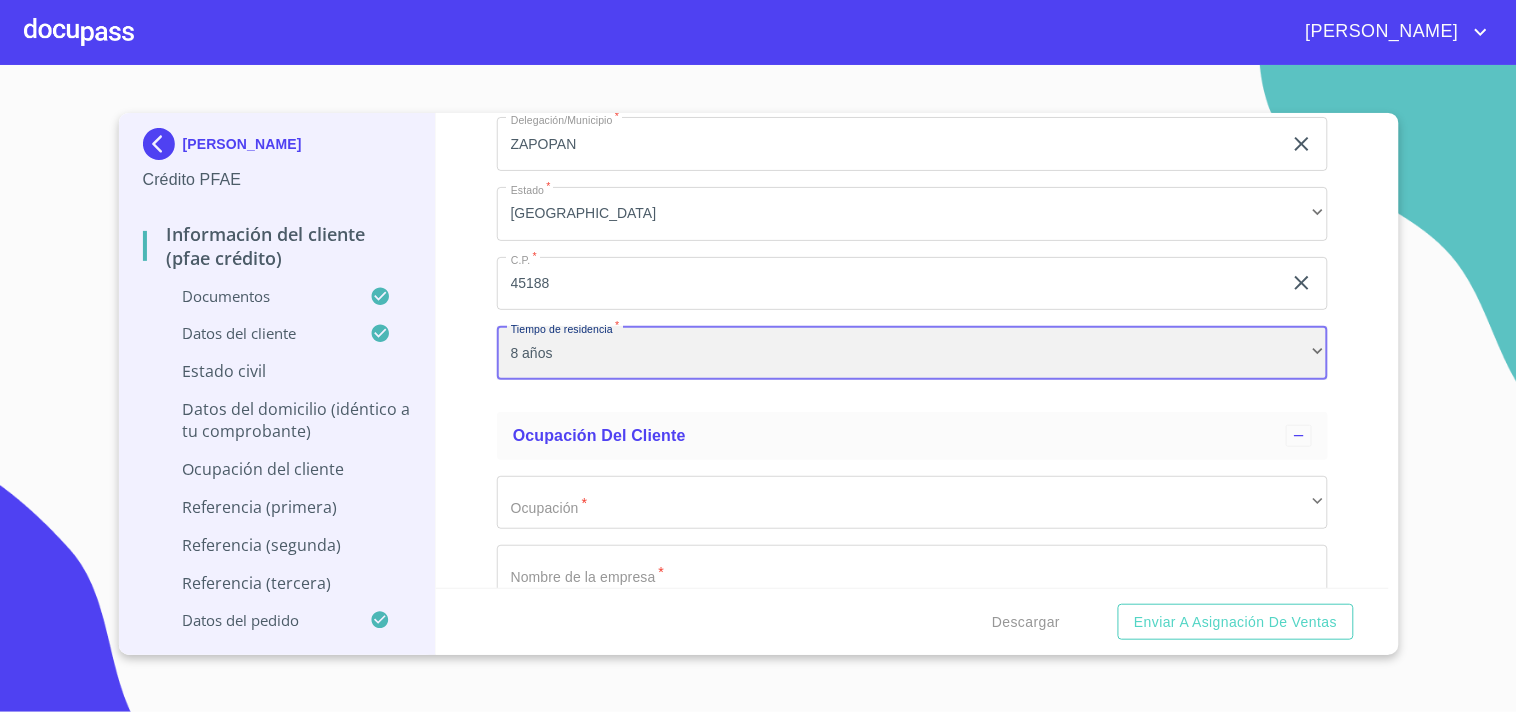 click on "8 años" at bounding box center [912, 353] 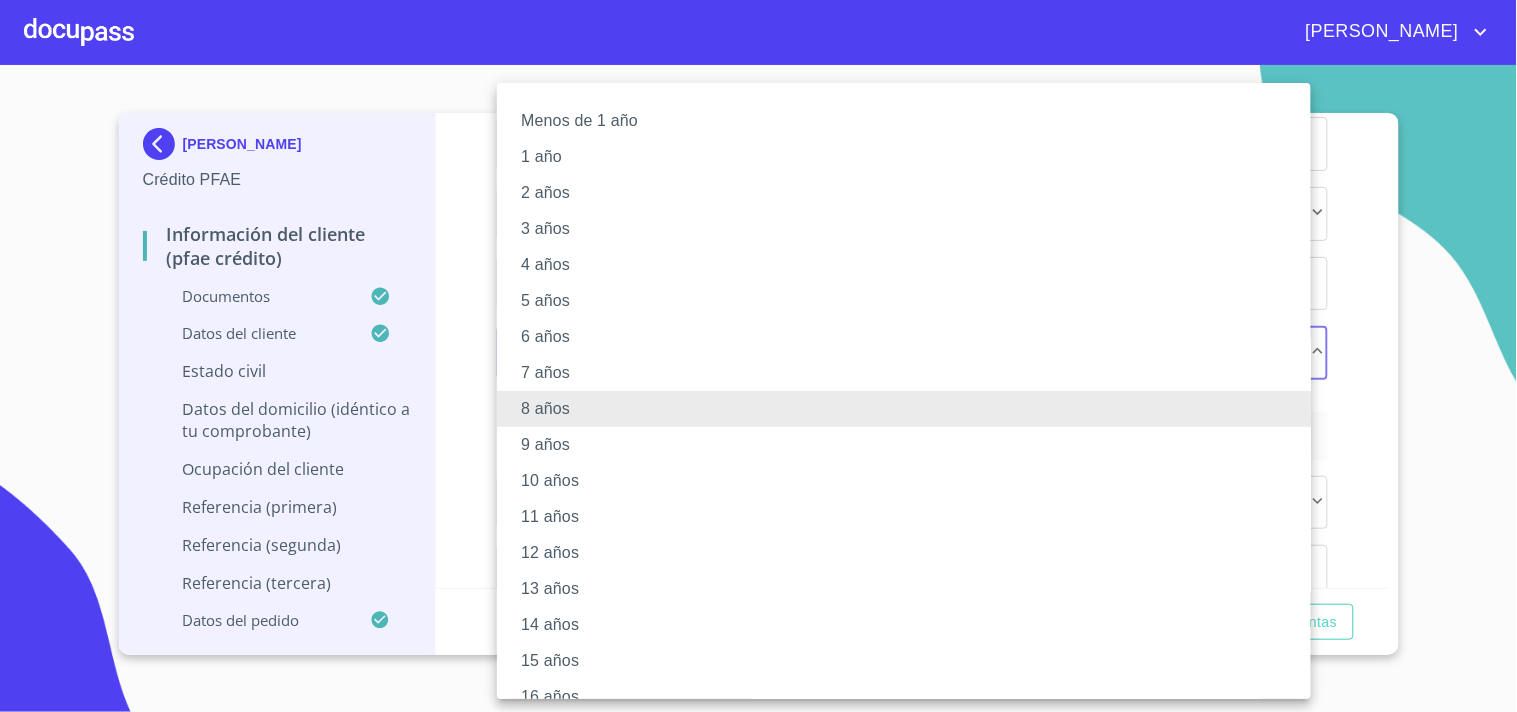 click at bounding box center [758, 356] 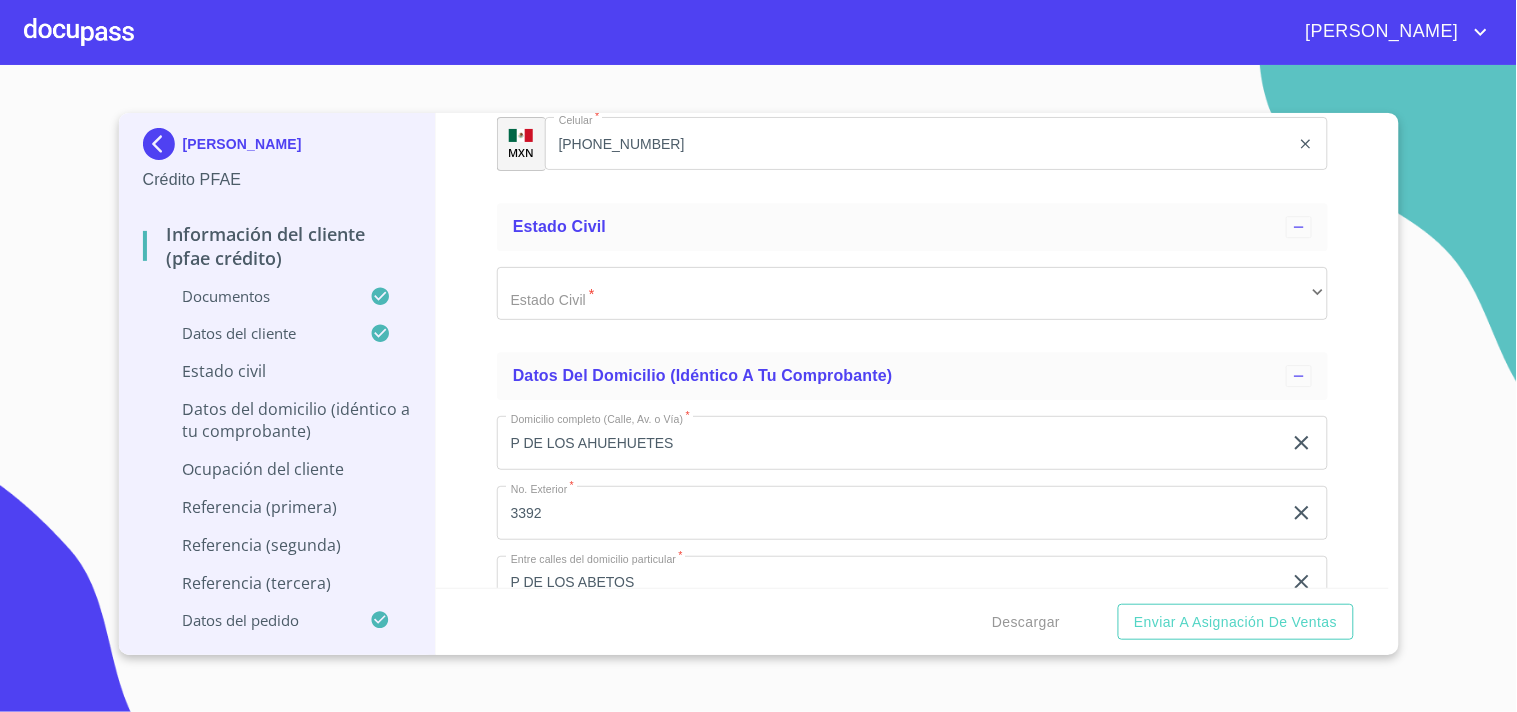scroll, scrollTop: 7144, scrollLeft: 0, axis: vertical 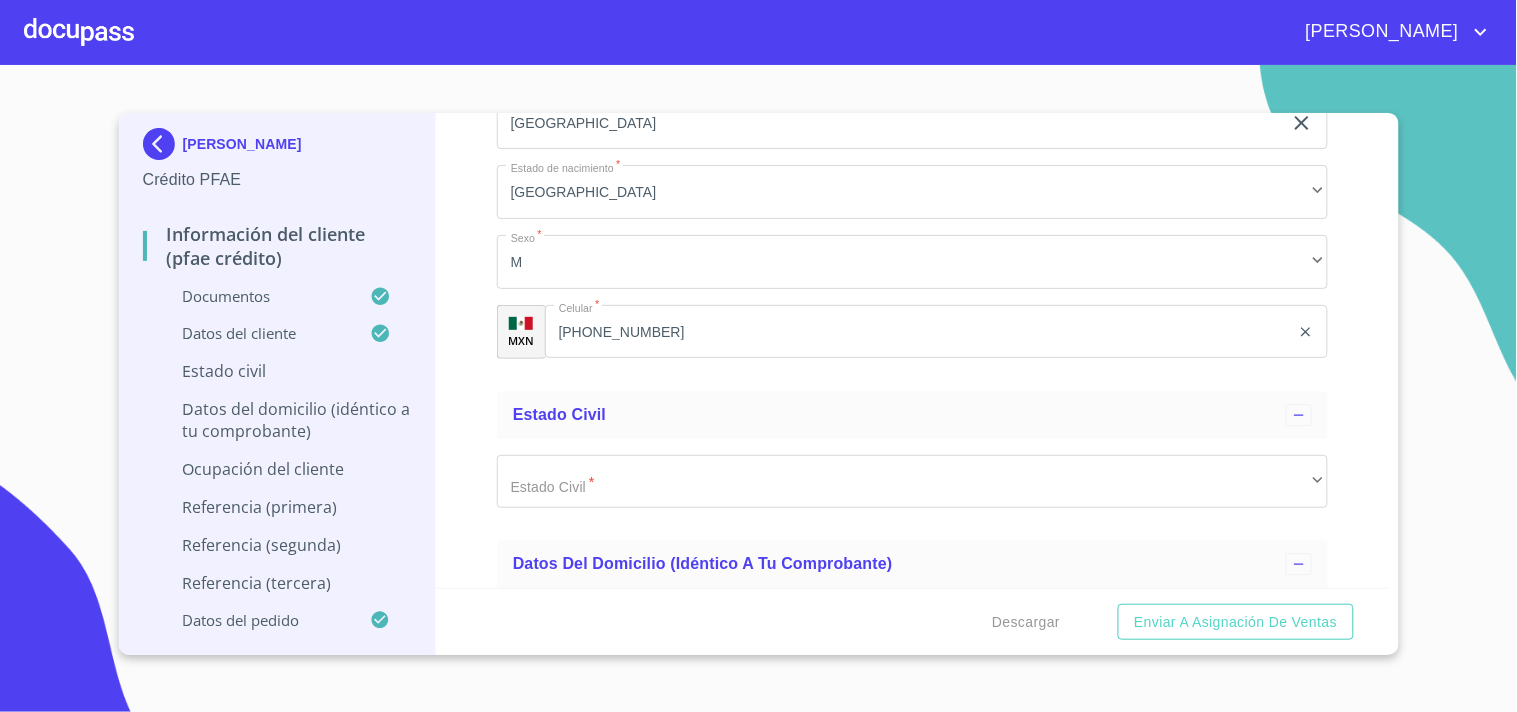 click on "RUBEN FERNANDEZ AVILA Crédito PFAE Información del cliente (PFAE crédito) Documentos Datos del cliente Estado Civil Datos del domicilio (idéntico a tu comprobante) Ocupación del Cliente Referencia (primera) Referencia (segunda) Referencia (tercera) Datos del pedido Información del cliente (PFAE crédito)   Documentos Documento de identificación.   * INE ​ Identificación Oficial * Identificación Oficial Identificación Oficial Comprobante de Domicilio * Comprobante de Domicilio Comprobante de Domicilio Fuente de ingresos   * Independiente/Dueño de negocio/Persona Moral ​ Comprobante de Ingresos mes 1 * Comprobante de Ingresos mes 1 Comprobante de Ingresos mes 1 Comprobante de Ingresos mes 2 * Comprobante de Ingresos mes 2 Comprobante de Ingresos mes 2 Comprobante de Ingresos mes 3 * Comprobante de Ingresos mes 3 Comprobante de Ingresos mes 3 CURP * CURP CURP Constancia de situación fiscal Constancia de situación fiscal Constancia de situación fiscal Datos del cliente Apellido Paterno   *" at bounding box center [759, 384] 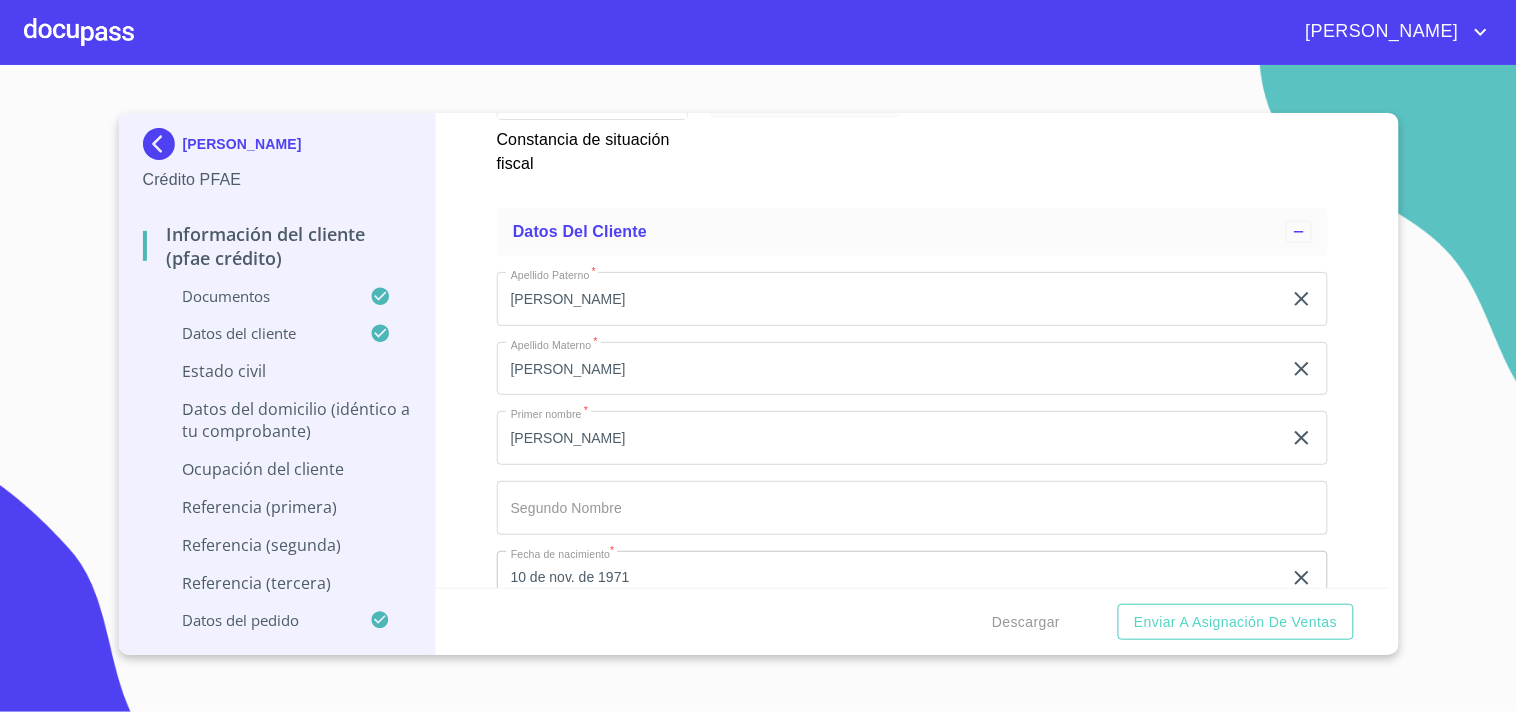 scroll, scrollTop: 6238, scrollLeft: 0, axis: vertical 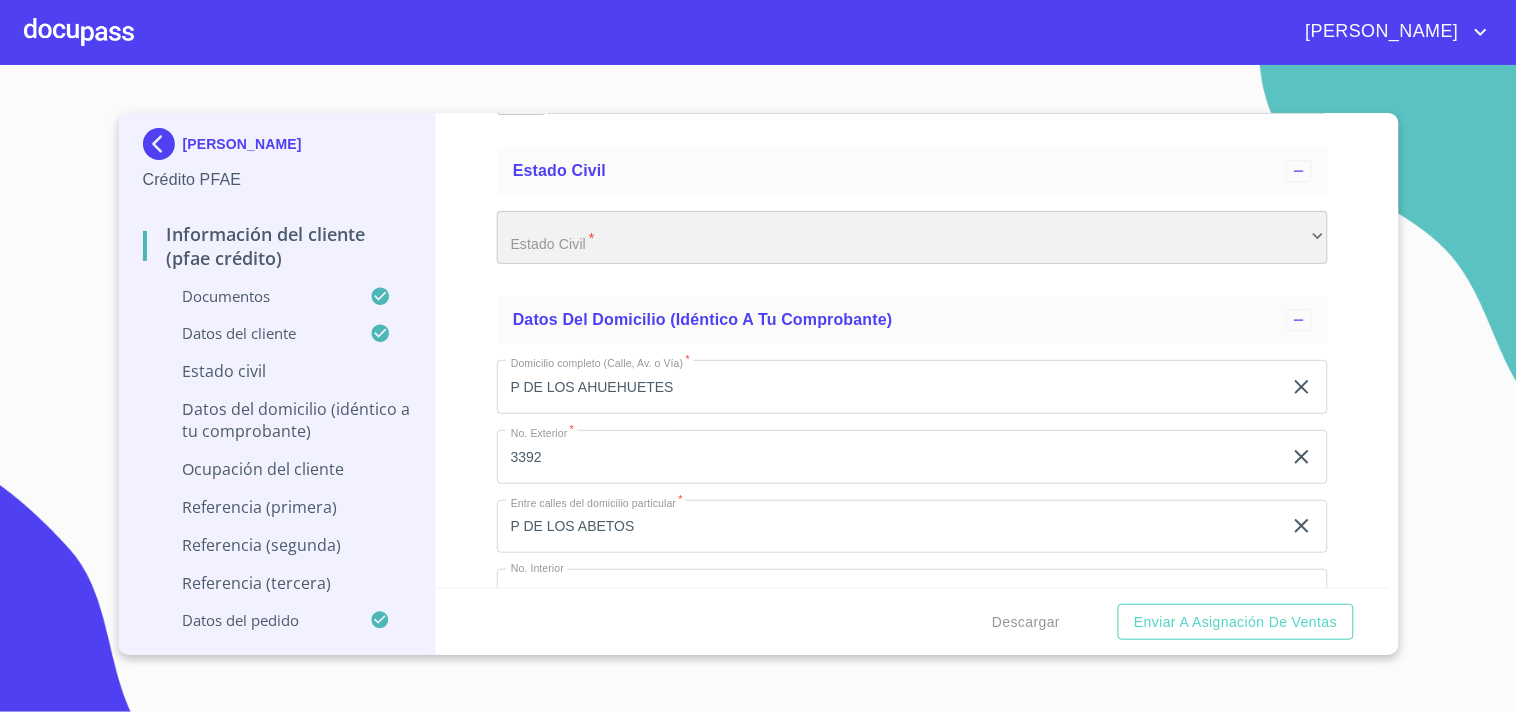 click on "​" at bounding box center (912, 238) 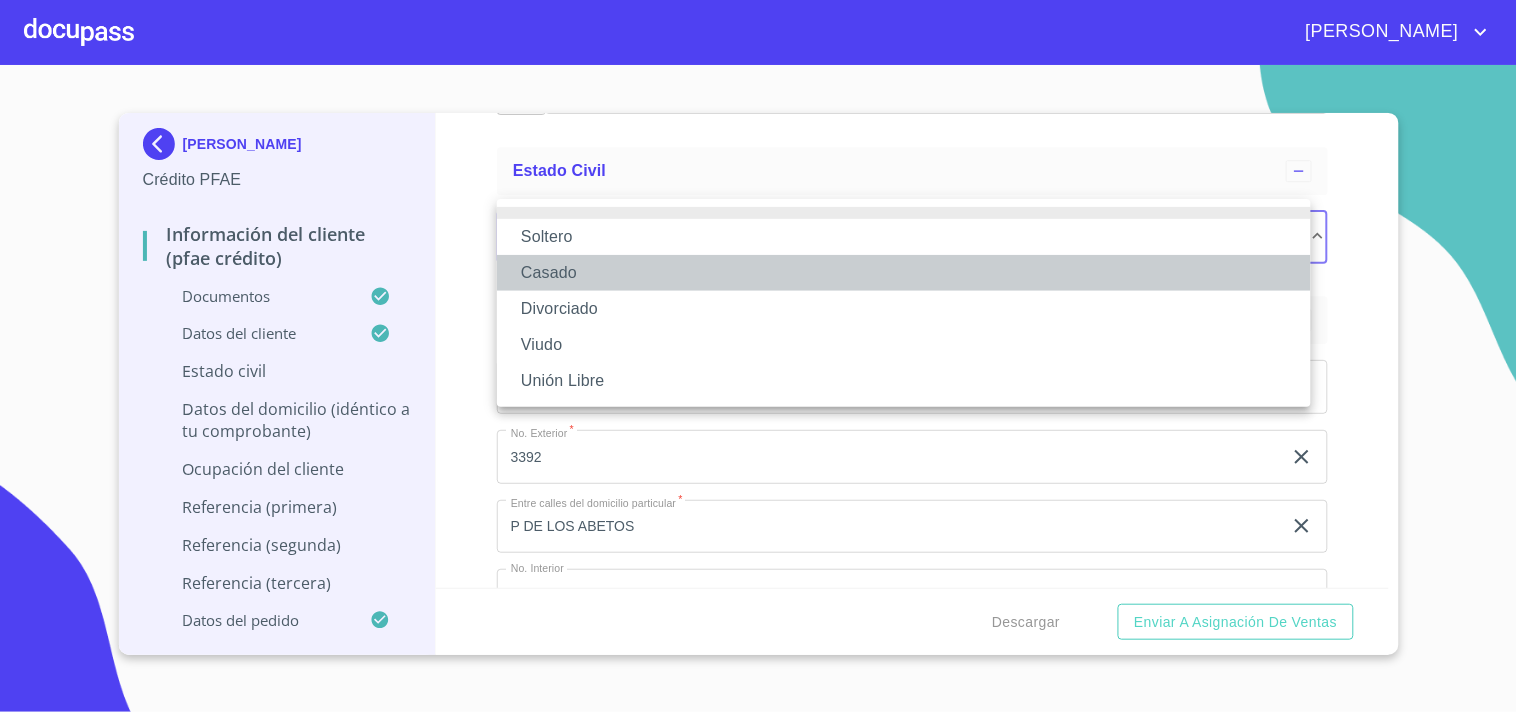 click on "Casado" at bounding box center (904, 273) 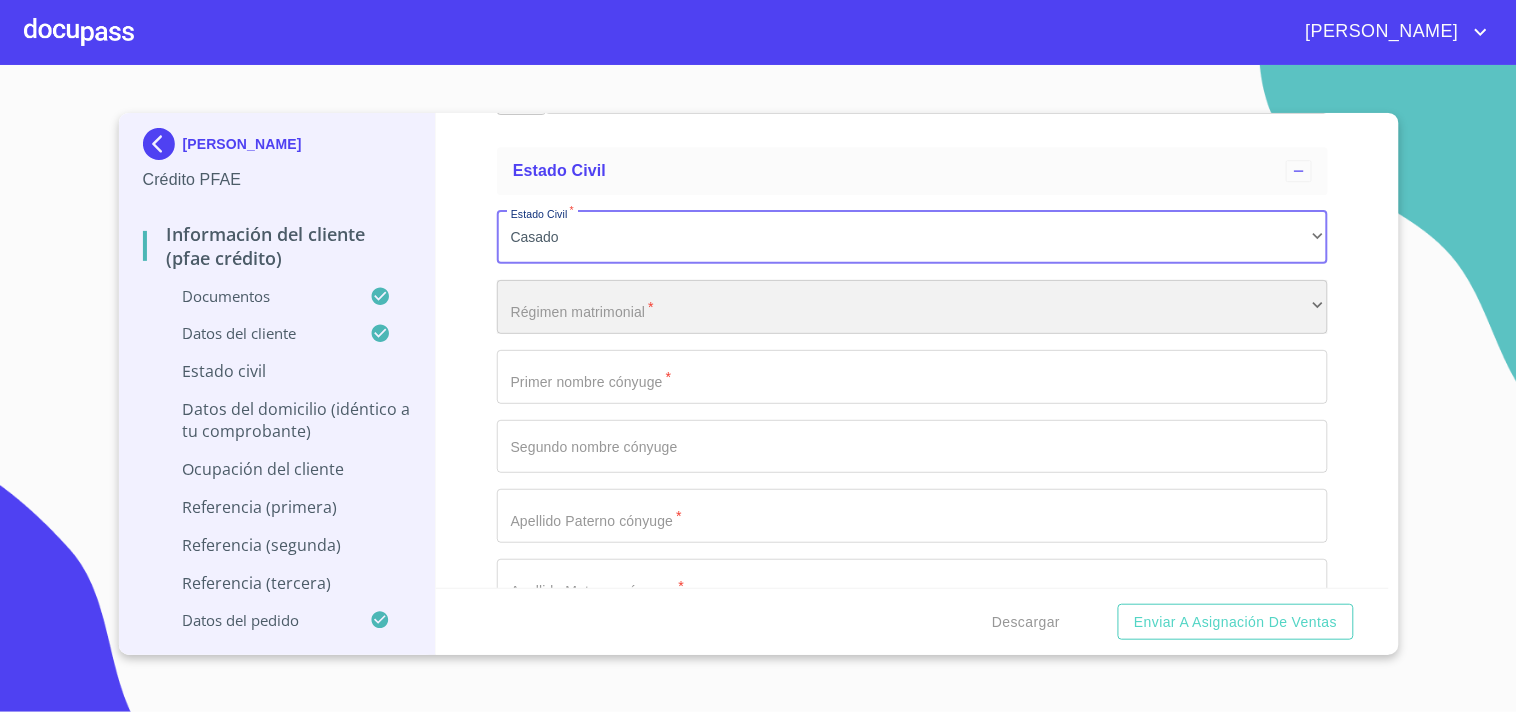 click on "​" at bounding box center [912, 307] 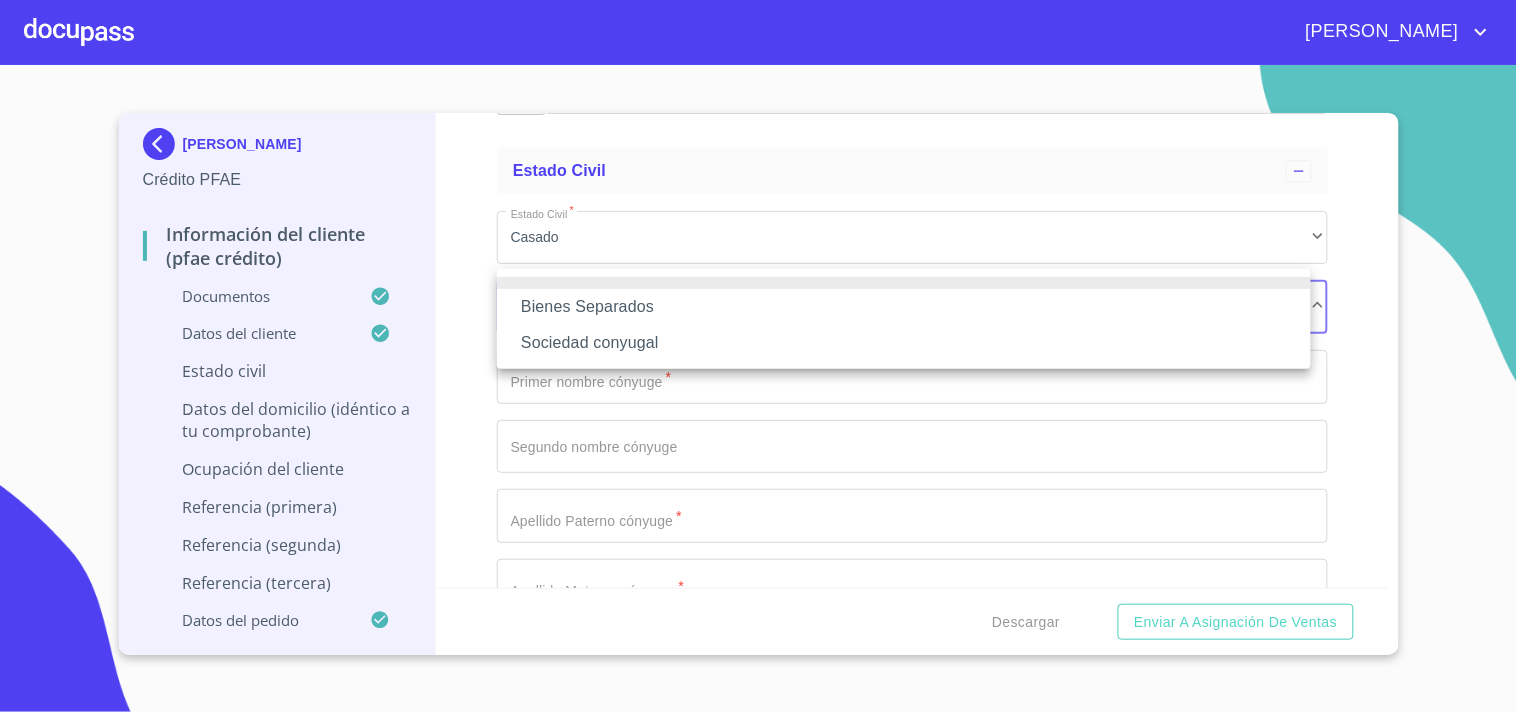click on "Sociedad conyugal" at bounding box center (904, 343) 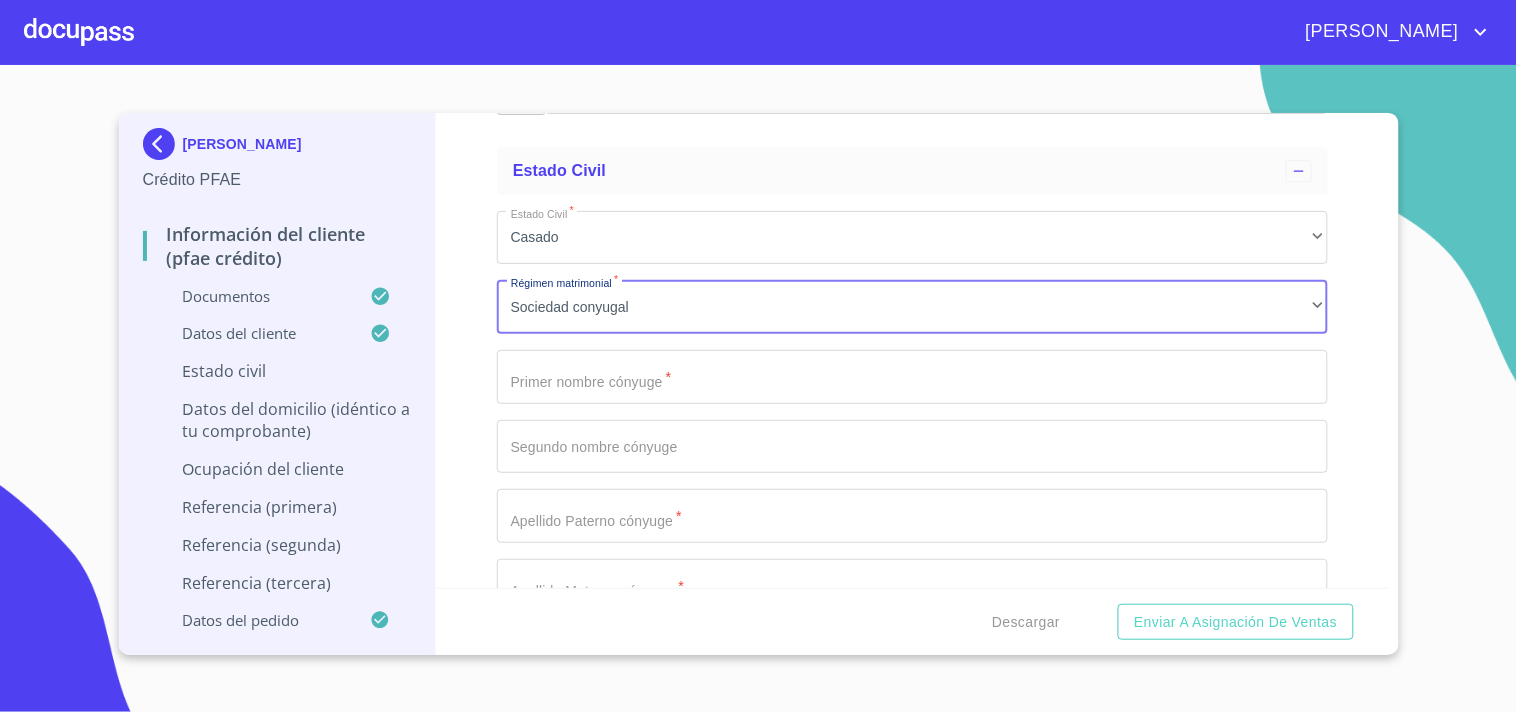 click on "Documento de identificación.   *" at bounding box center [889, -748] 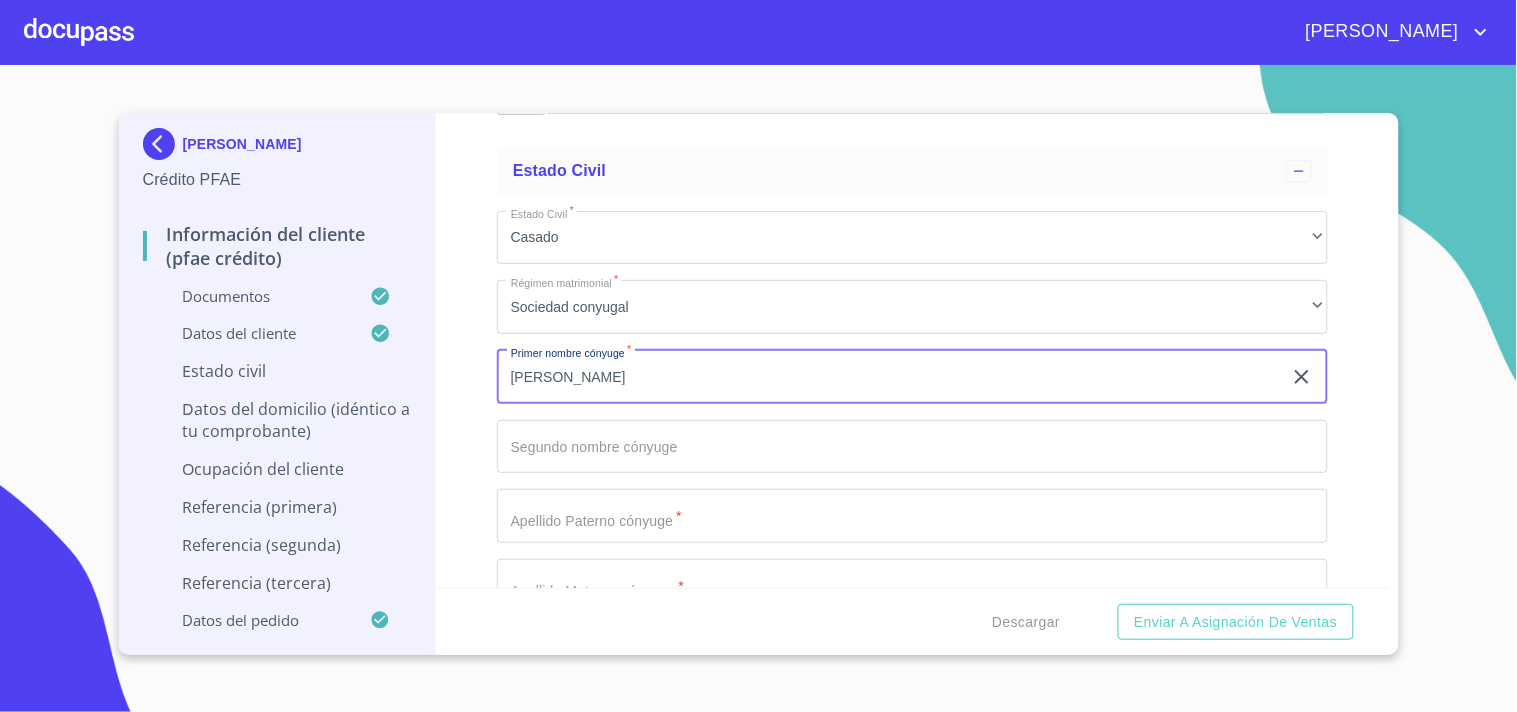 type on "ROSALVA" 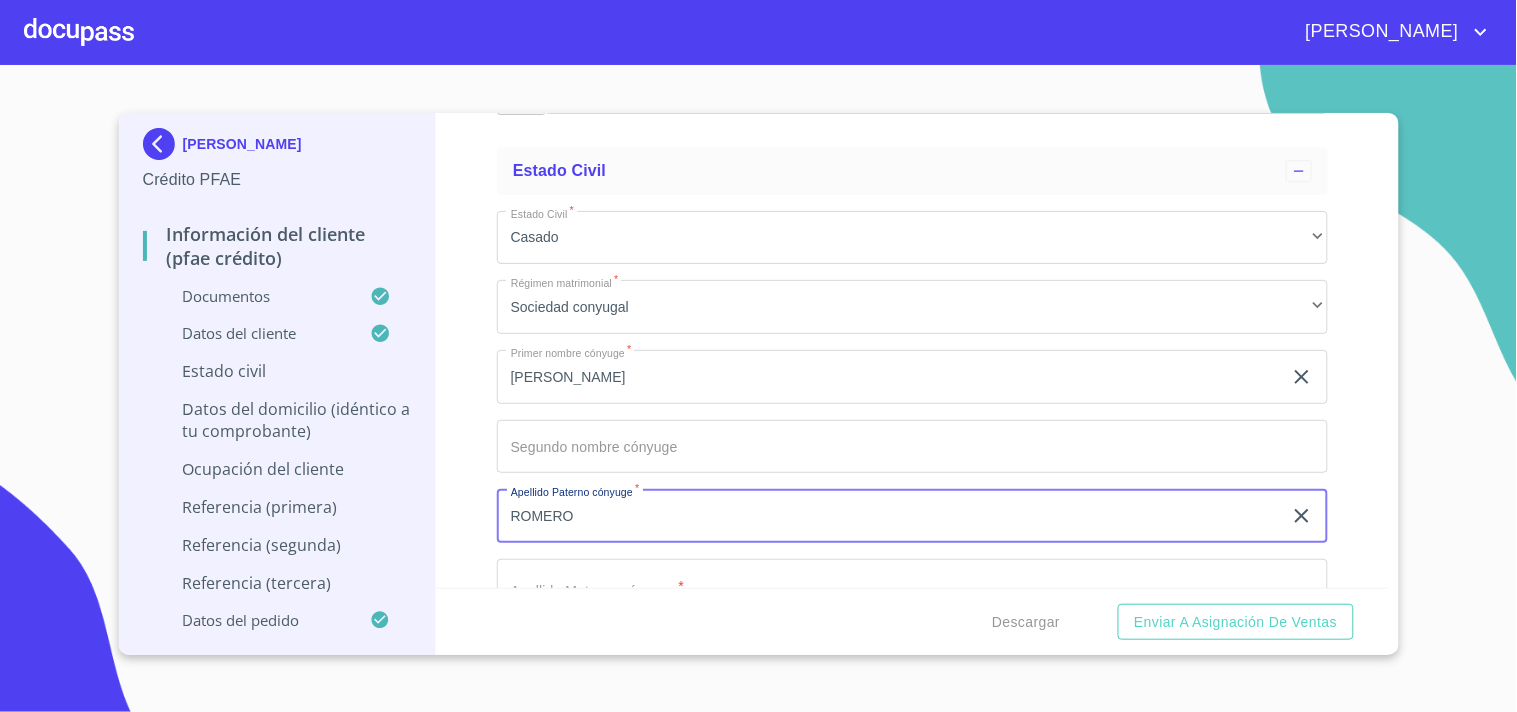 type on "ROMERO" 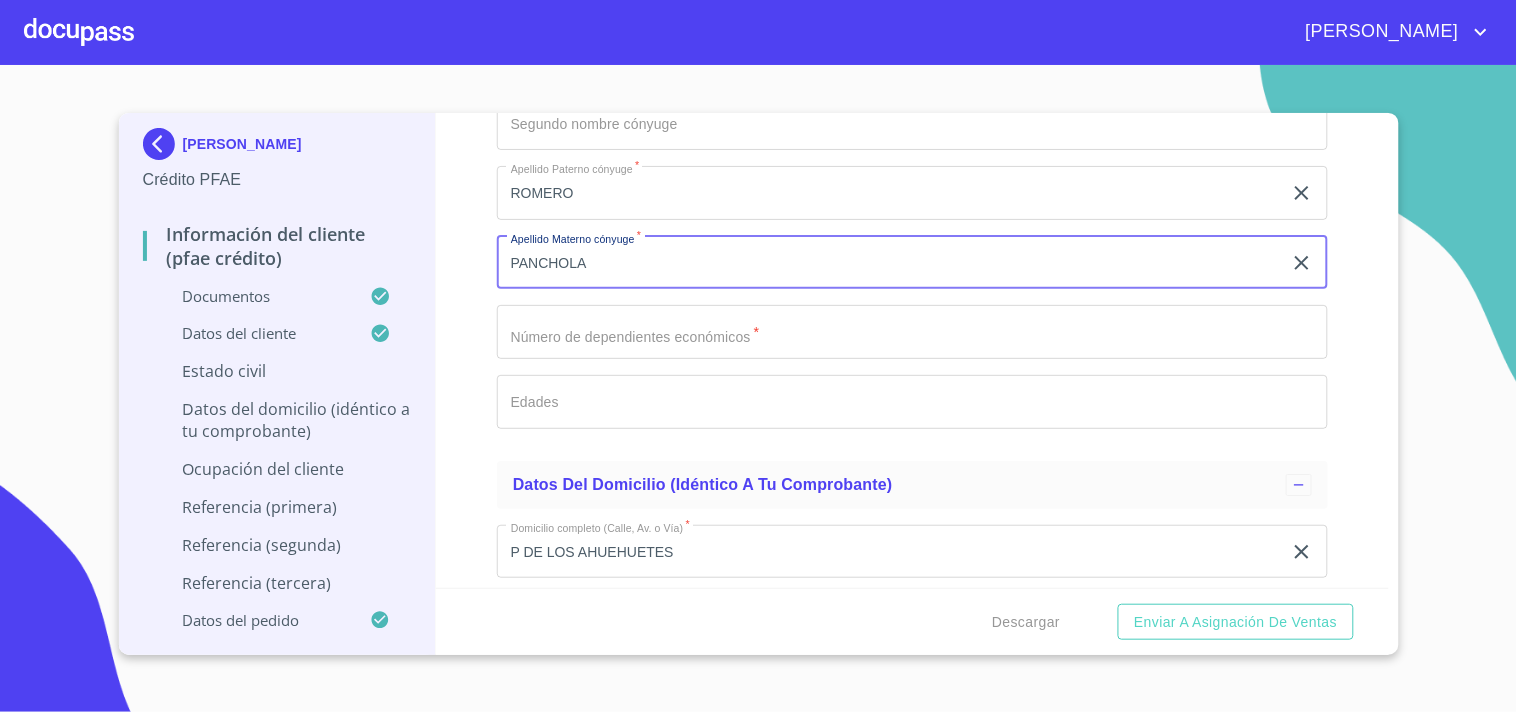 scroll, scrollTop: 7687, scrollLeft: 0, axis: vertical 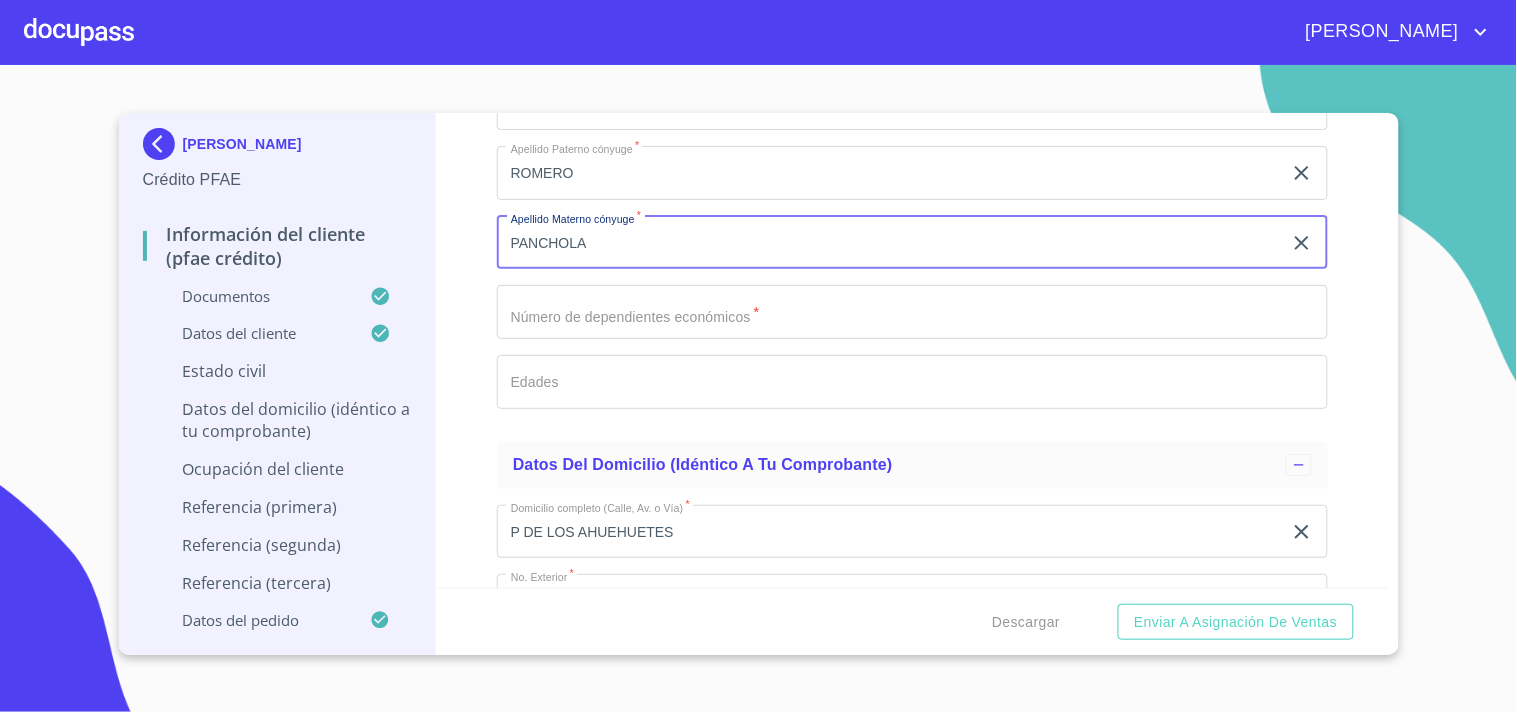 type on "PANCHOLA" 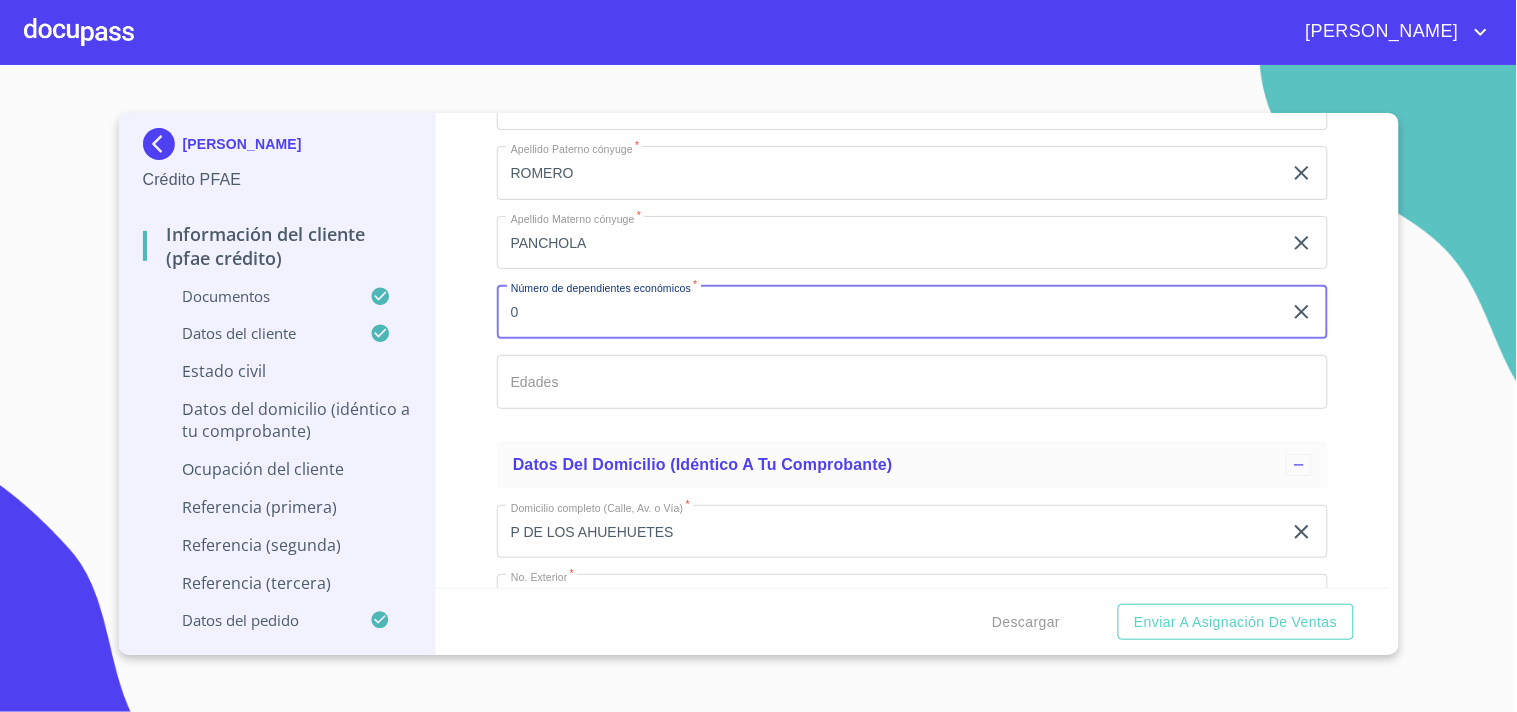 type on "0" 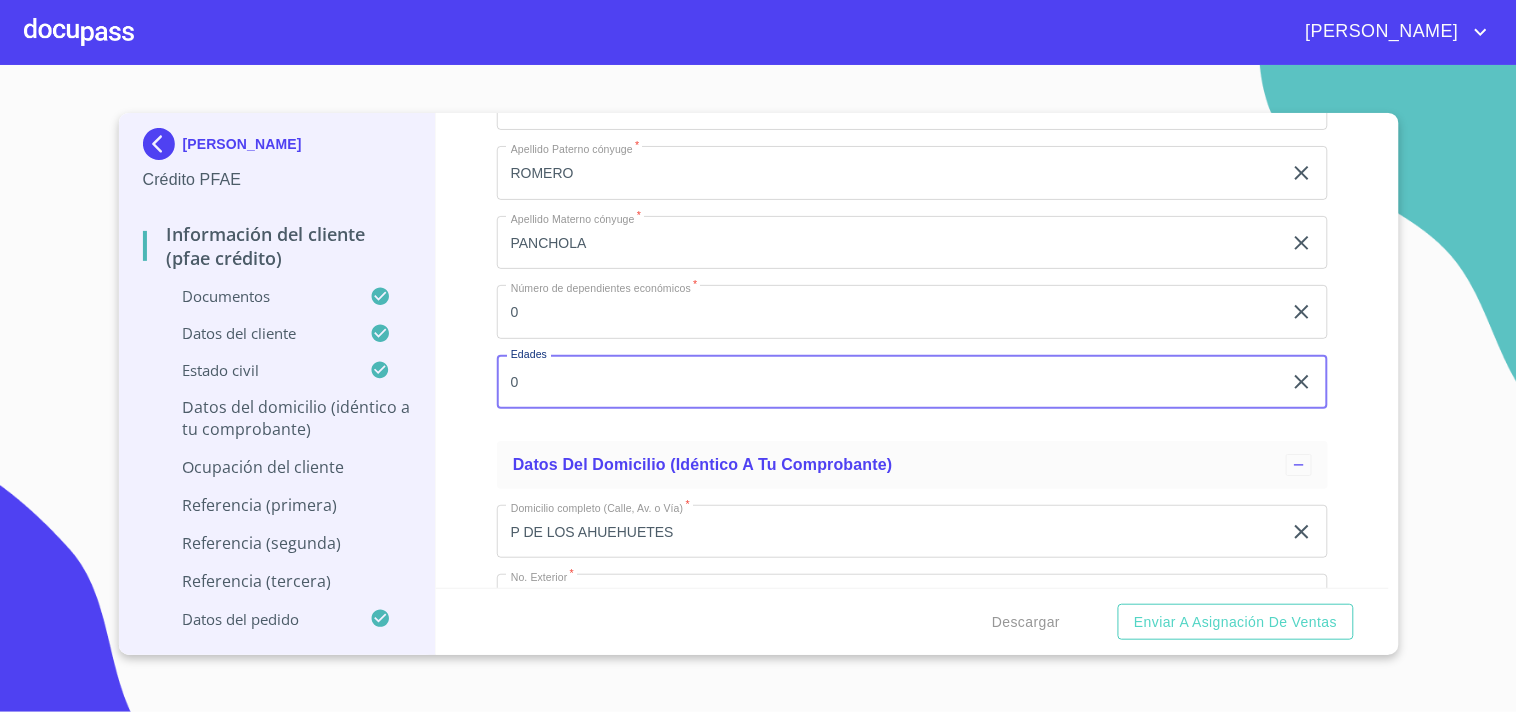 type on "0" 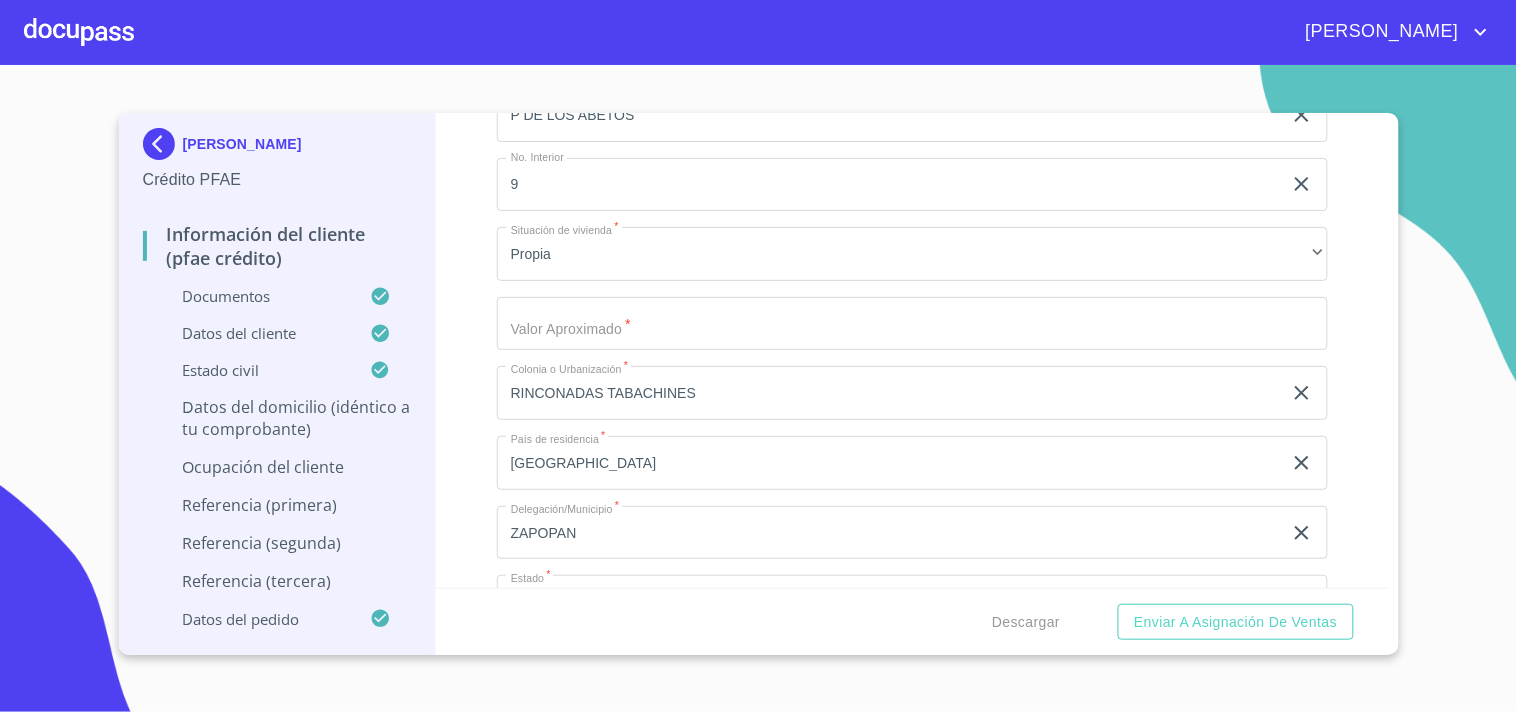 scroll, scrollTop: 8132, scrollLeft: 0, axis: vertical 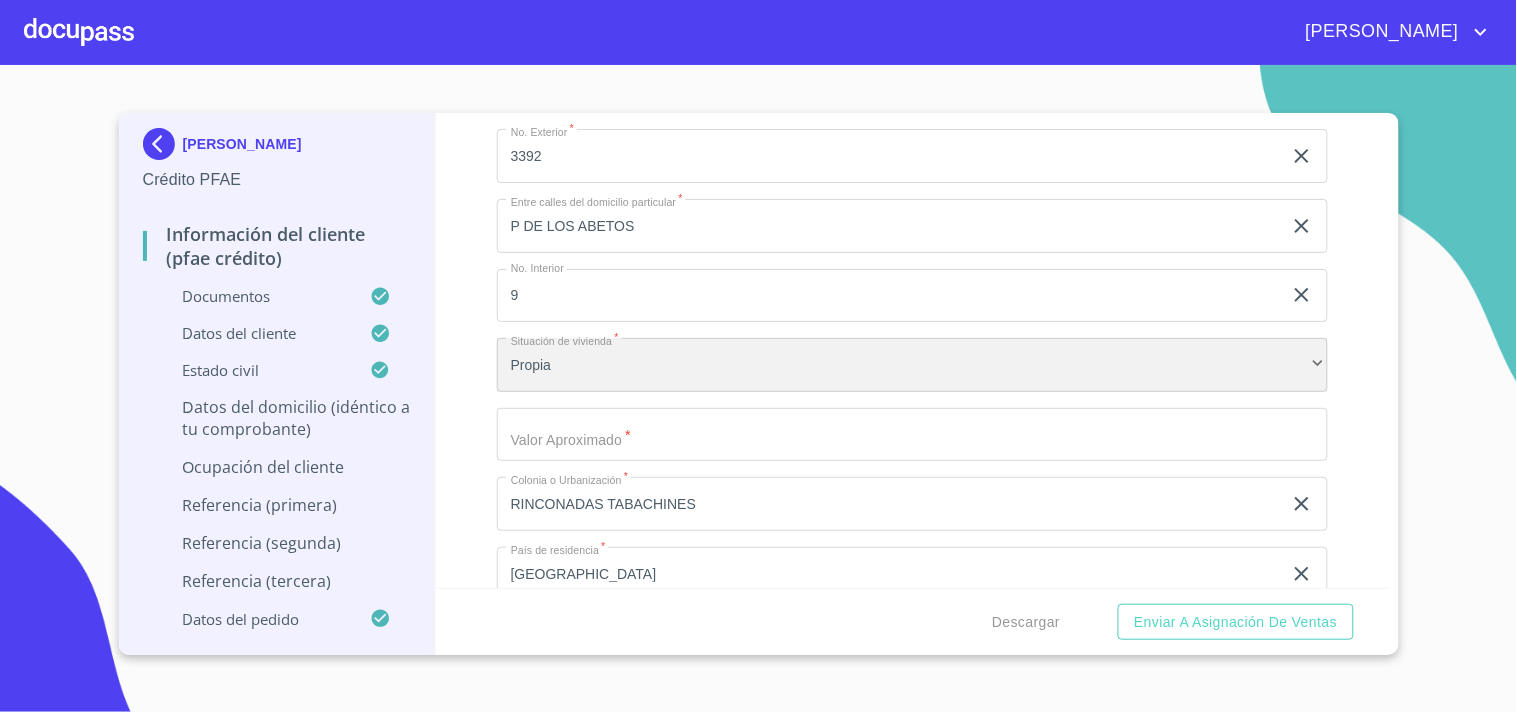 click on "Propia" at bounding box center [912, 365] 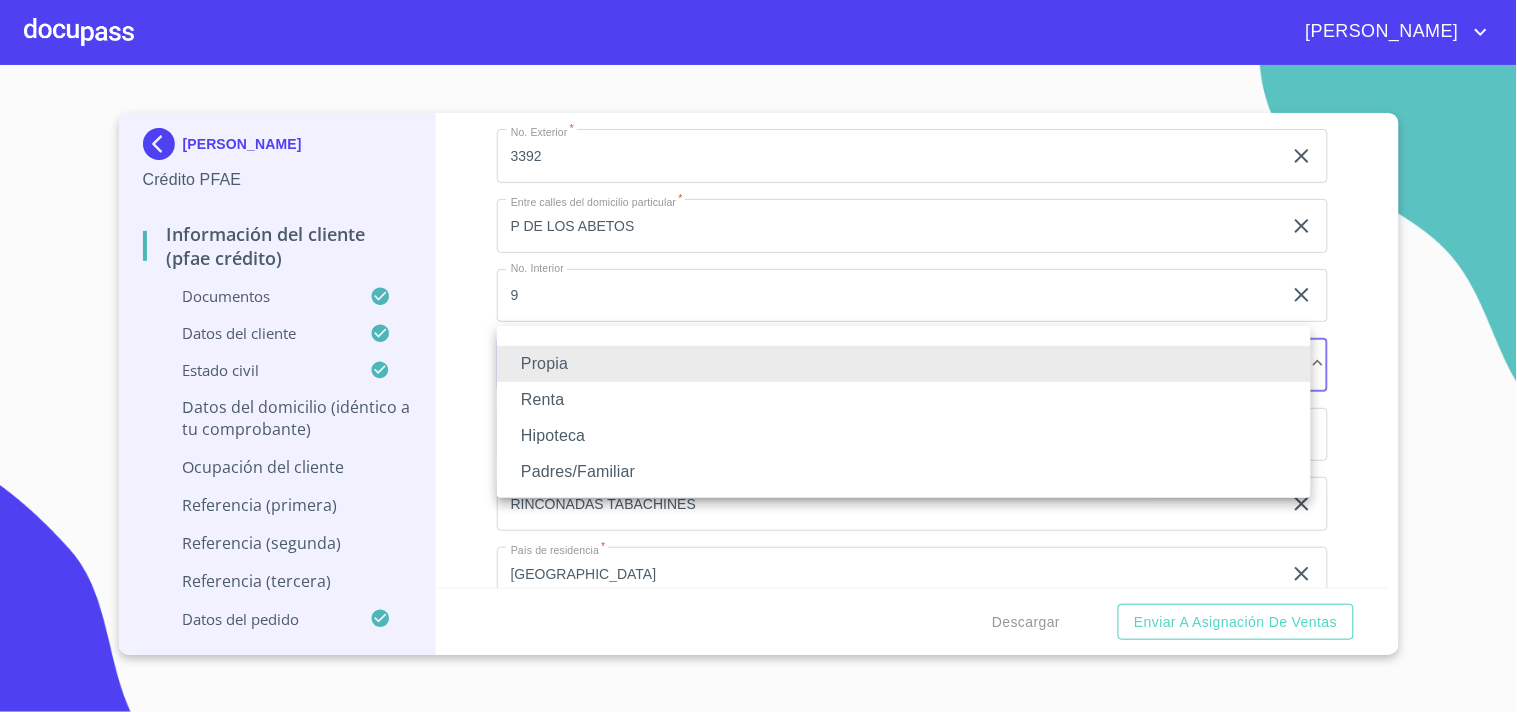 click on "Propia" at bounding box center (904, 364) 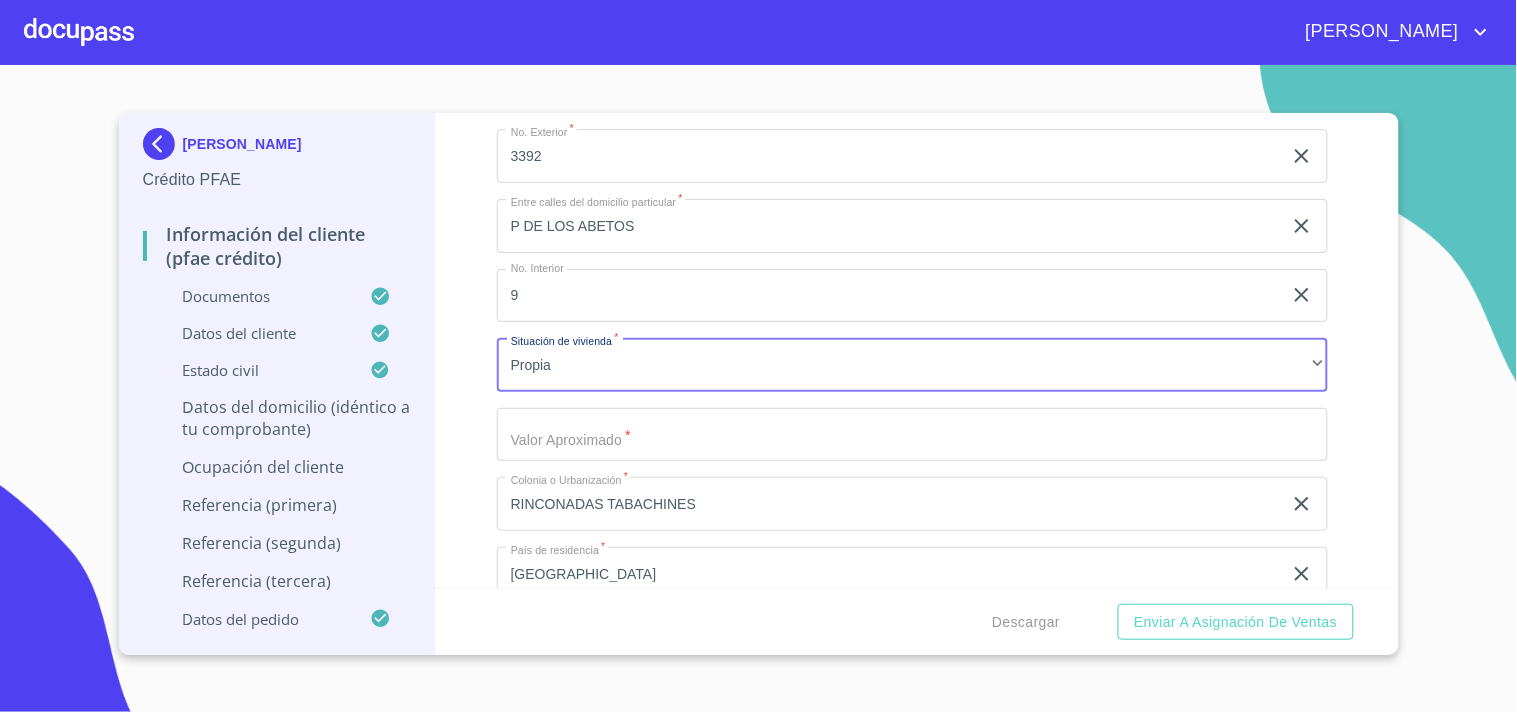 click on "Documento de identificación.   *" at bounding box center (889, -1536) 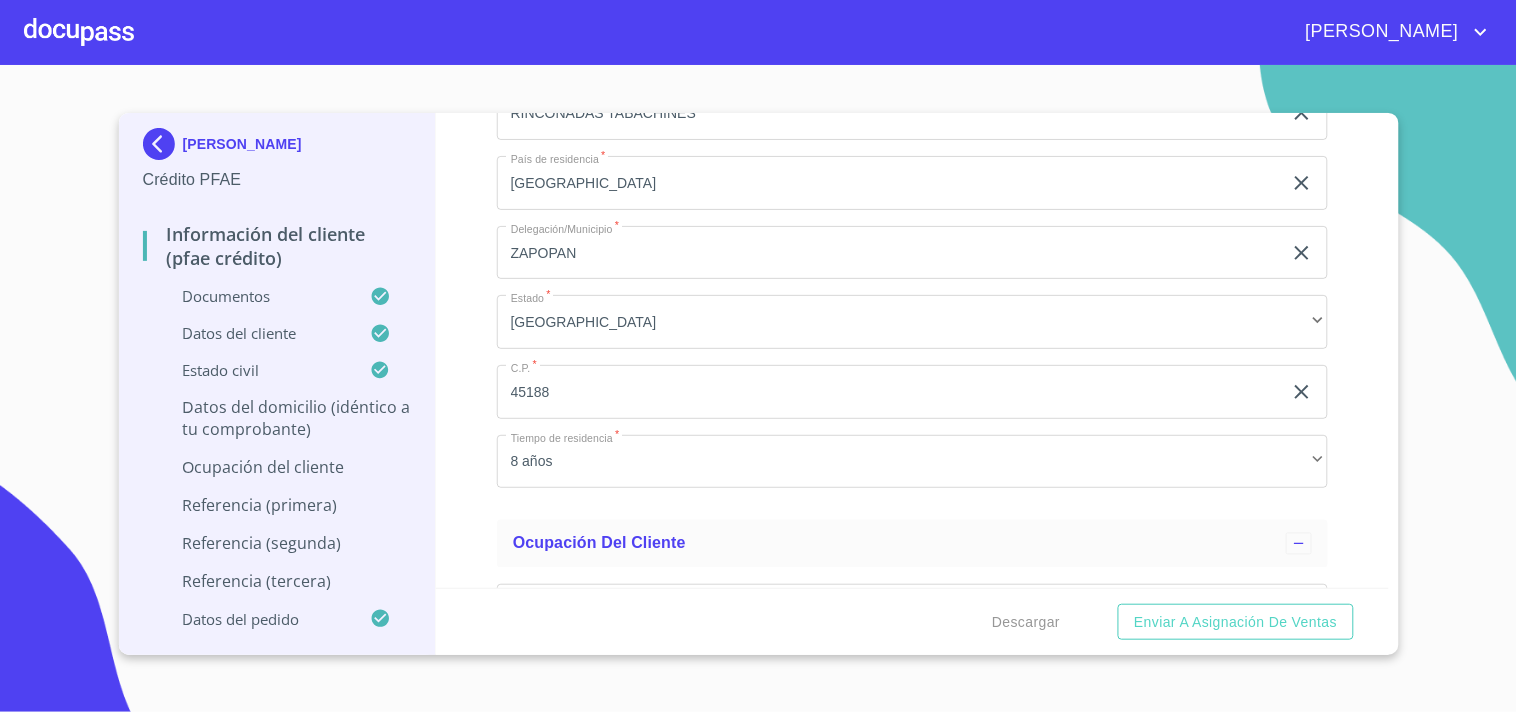 scroll, scrollTop: 8576, scrollLeft: 0, axis: vertical 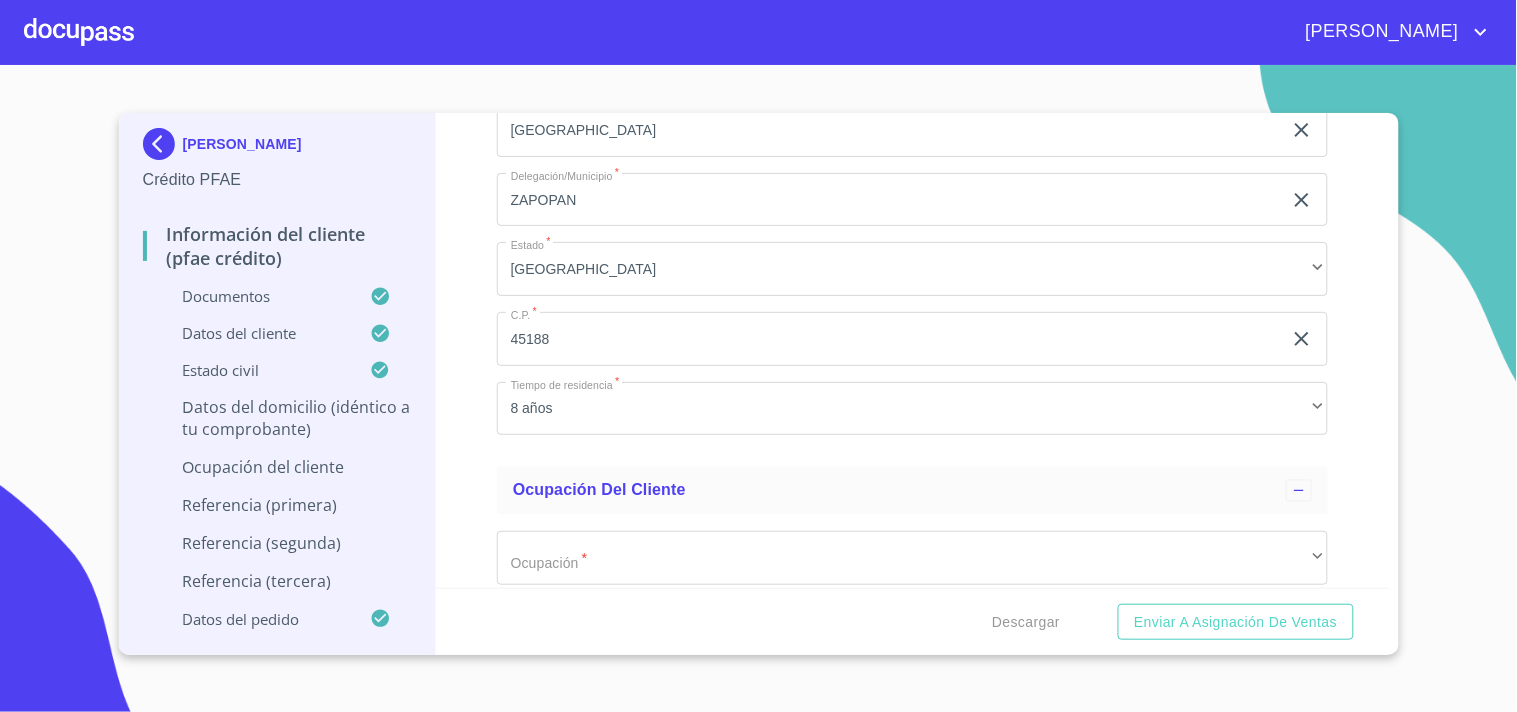 type on "$2,800,000" 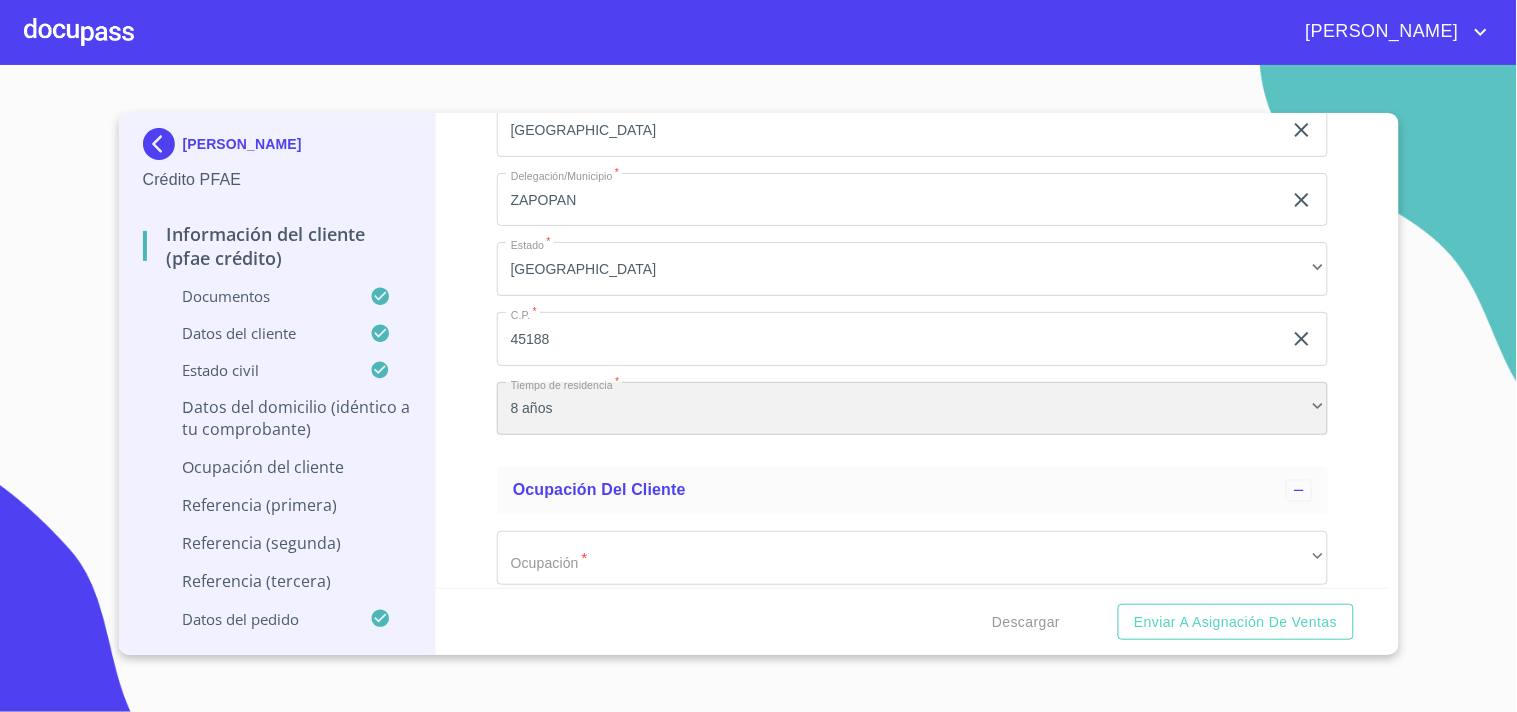 click on "8 años" at bounding box center (912, 409) 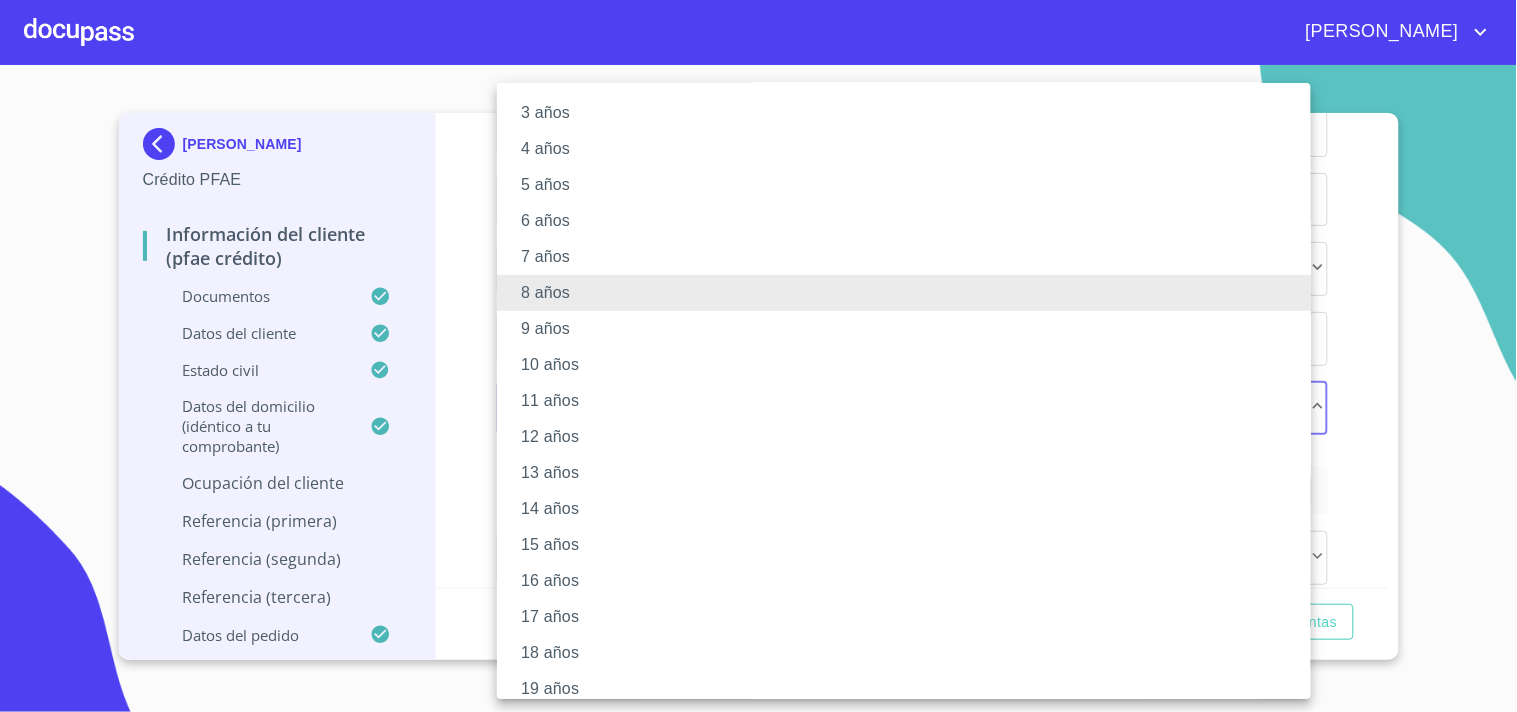 scroll, scrollTop: 166, scrollLeft: 0, axis: vertical 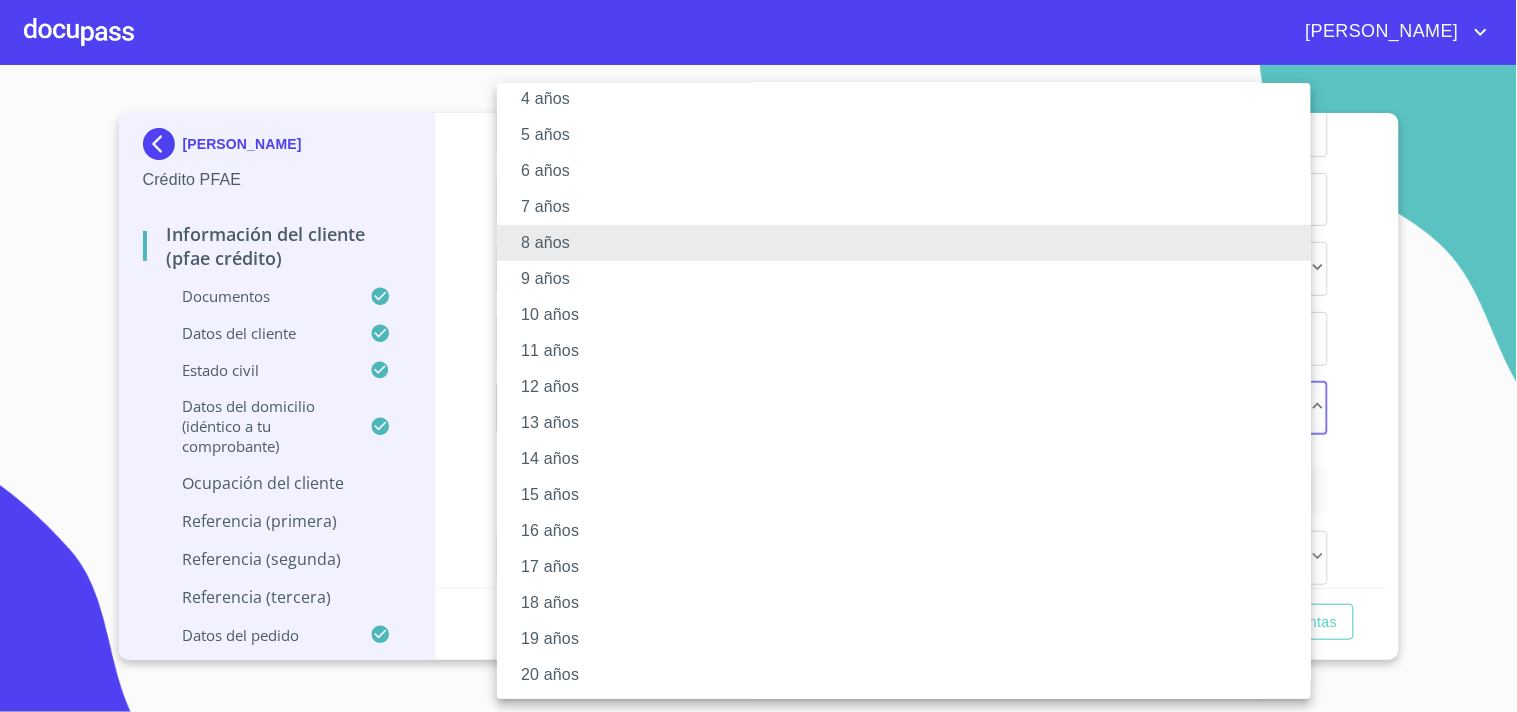 click on "14 años" at bounding box center [912, 459] 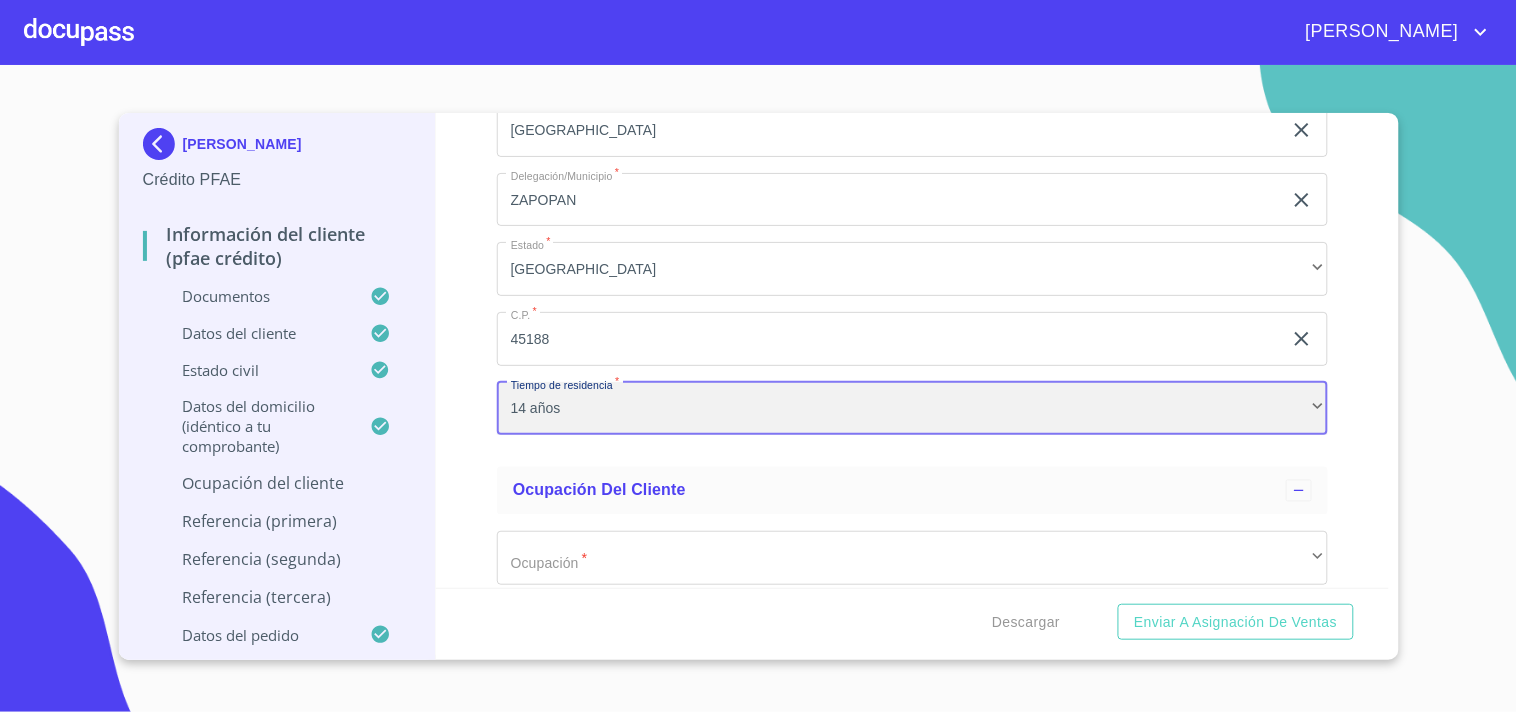 scroll, scrollTop: 165, scrollLeft: 0, axis: vertical 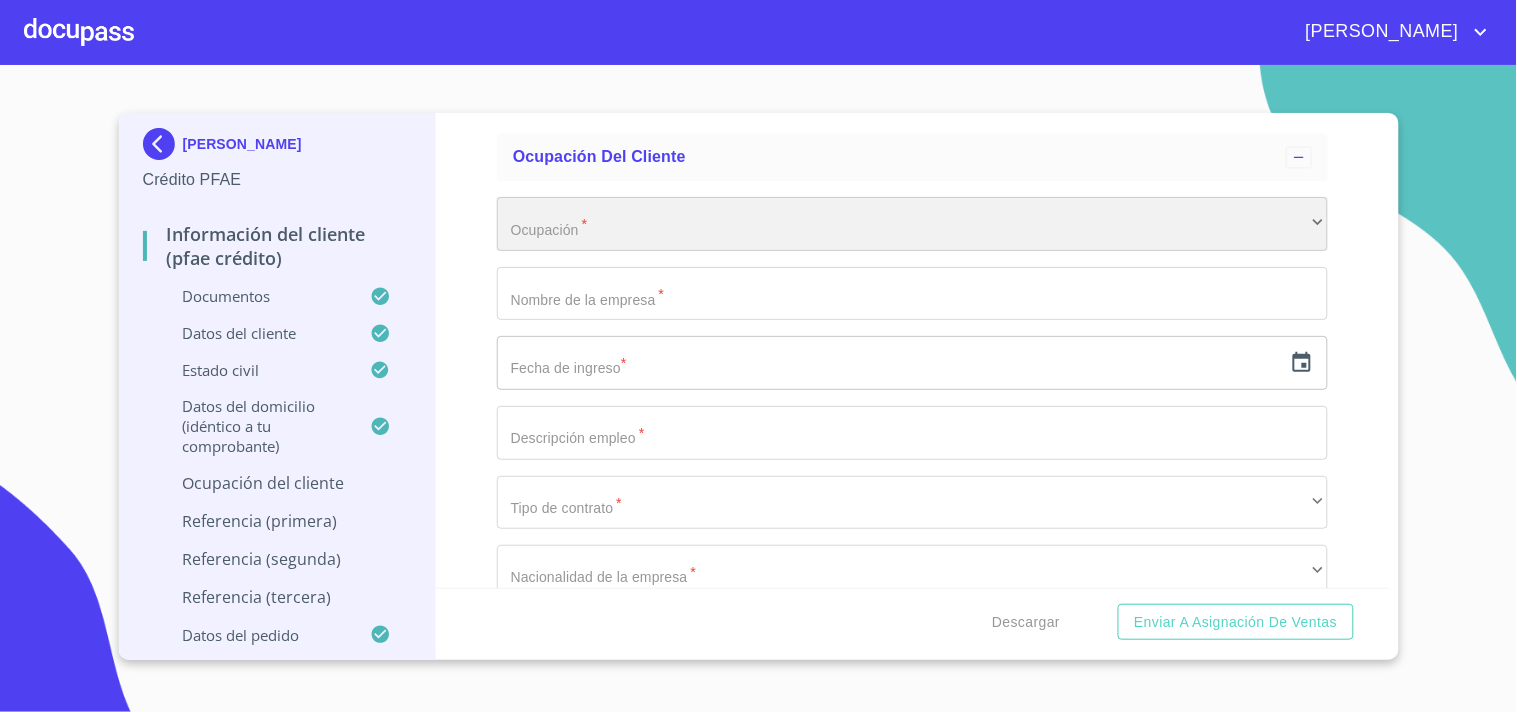 click on "​" at bounding box center (912, 224) 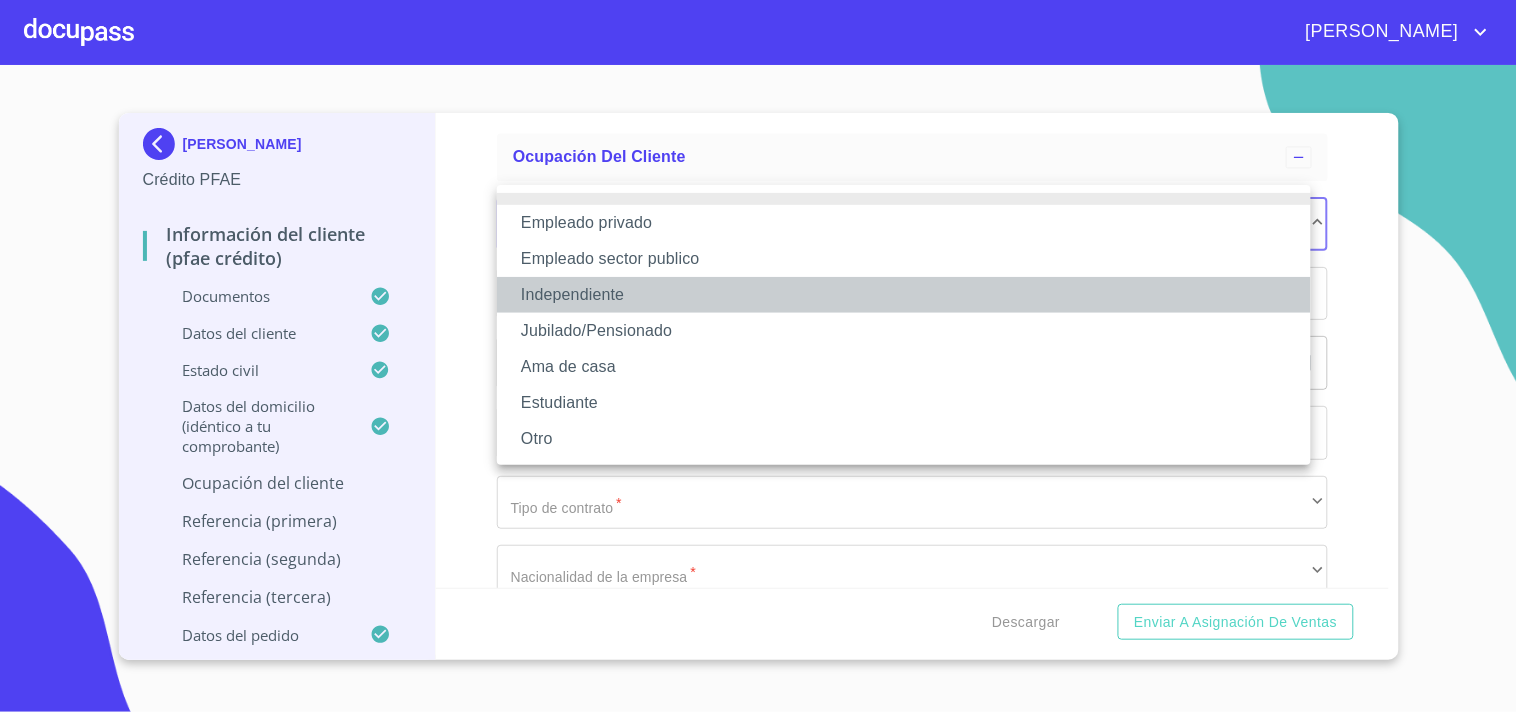 click on "Independiente" at bounding box center (904, 295) 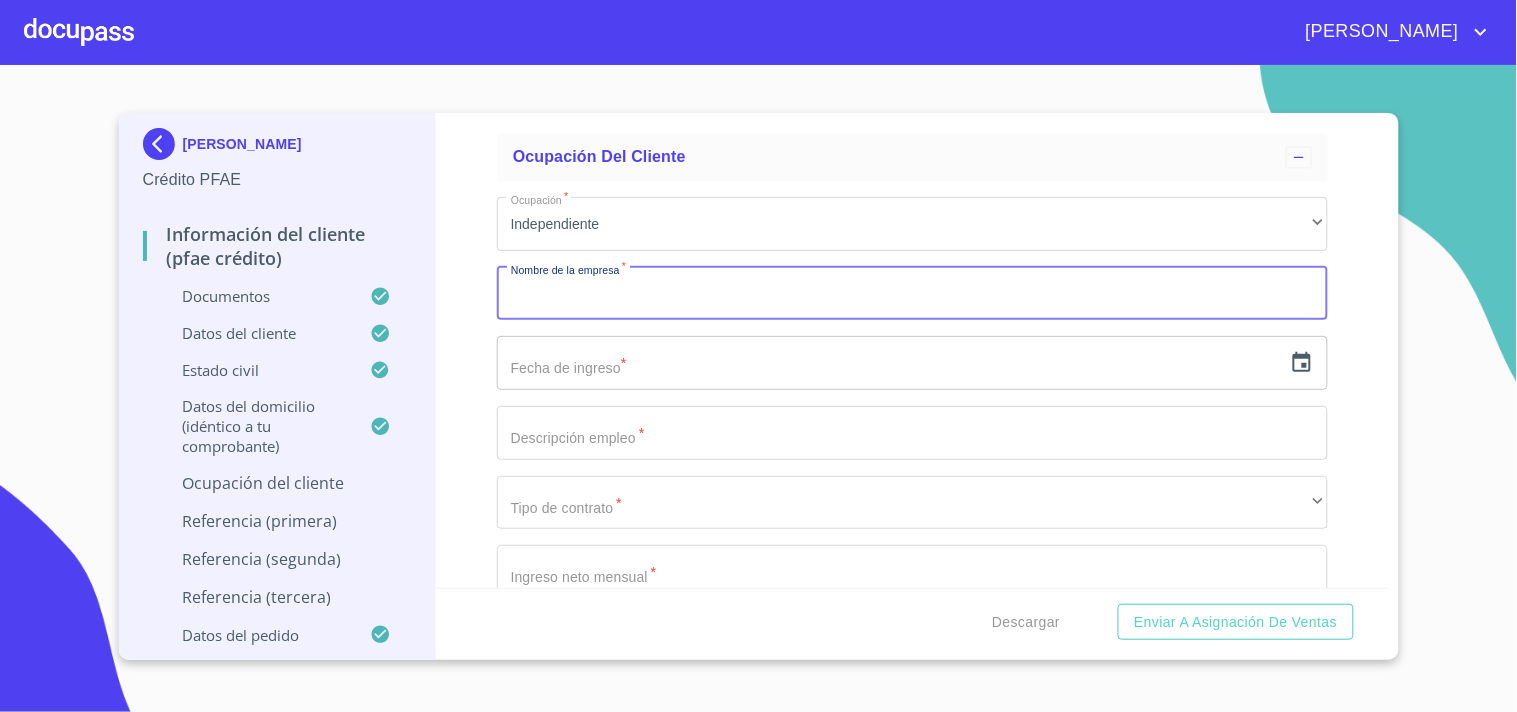 click on "Documento de identificación.   *" at bounding box center [912, 294] 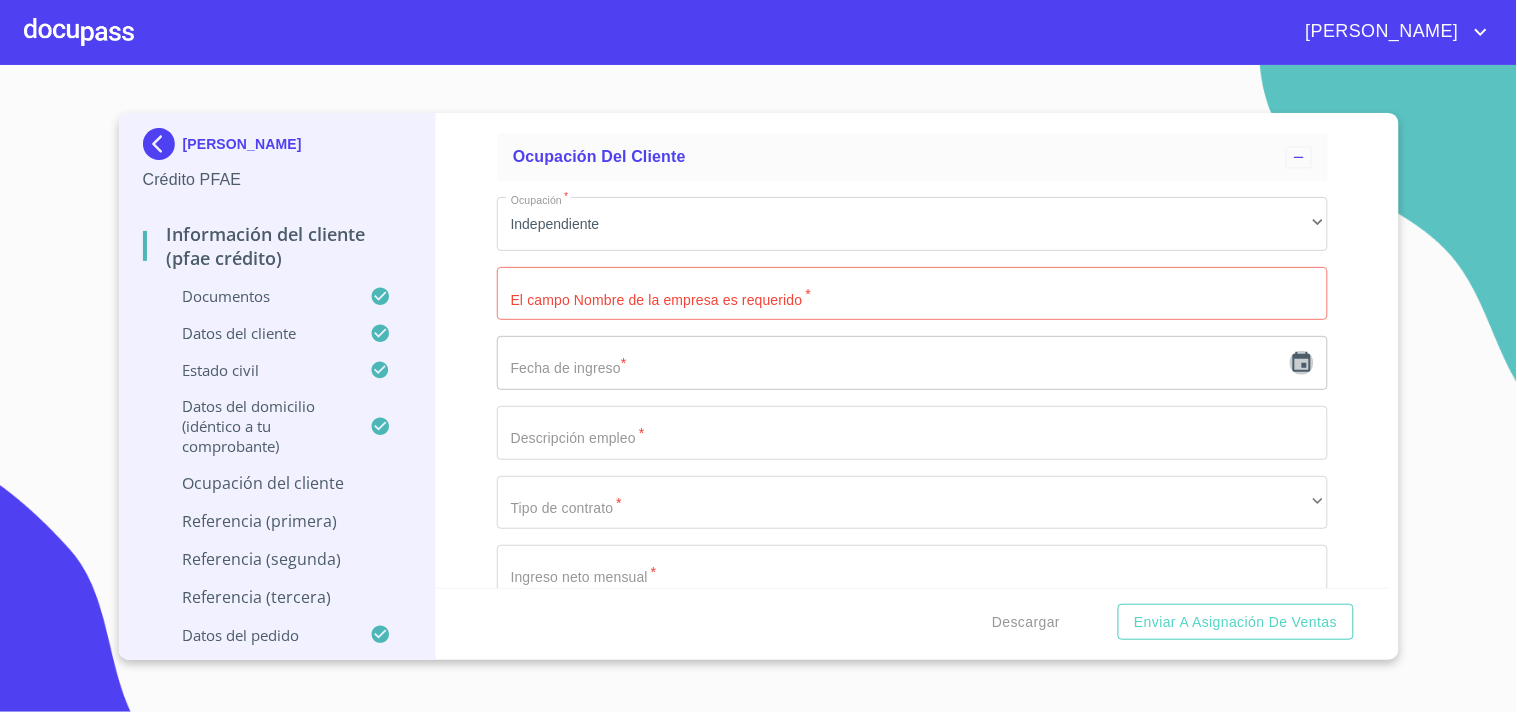 click 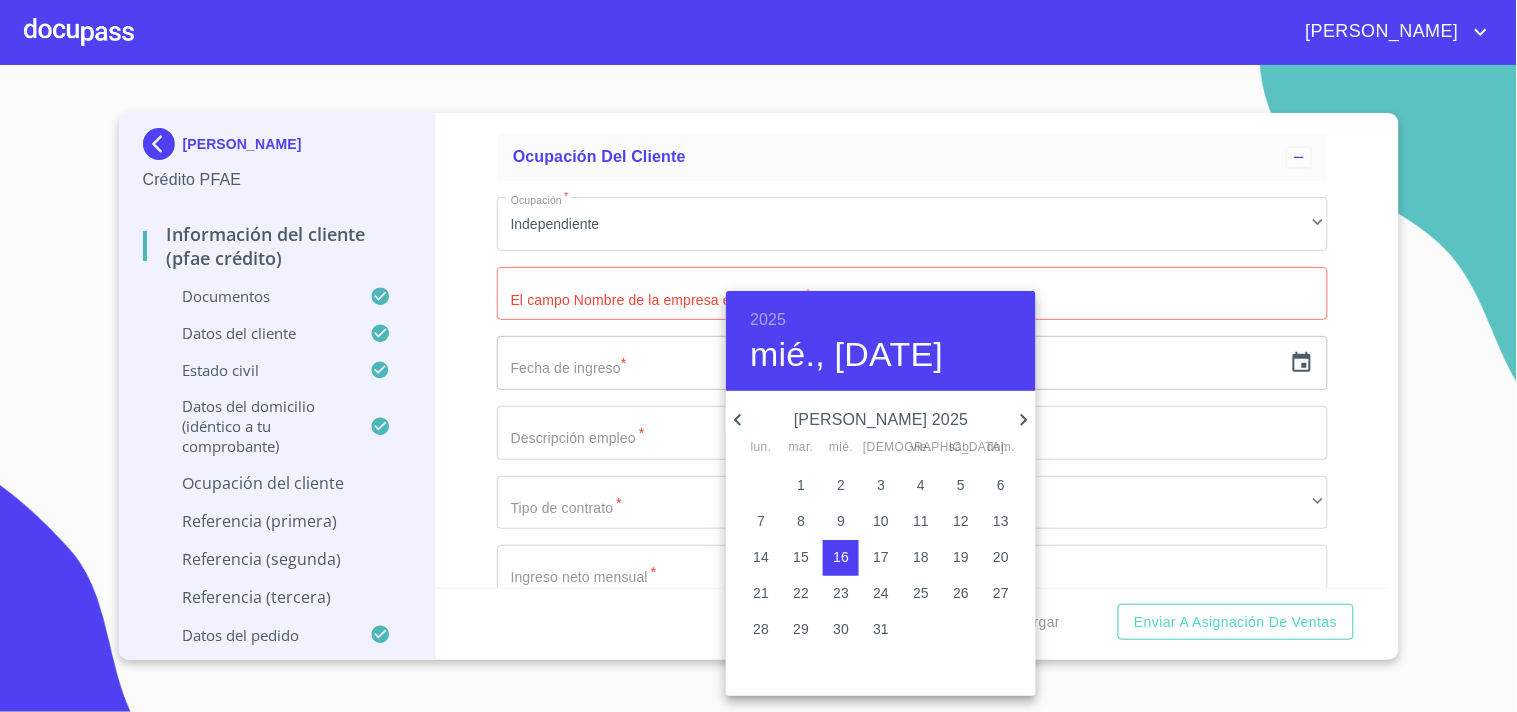 click on "2025" at bounding box center [768, 320] 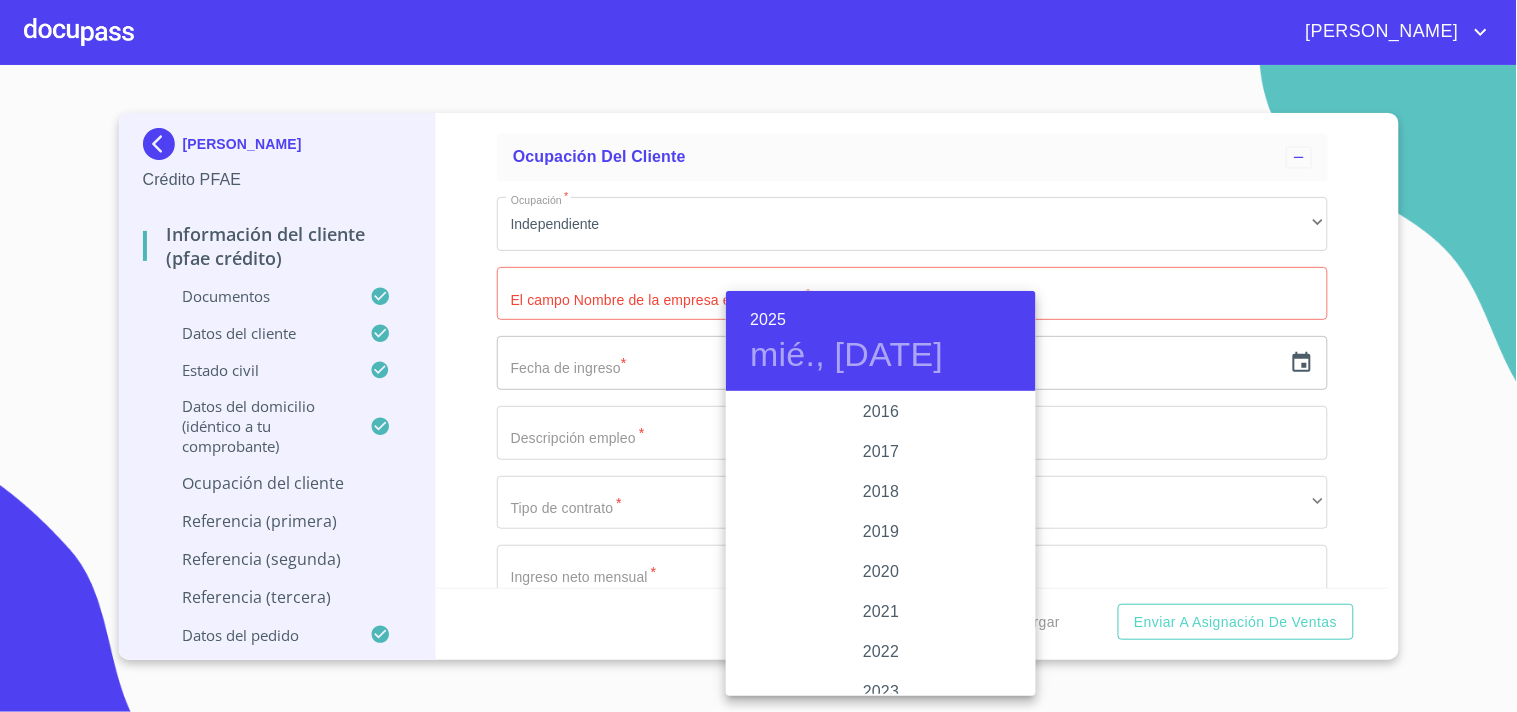 scroll, scrollTop: 3478, scrollLeft: 0, axis: vertical 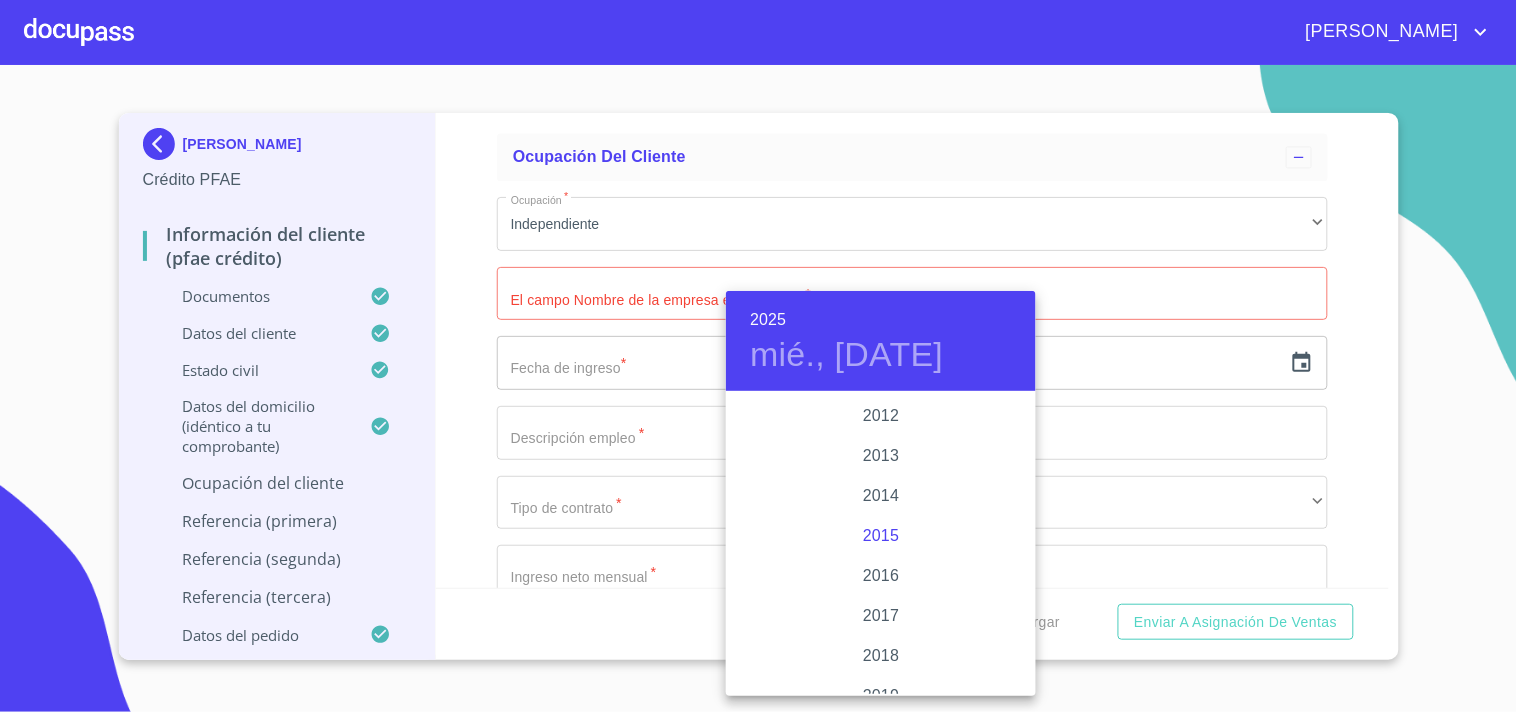 click on "2015" at bounding box center (881, 536) 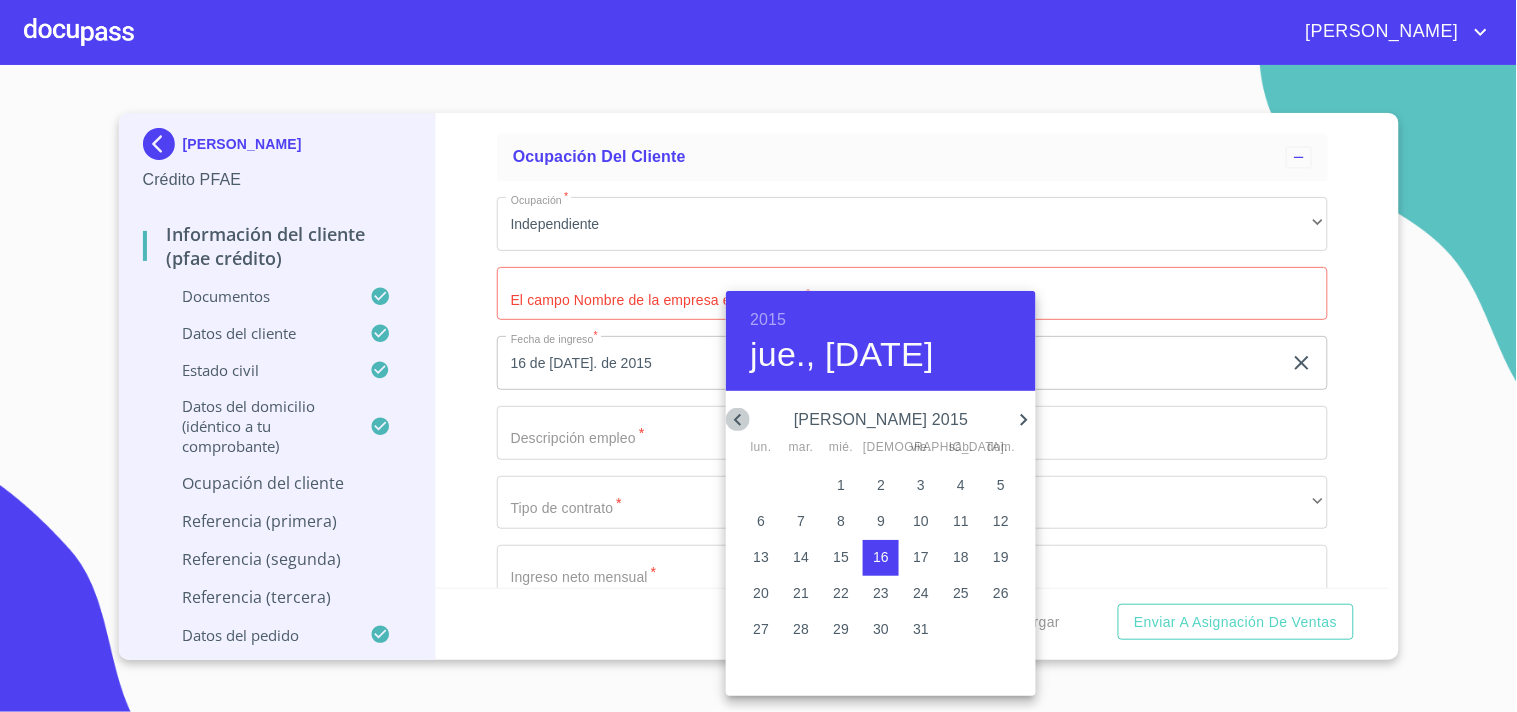 click 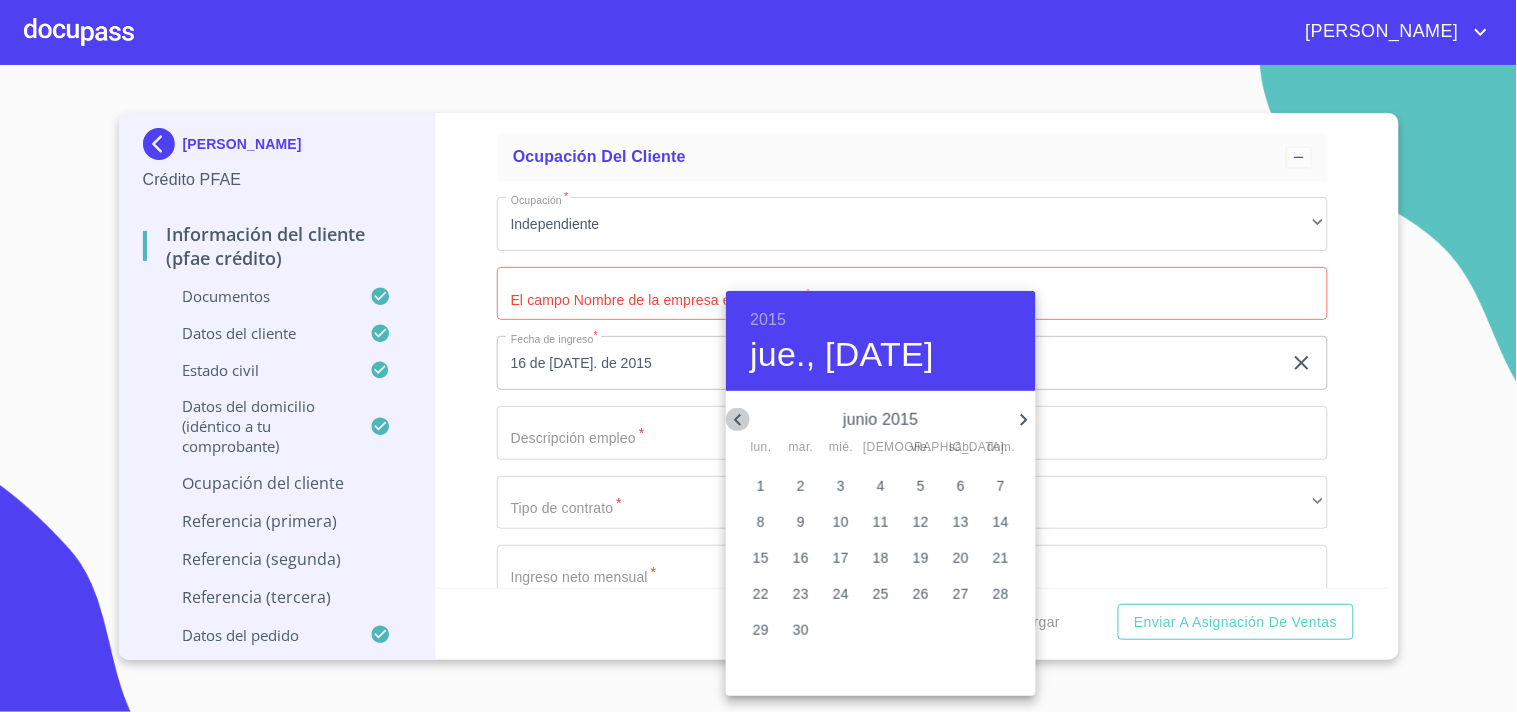 click 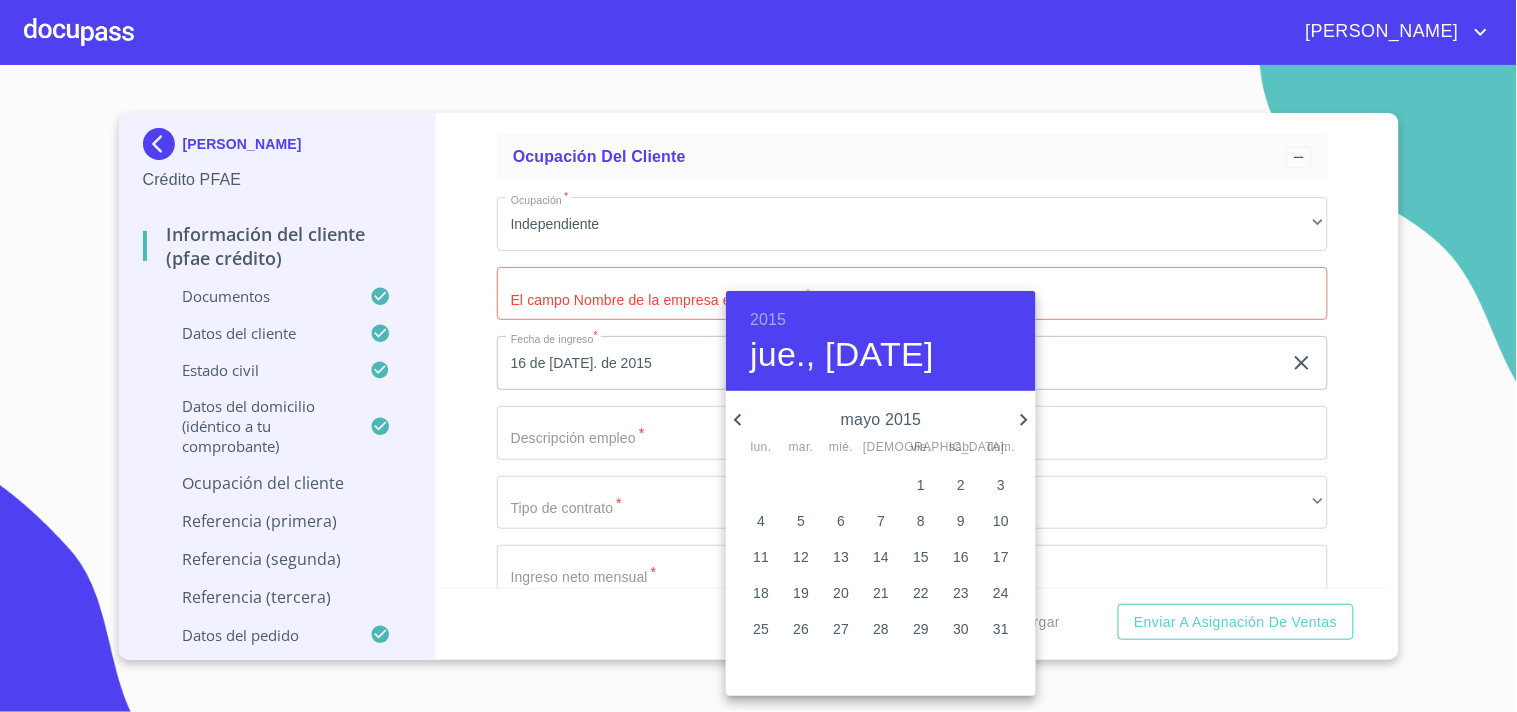 click on "5" at bounding box center [801, 521] 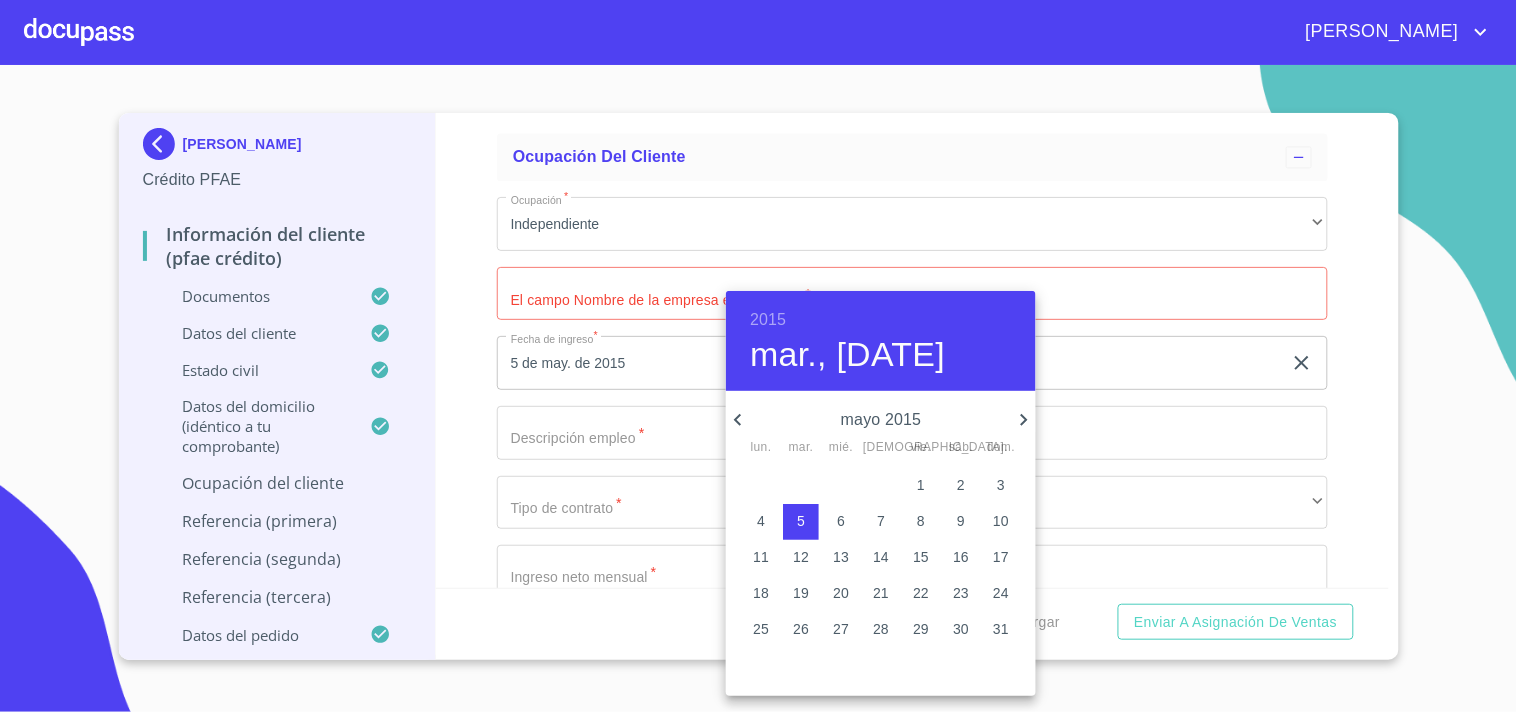 click at bounding box center (758, 356) 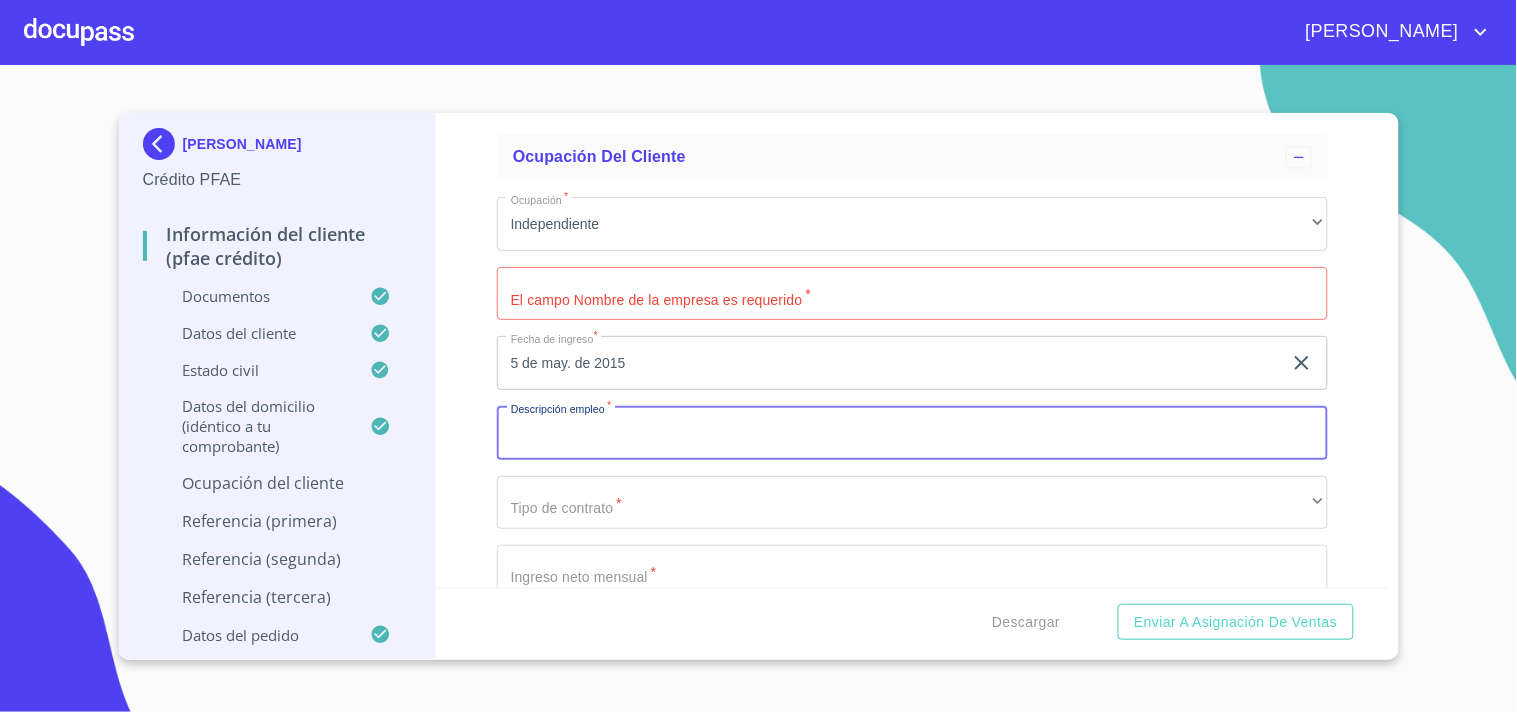 click on "Documento de identificación.   *" at bounding box center (912, 433) 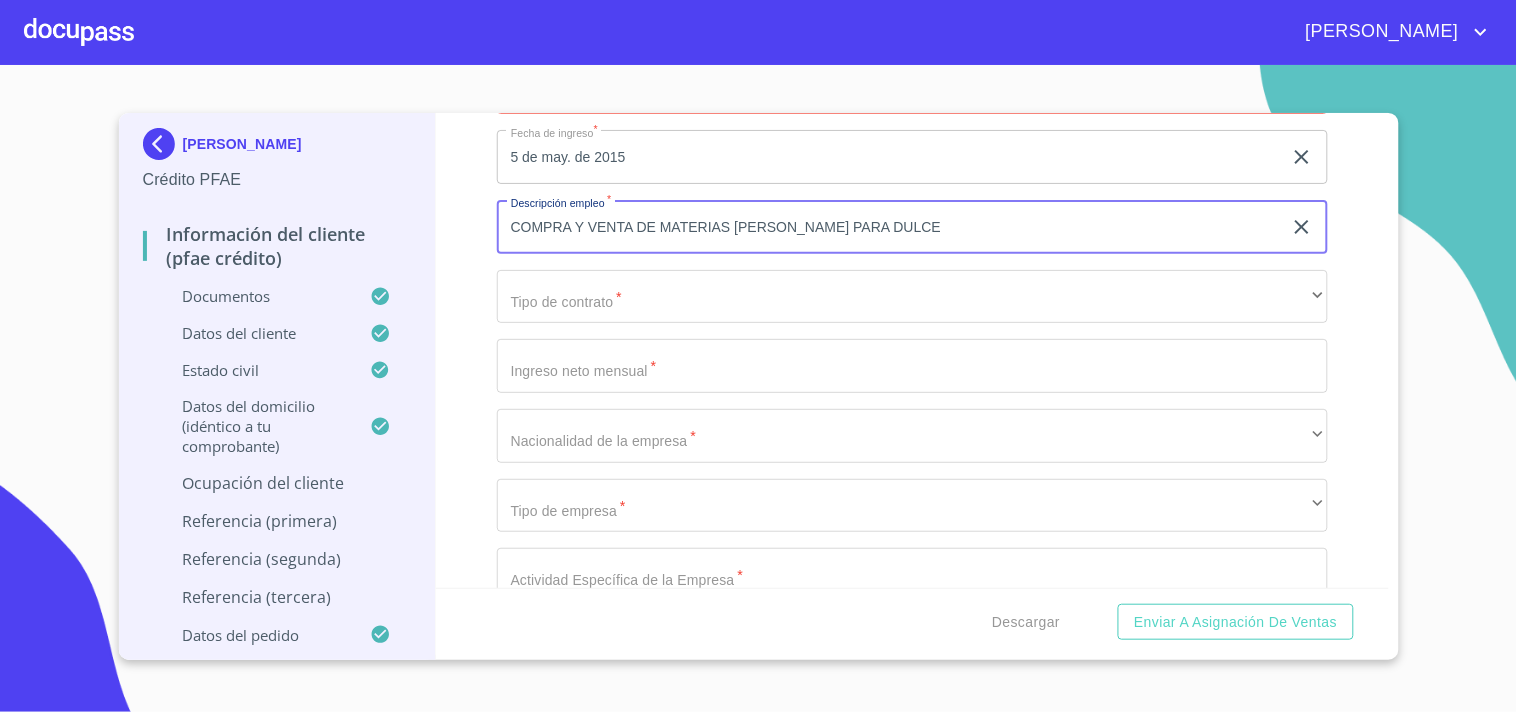 scroll, scrollTop: 9132, scrollLeft: 0, axis: vertical 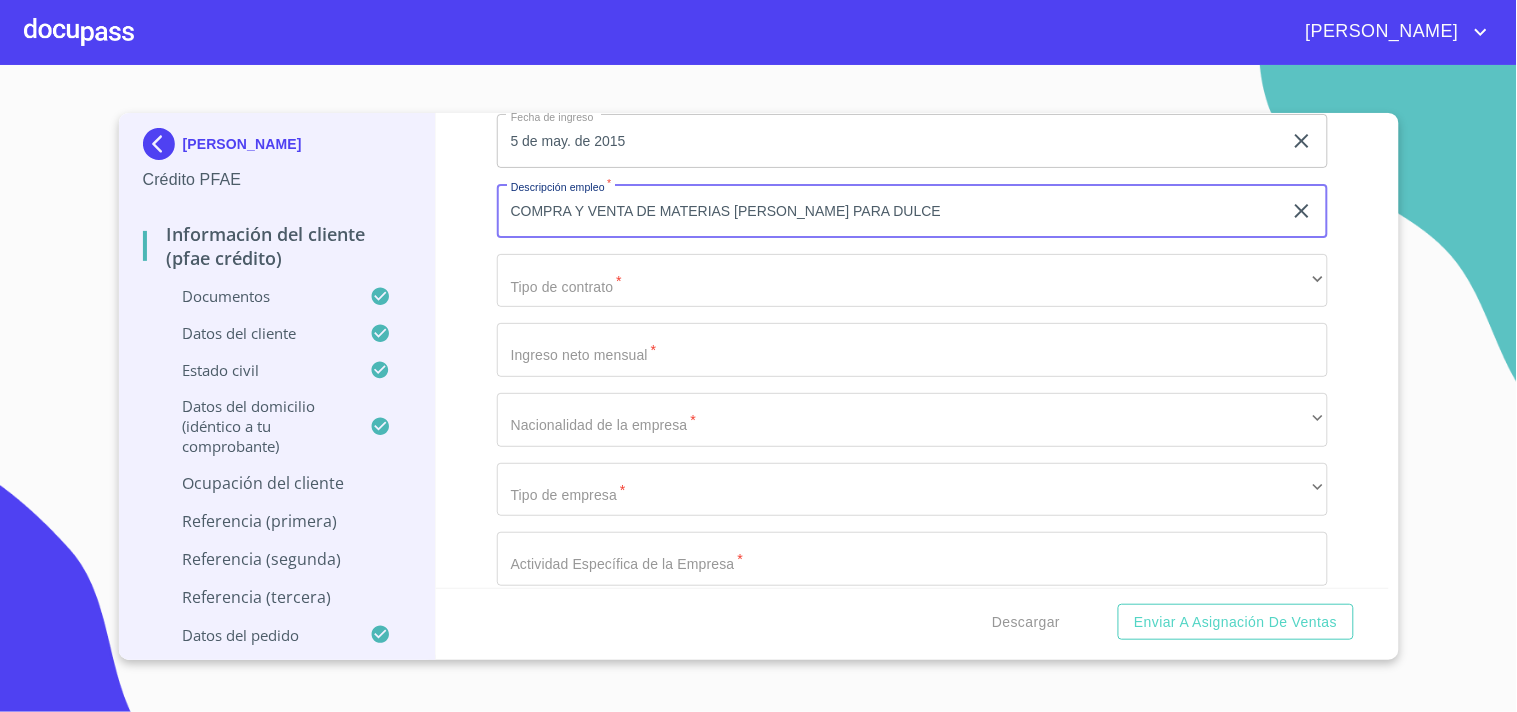 type on "COMPRA Y VENTA DE MATERIAS PRIMAS PARA DULCE" 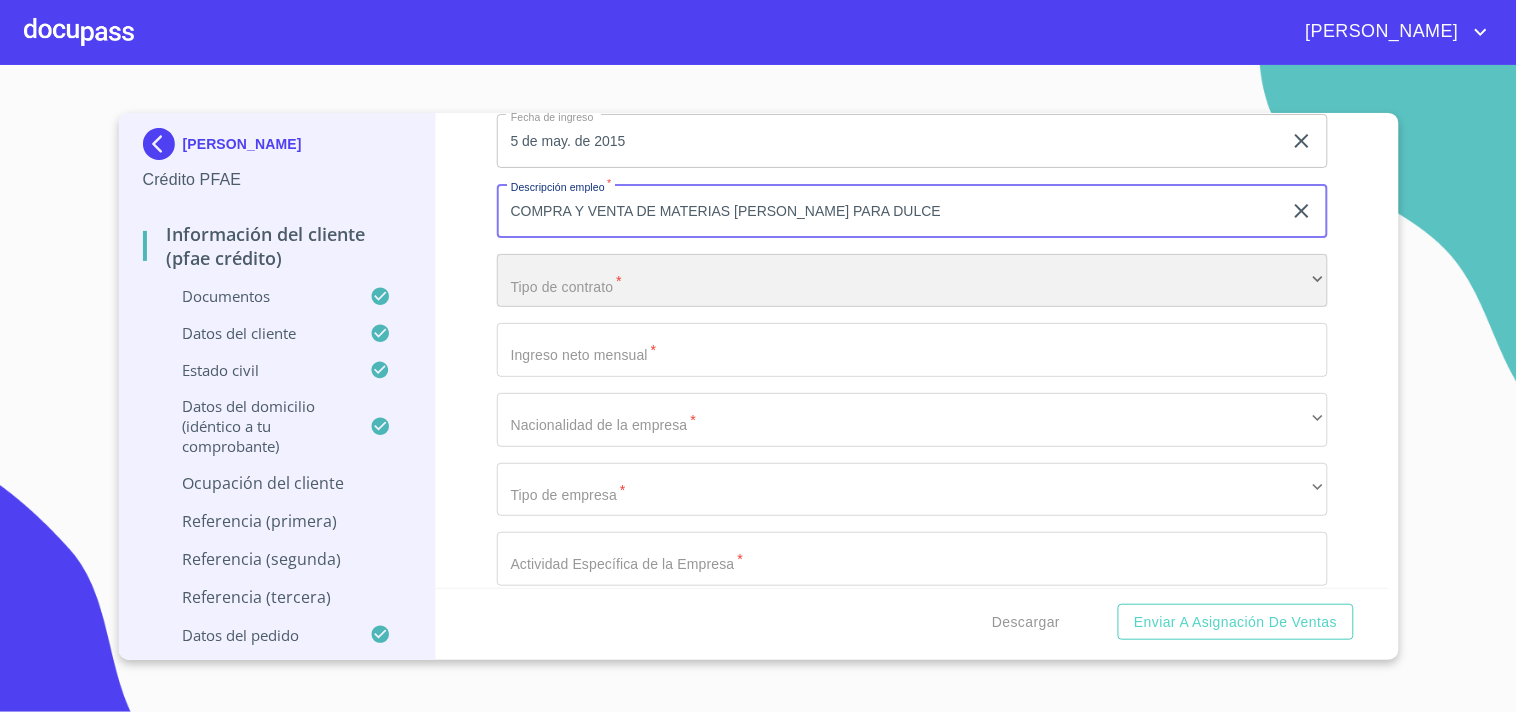 click on "​" at bounding box center (912, 281) 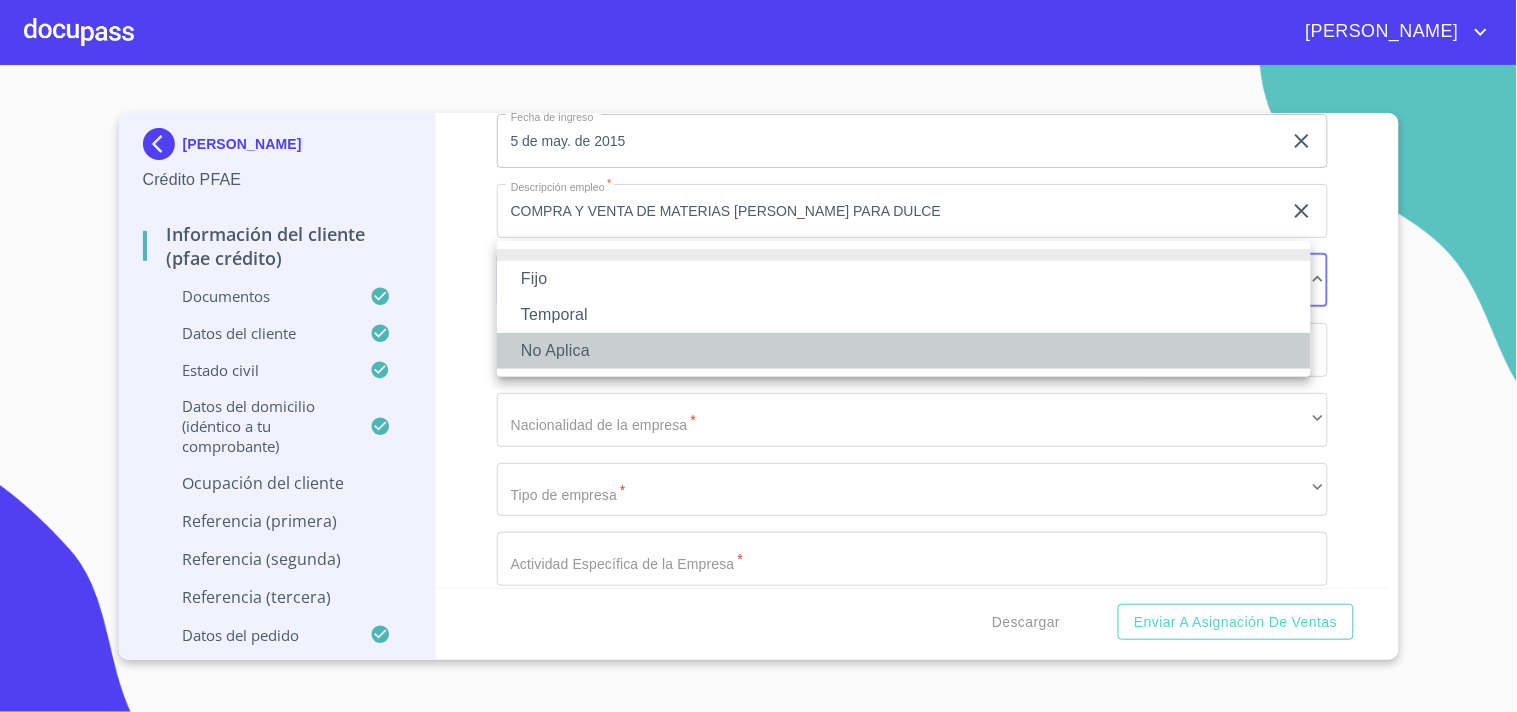 drag, startPoint x: 558, startPoint y: 344, endPoint x: 704, endPoint y: 378, distance: 149.90663 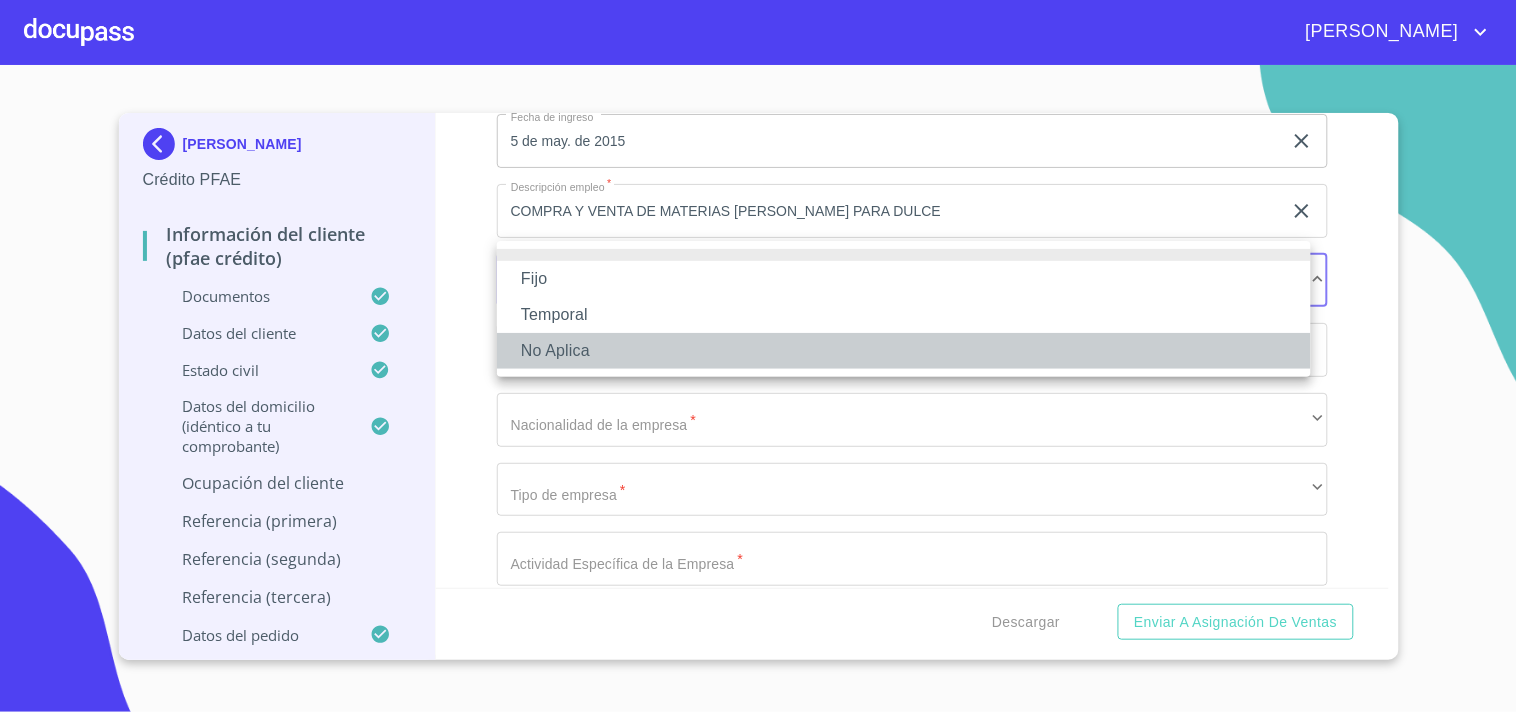 click on "No Aplica" at bounding box center [904, 351] 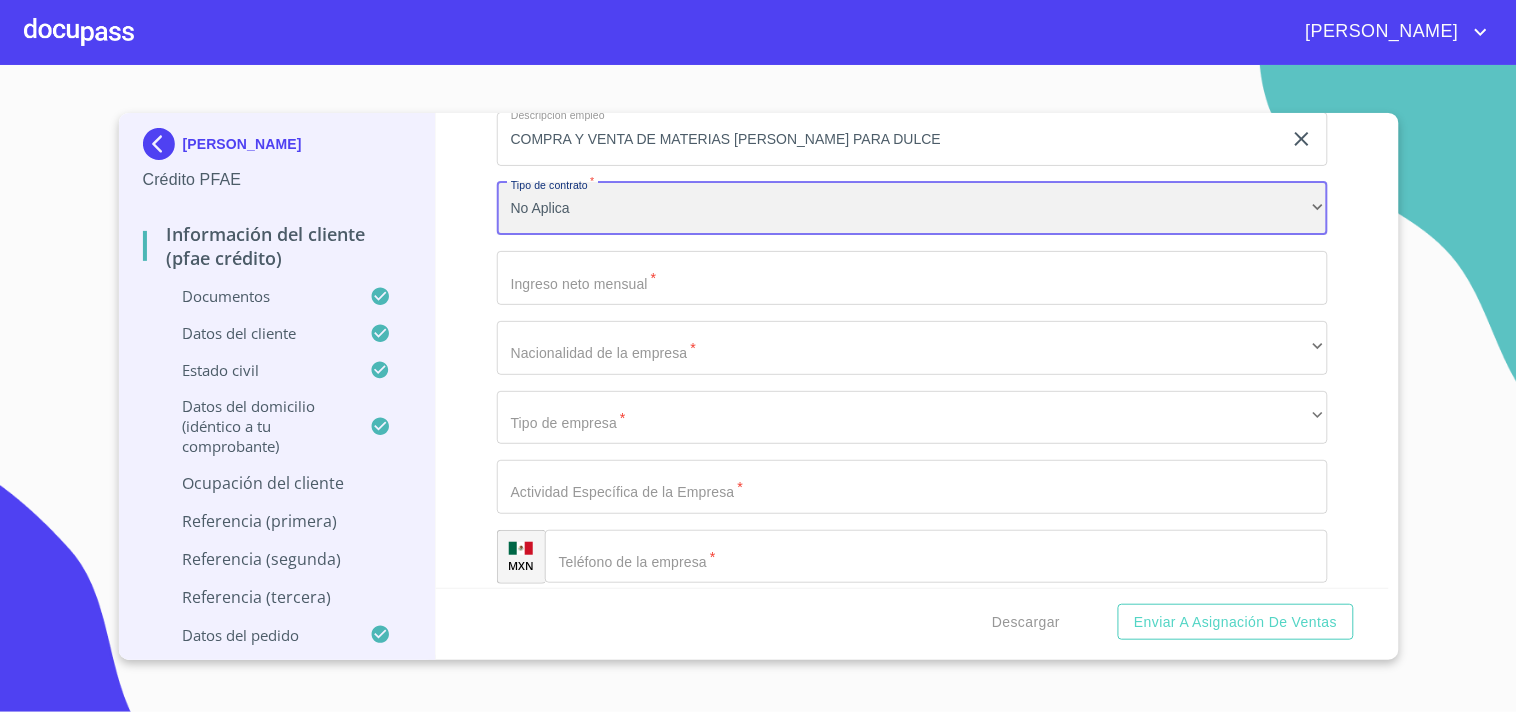 scroll, scrollTop: 9243, scrollLeft: 0, axis: vertical 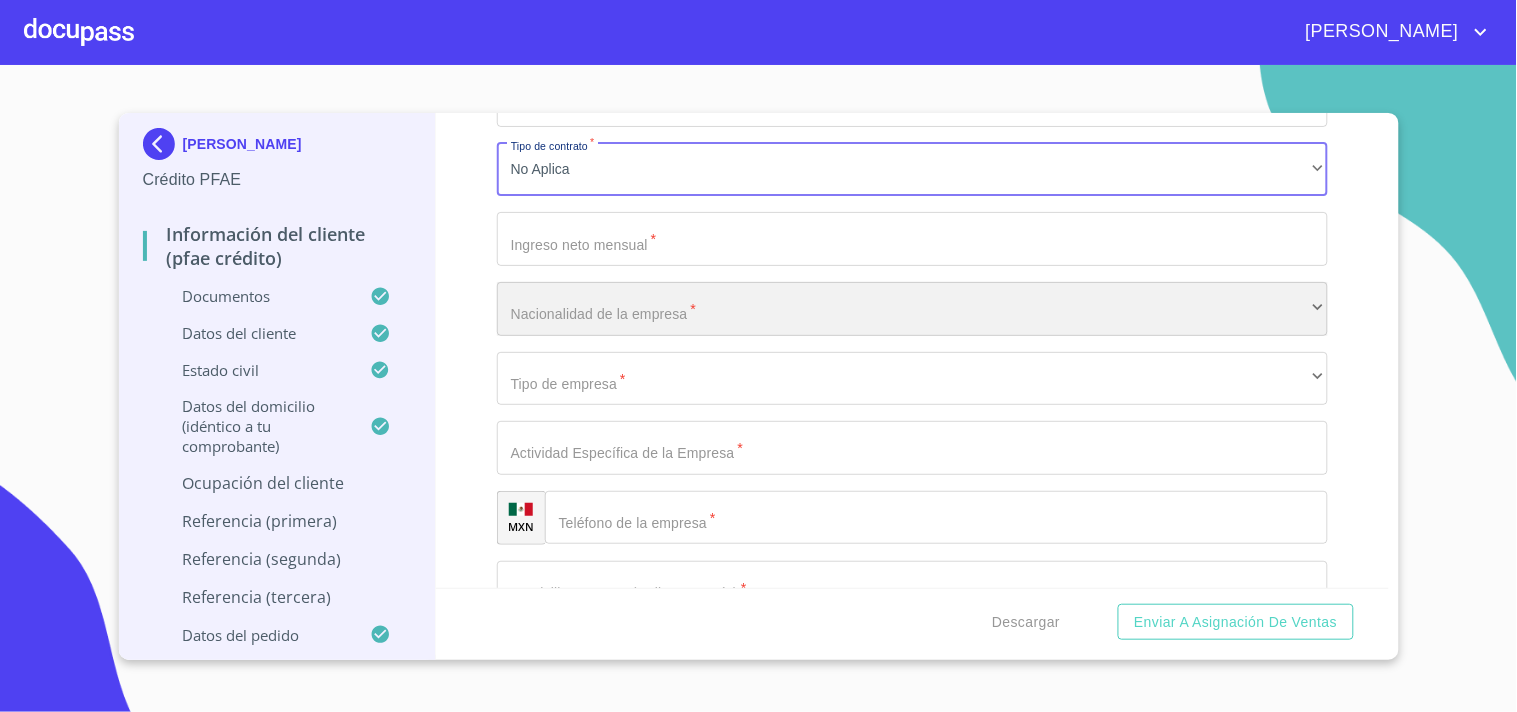 click on "​" at bounding box center [912, 309] 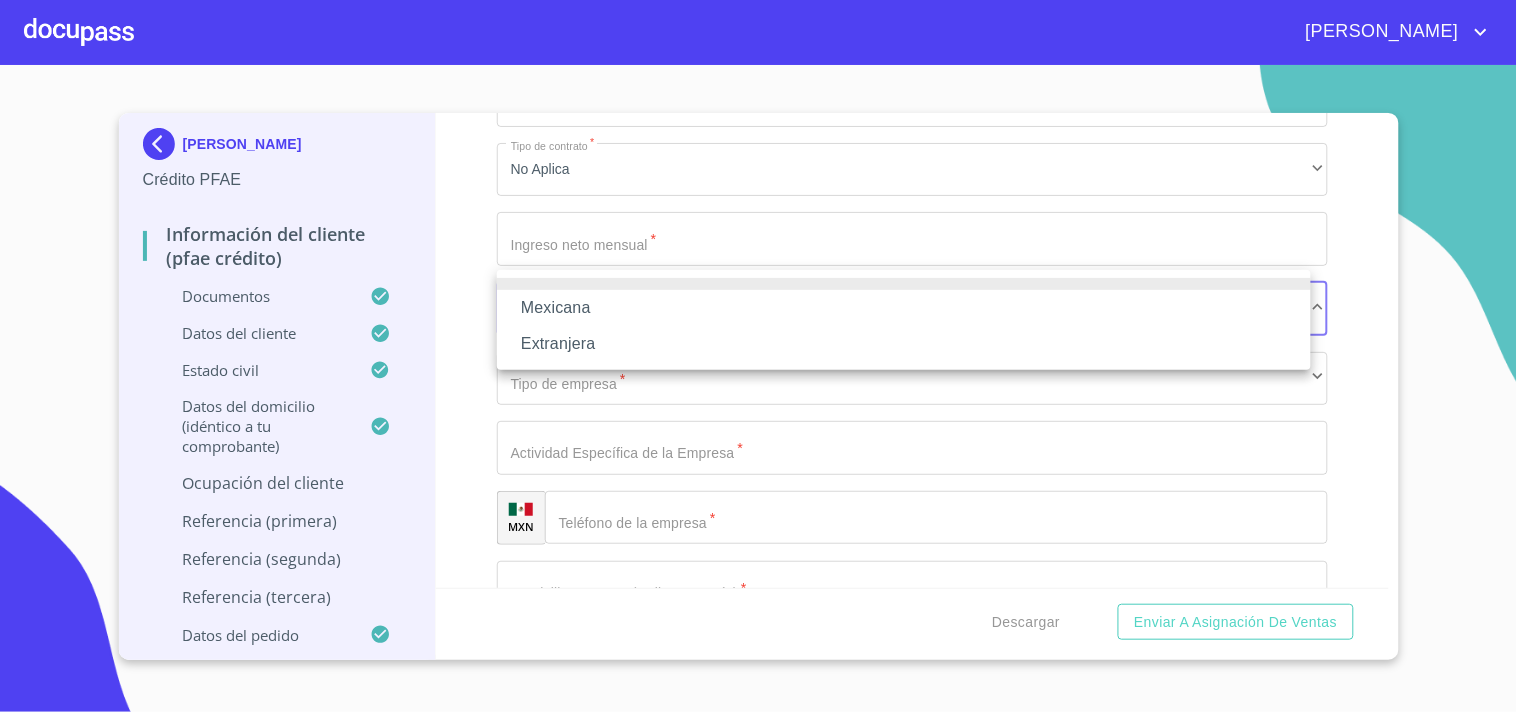 click on "Mexicana" at bounding box center [904, 308] 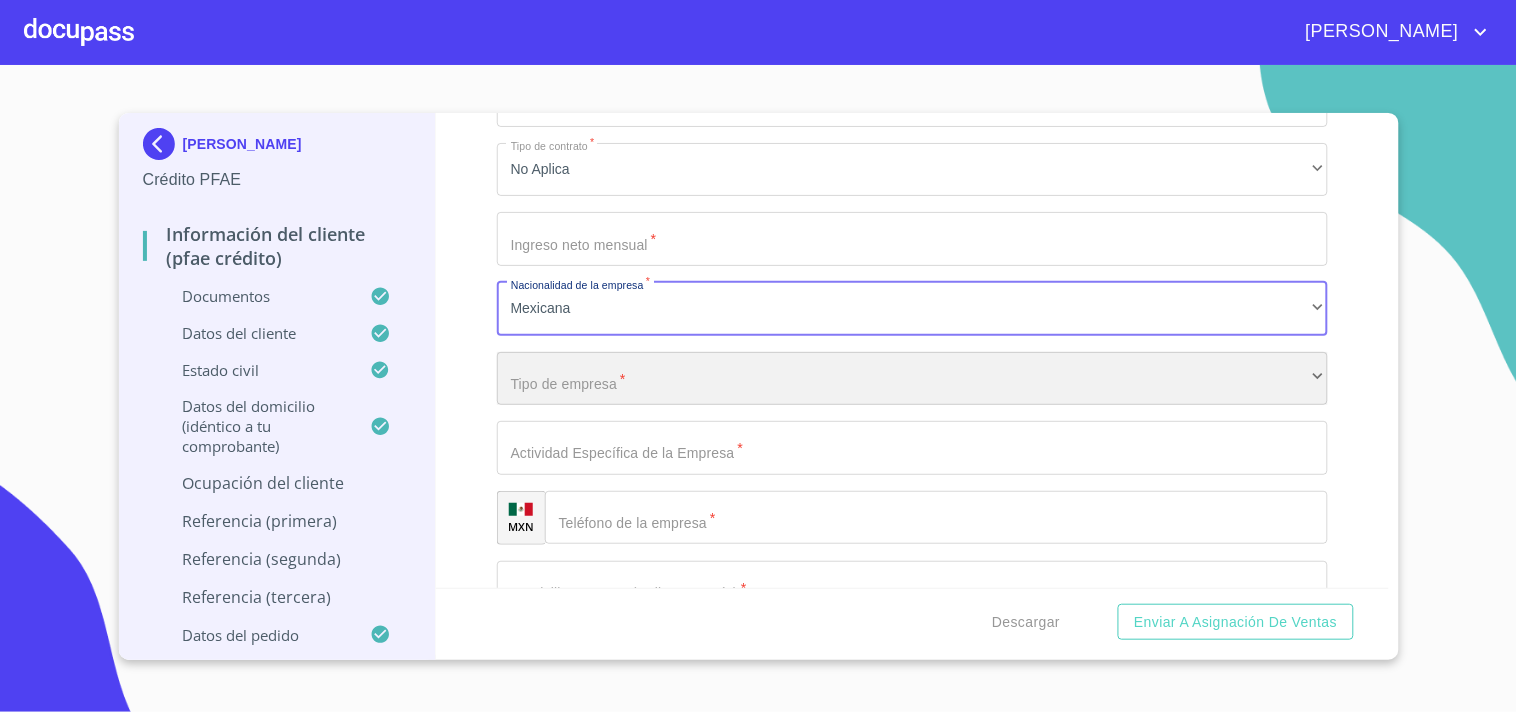 click on "​" at bounding box center (912, 379) 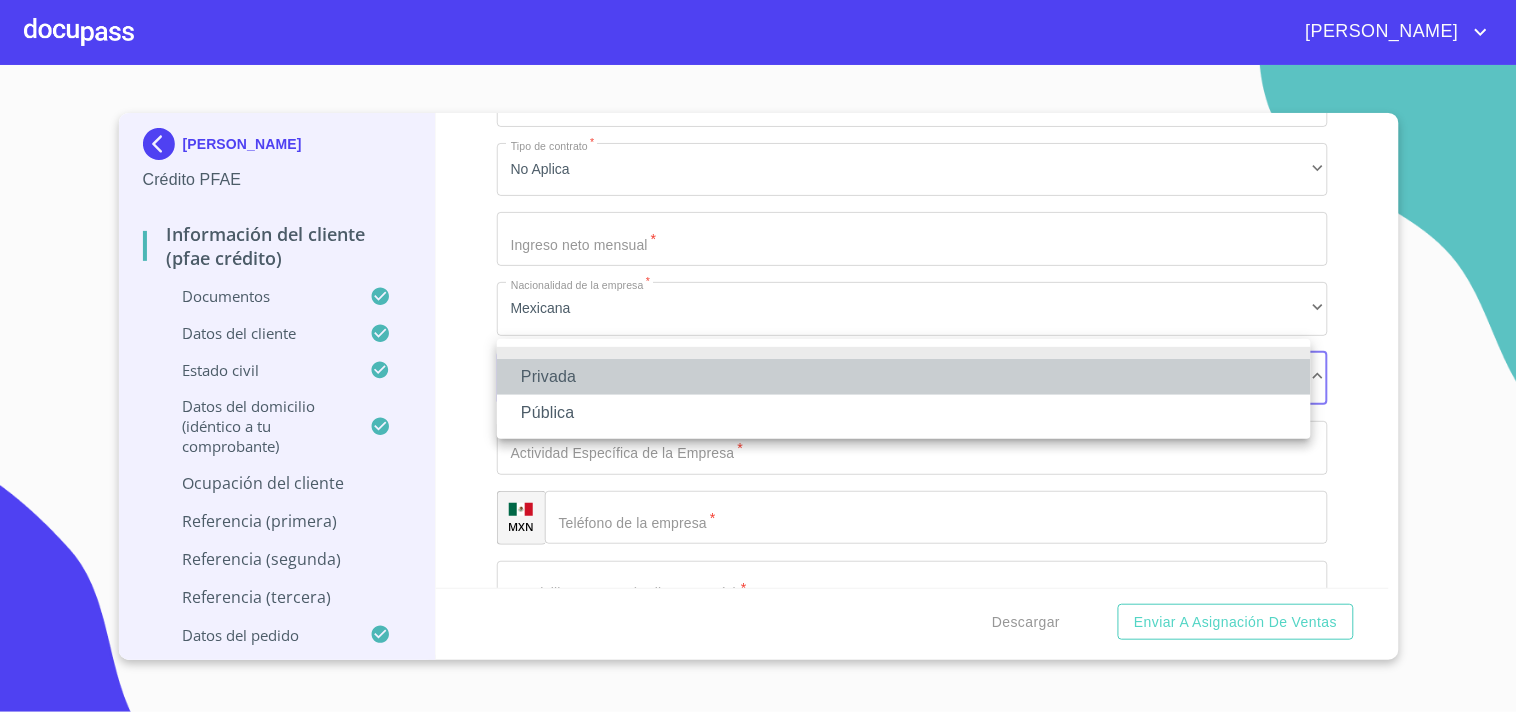 click on "Privada" at bounding box center (904, 377) 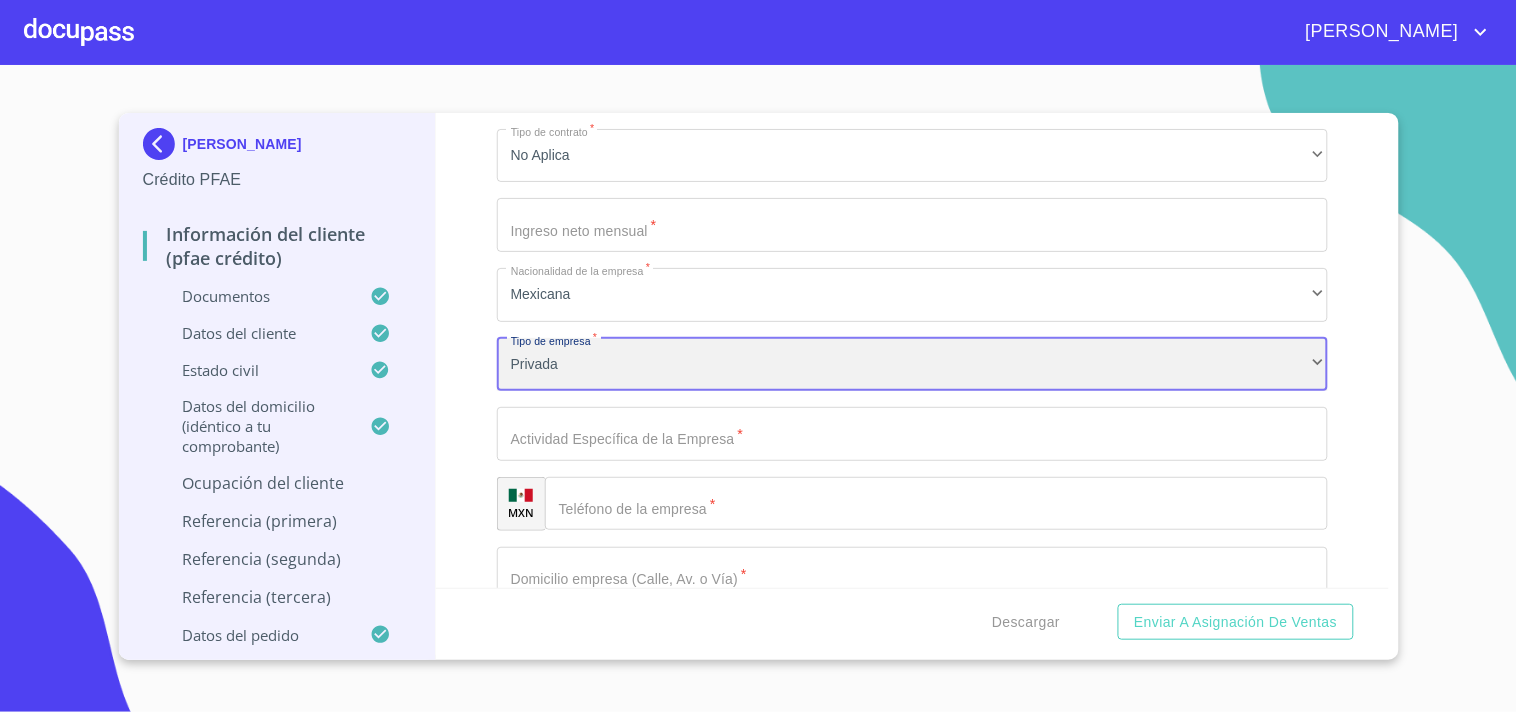 scroll, scrollTop: 9132, scrollLeft: 0, axis: vertical 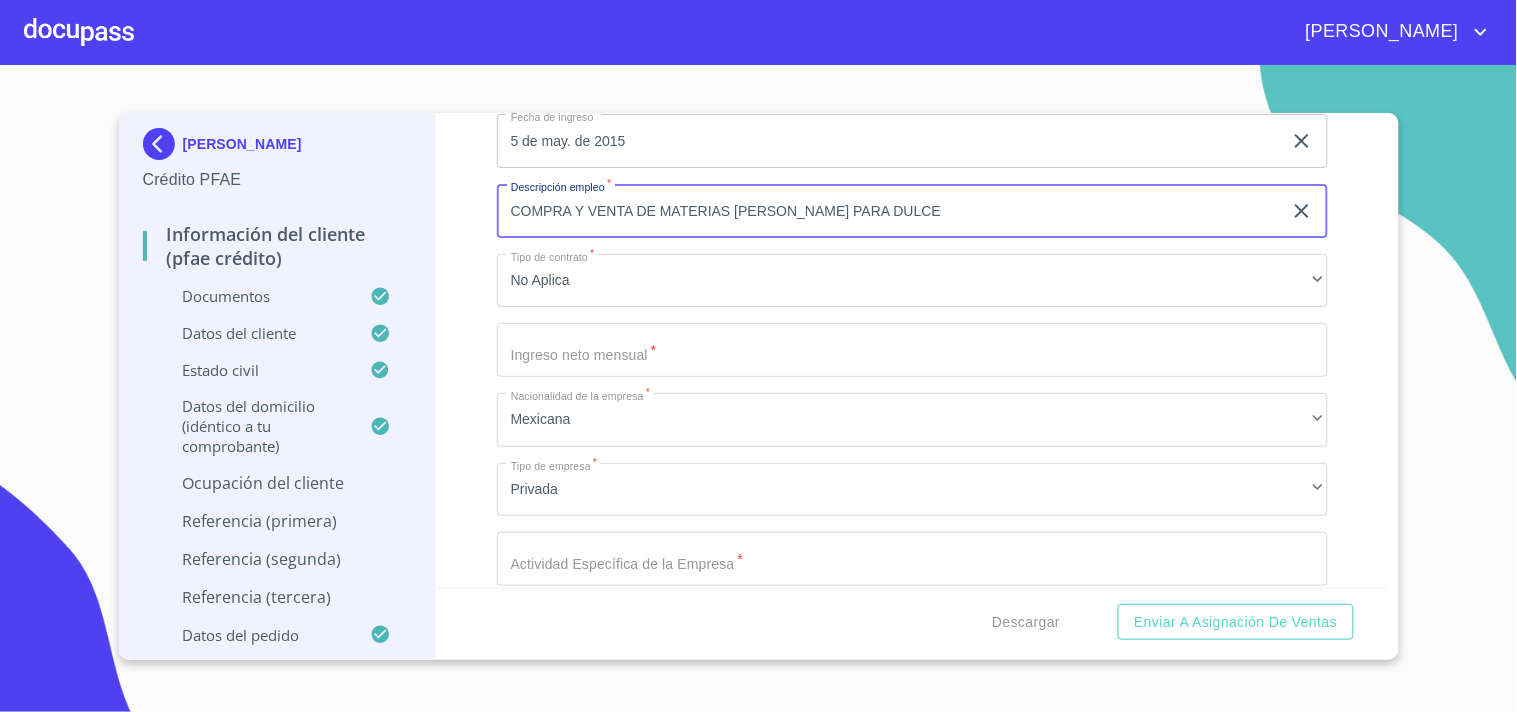 drag, startPoint x: 917, startPoint y: 200, endPoint x: 480, endPoint y: 203, distance: 437.01028 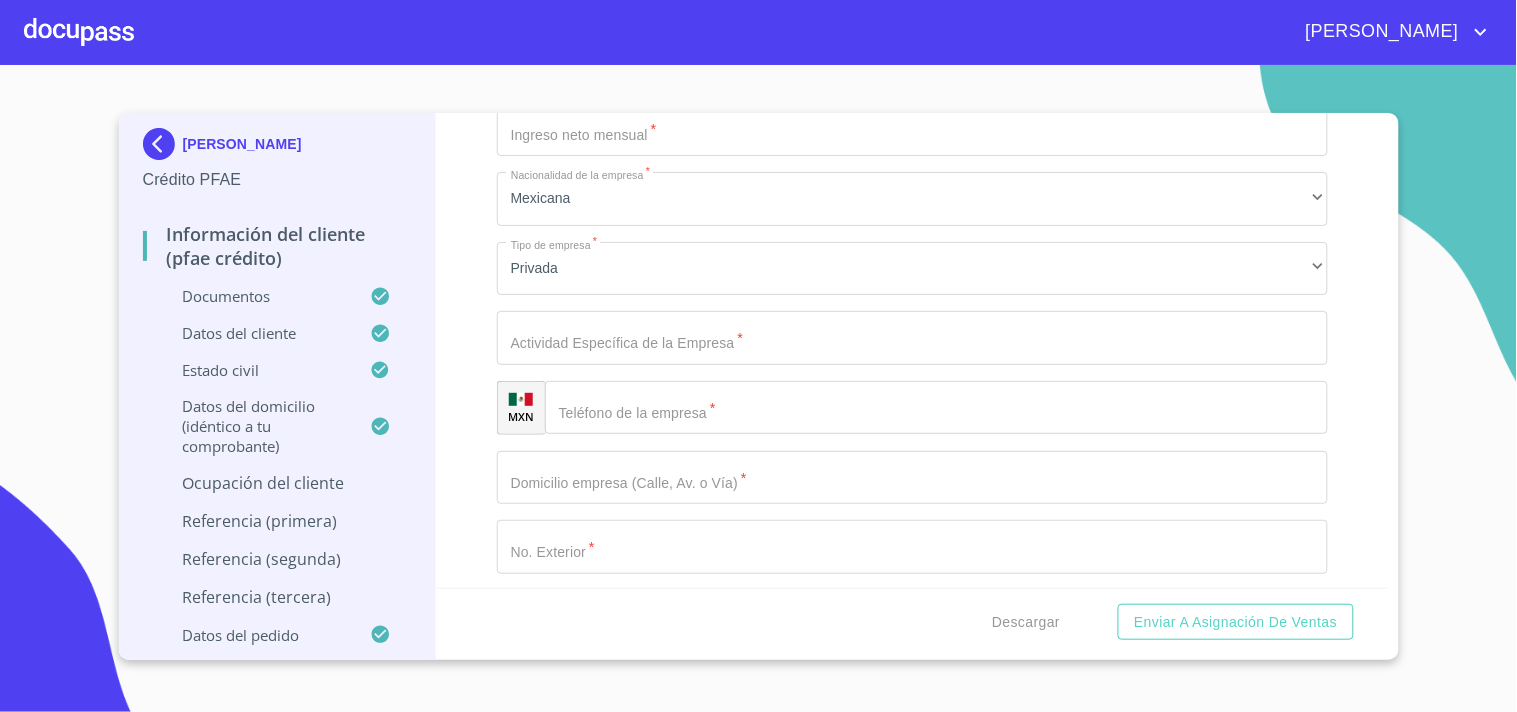 scroll, scrollTop: 9354, scrollLeft: 0, axis: vertical 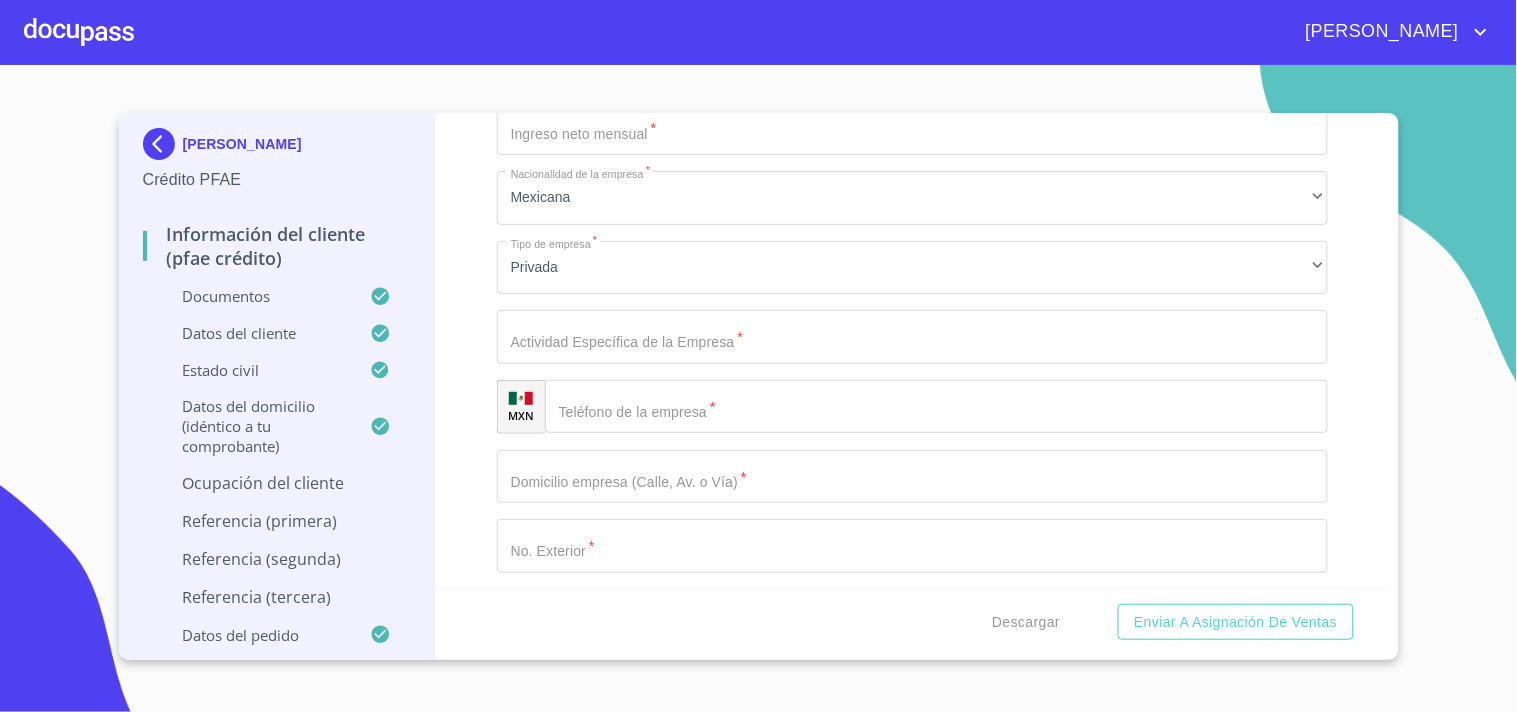 click on "Documento de identificación.   *" at bounding box center (889, -2758) 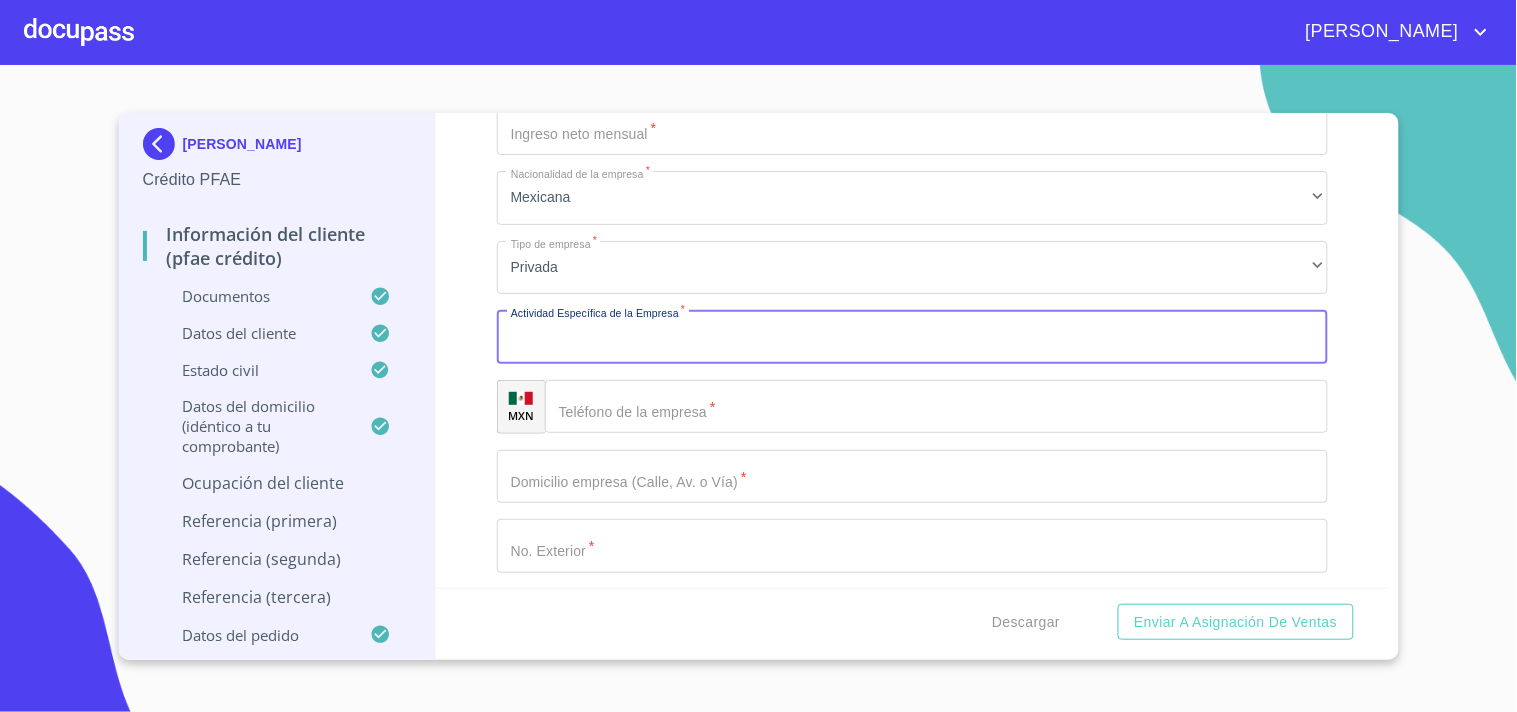 paste on "COMPRA Y VENTA DE MATERIAS PRIMAS PARA DULCE" 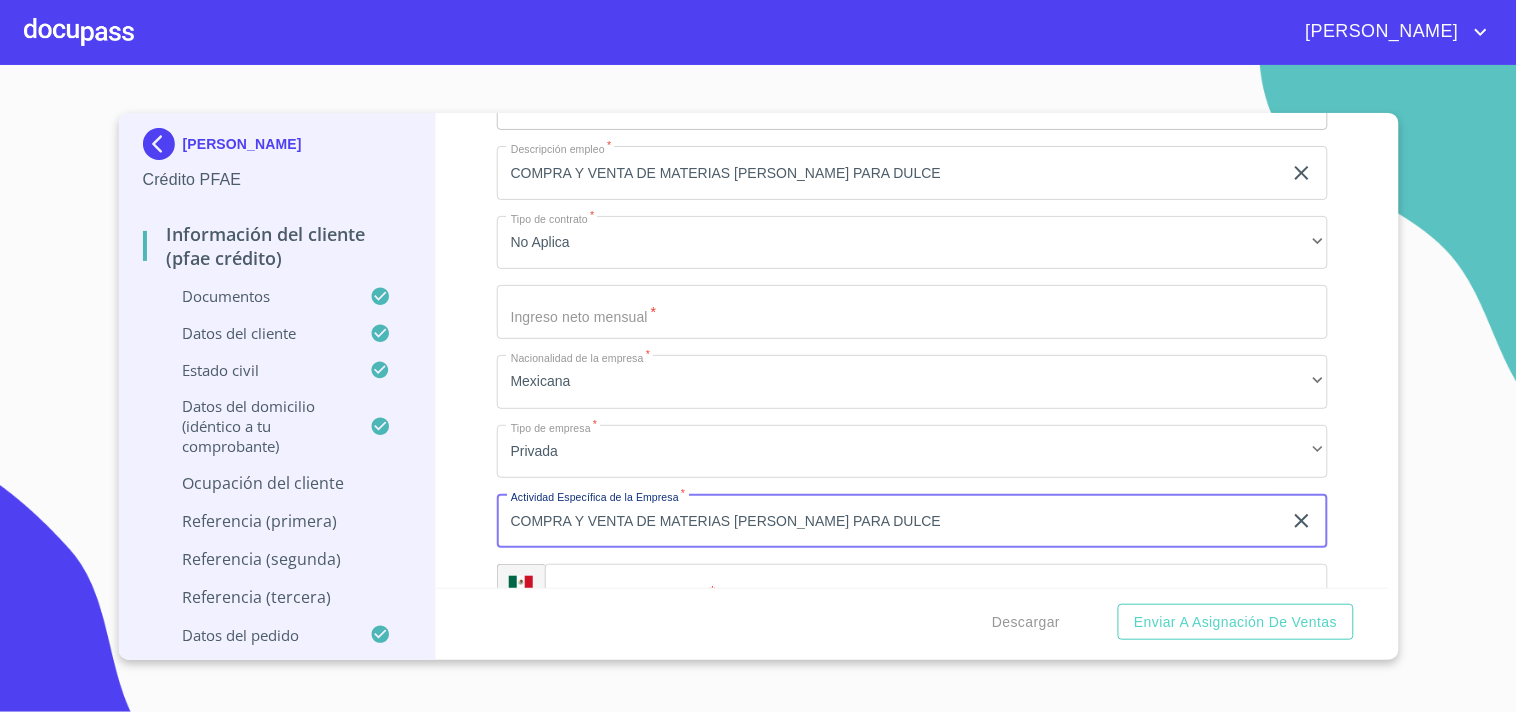 scroll, scrollTop: 9132, scrollLeft: 0, axis: vertical 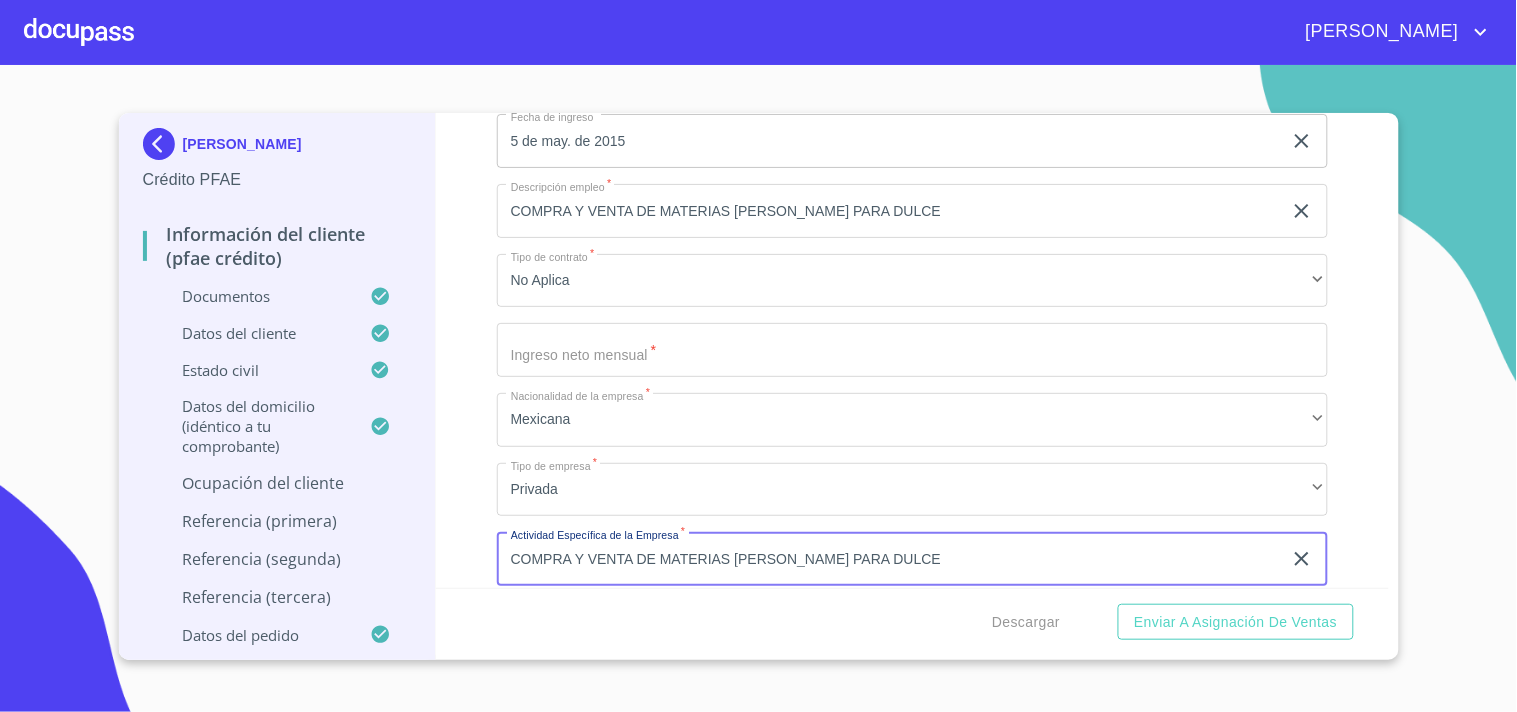 type on "COMPRA Y VENTA DE MATERIAS PRIMAS PARA DULCE" 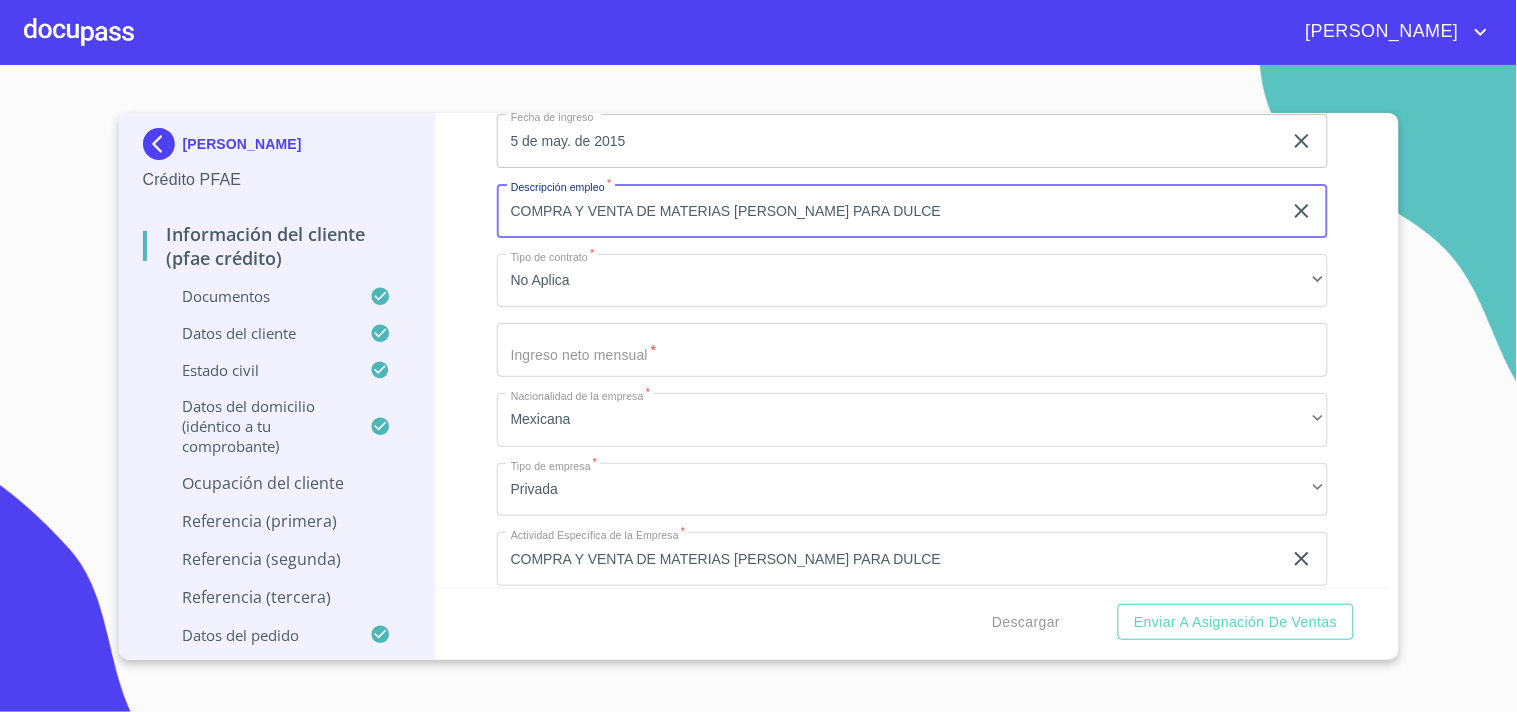 click on "COMPRA Y VENTA DE MATERIAS PRIMAS PARA DULCE" at bounding box center [889, 211] 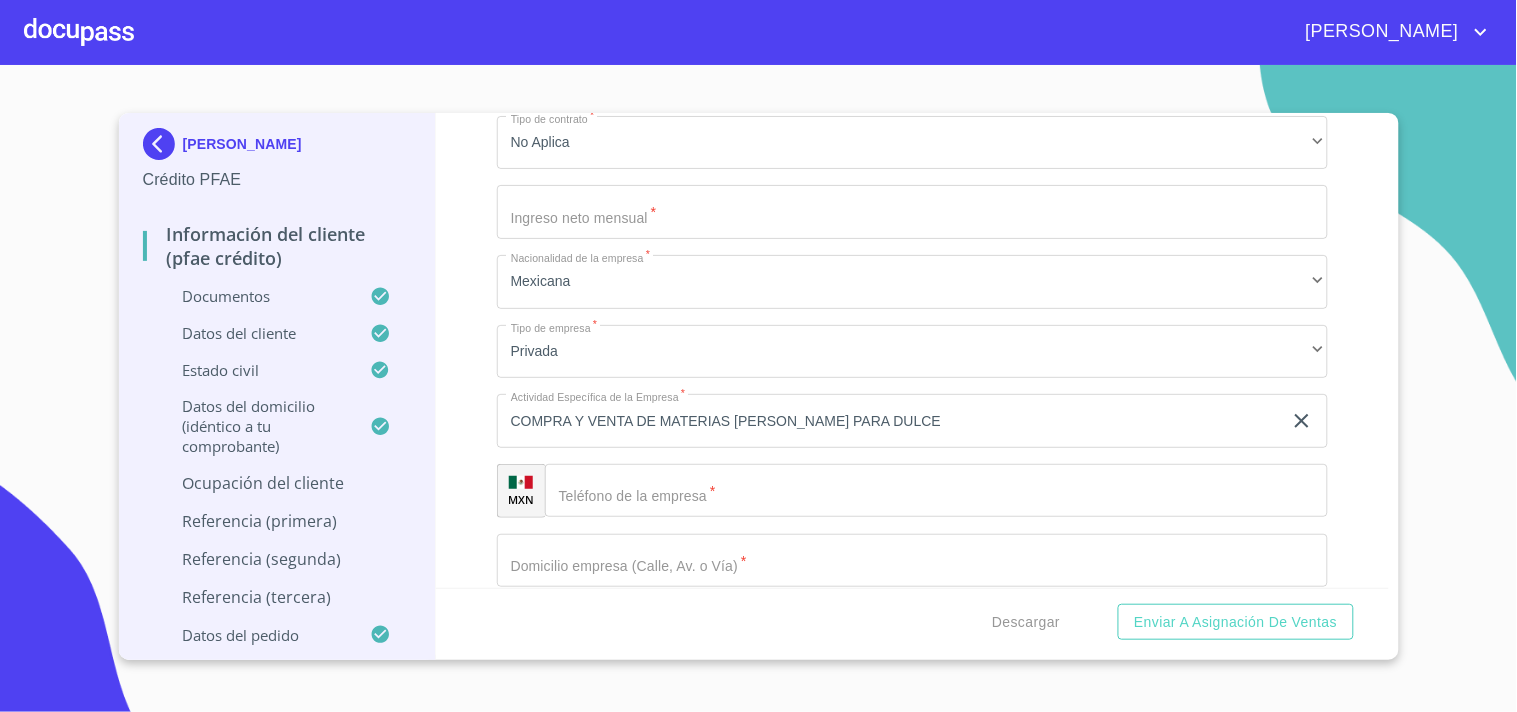 scroll, scrollTop: 9465, scrollLeft: 0, axis: vertical 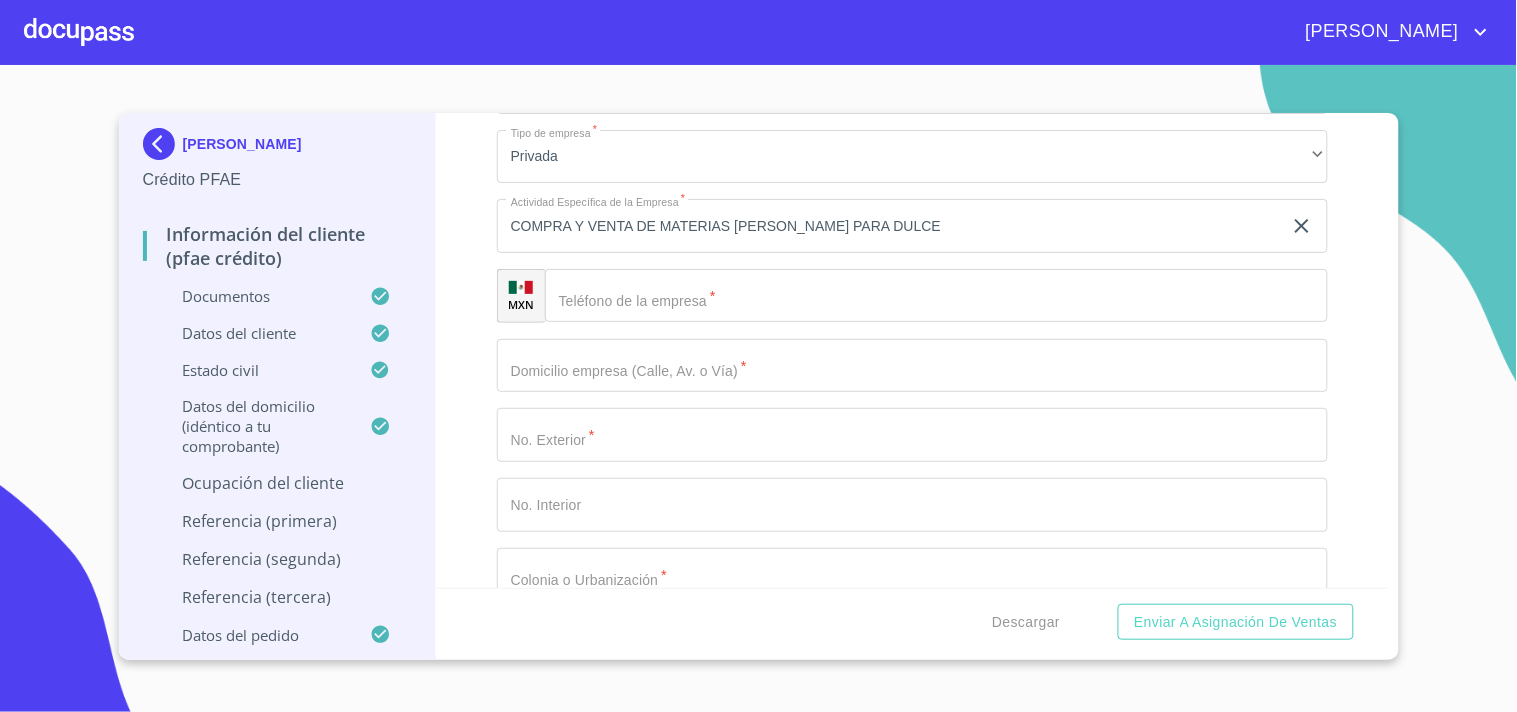 type on "PROPIETARIO" 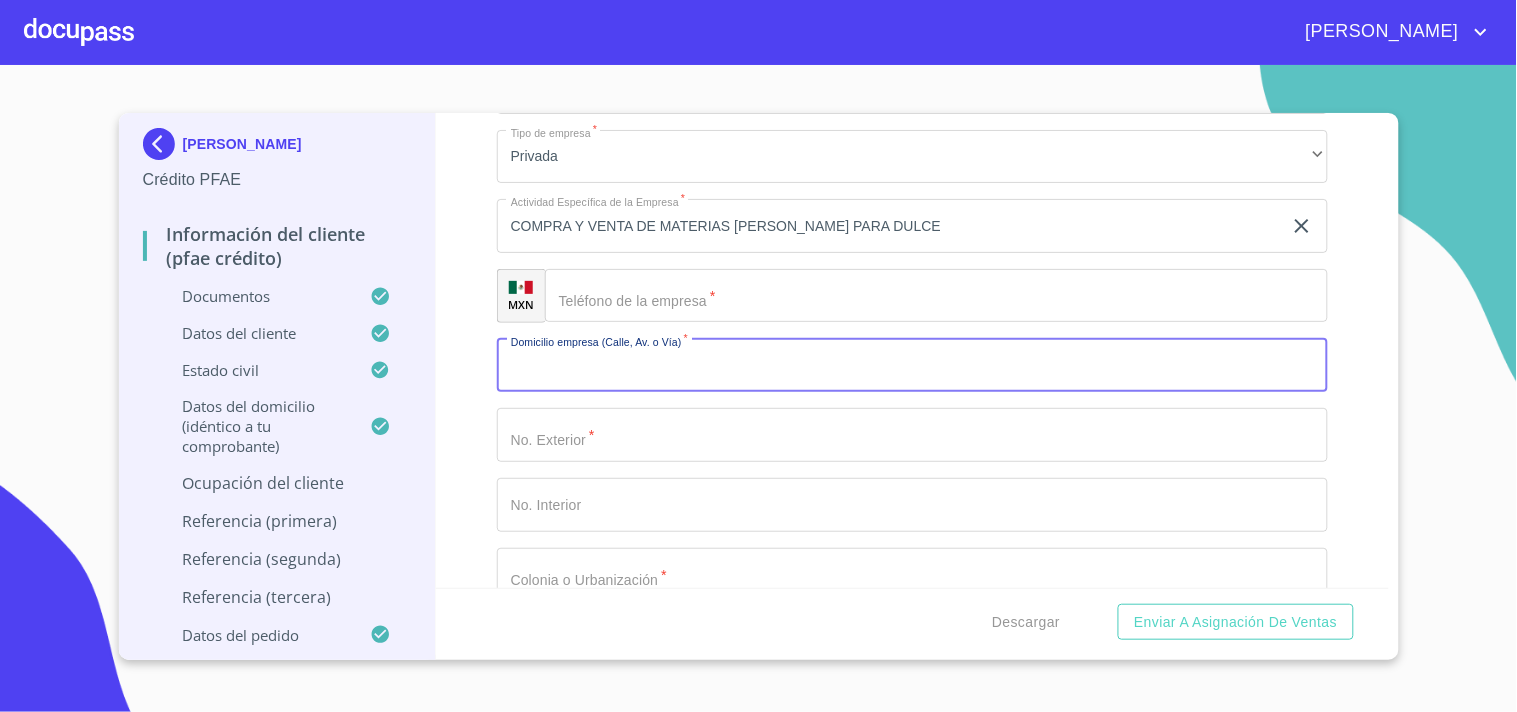 click on "Documento de identificación.   *" at bounding box center (912, 366) 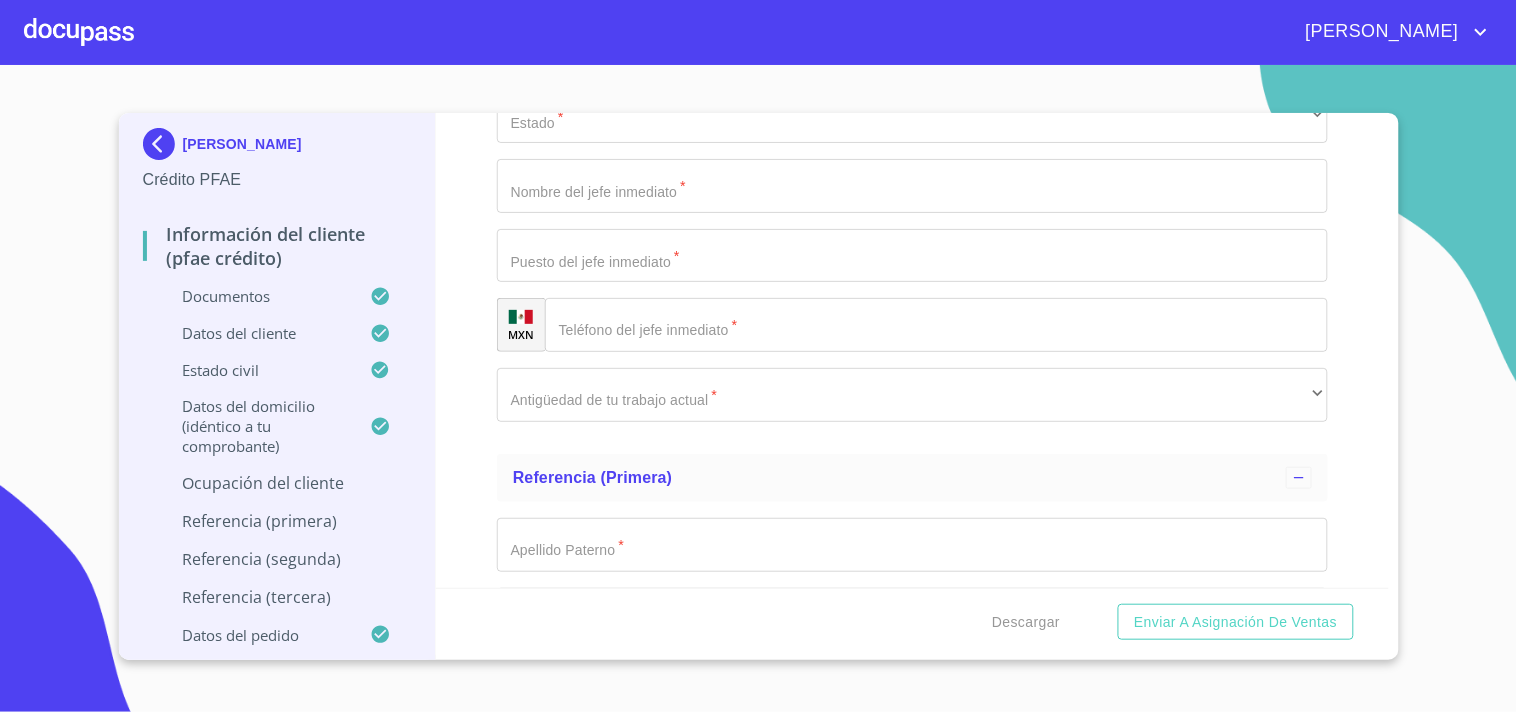 scroll, scrollTop: 10243, scrollLeft: 0, axis: vertical 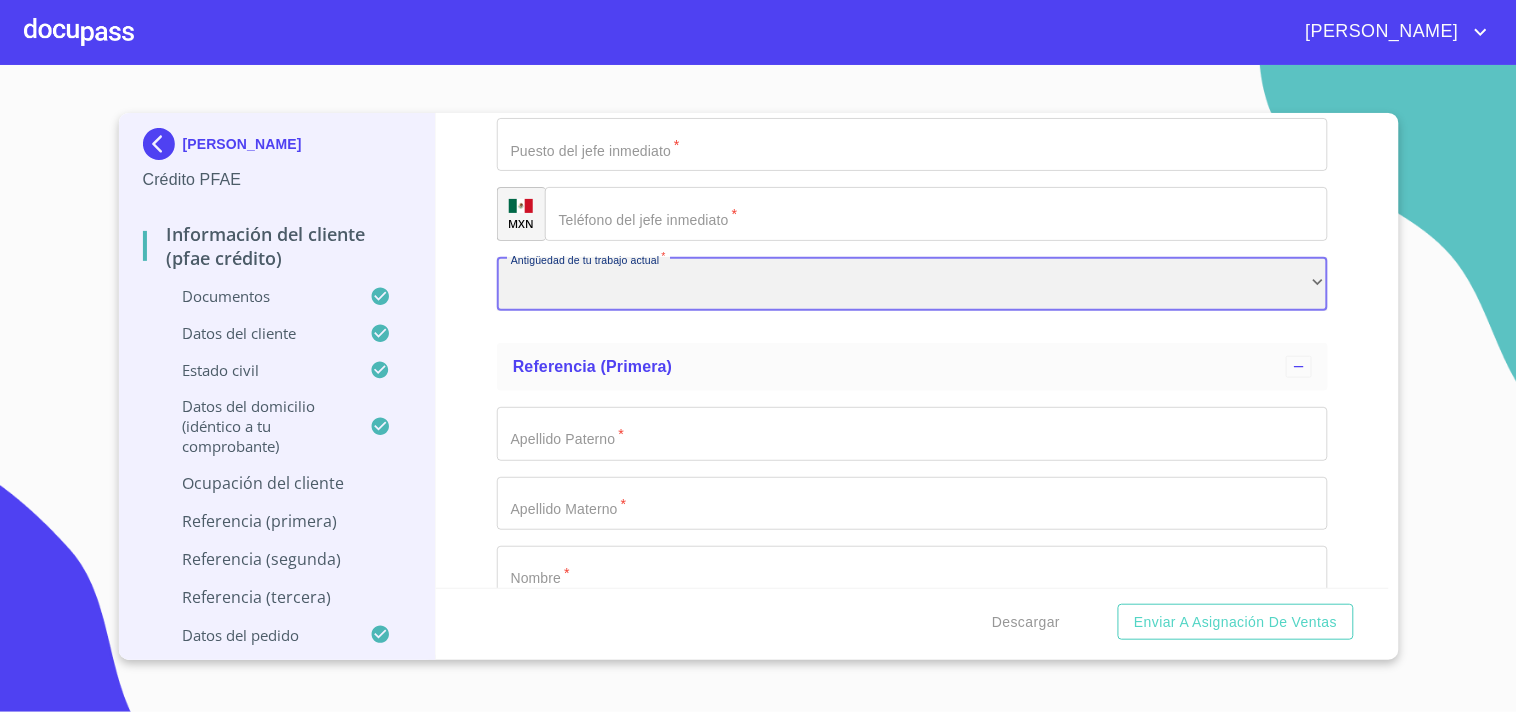click on "​" at bounding box center [912, 284] 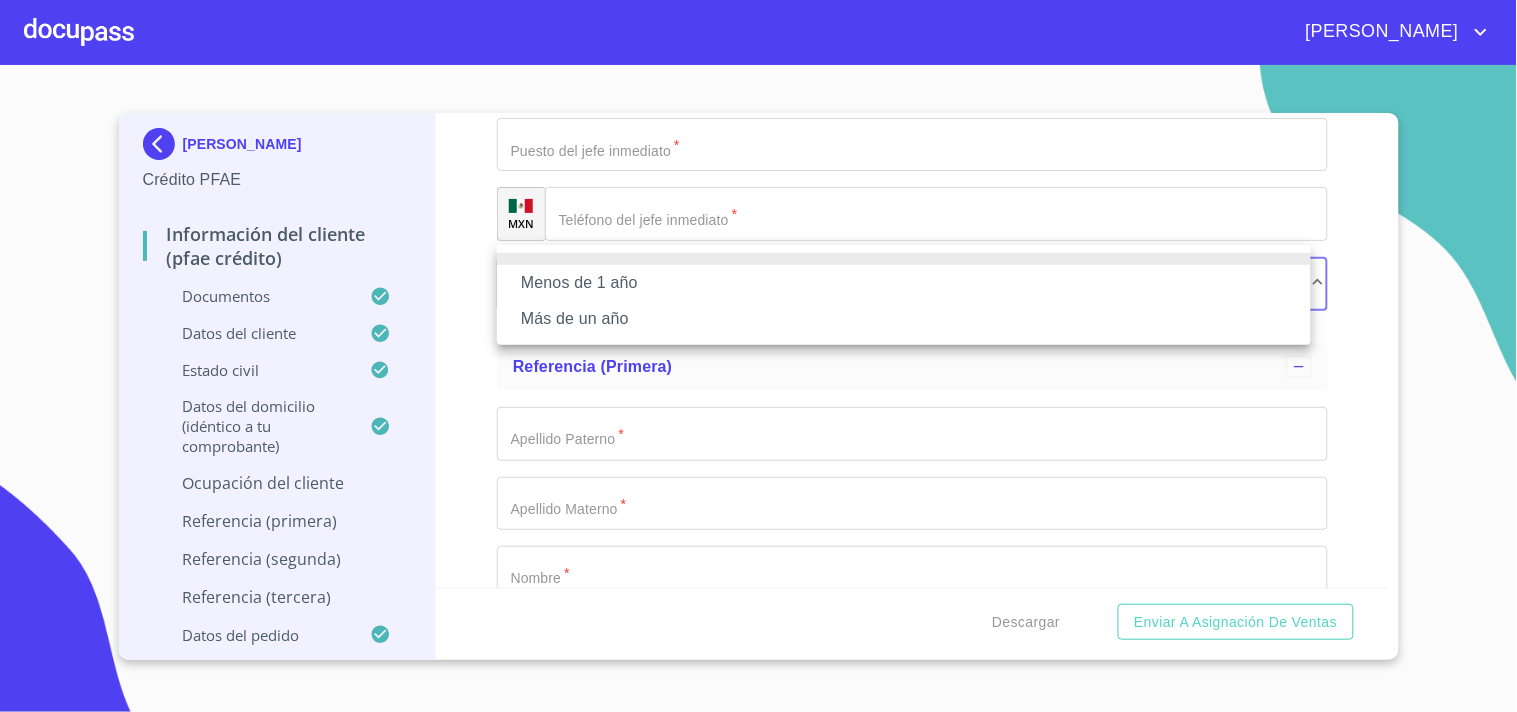 click on "Más de un año" at bounding box center (904, 319) 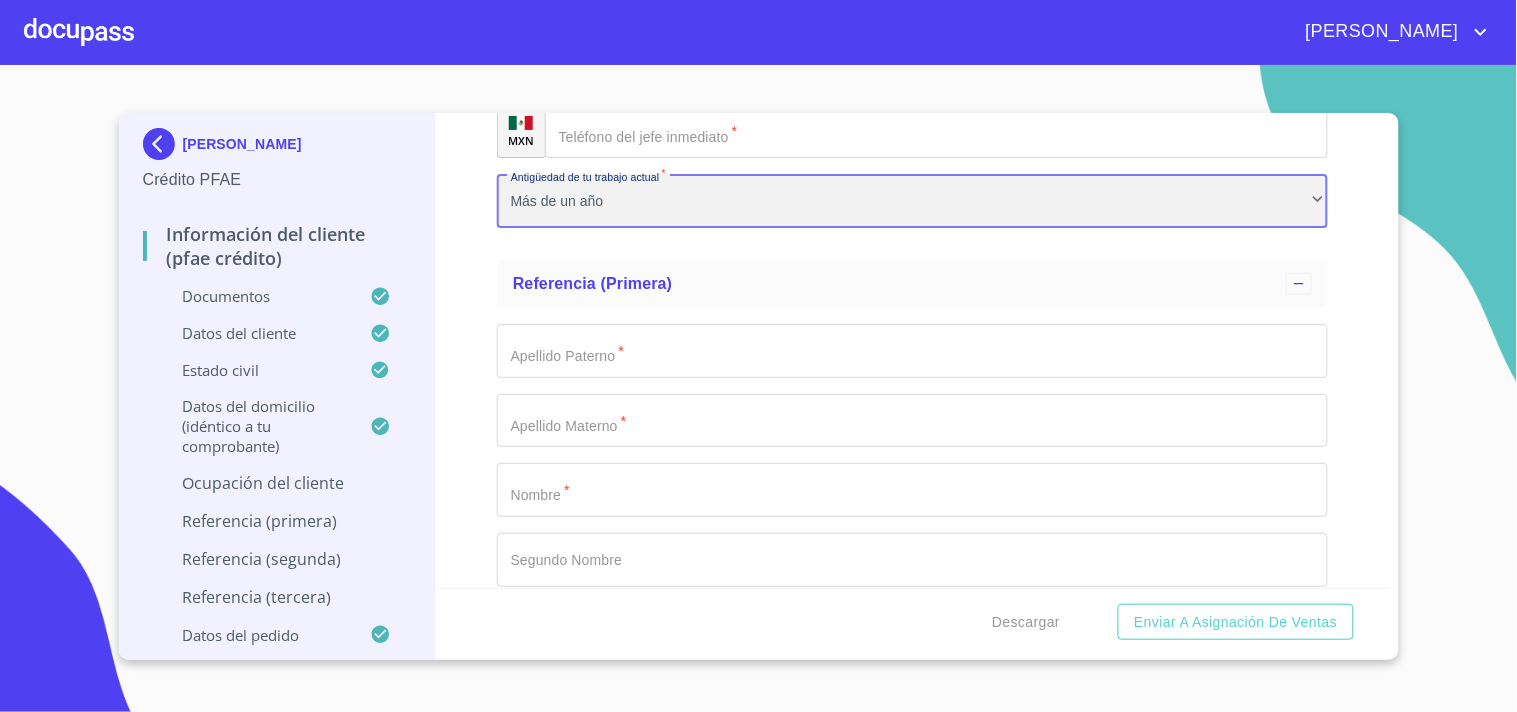 scroll, scrollTop: 10465, scrollLeft: 0, axis: vertical 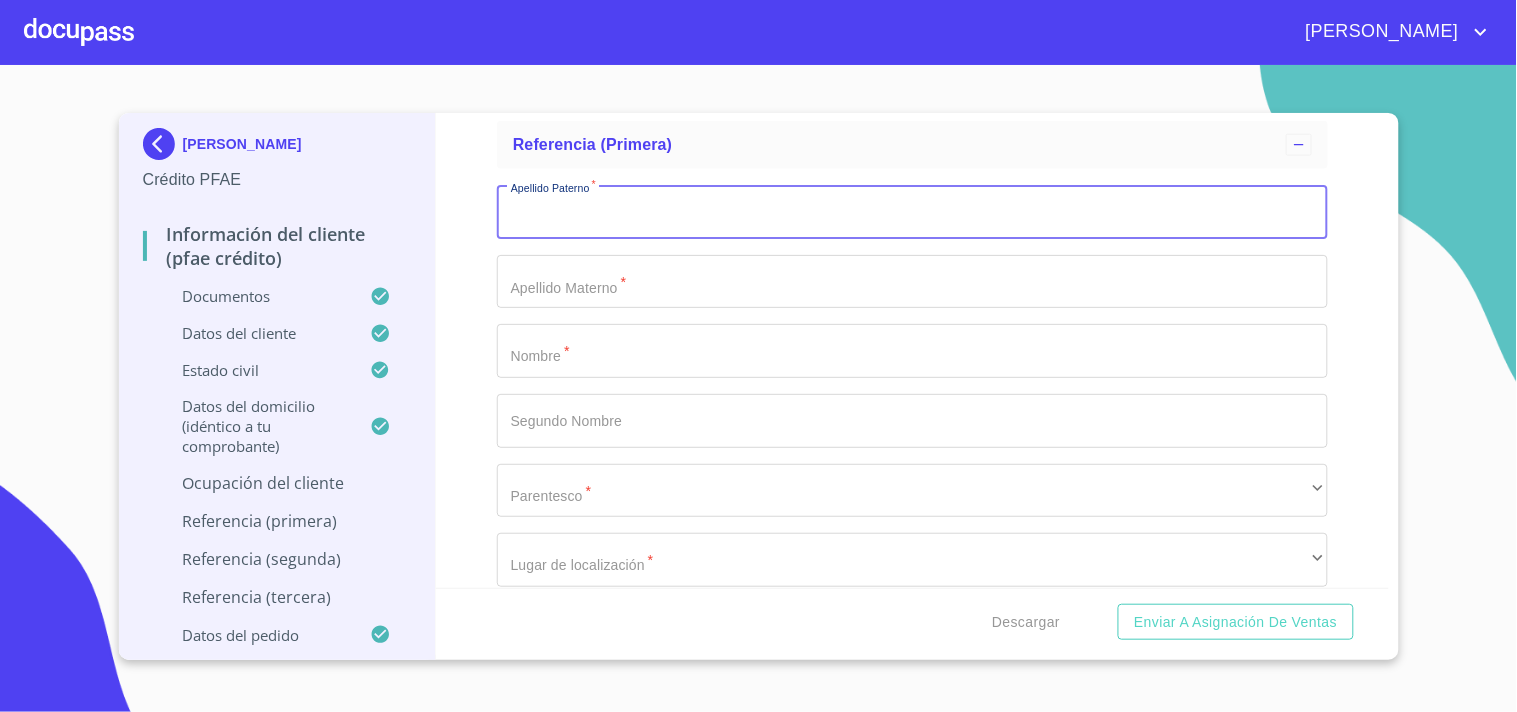 click on "Documento de identificación.   *" at bounding box center (912, 212) 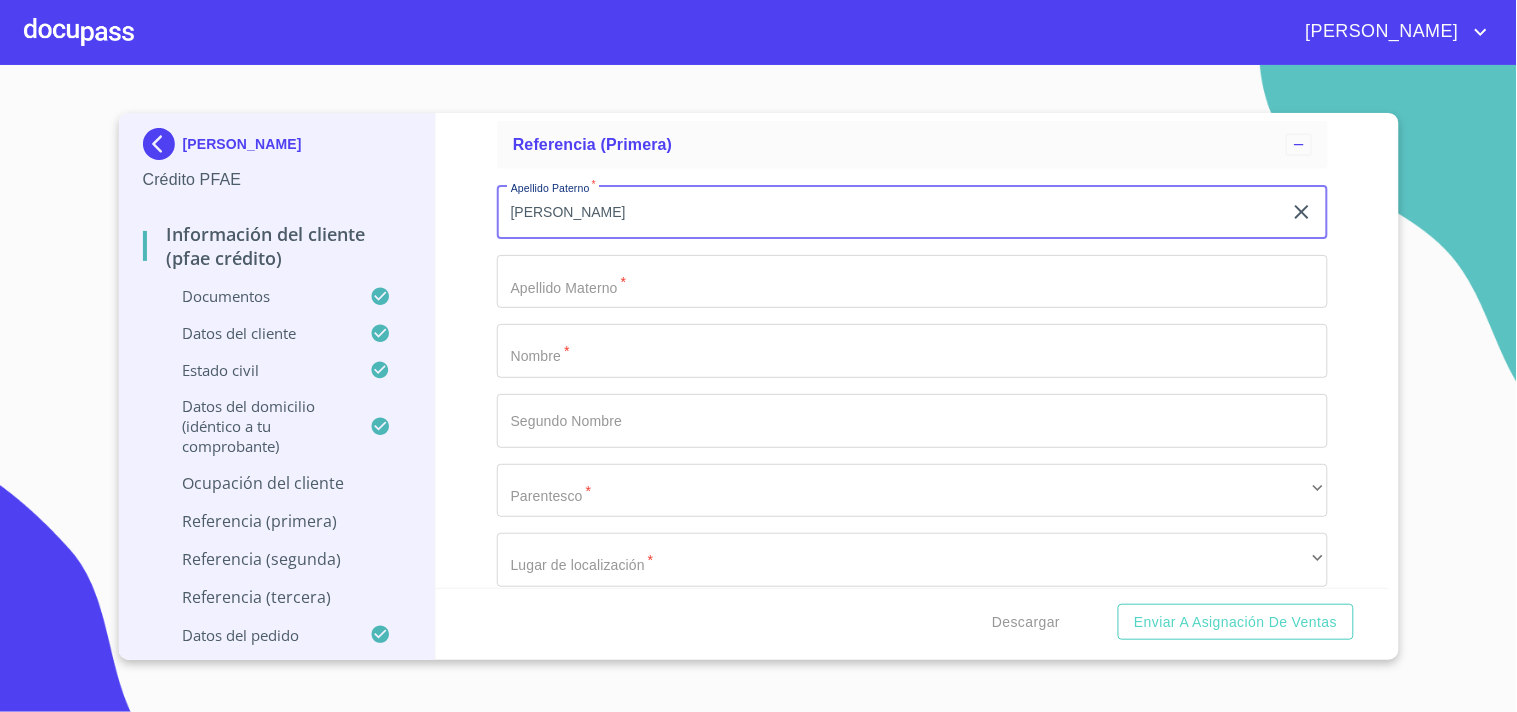 type on "ABUNDIS" 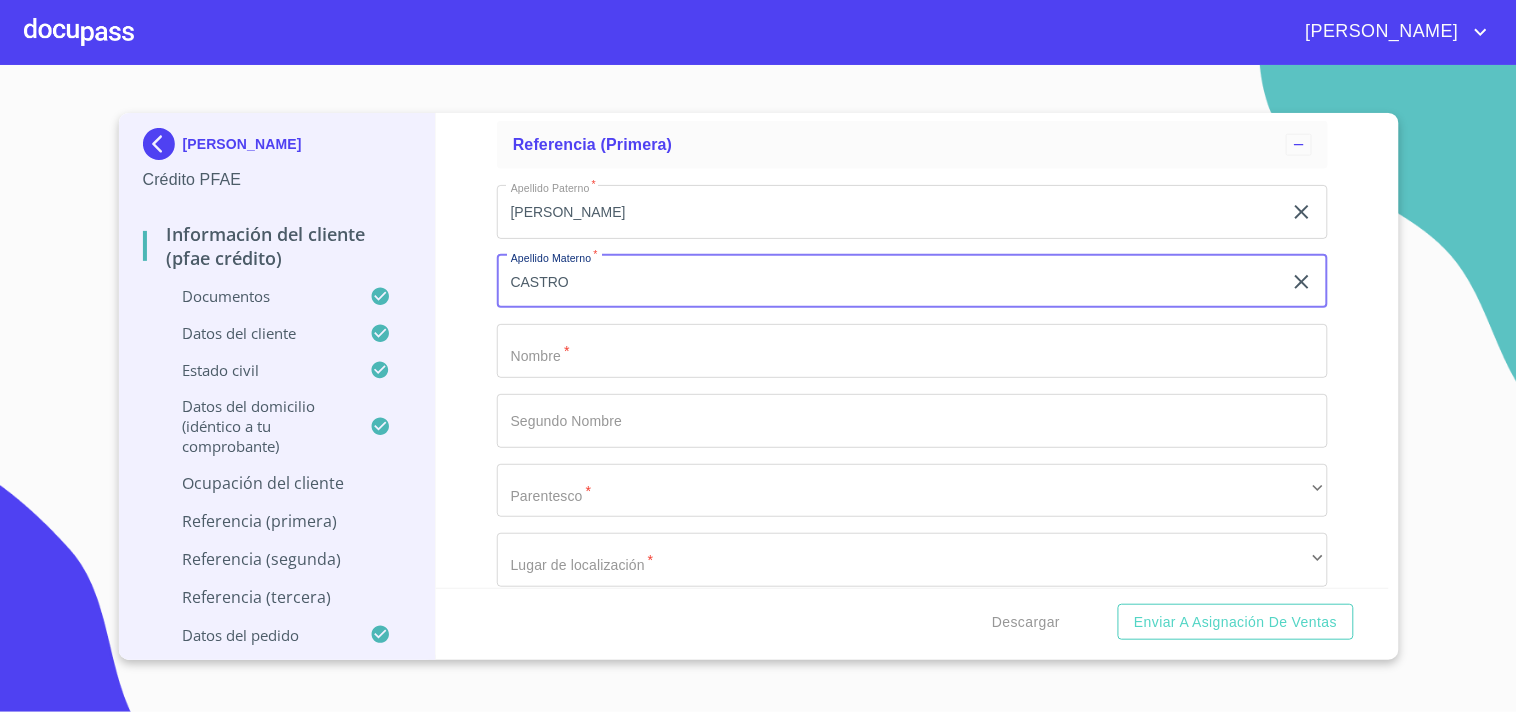 type on "CASTRO" 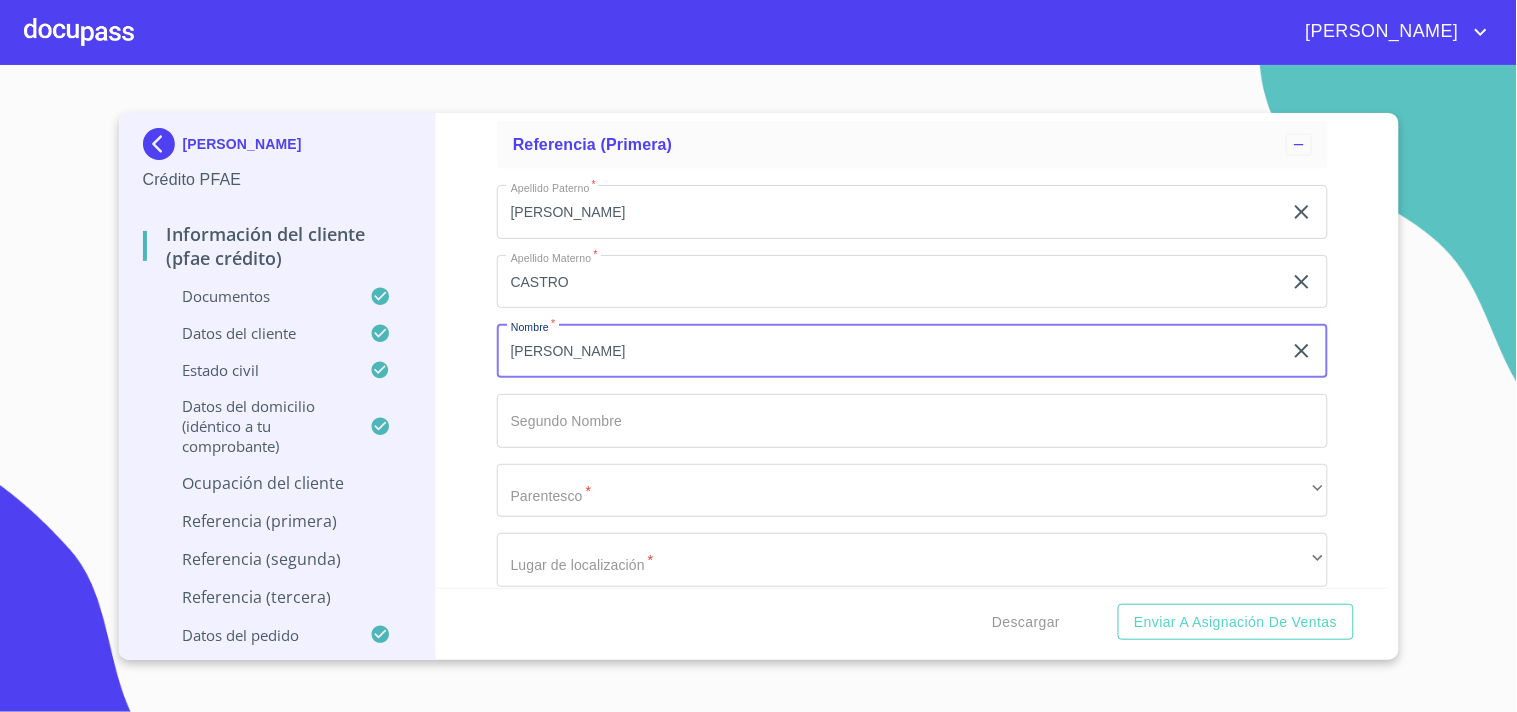type on "CARLOS" 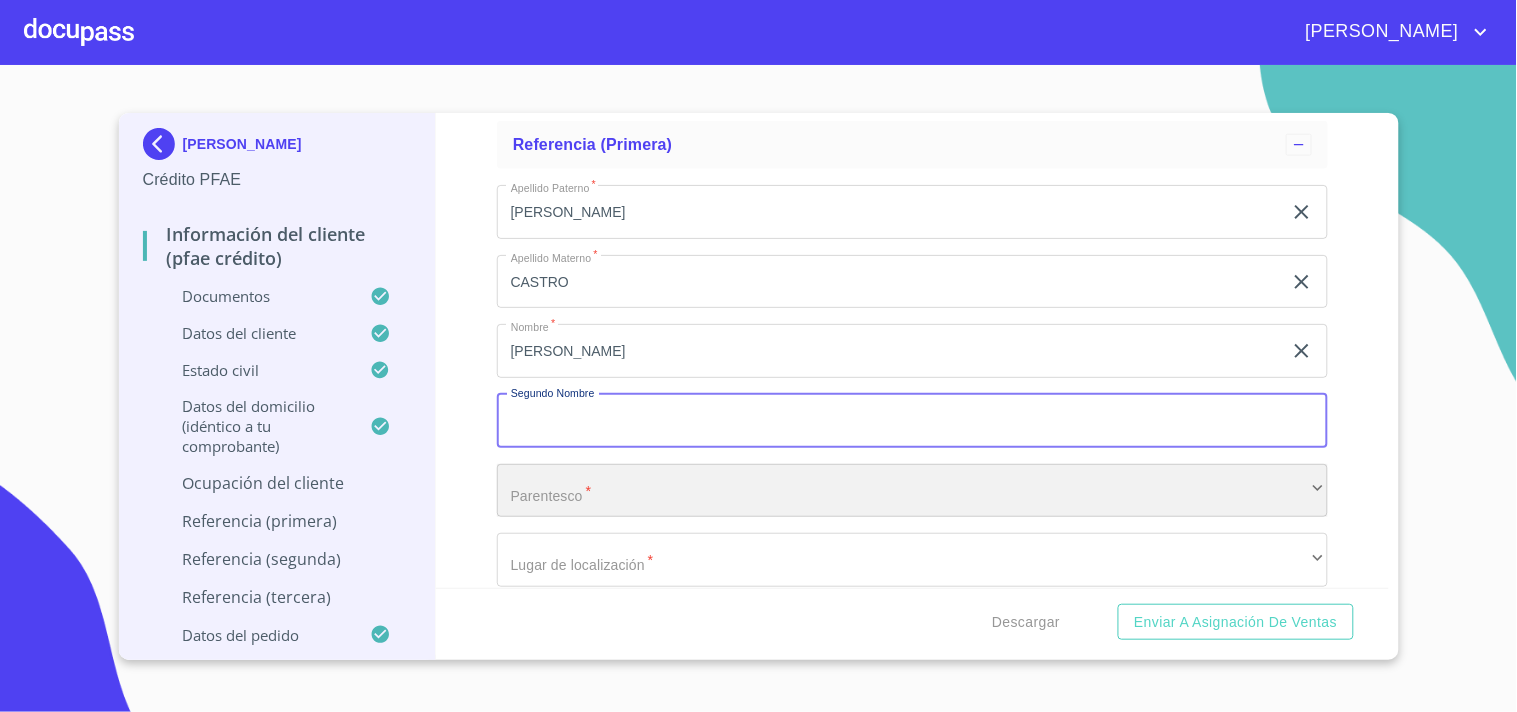 click on "​" at bounding box center [912, 491] 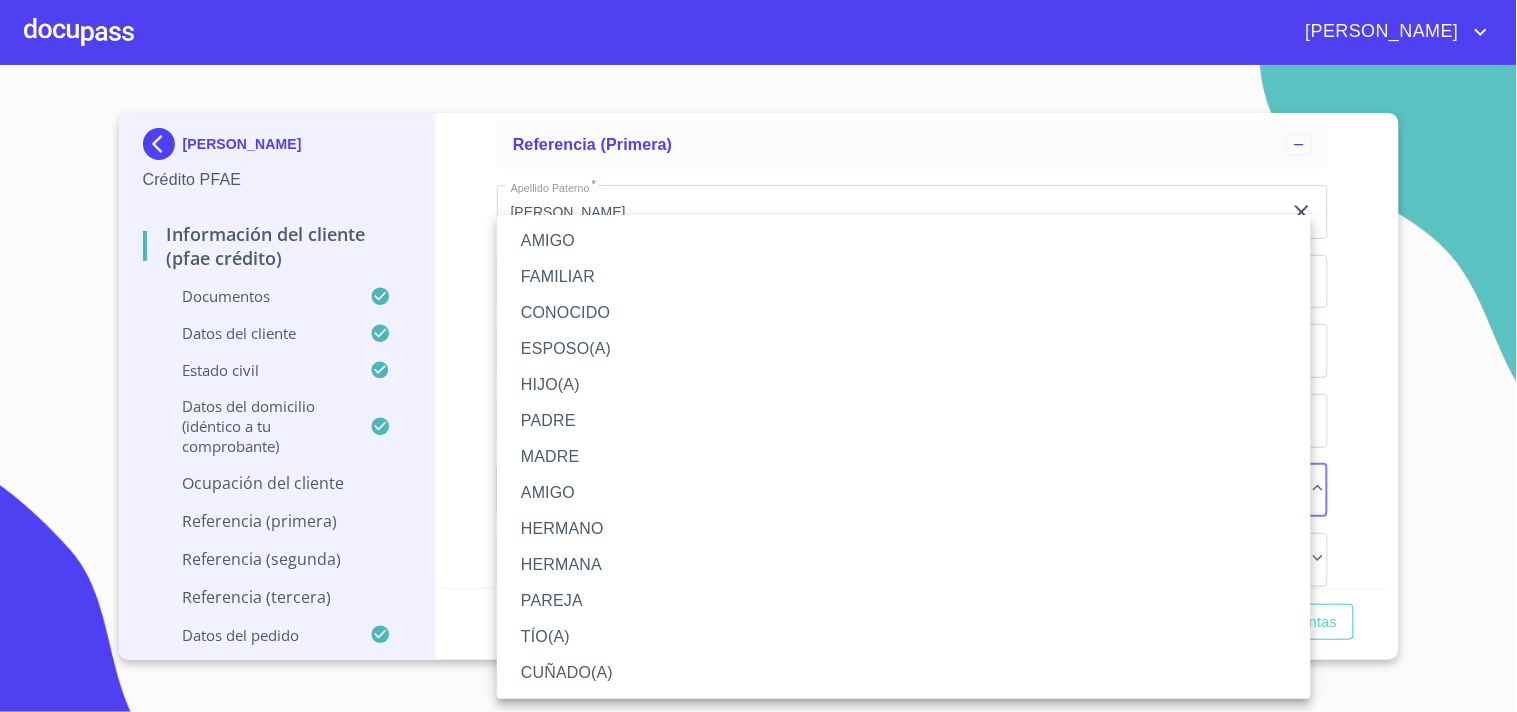click on "AMIGO" at bounding box center (904, 493) 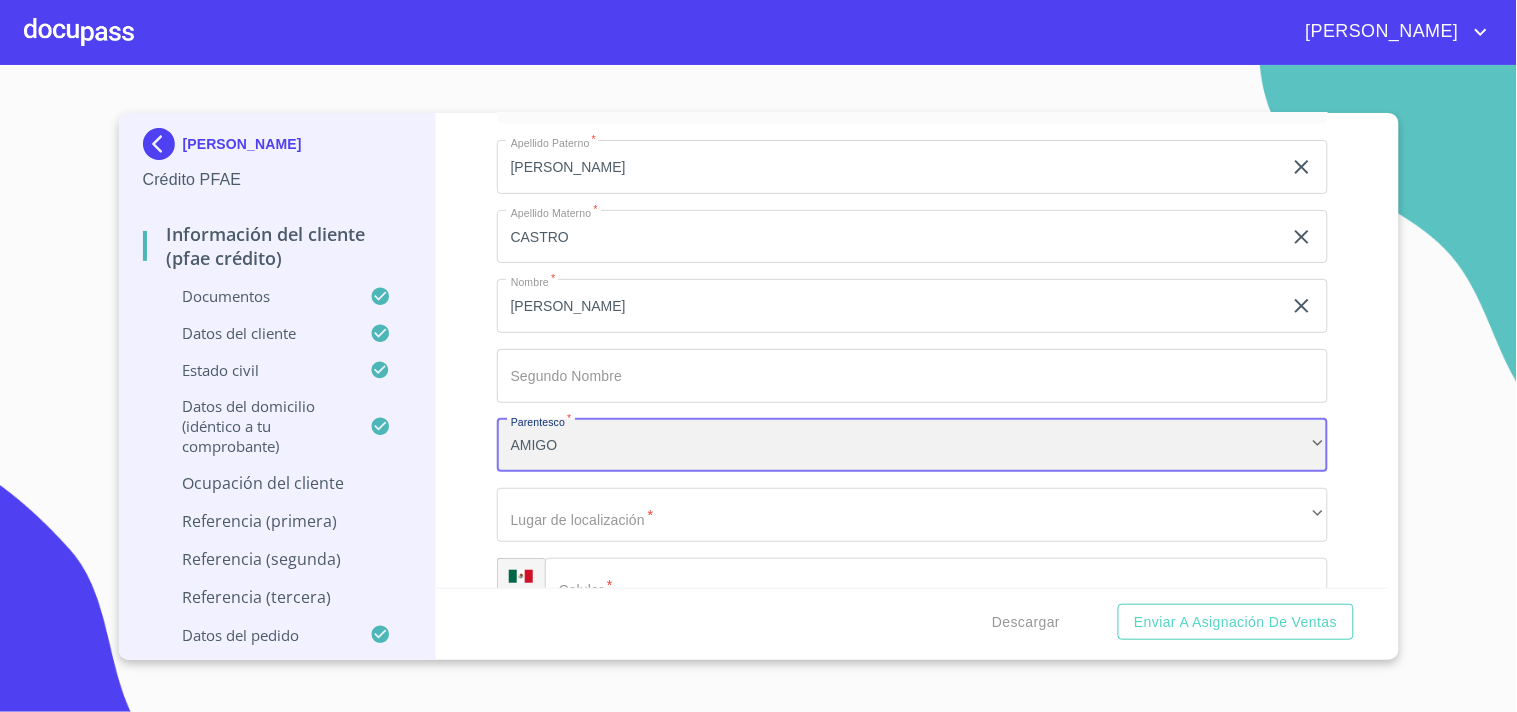 scroll, scrollTop: 10465, scrollLeft: 0, axis: vertical 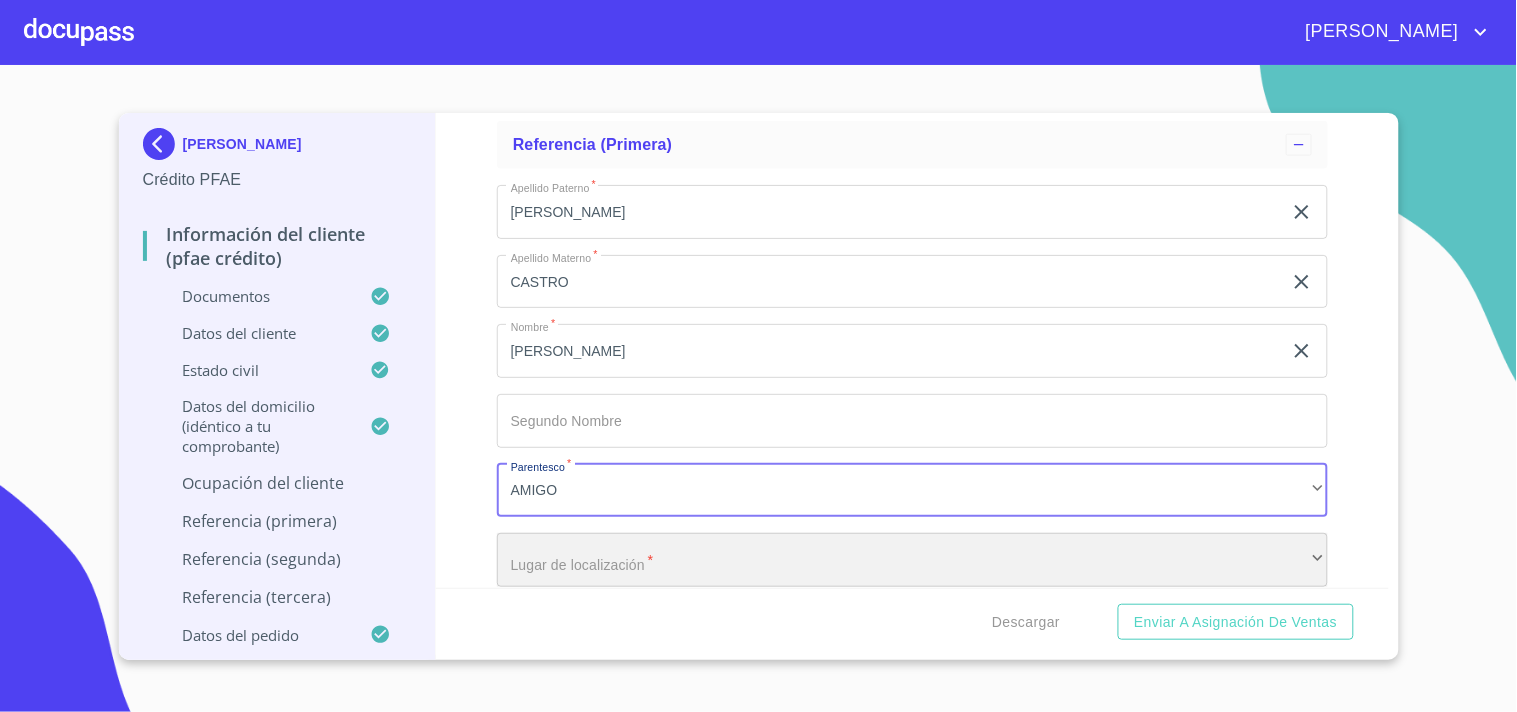 click on "​" at bounding box center (912, 560) 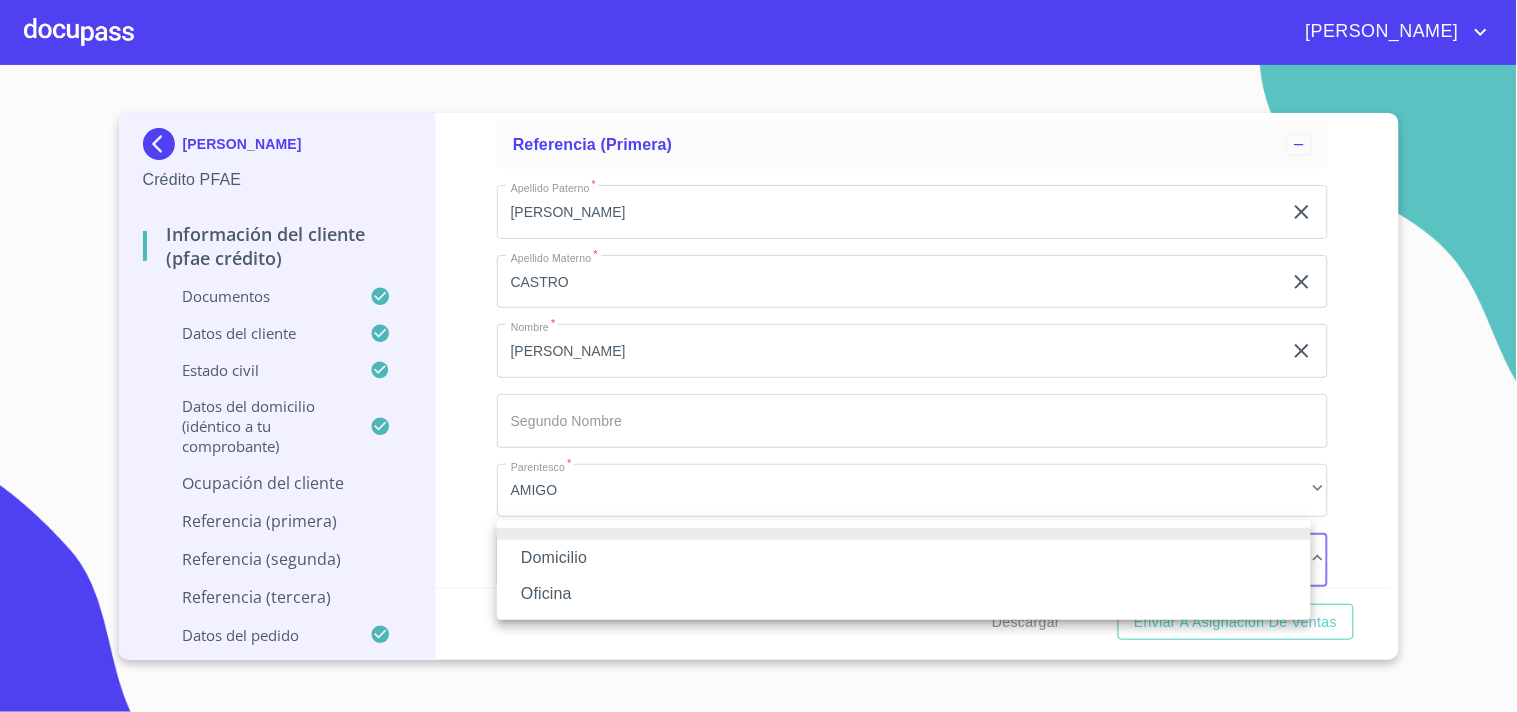 click on "Domicilio" at bounding box center [904, 558] 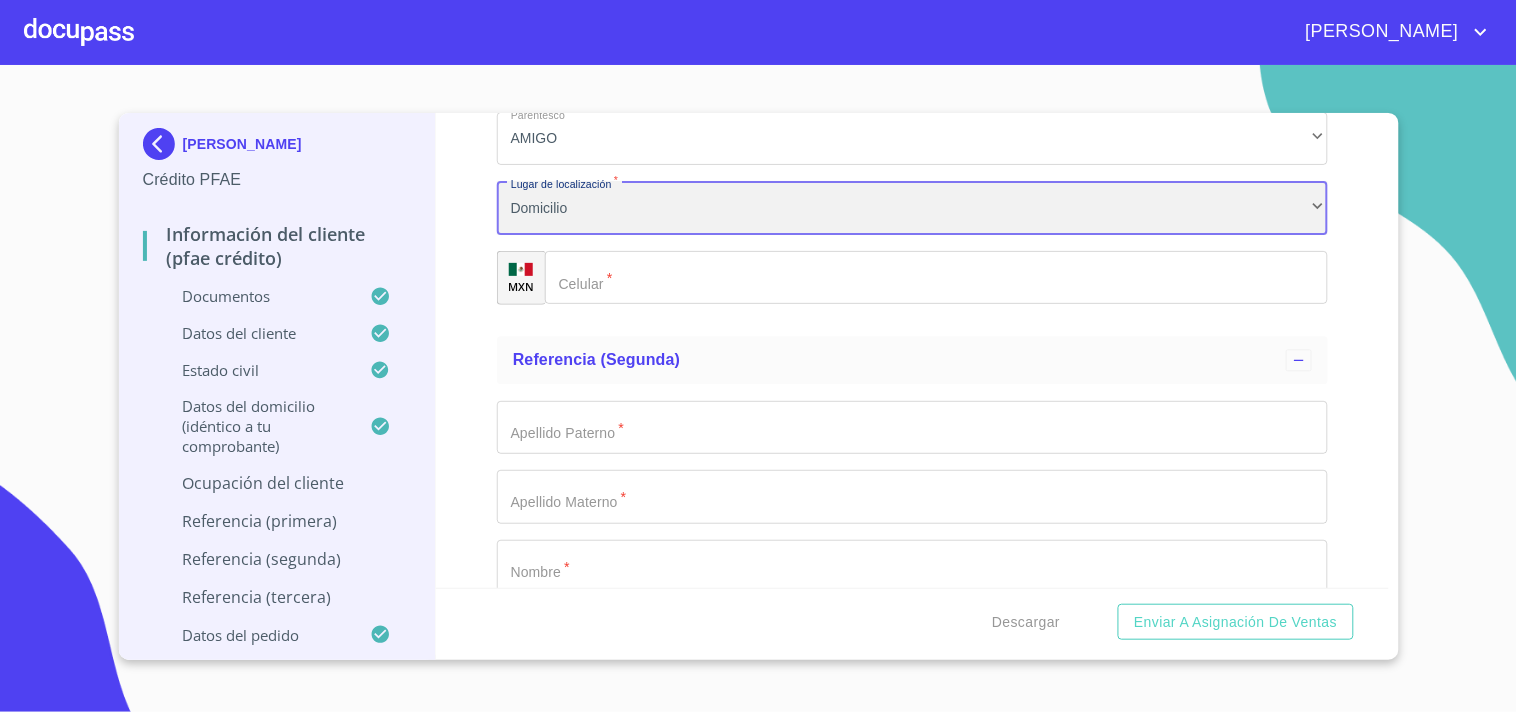 scroll, scrollTop: 10835, scrollLeft: 0, axis: vertical 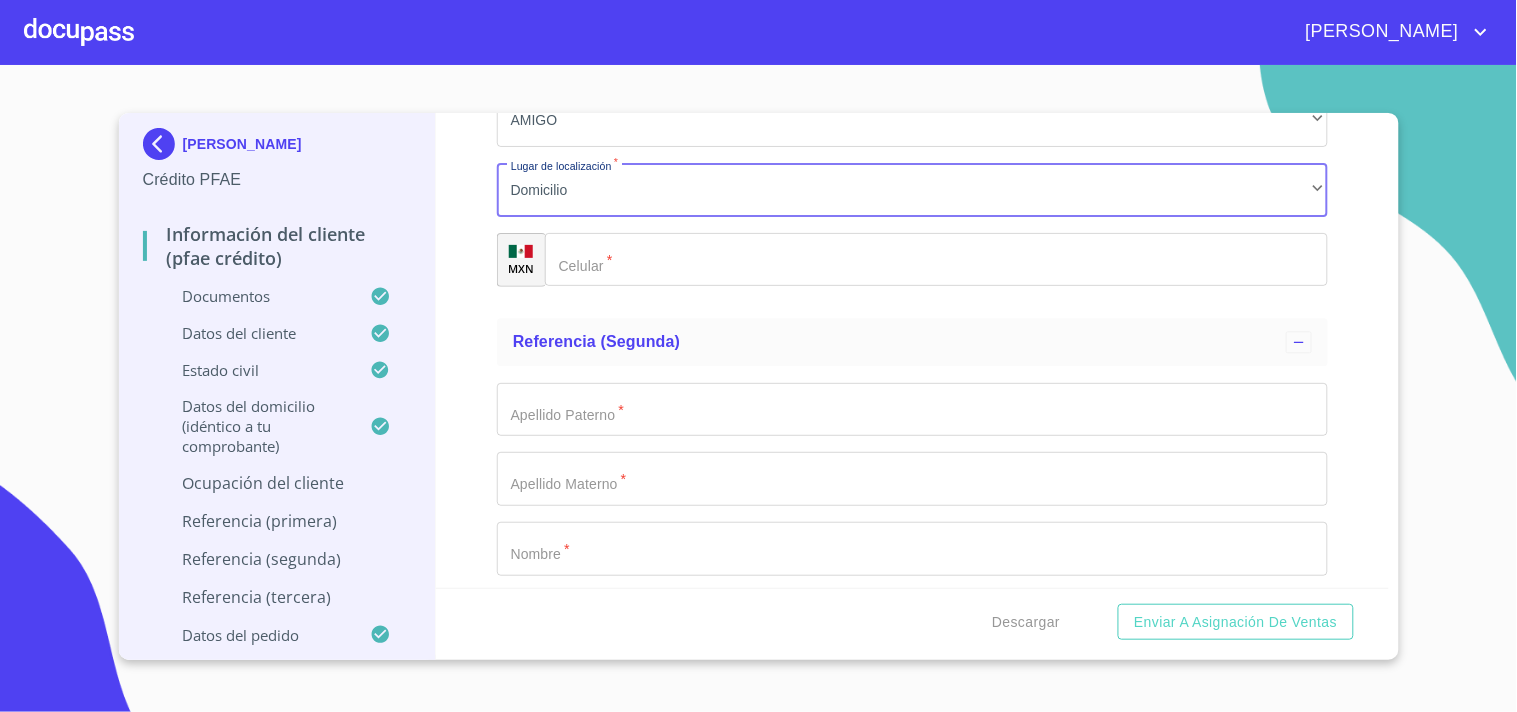 click on "Apellido Paterno   * ABUNDIS ​ Apellido Materno   * CASTRO ​ Nombre   * CARLOS ​ Segundo Nombre ​ Parentesco   * AMIGO ​ Lugar de localización   * Domicilio ​ MXN Celular   * ​" at bounding box center [912, 51] 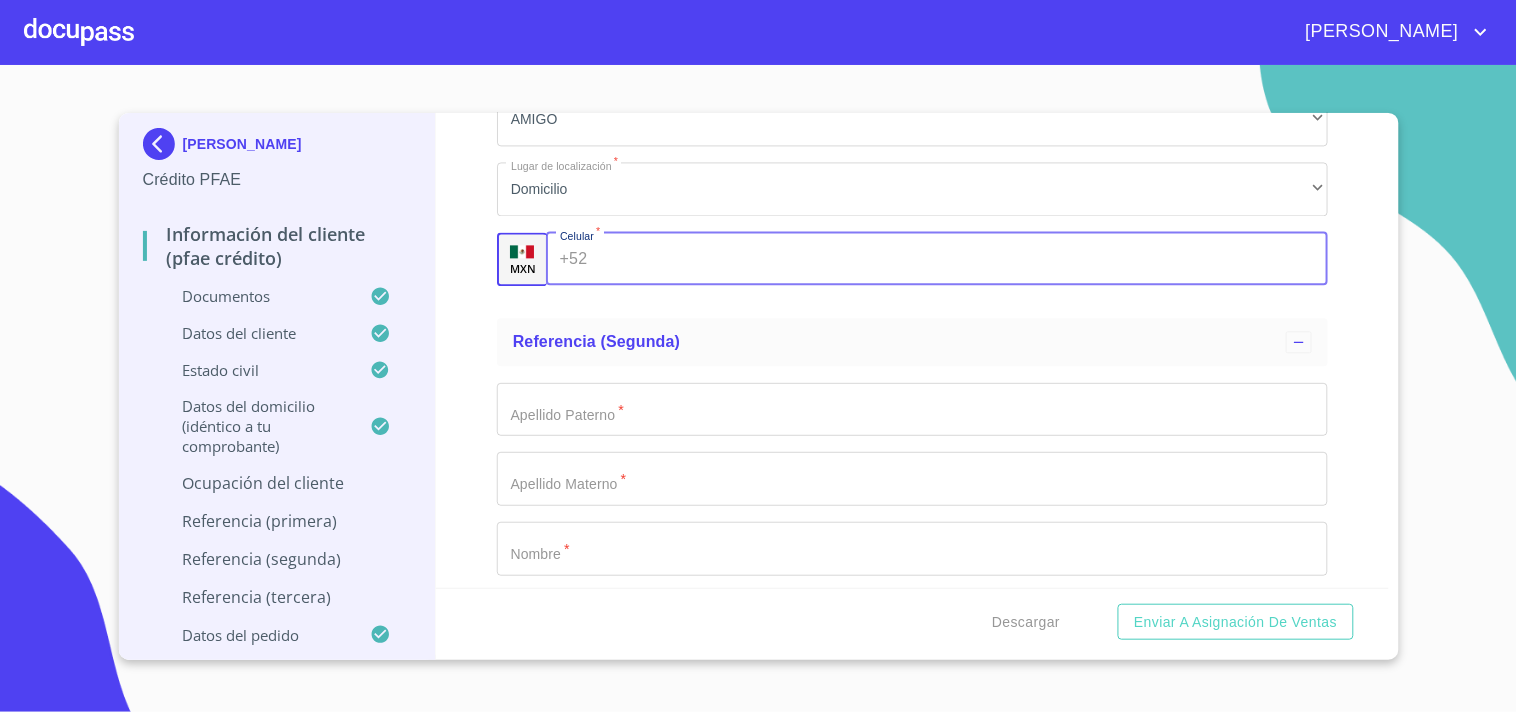 click on "Documento de identificación.   *" at bounding box center [961, 260] 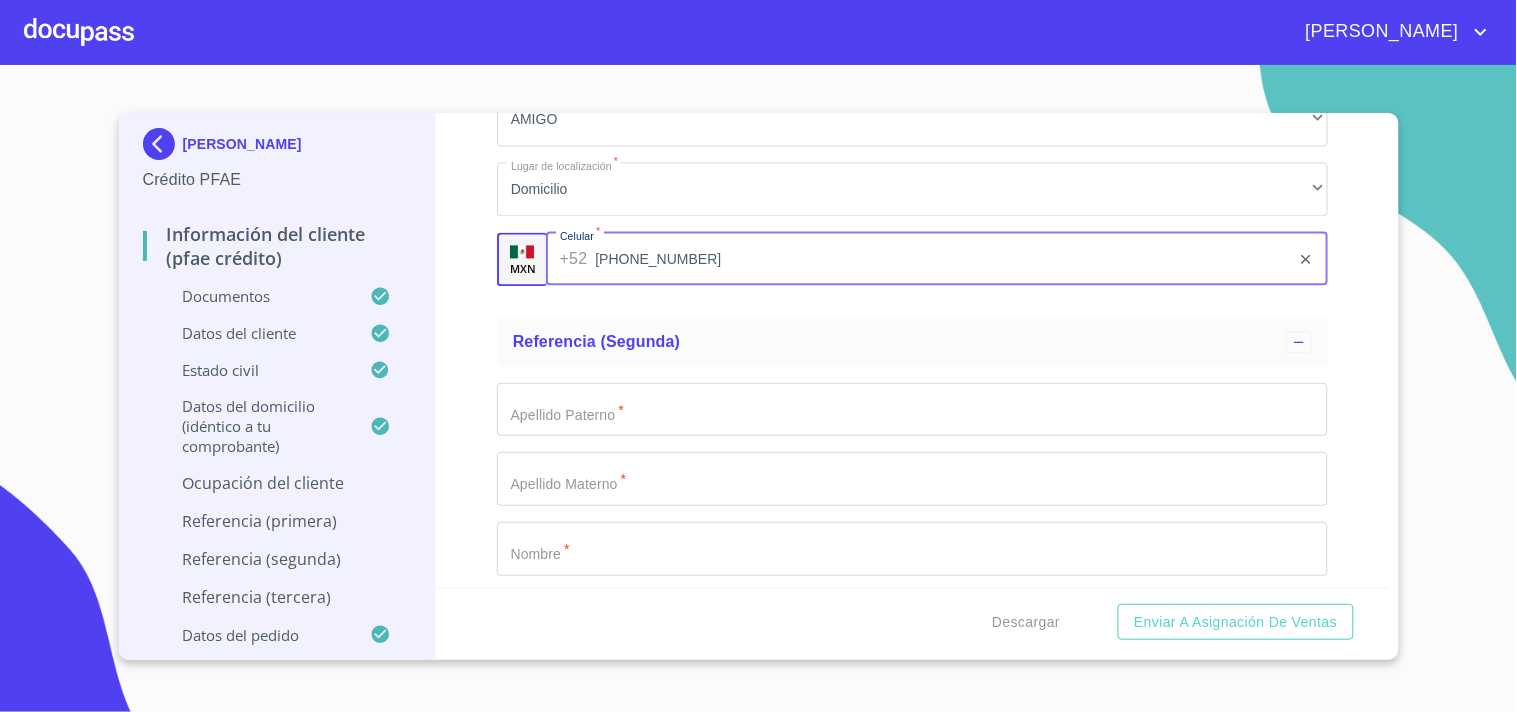 type on "(33)38153098" 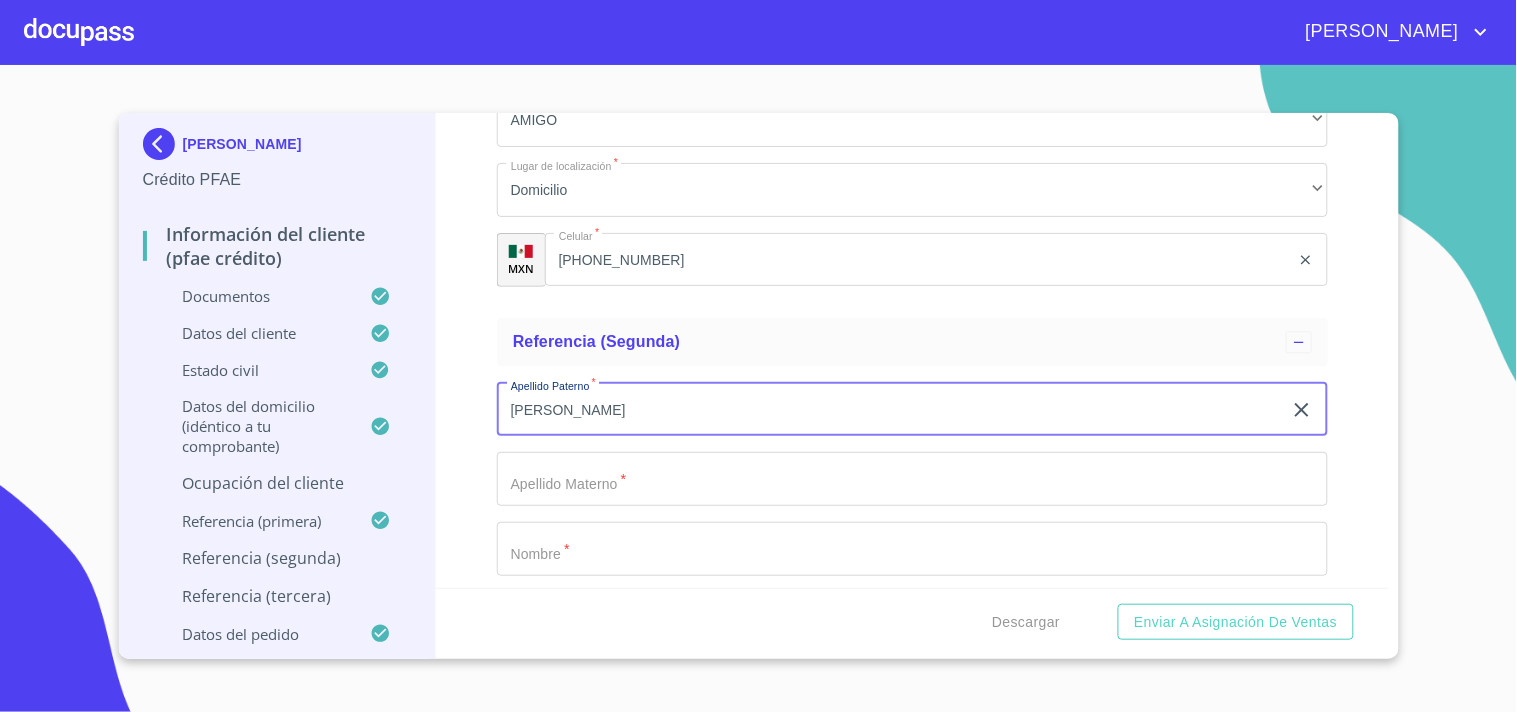 type on "RODRIGUEZ" 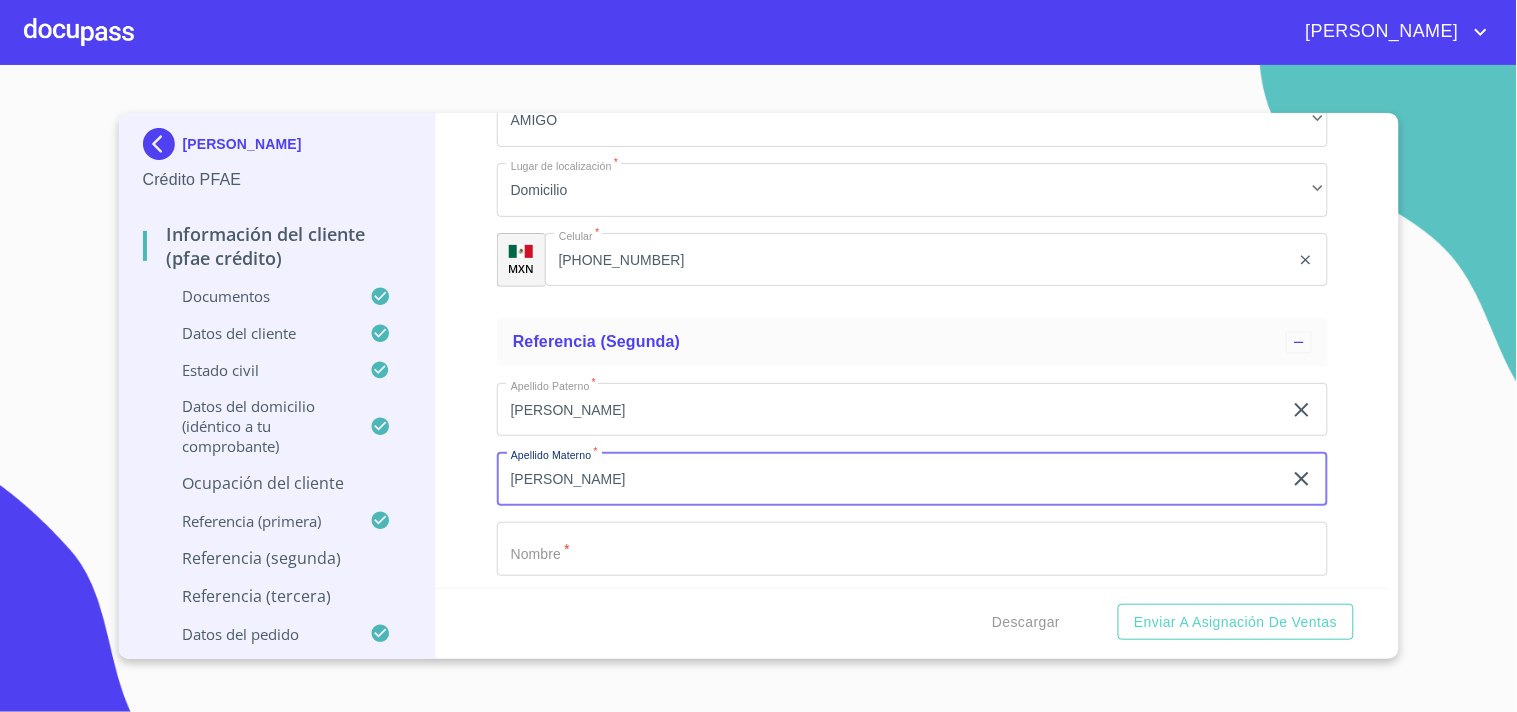 type on "GARCIA" 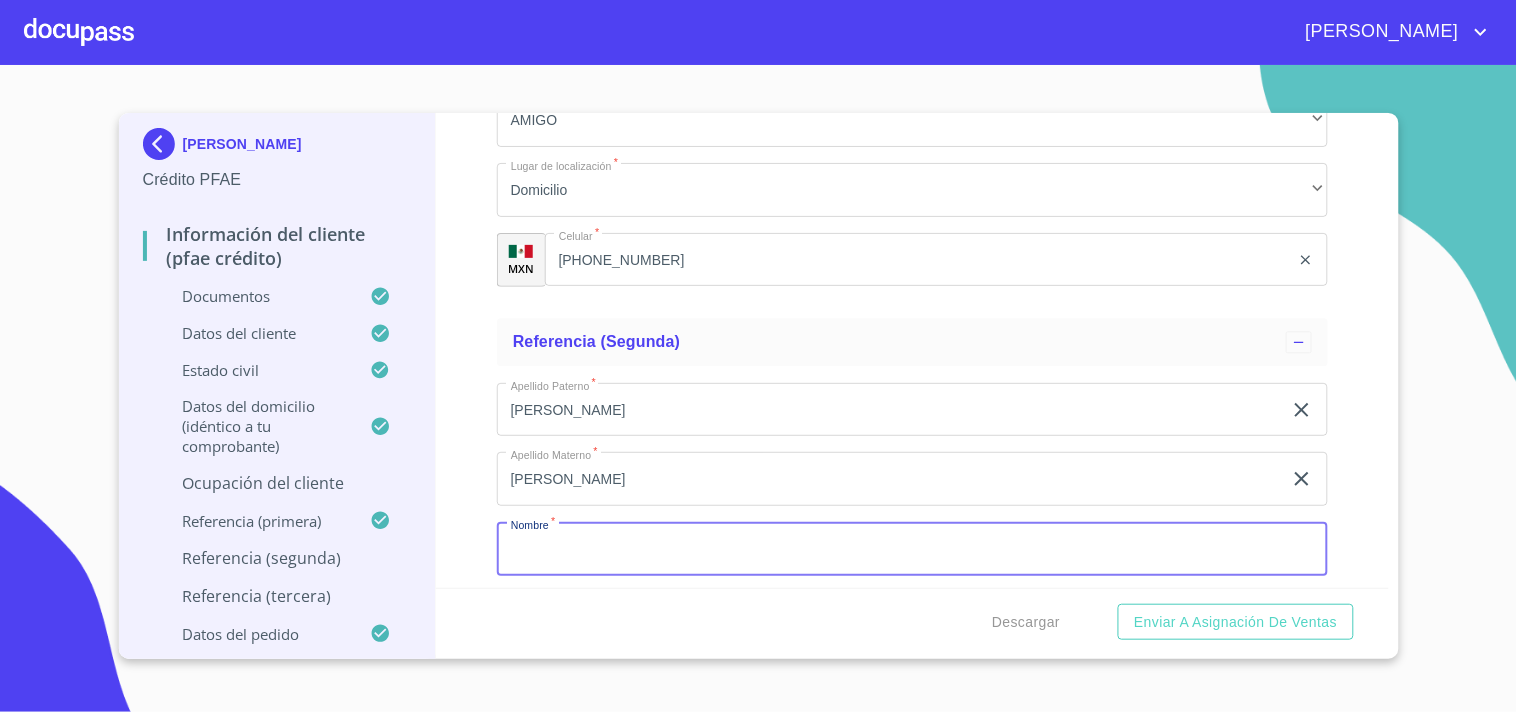 scroll, scrollTop: 10876, scrollLeft: 0, axis: vertical 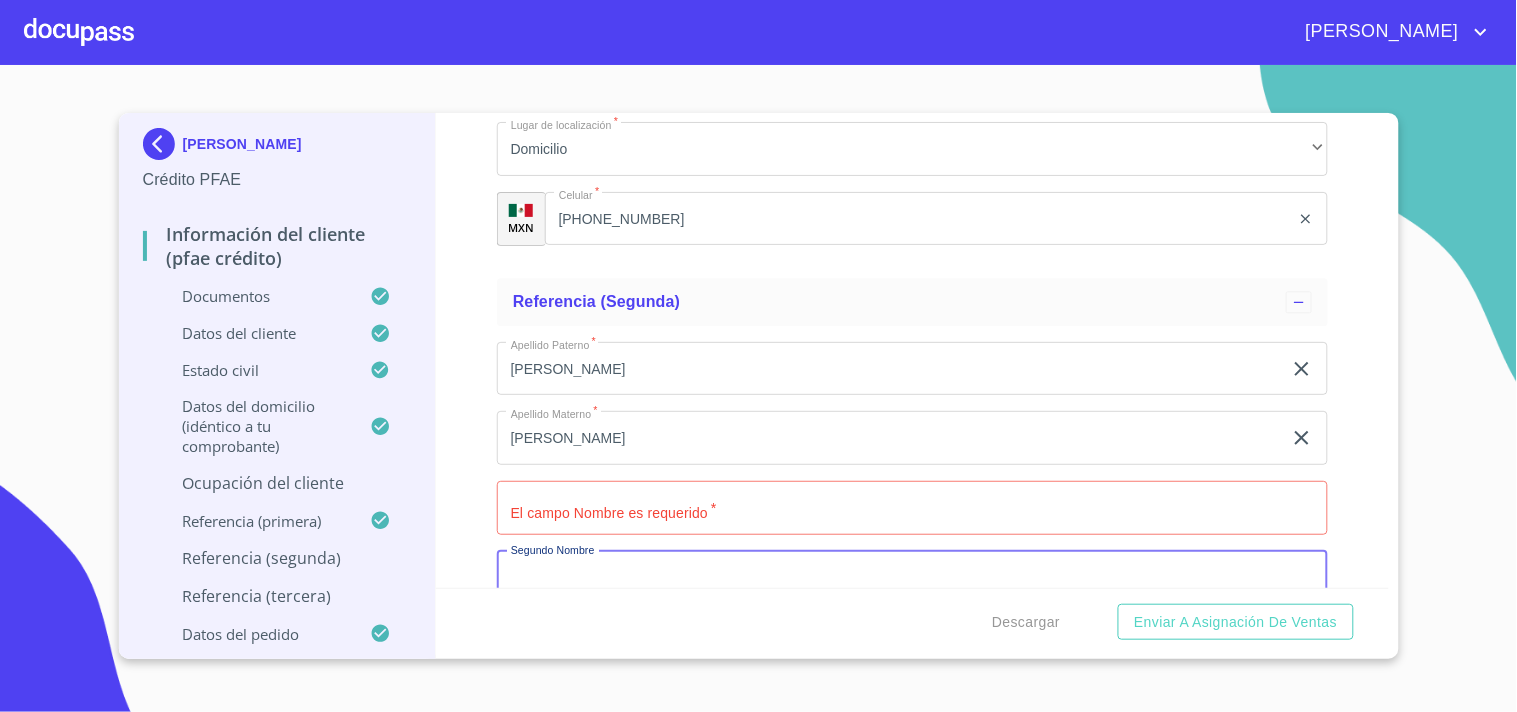 click on "Documento de identificación.   *" at bounding box center (912, -1672) 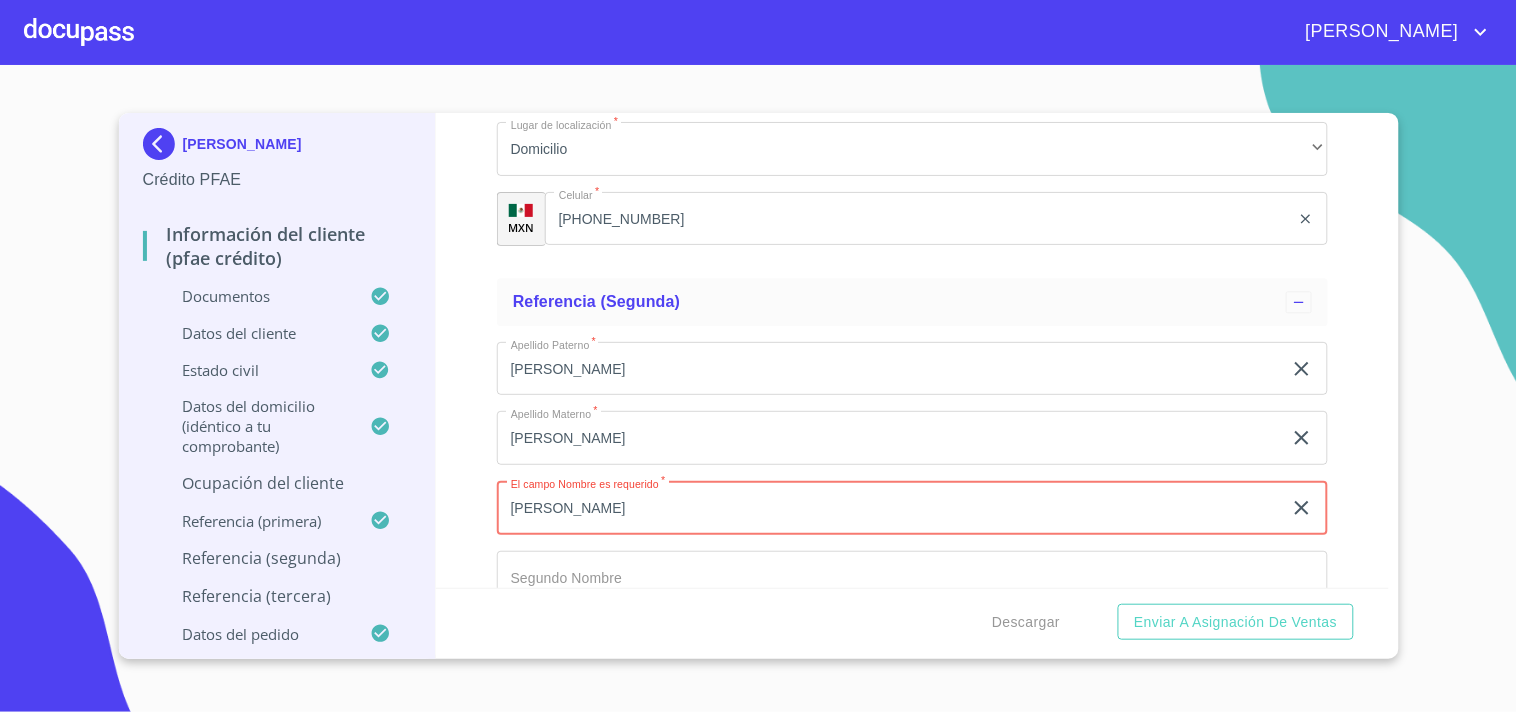 type on "JOSE" 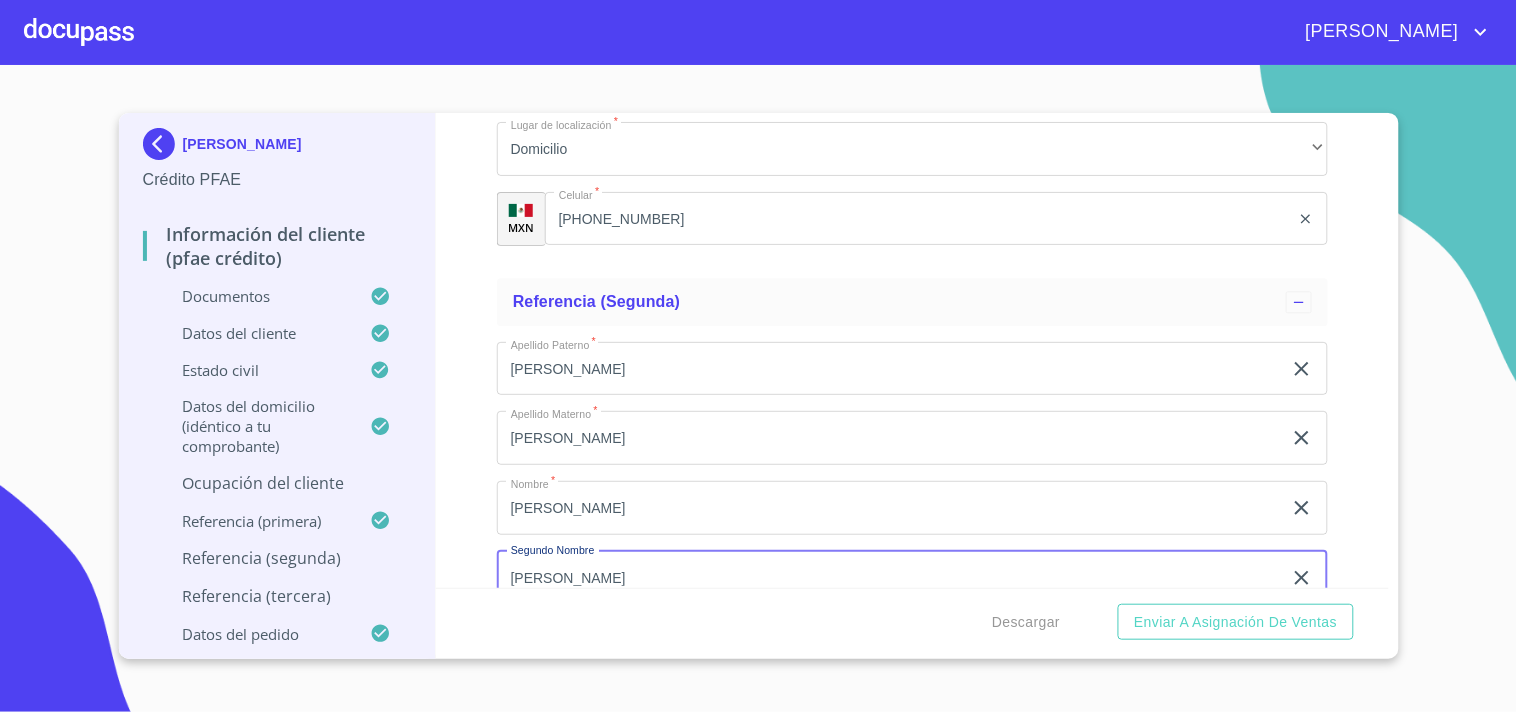 type on "JUAN" 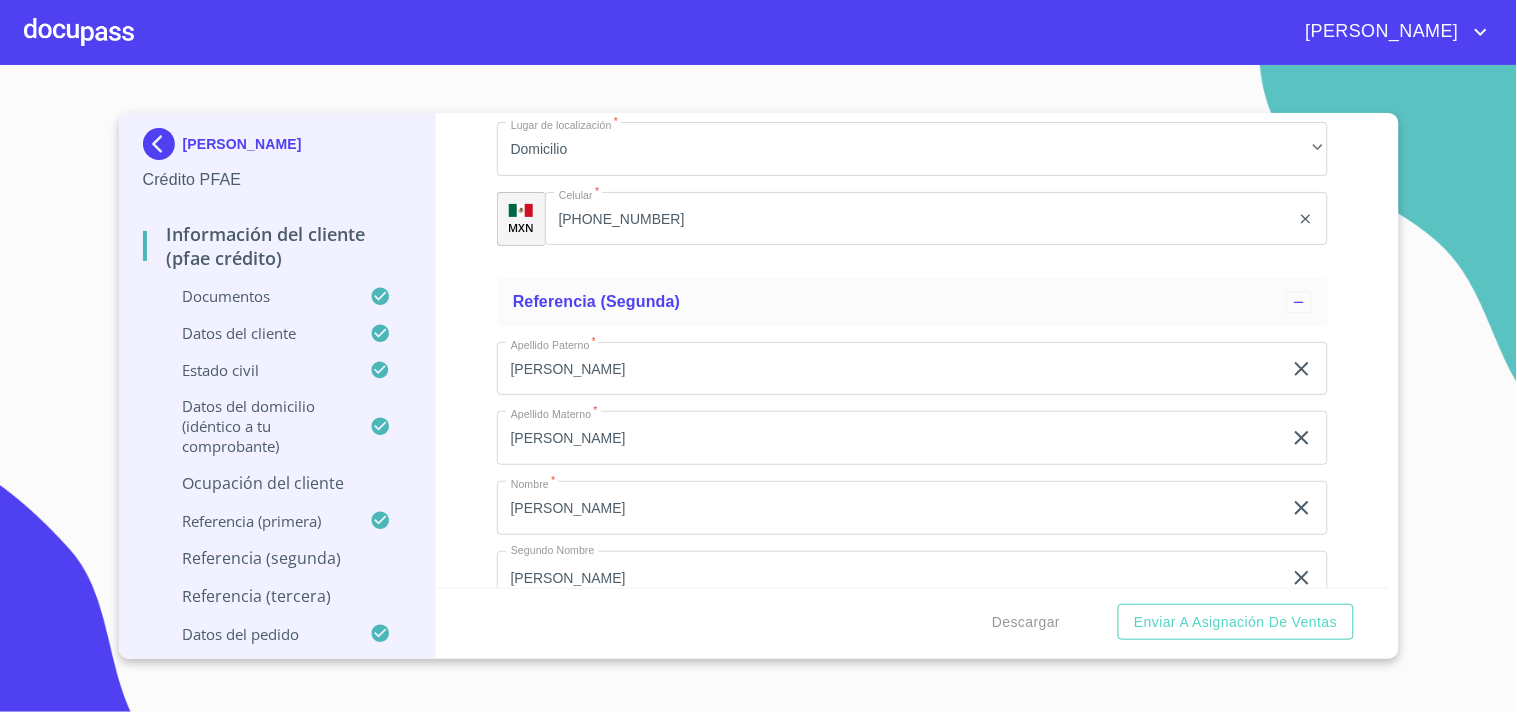 scroll, scrollTop: 11156, scrollLeft: 0, axis: vertical 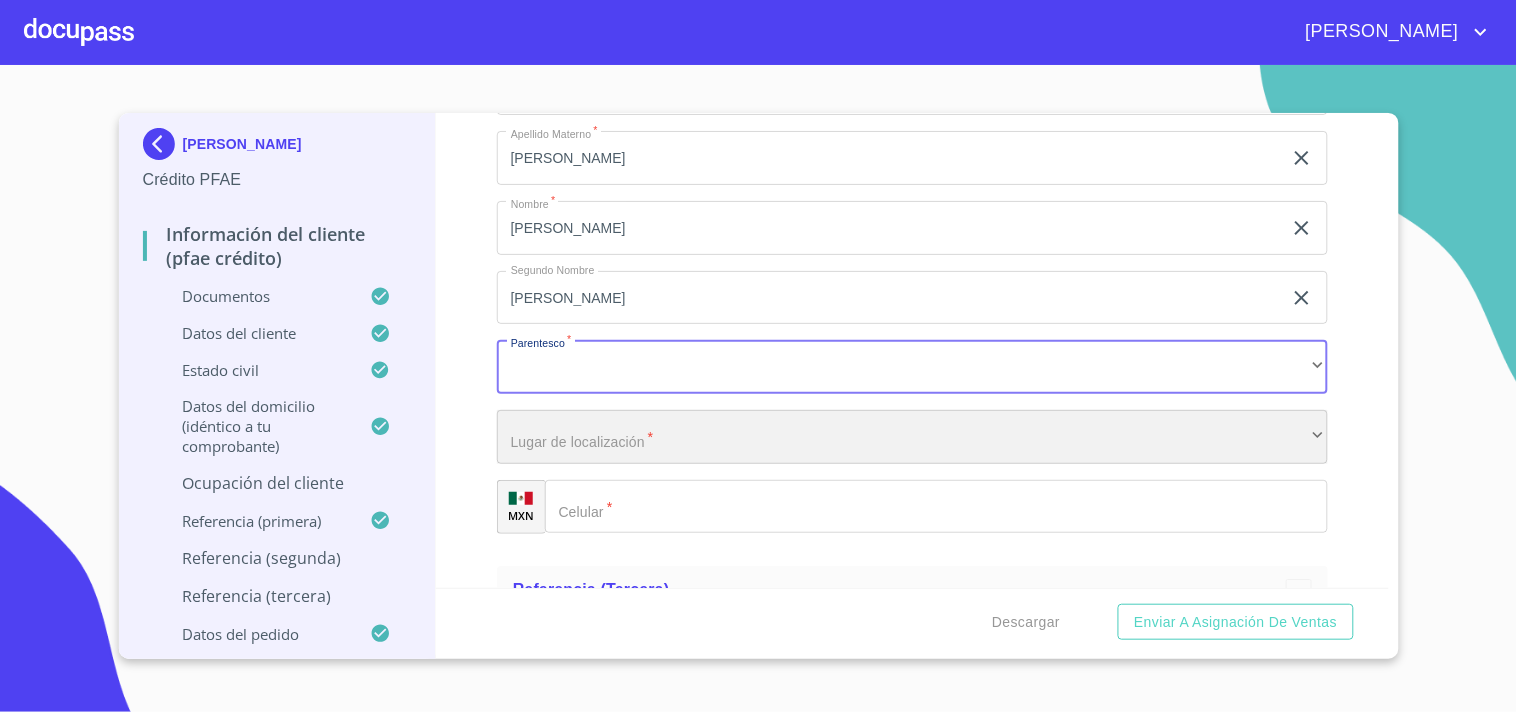 click on "​" at bounding box center [912, 437] 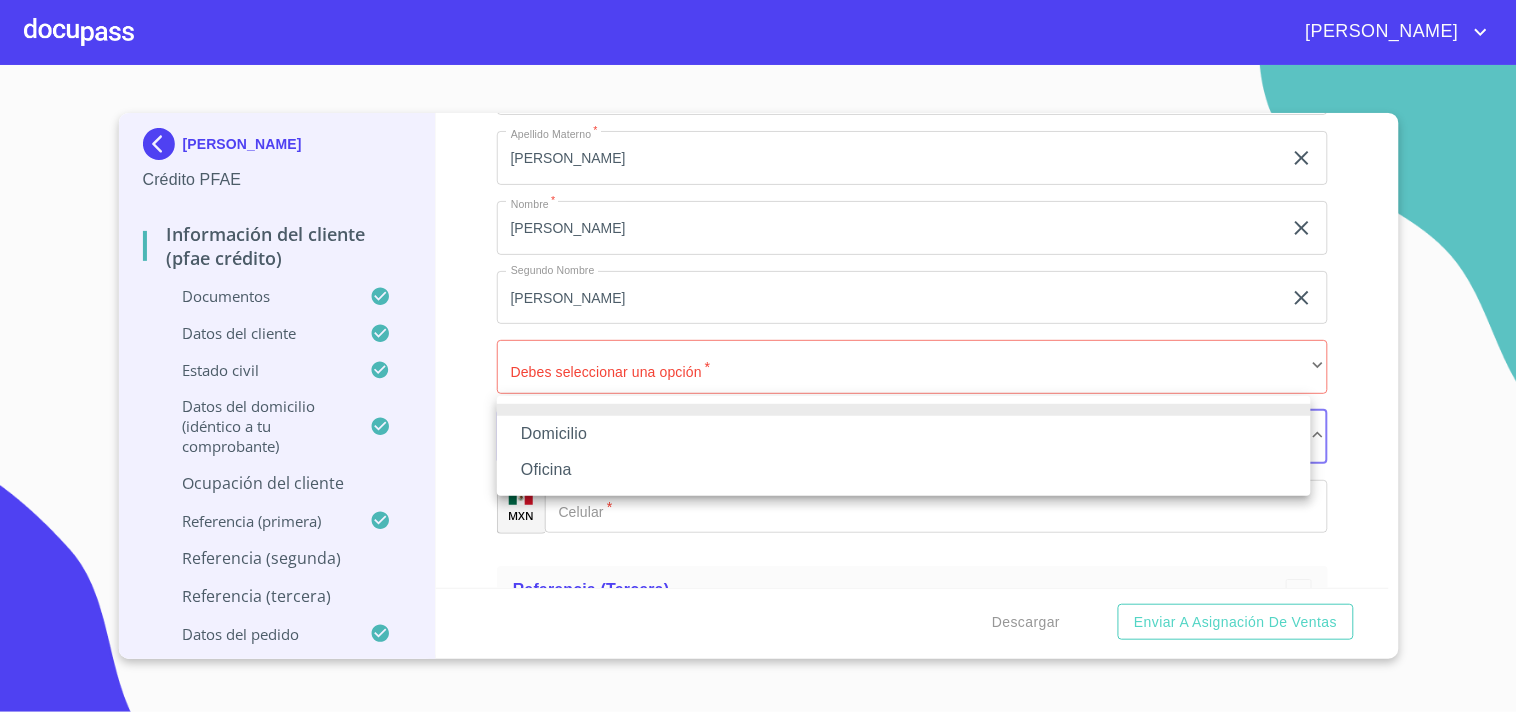 drag, startPoint x: 591, startPoint y: 431, endPoint x: 643, endPoint y: 457, distance: 58.137768 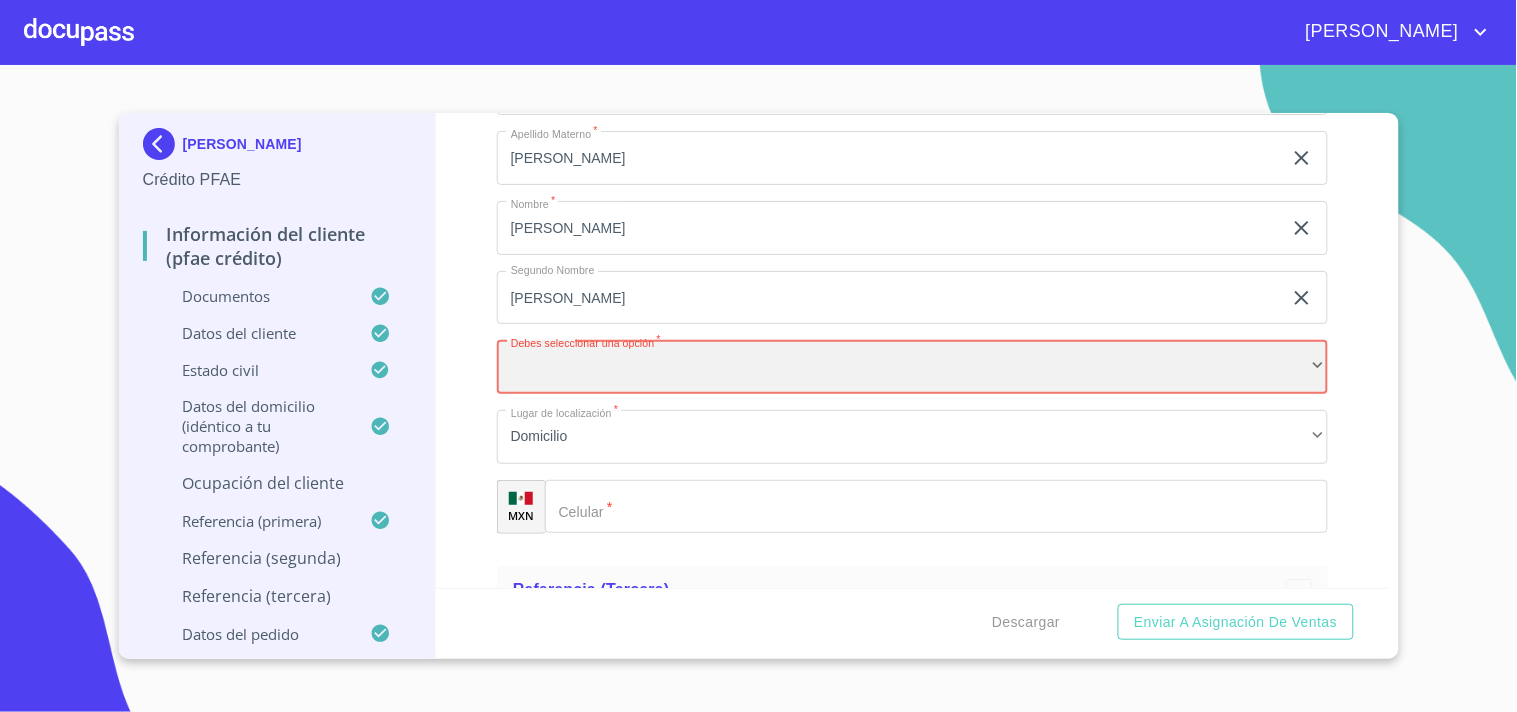 click on "​" at bounding box center (912, 367) 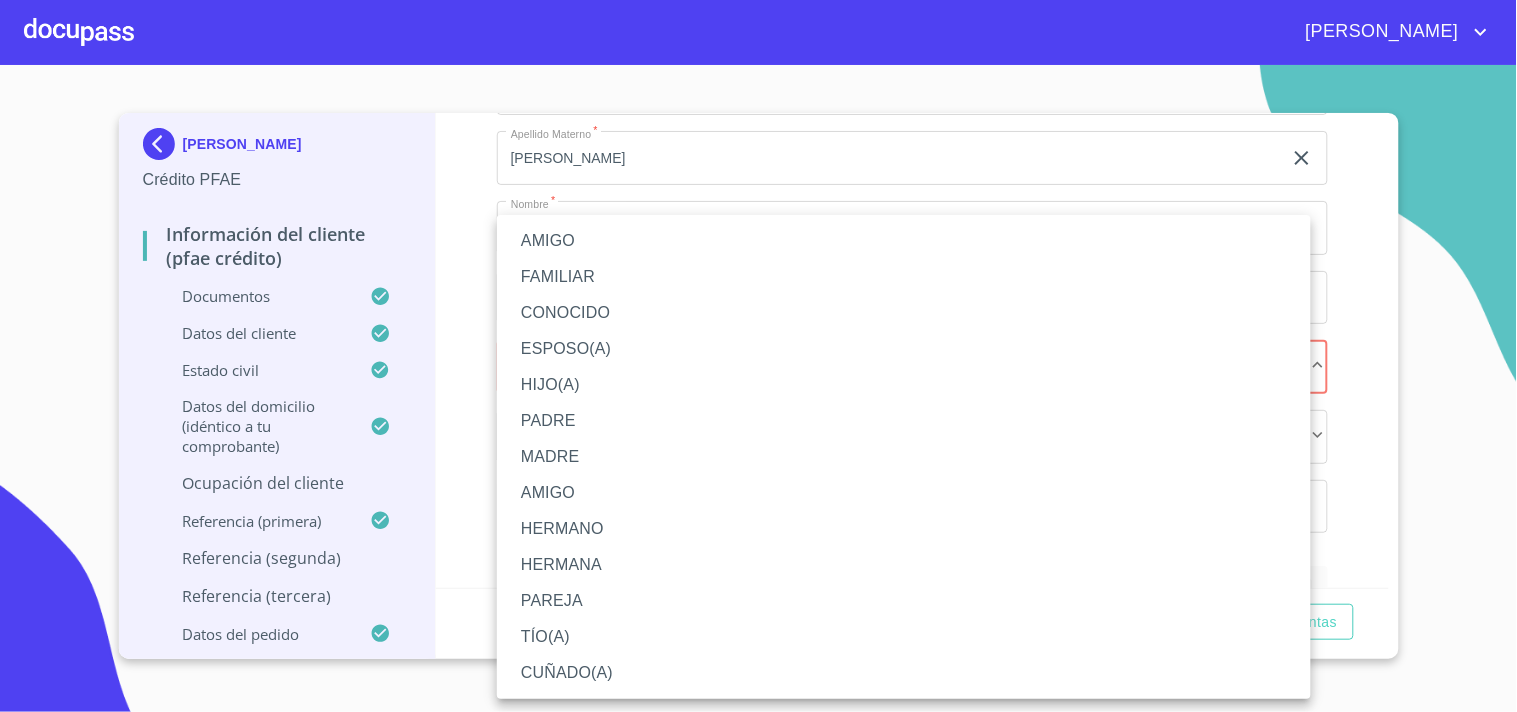 click on "AMIGO" at bounding box center (904, 493) 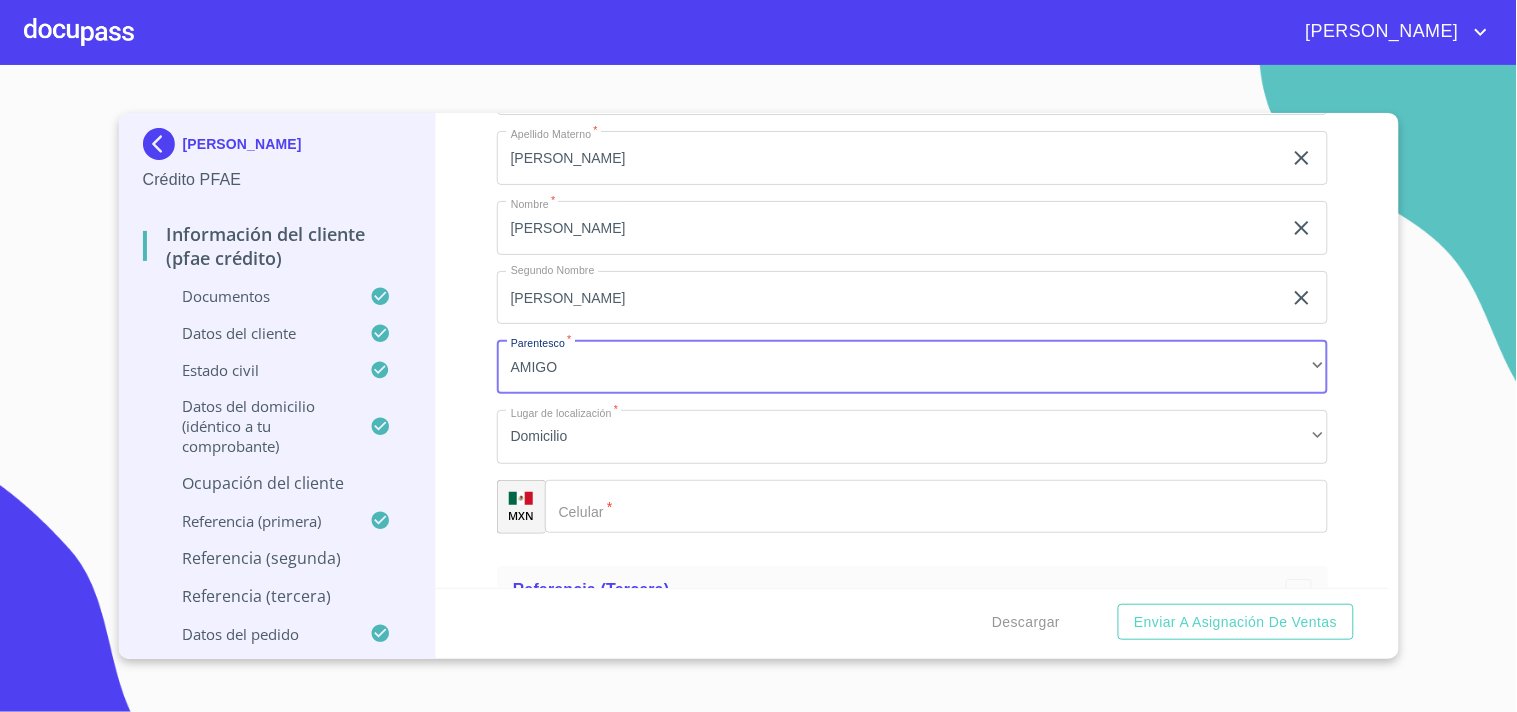 click on "Documento de identificación.   *" 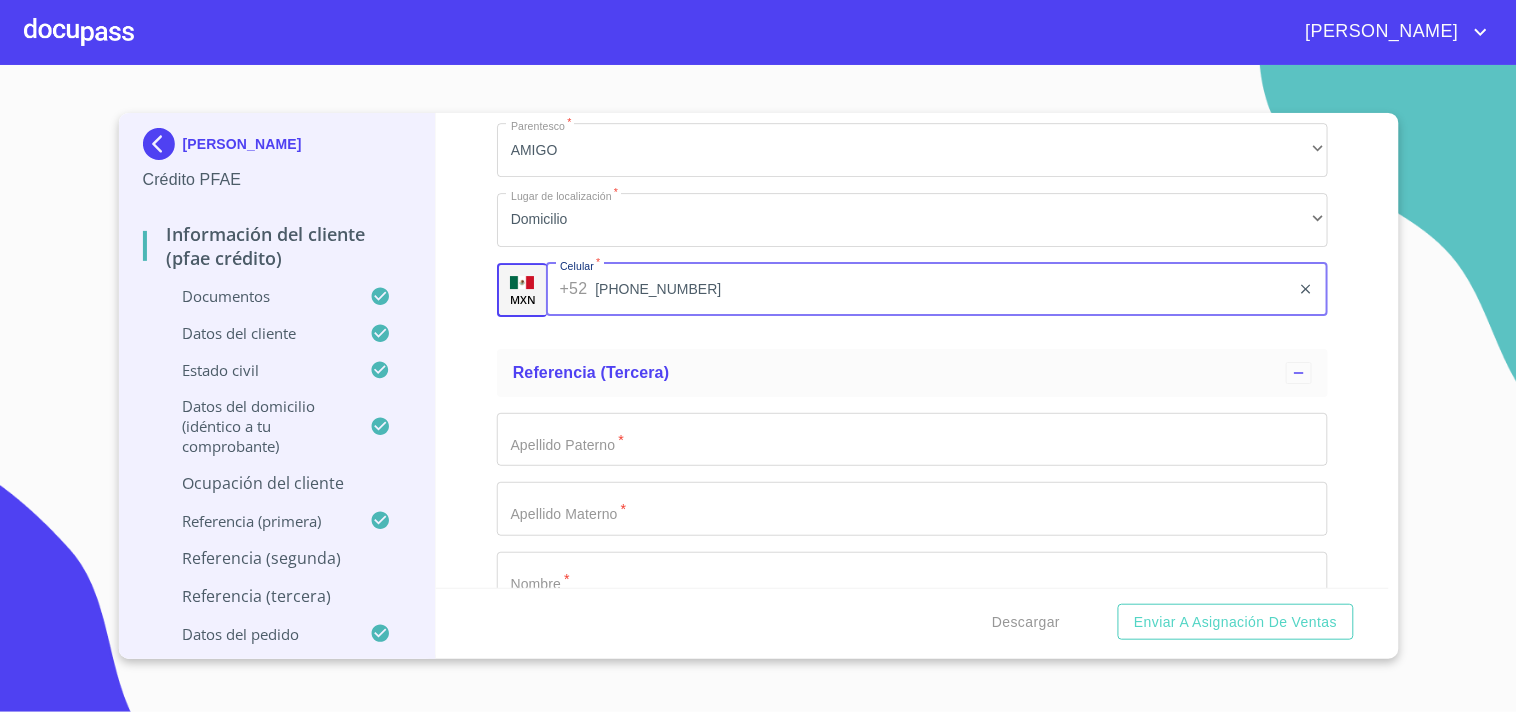 scroll, scrollTop: 11378, scrollLeft: 0, axis: vertical 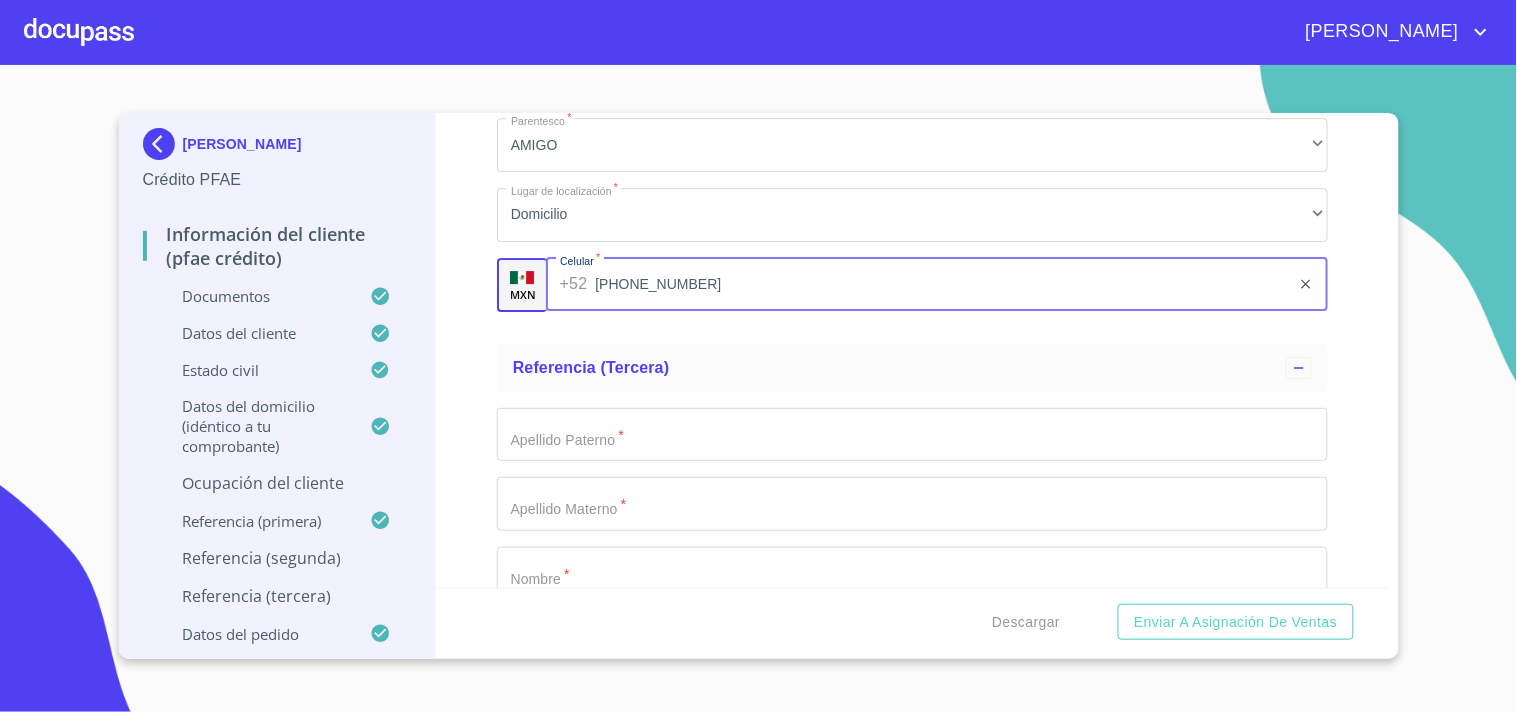 type on "(33)29154589" 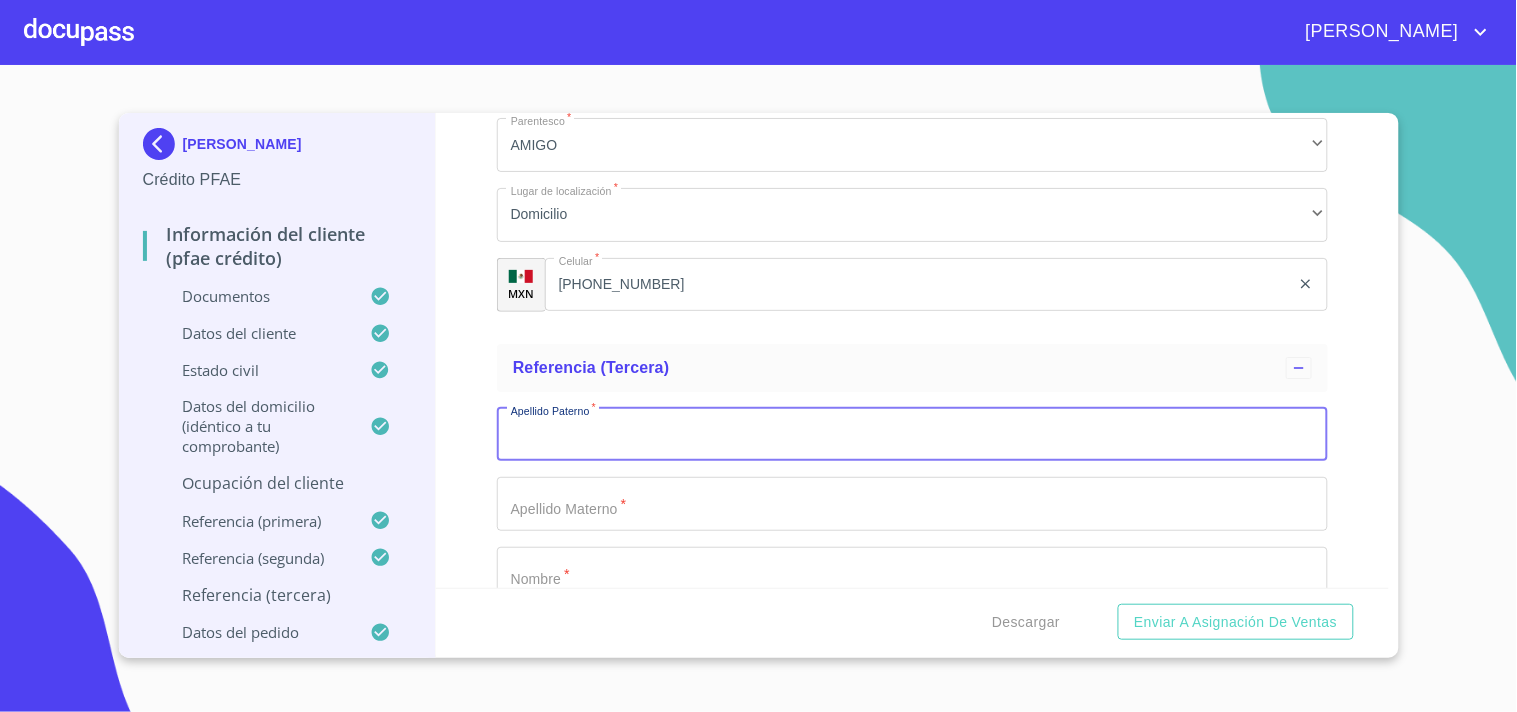 click on "Documento de identificación.   *" at bounding box center [912, 435] 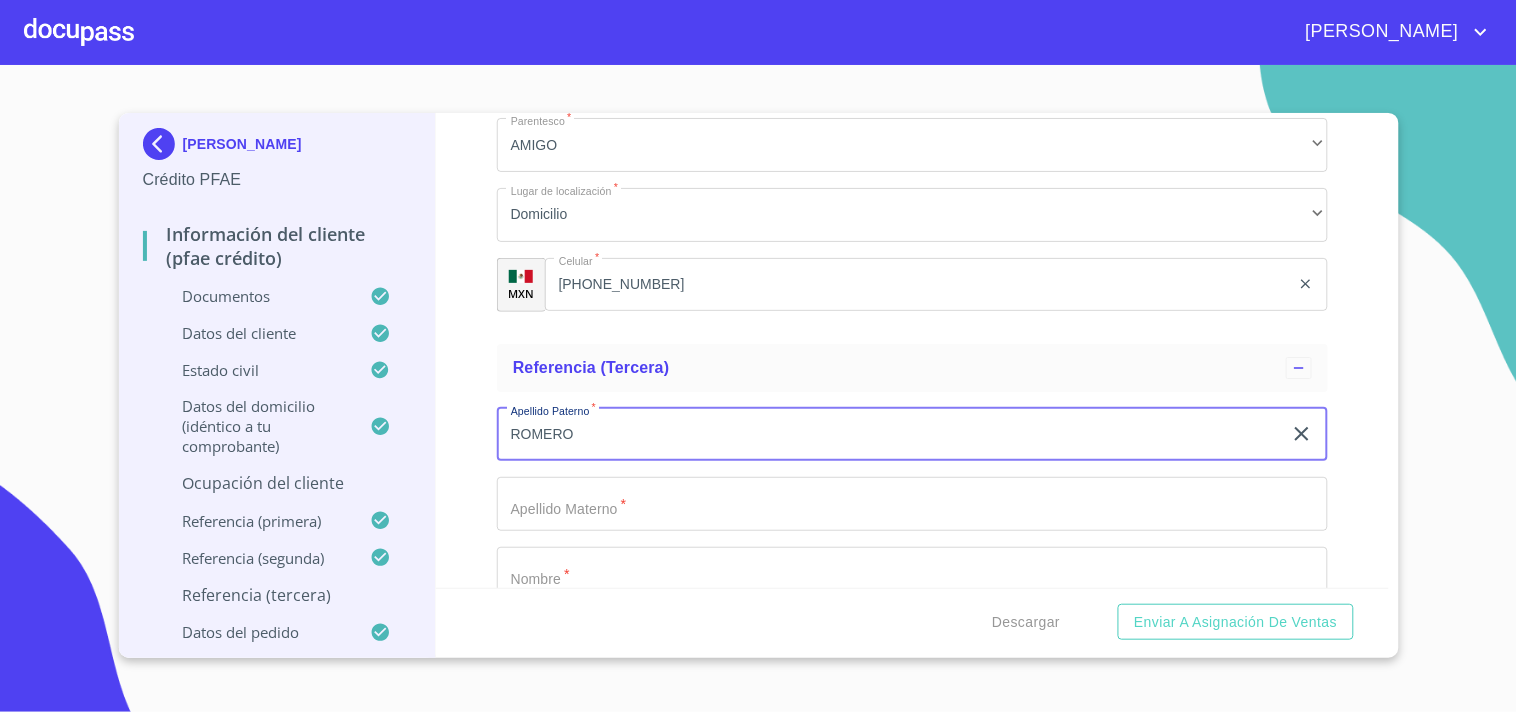 type on "ROMERO" 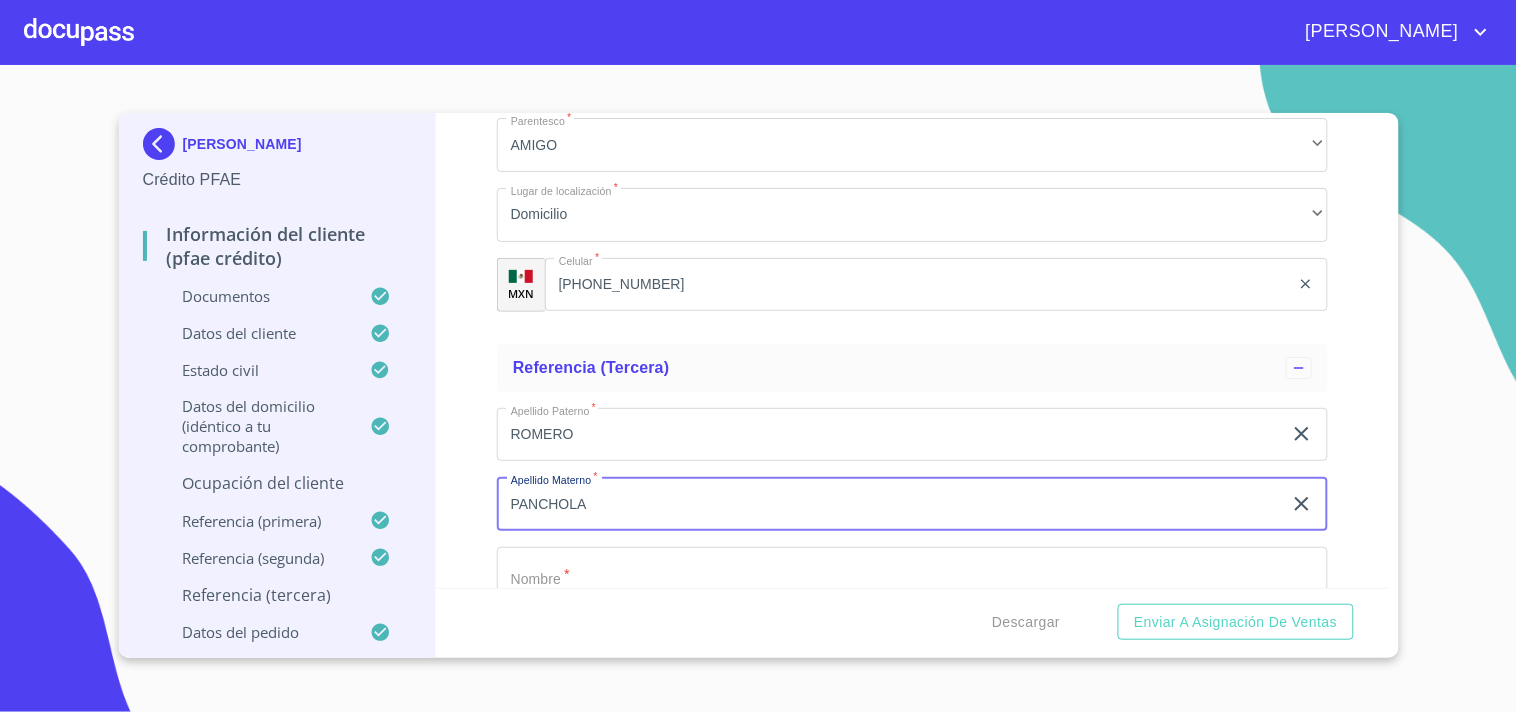 type on "PANCHOLA" 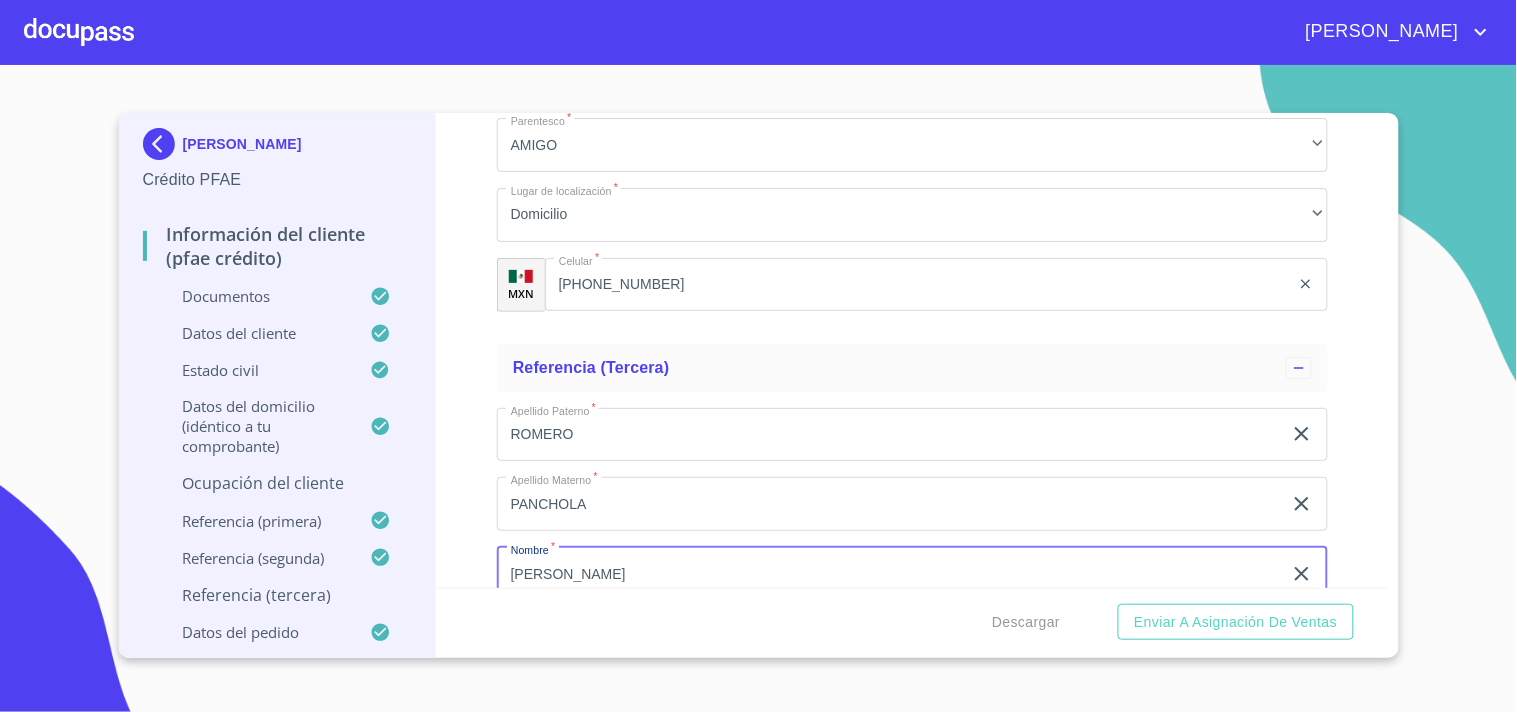 type on "RAMON" 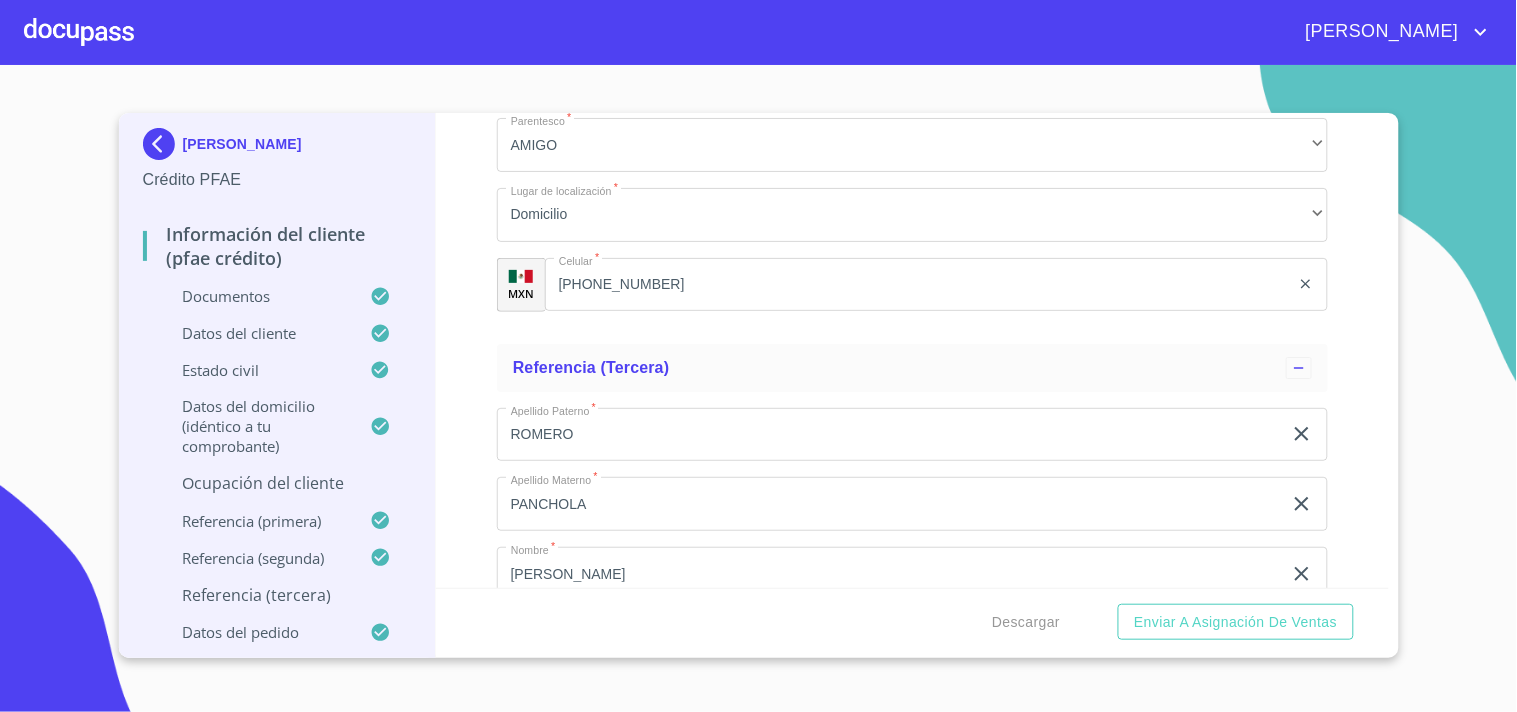 scroll, scrollTop: 11654, scrollLeft: 0, axis: vertical 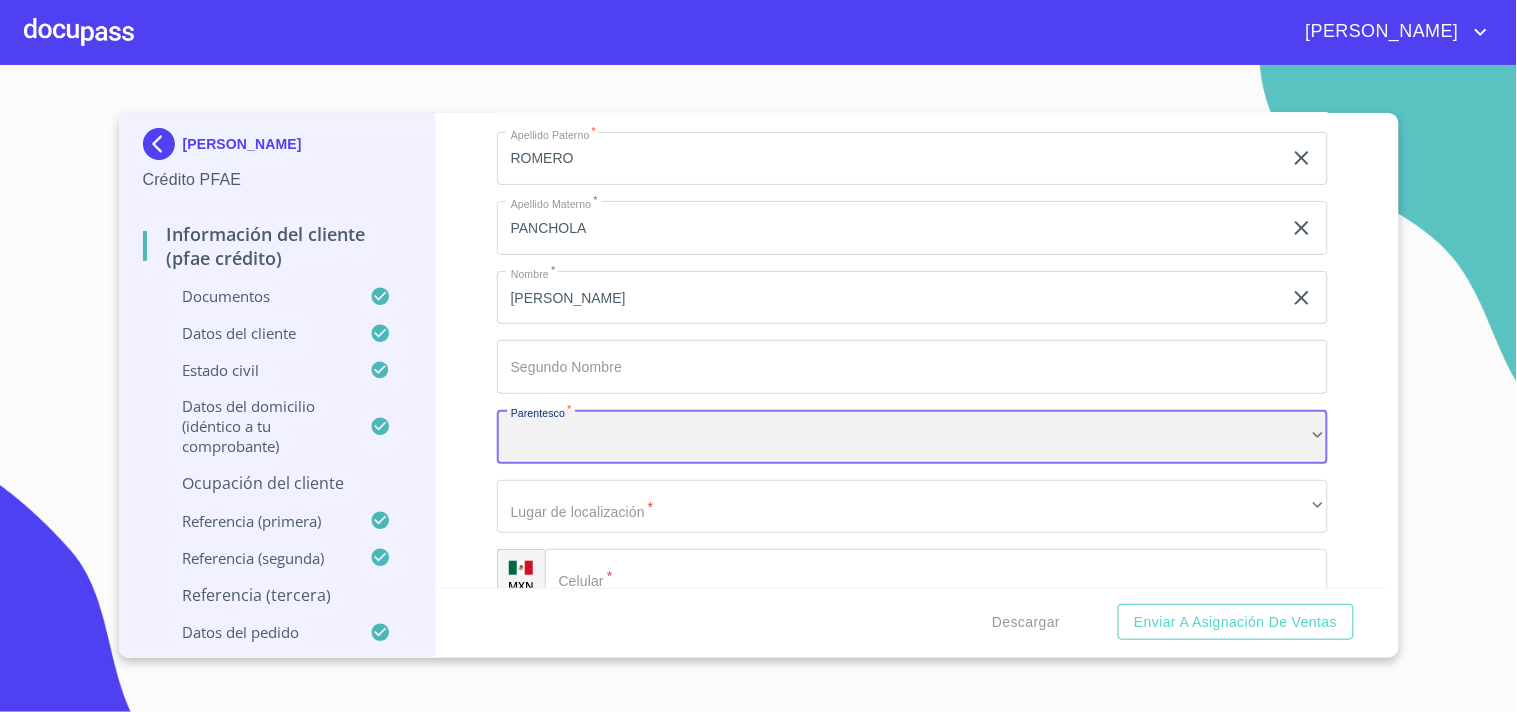 click on "​" at bounding box center [912, 437] 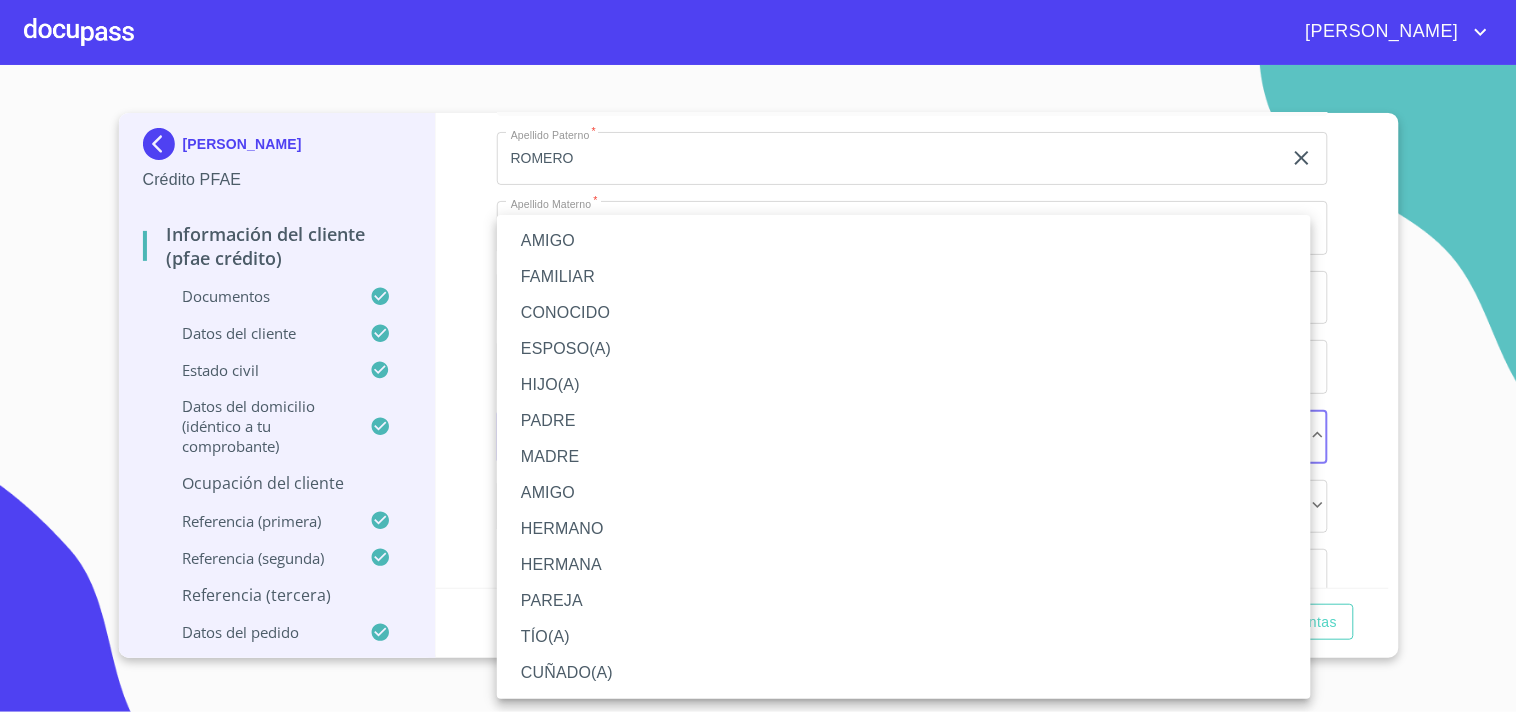 click on "CUÑADO(A)" at bounding box center (904, 673) 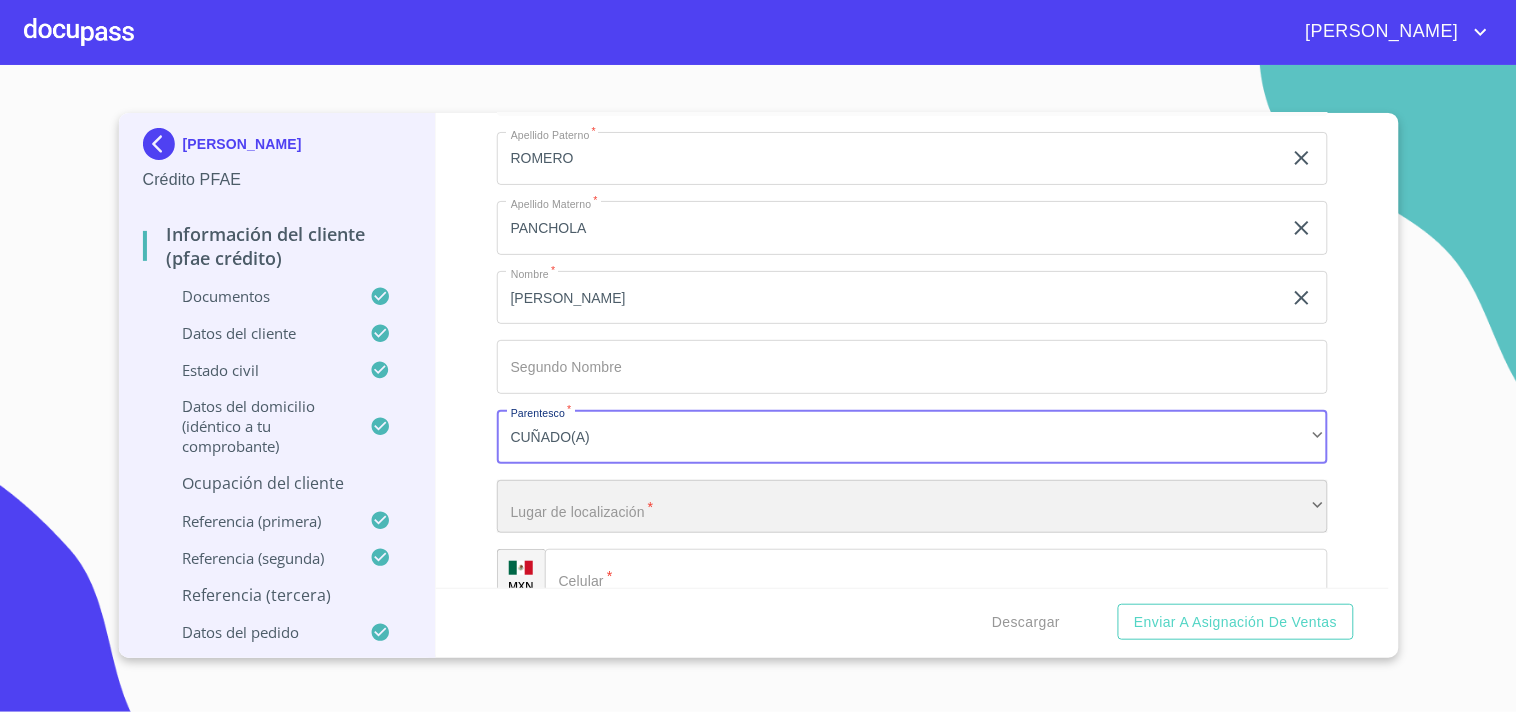click on "​" at bounding box center [912, 507] 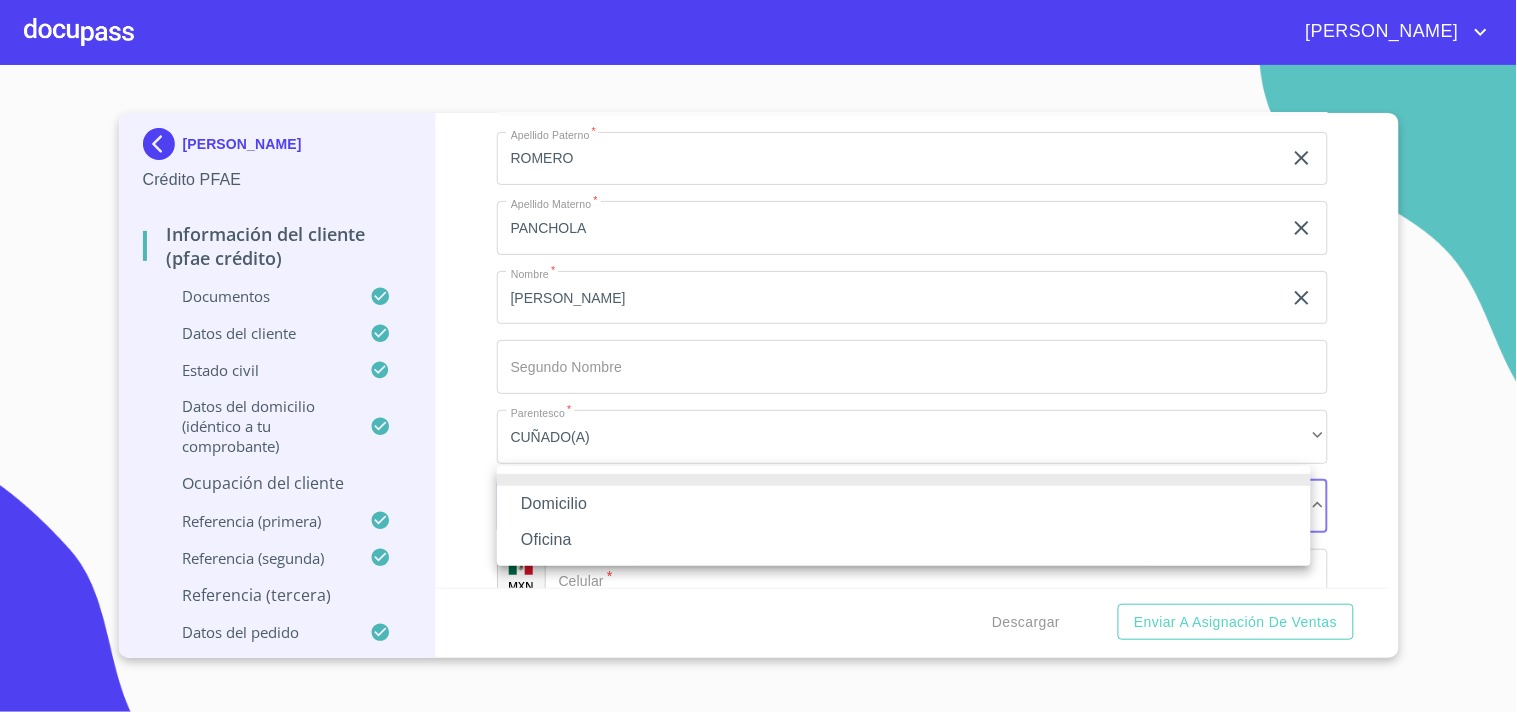 click on "Domicilio" at bounding box center [904, 504] 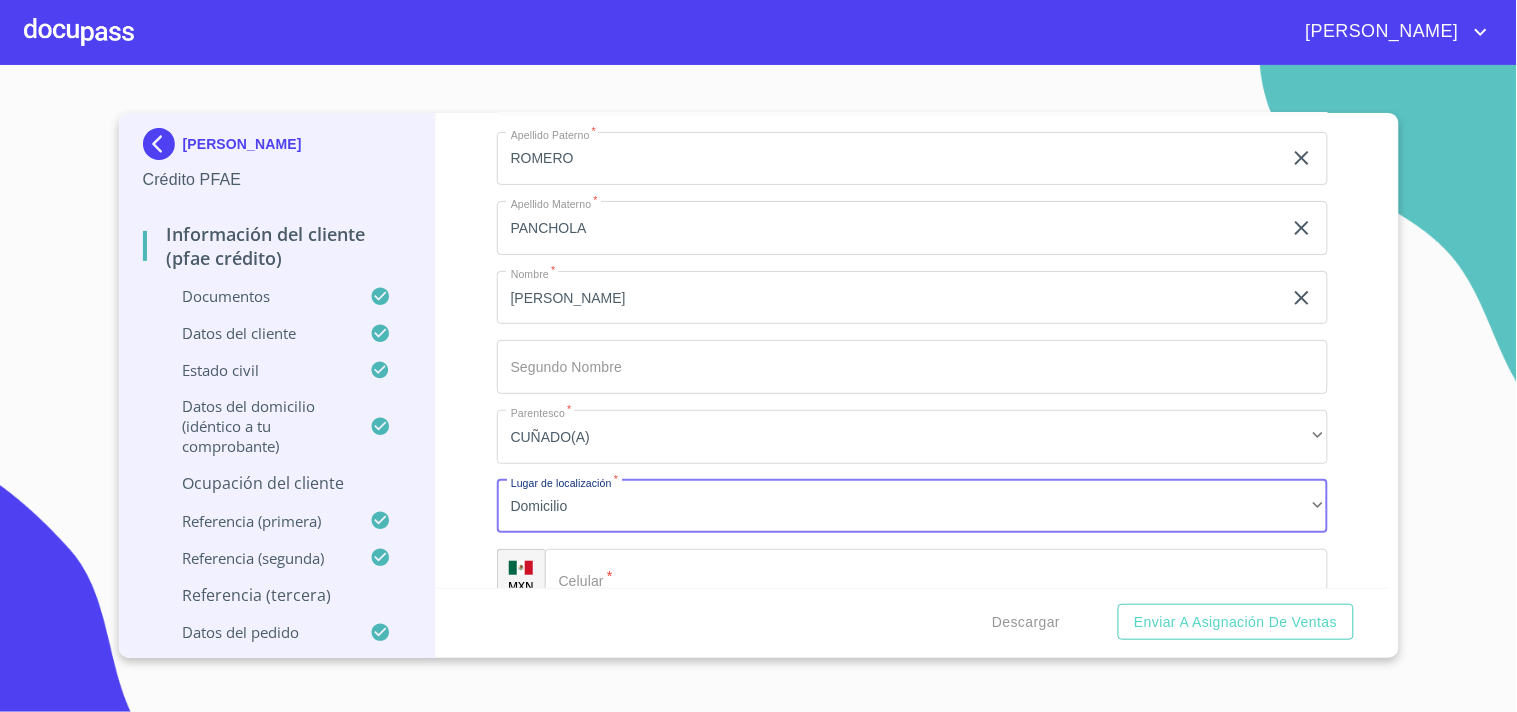 click on "Documento de identificación.   *" 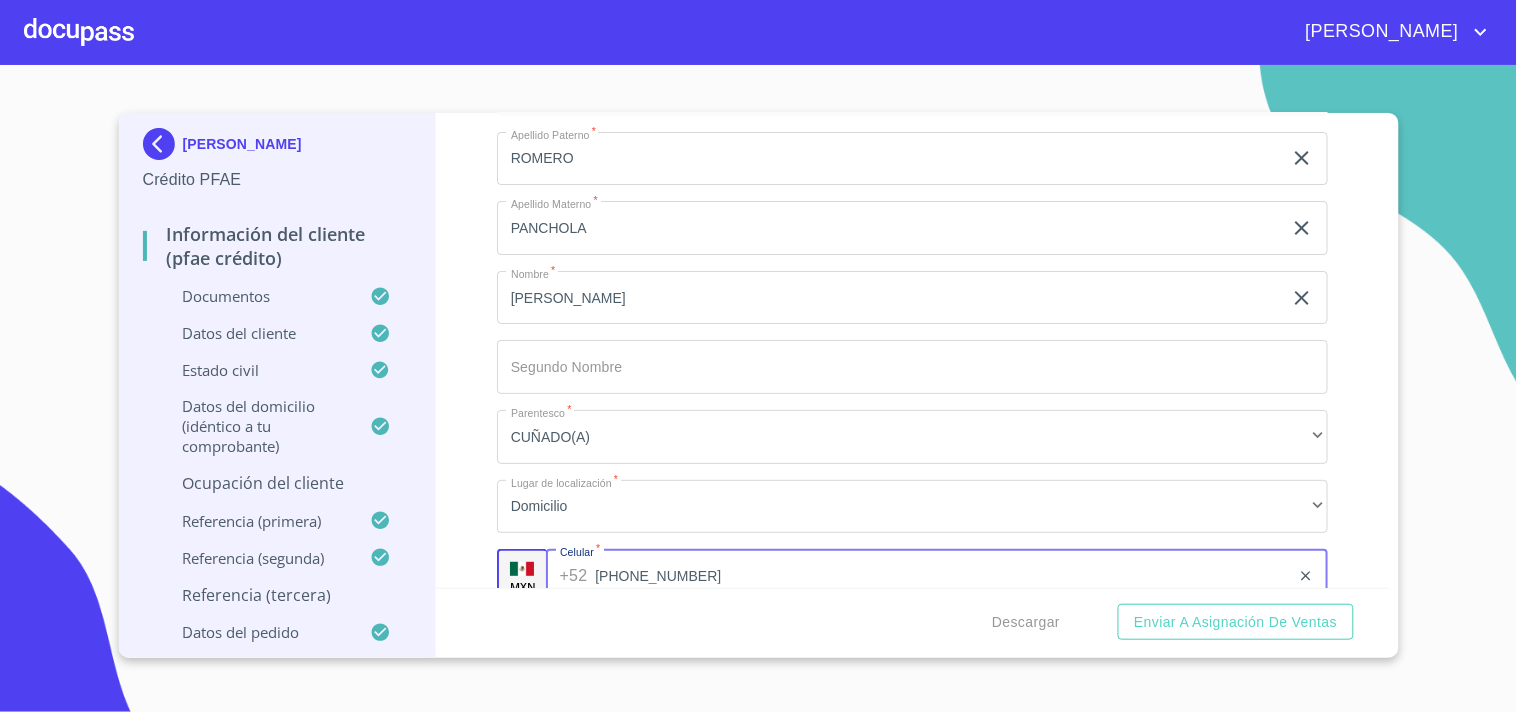 type on "(33)15205191" 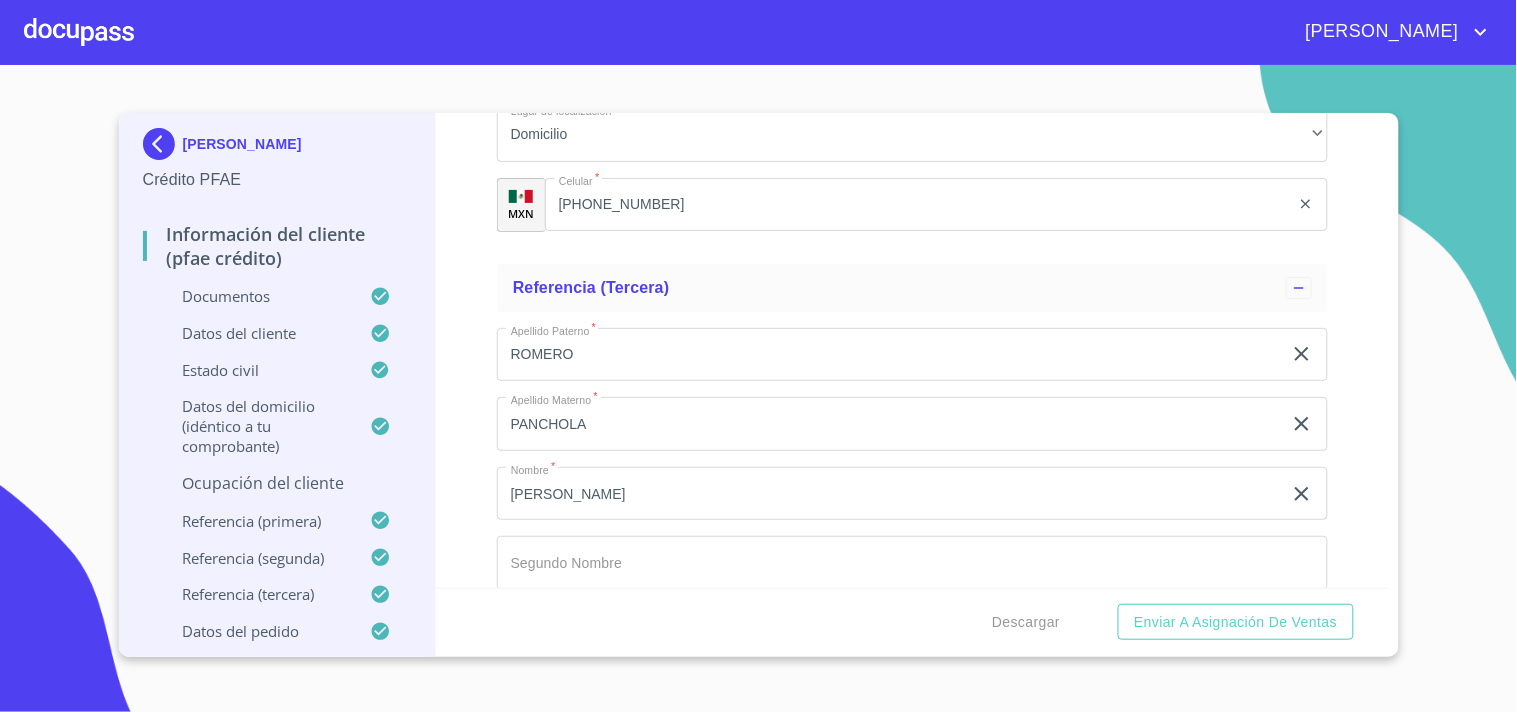 scroll, scrollTop: 11396, scrollLeft: 0, axis: vertical 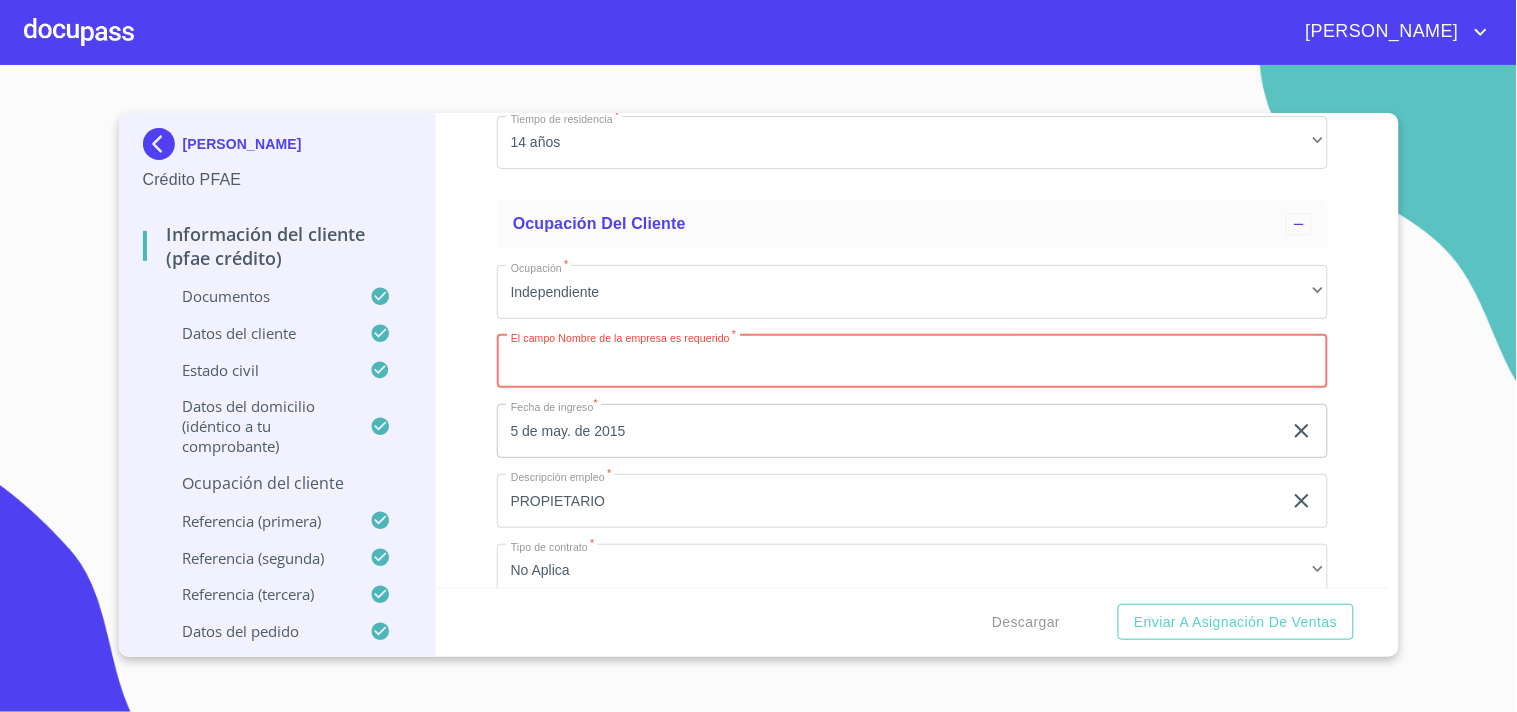 click on "Documento de identificación.   *" at bounding box center [912, 362] 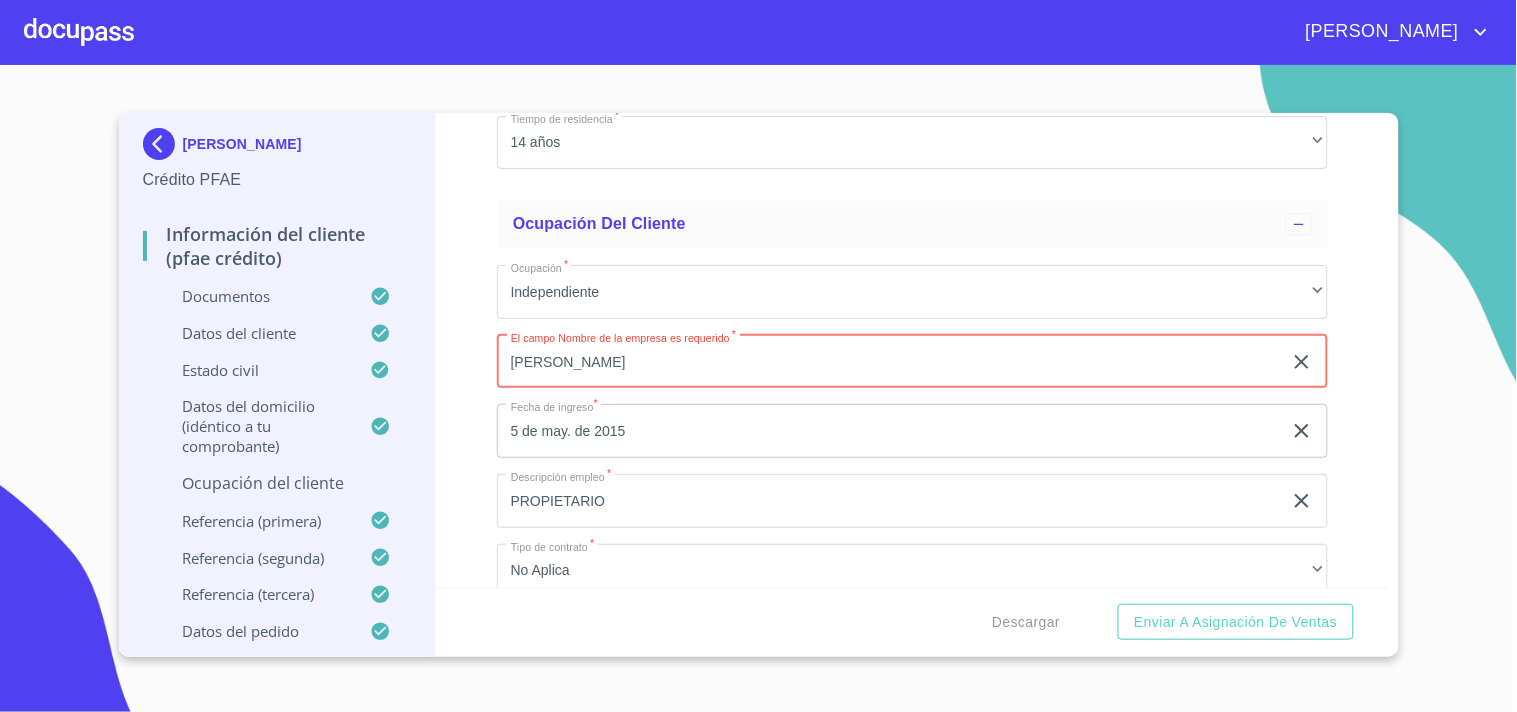 type on "RUBEN FERNANDEZ" 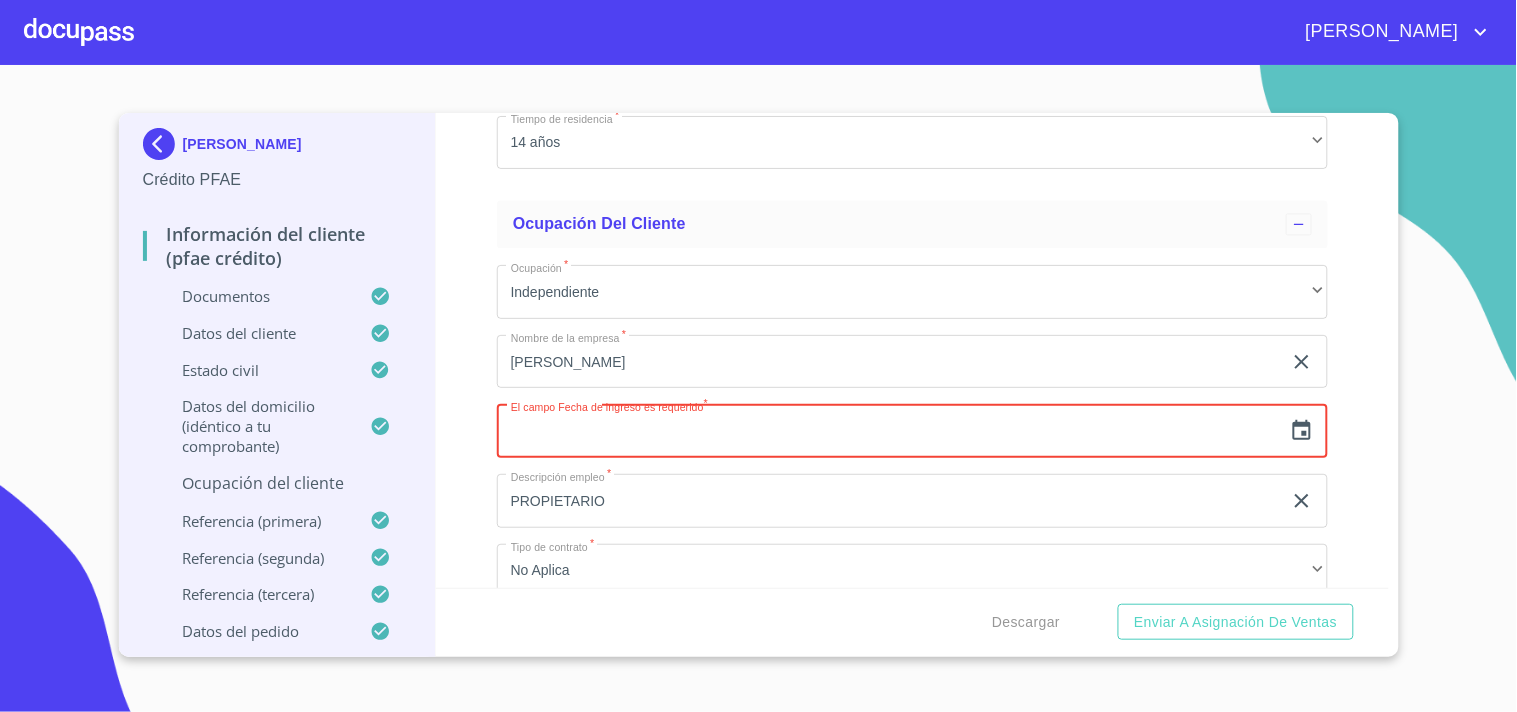 type 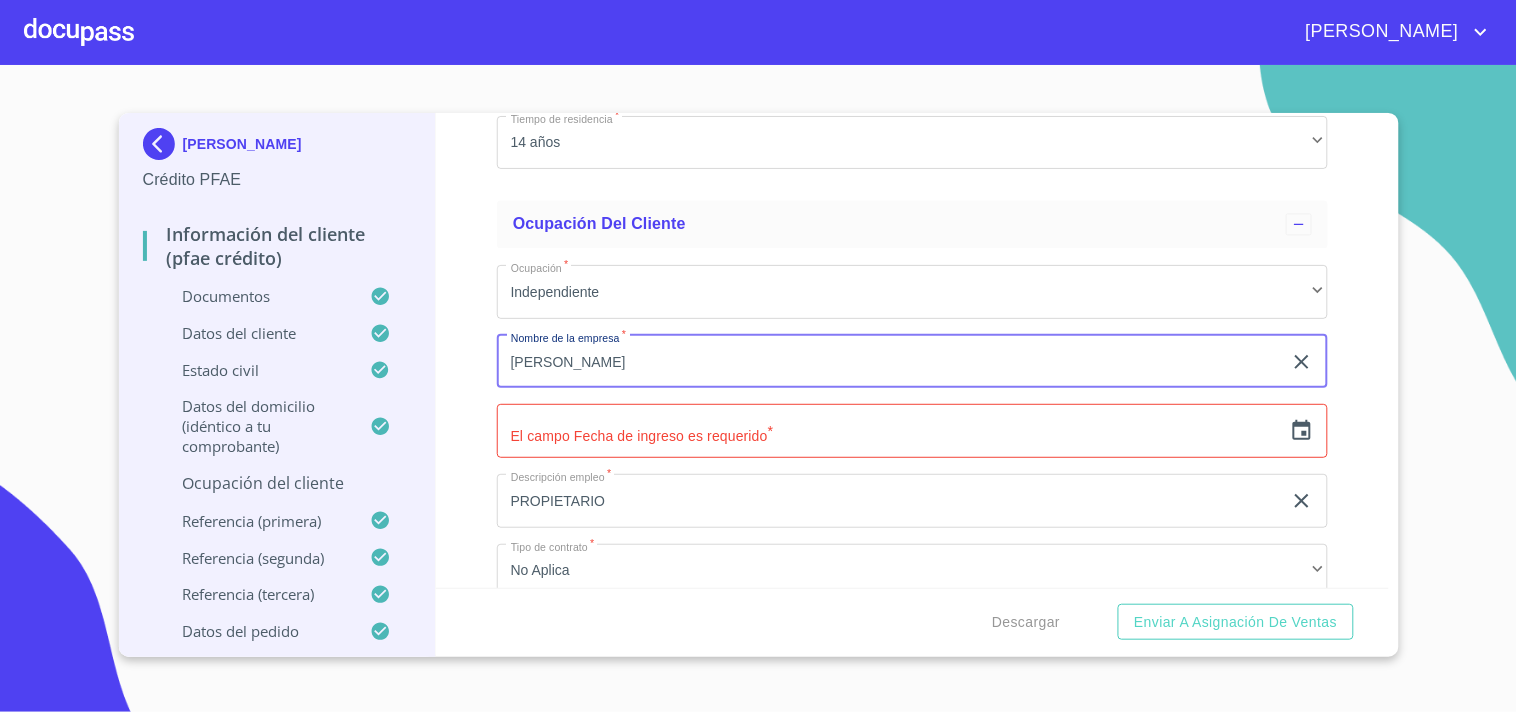 click on "RUBEN FERNANDEZ" at bounding box center (889, 362) 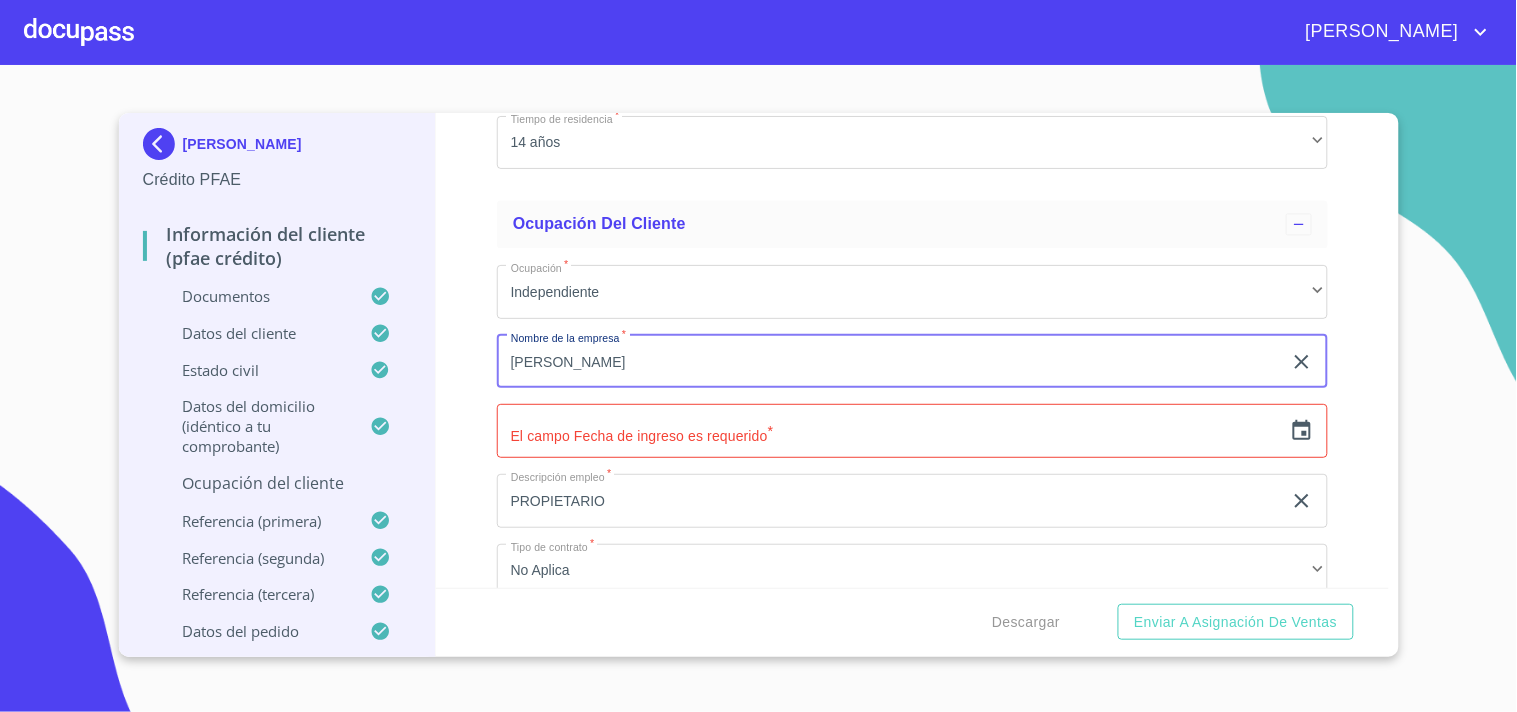 click 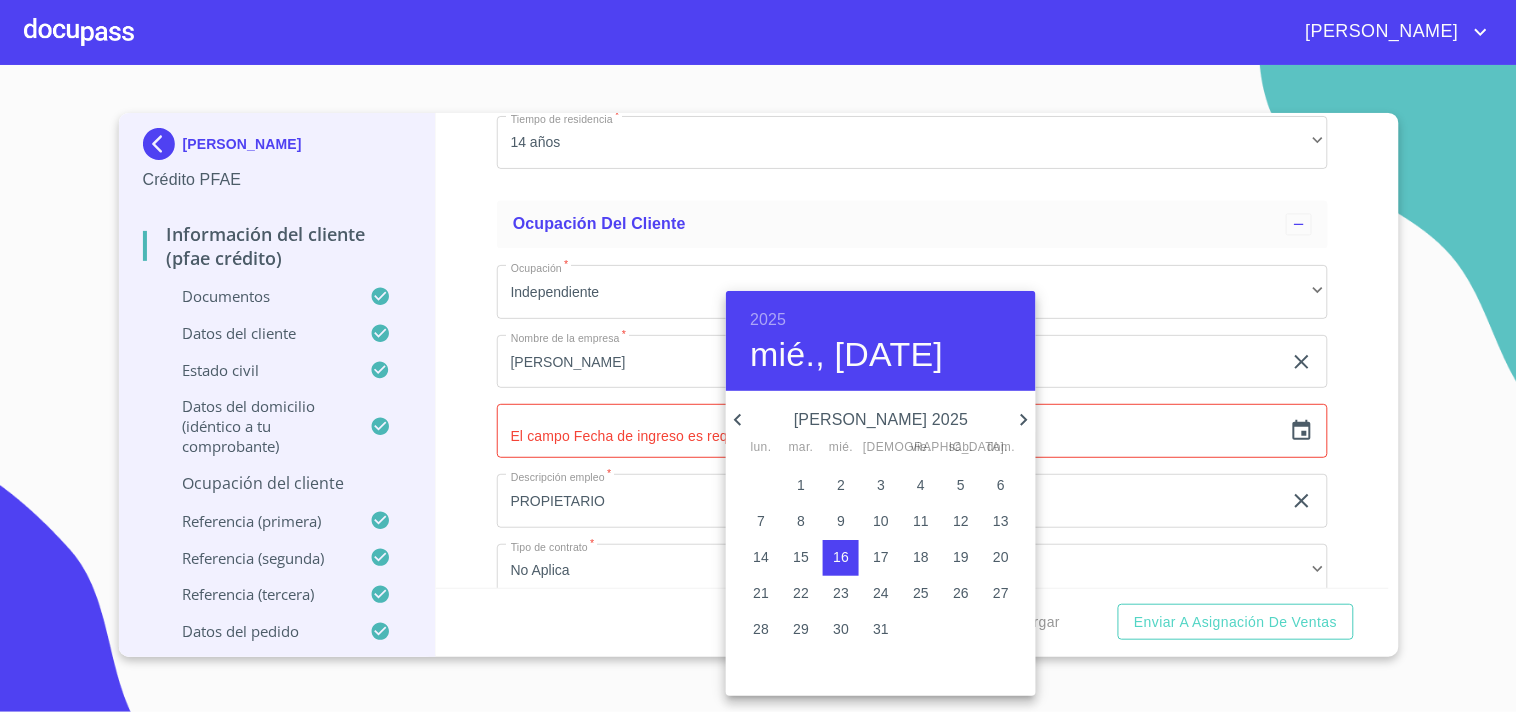 click on "2025" at bounding box center [768, 320] 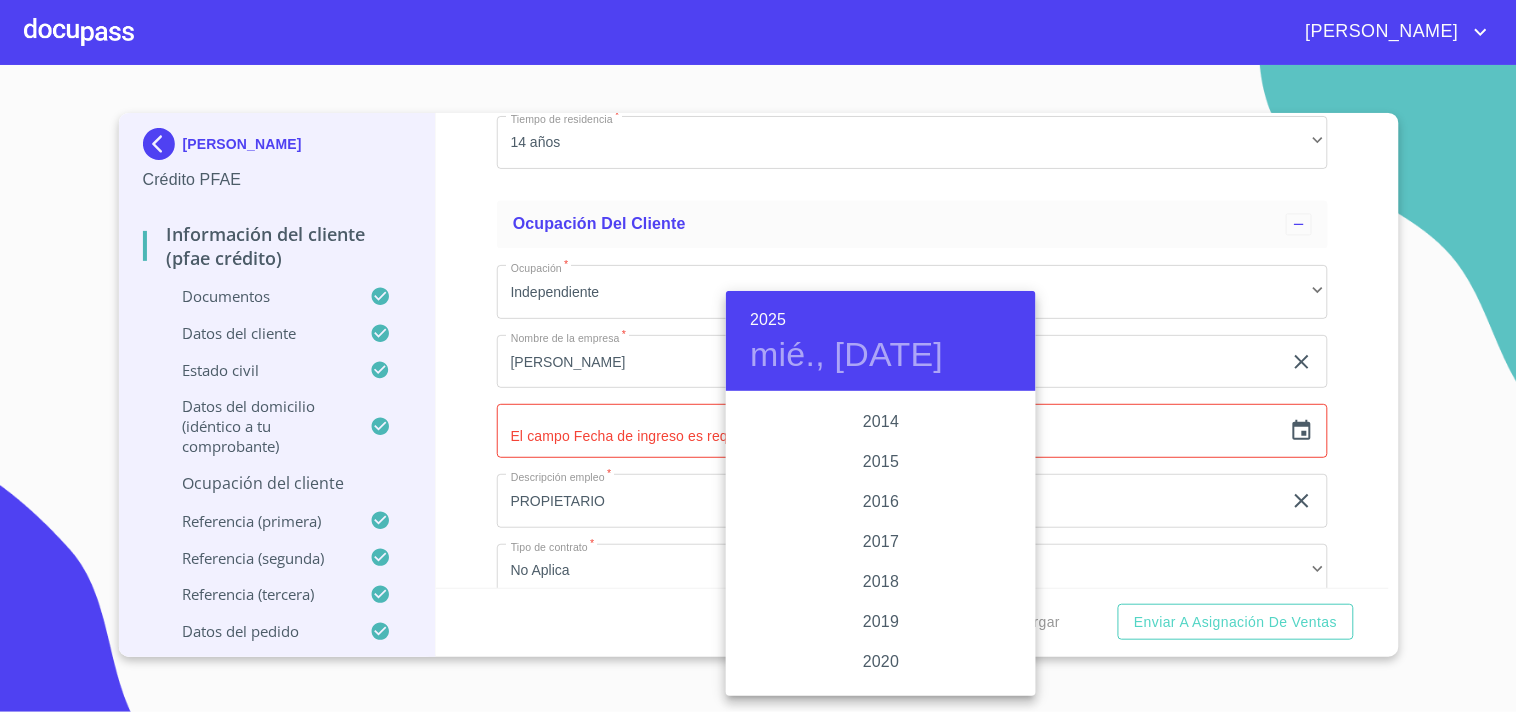 scroll, scrollTop: 3538, scrollLeft: 0, axis: vertical 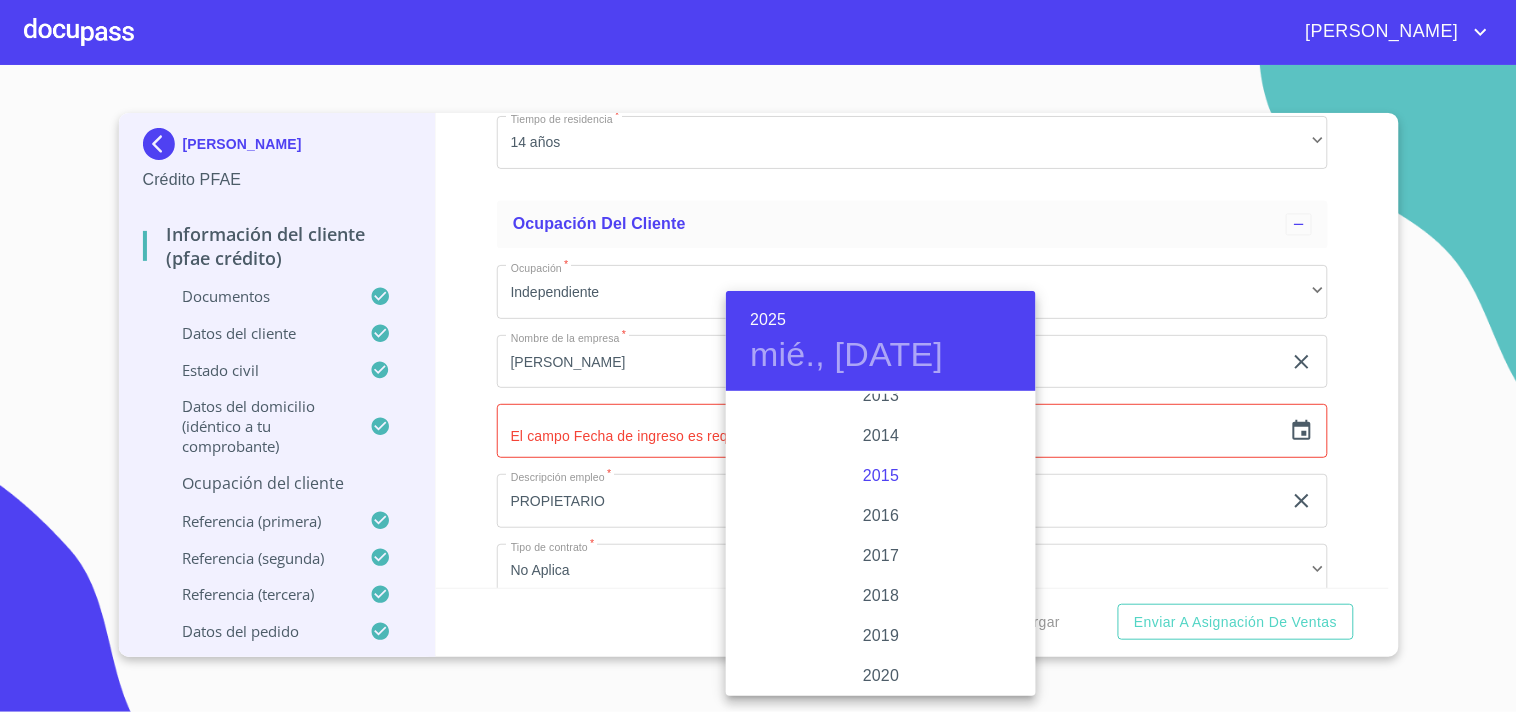 click on "2015" at bounding box center [881, 476] 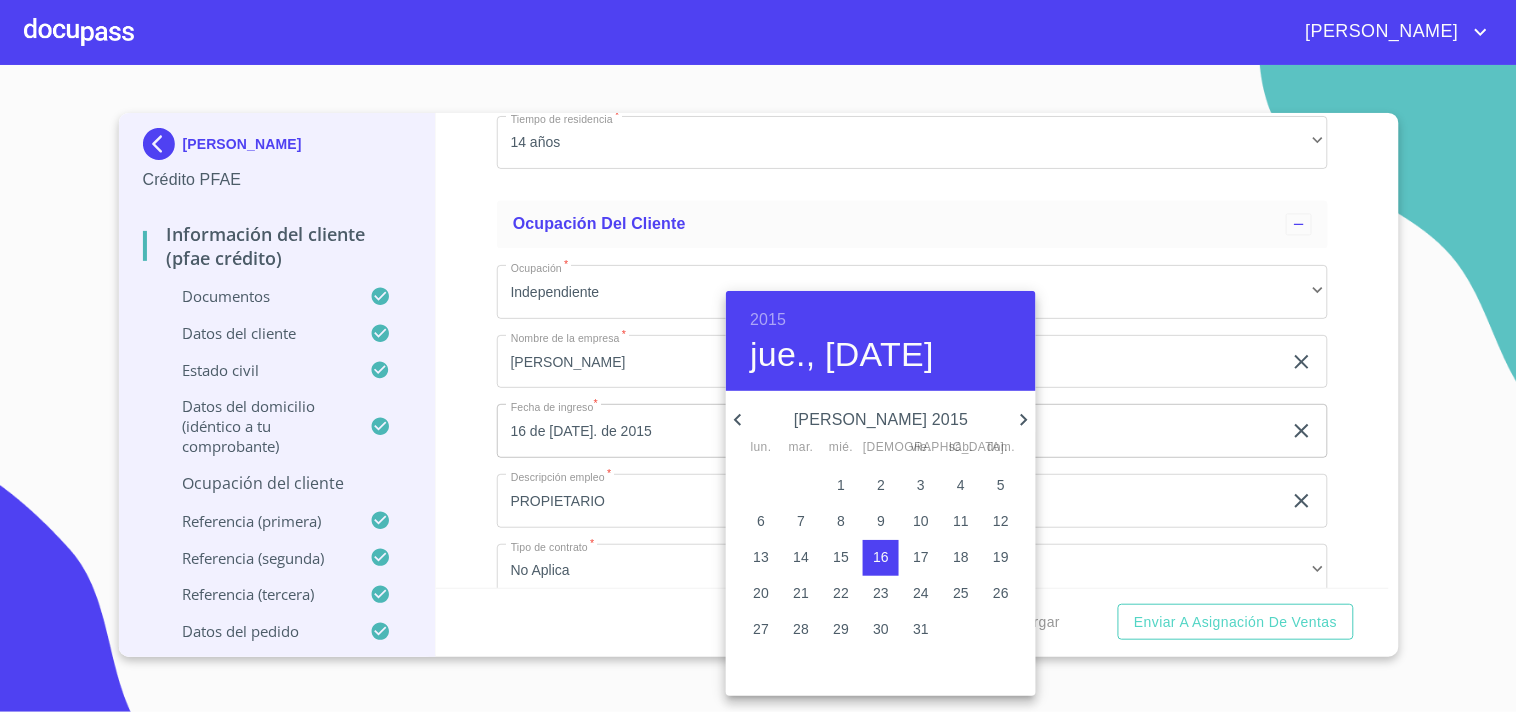 click 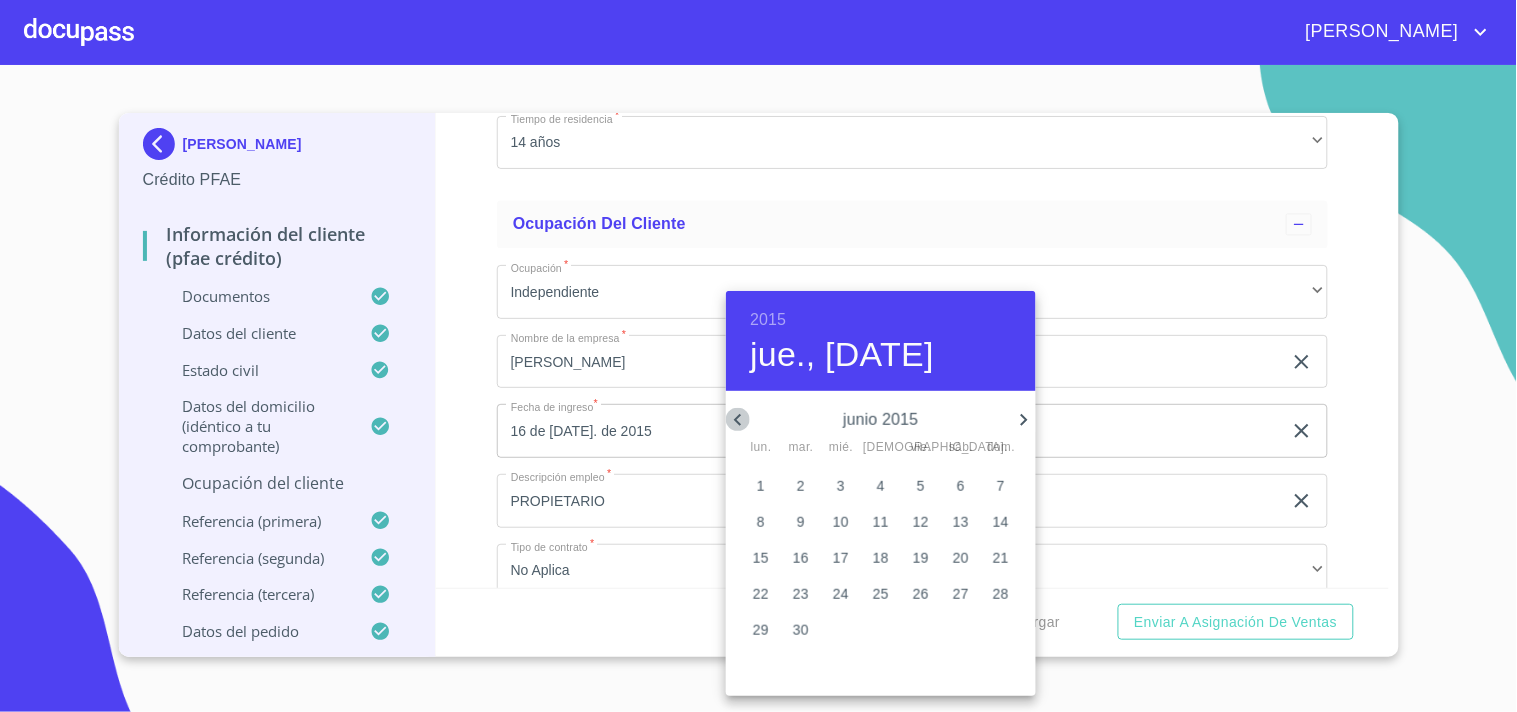 click 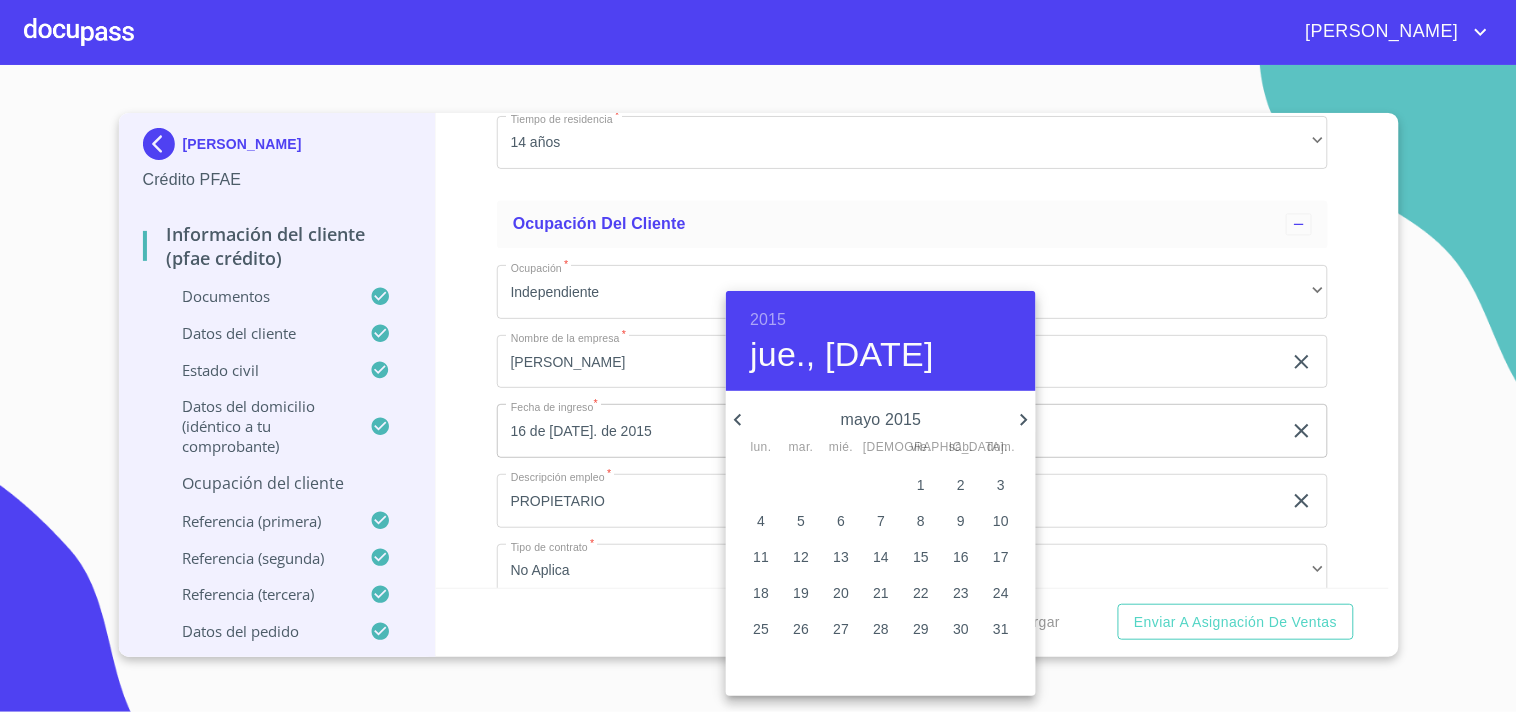click on "5" at bounding box center [801, 521] 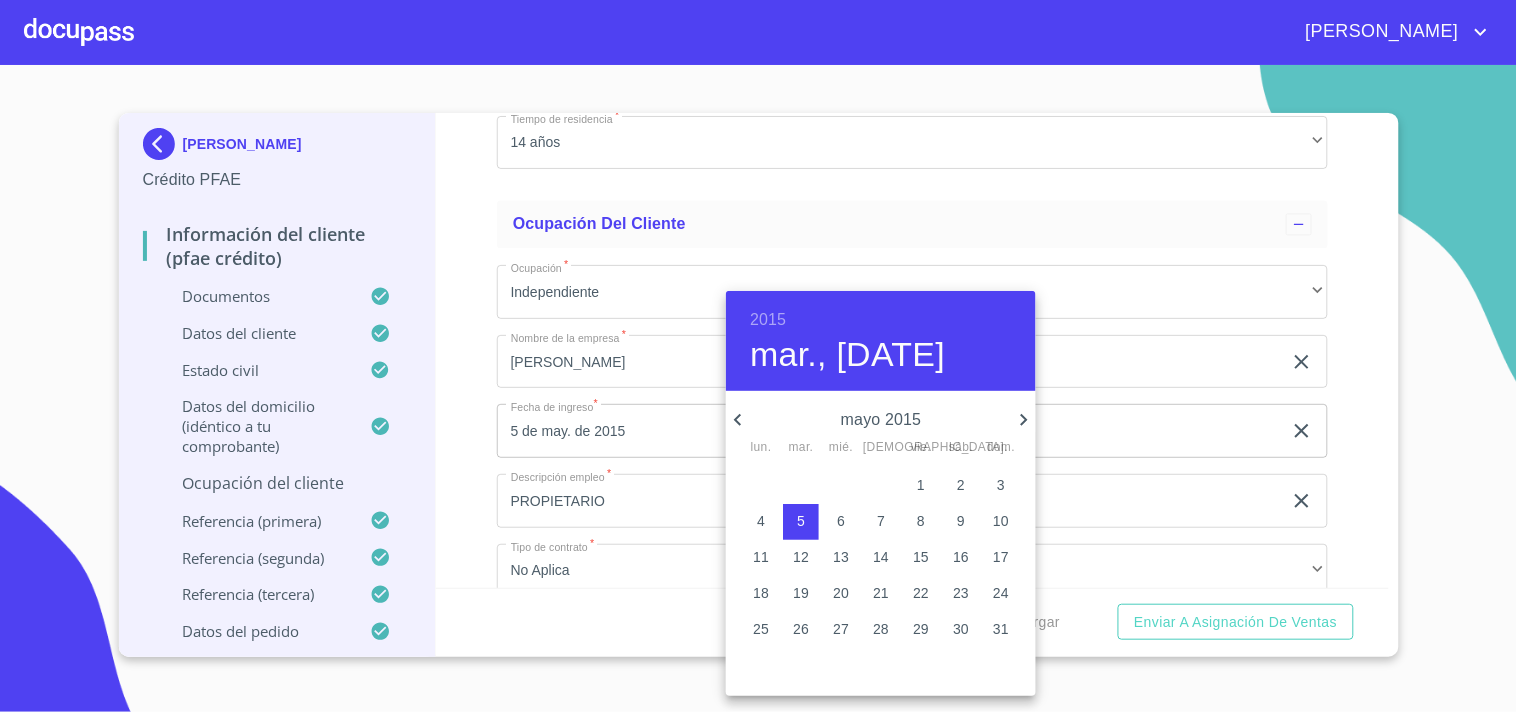 click at bounding box center (758, 356) 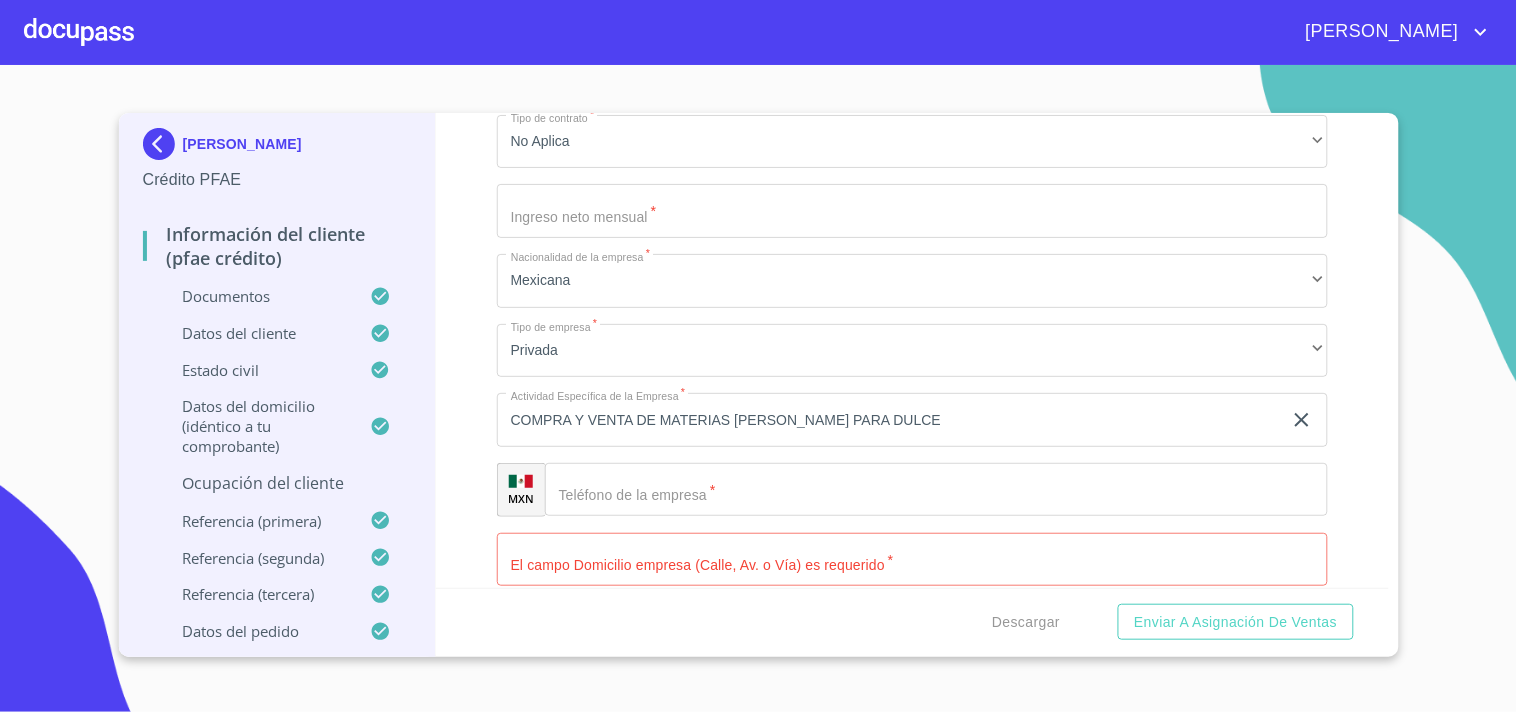 scroll, scrollTop: 9397, scrollLeft: 0, axis: vertical 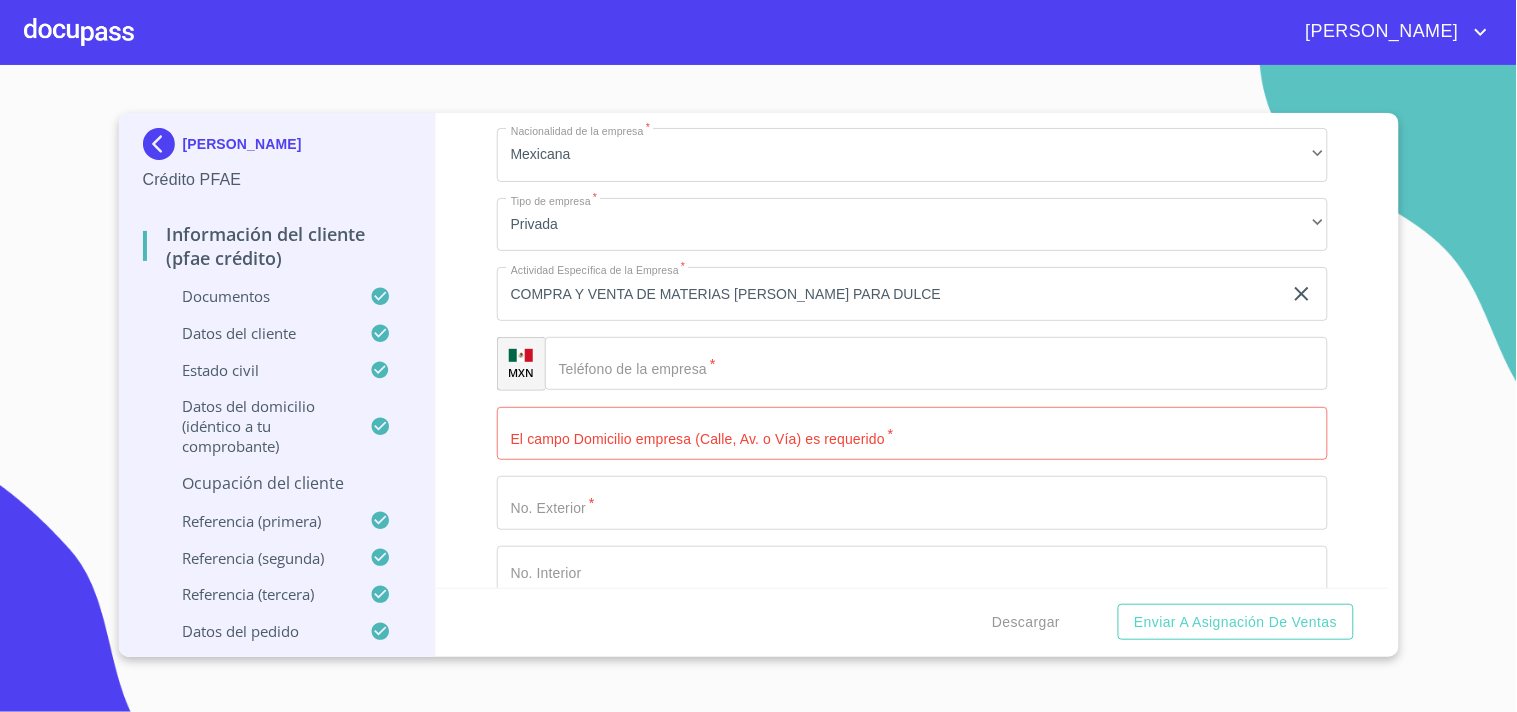 click on "Documento de identificación.   *" 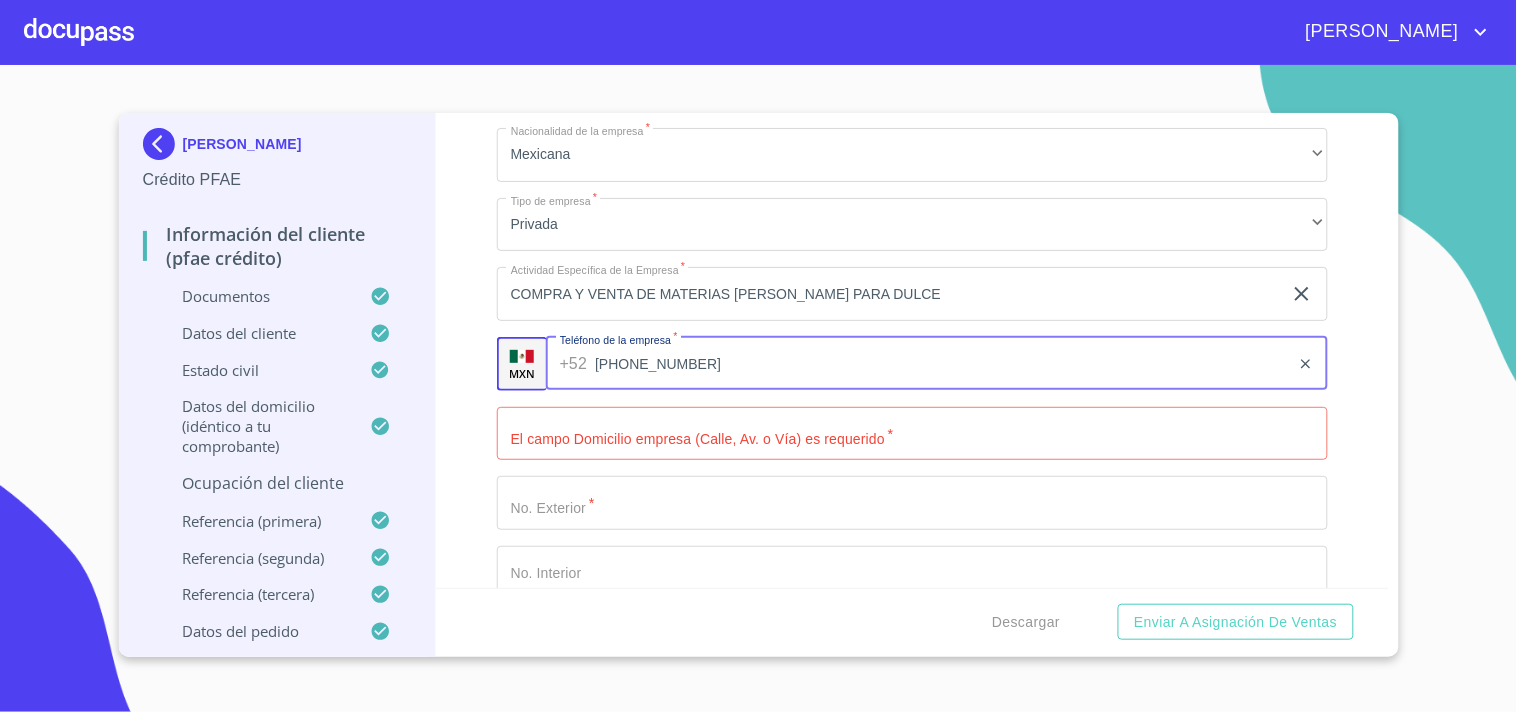 type on "[PHONE_NUMBER]" 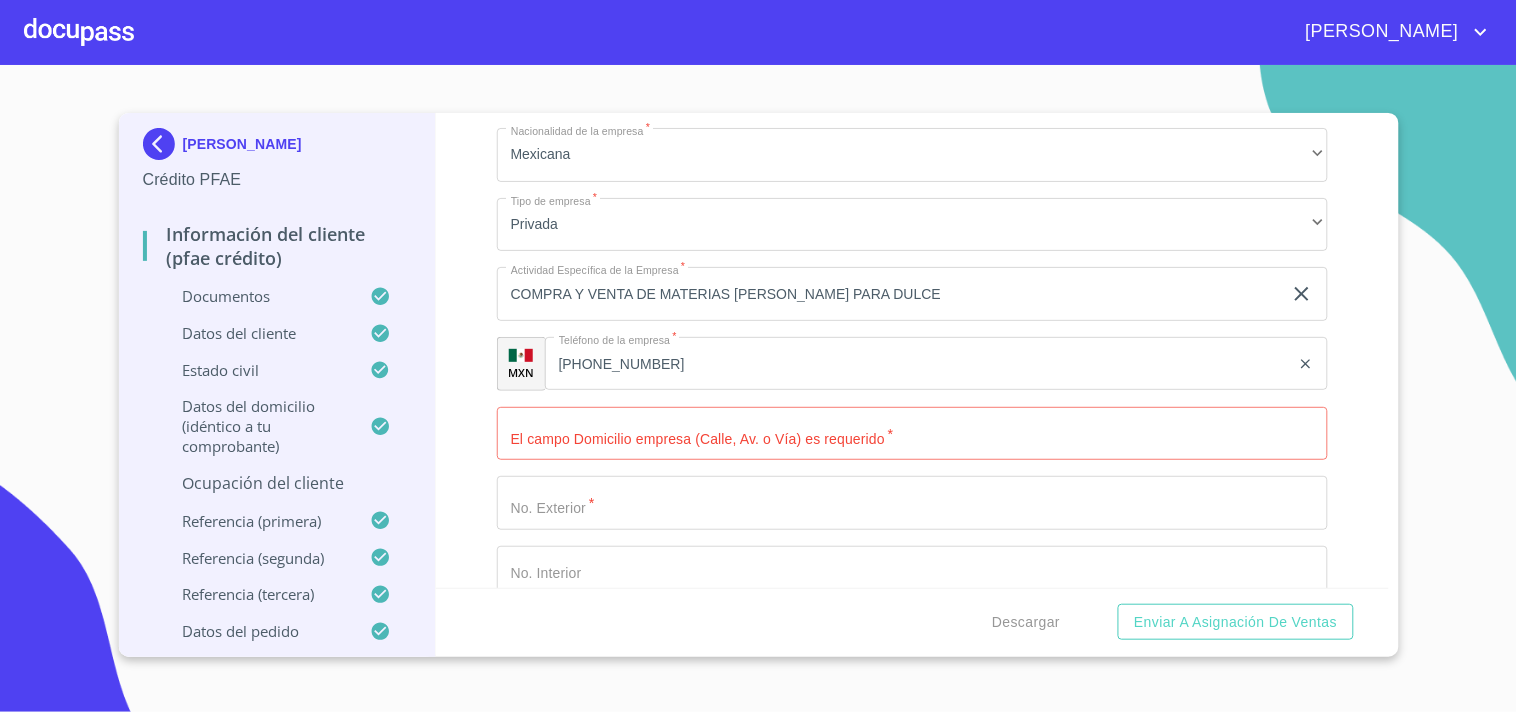 click on "Información del cliente (PFAE crédito)   Documentos Documento de identificación.   * INE ​ Identificación Oficial * Identificación Oficial Identificación Oficial Comprobante de Domicilio * Comprobante de Domicilio Comprobante de Domicilio Fuente de ingresos   * Independiente/Dueño de negocio/Persona Moral ​ Comprobante de Ingresos mes 1 * Comprobante de Ingresos mes 1 Comprobante de Ingresos mes 1 Comprobante de Ingresos mes 2 * Comprobante de Ingresos mes 2 Comprobante de Ingresos mes 2 Comprobante de Ingresos mes 3 * Comprobante de Ingresos mes 3 Comprobante de Ingresos mes 3 CURP * CURP CURP Constancia de situación fiscal Constancia de situación fiscal Constancia de situación fiscal Datos del cliente Apellido Paterno   * FERNANDEZ ​ Apellido Materno   * AVILA ​ Primer nombre   * RUBEN ​ Segundo Nombre ​ Fecha de nacimiento * 10 de nov. de 1971 ​ RFC   * FEAR711110KJ6 ​ CURP   * FEAR711110HJCRVB06 ​ ID de Identificación 1285455525 ​ Nacionalidad   * Mexicana *" at bounding box center (912, 350) 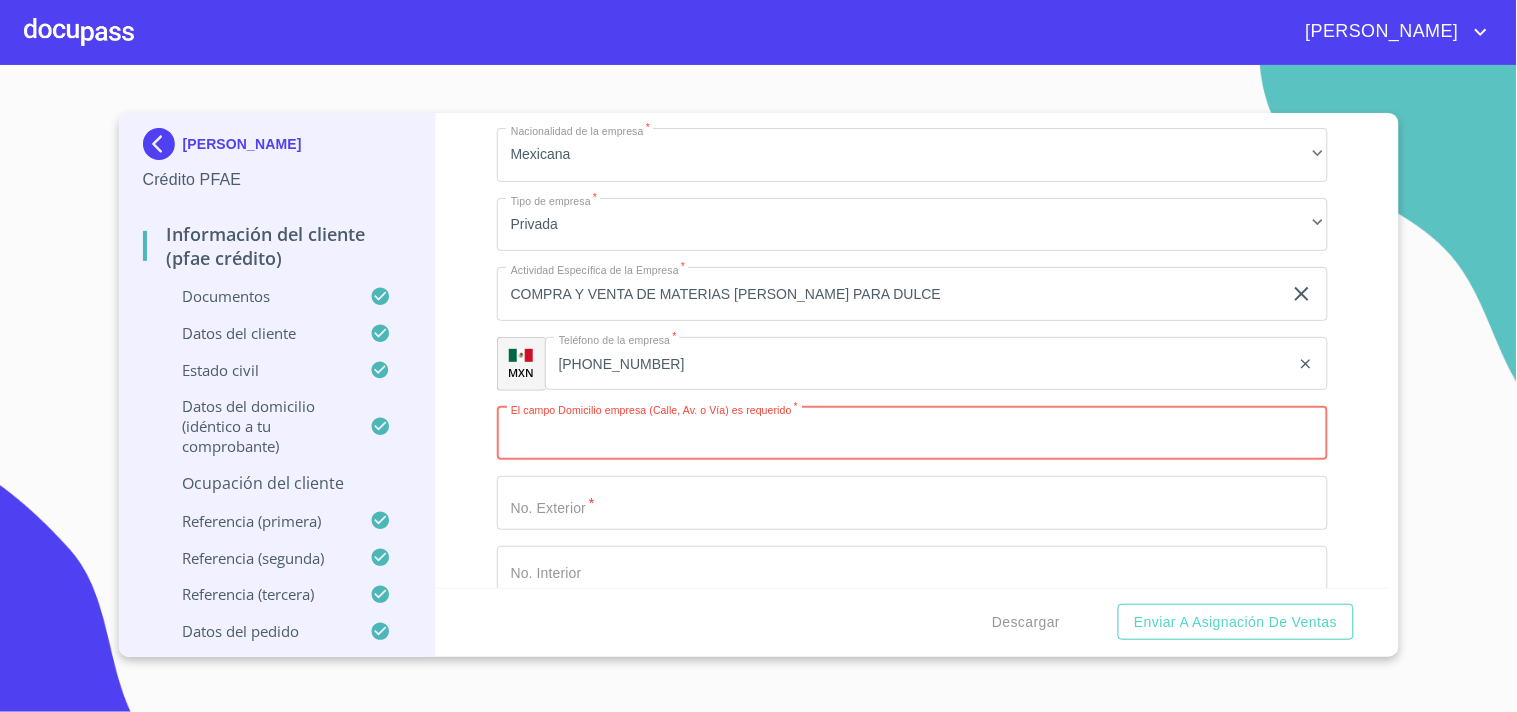 click on "Documento de identificación.   *" at bounding box center [912, 434] 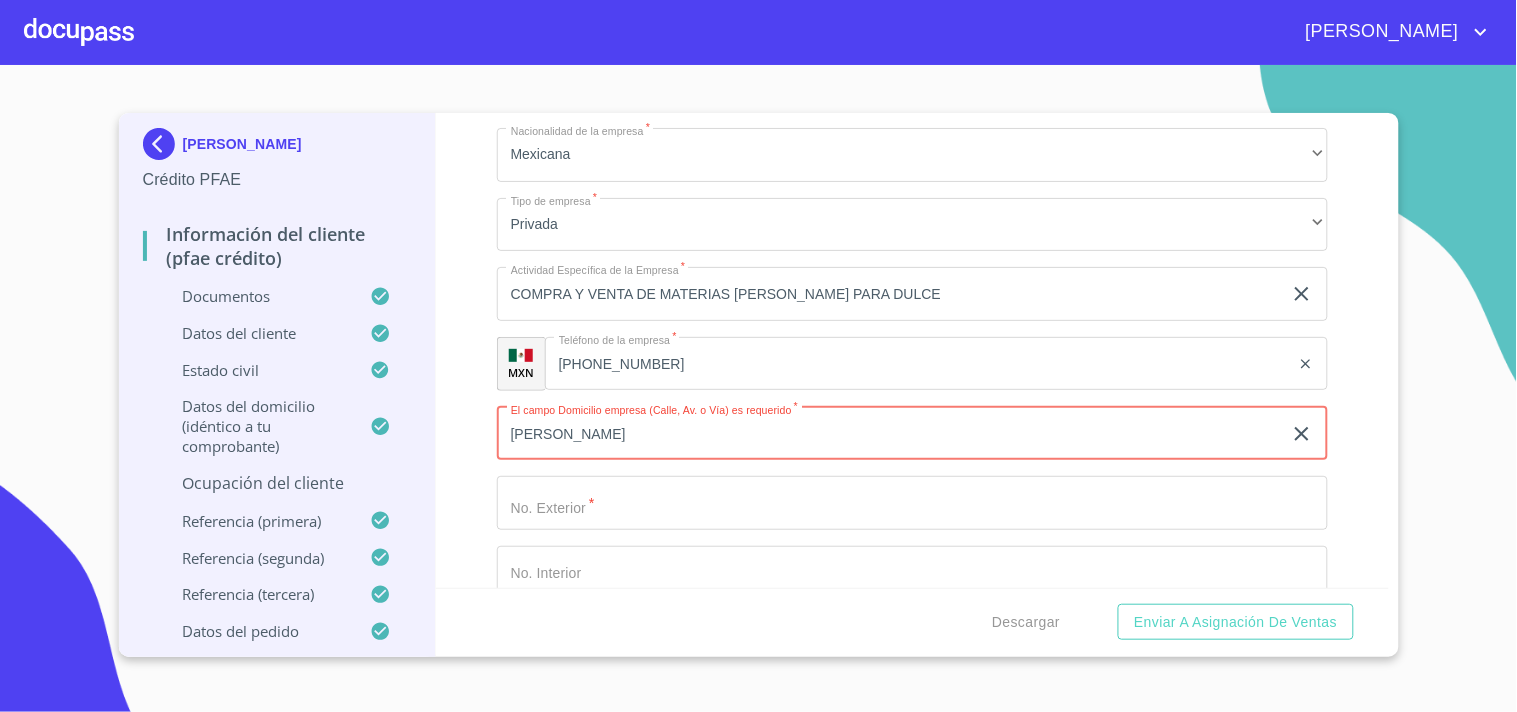 type on "PINO" 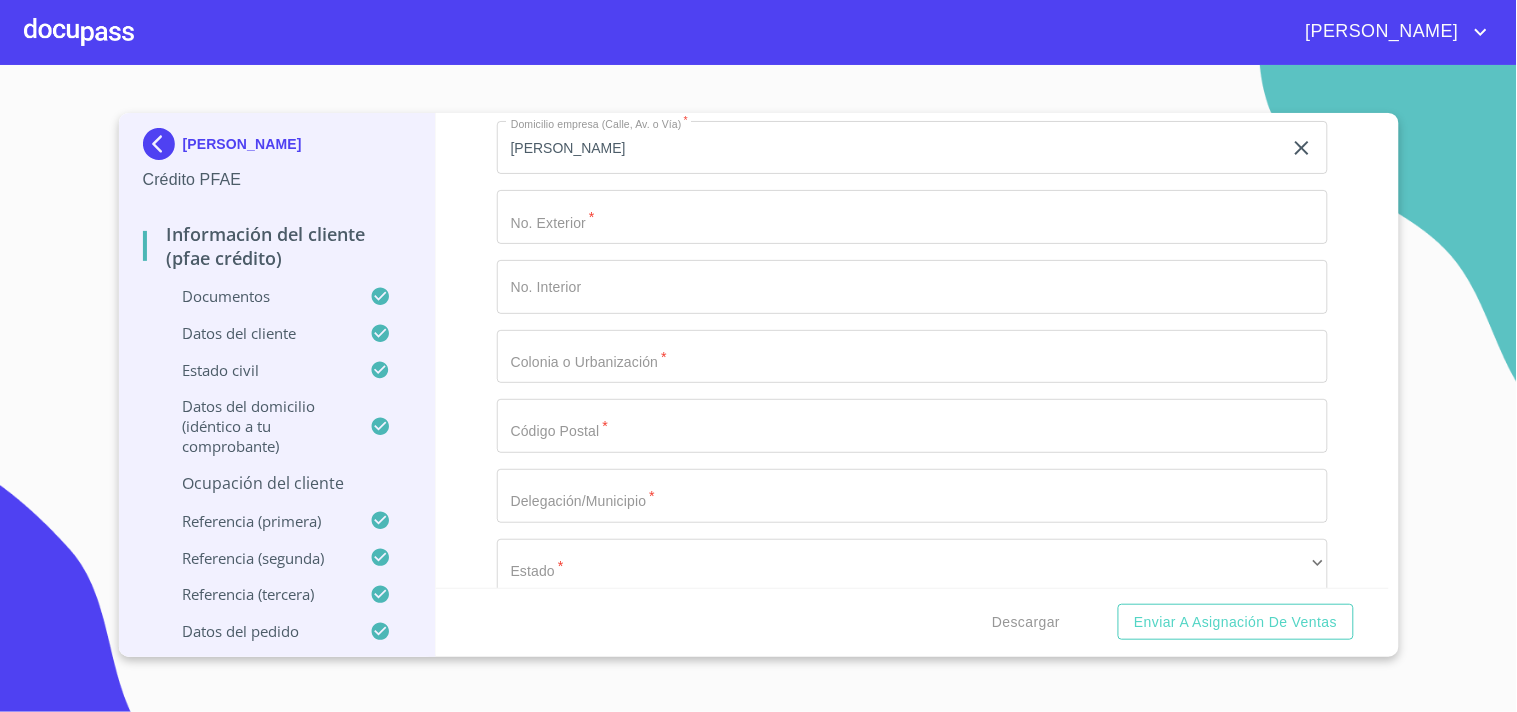 scroll, scrollTop: 9731, scrollLeft: 0, axis: vertical 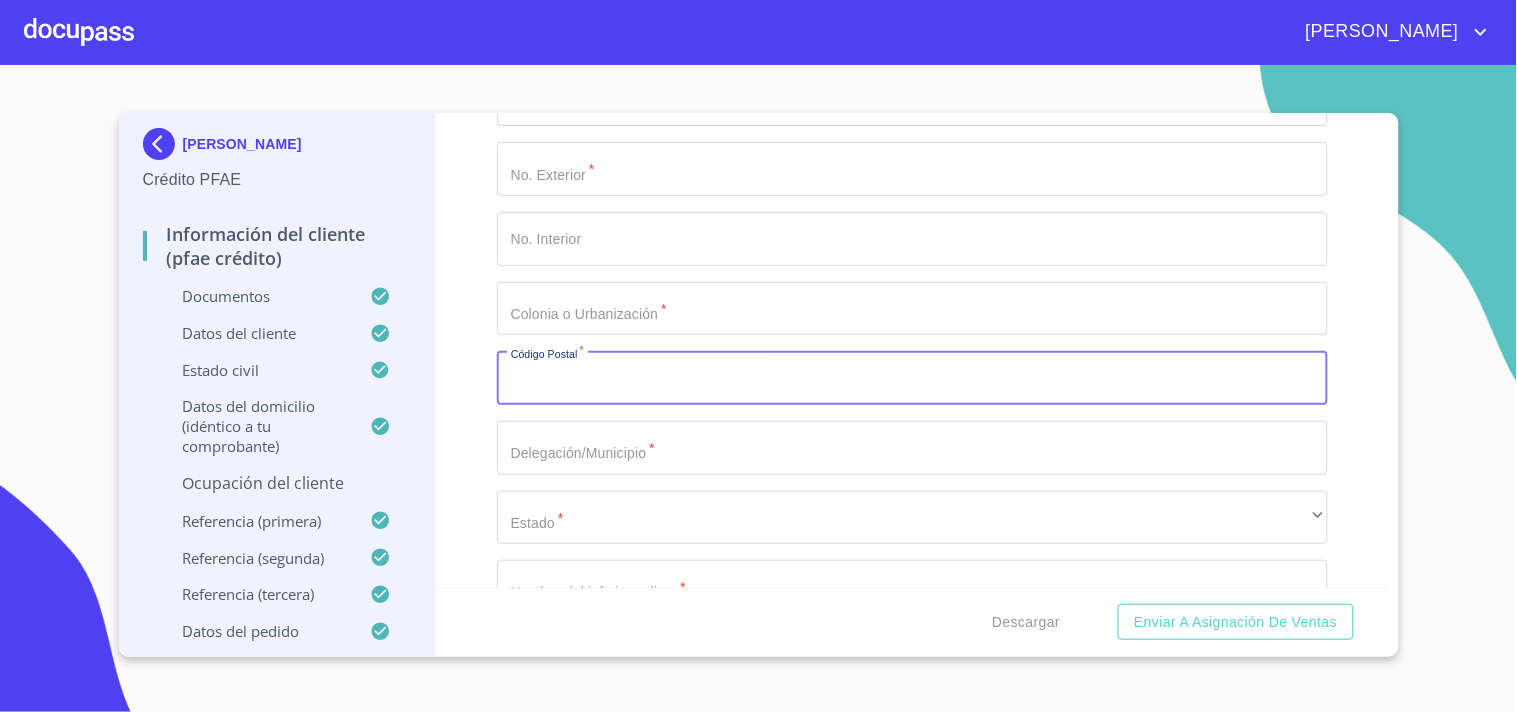 click on "Documento de identificación.   *" at bounding box center [912, 378] 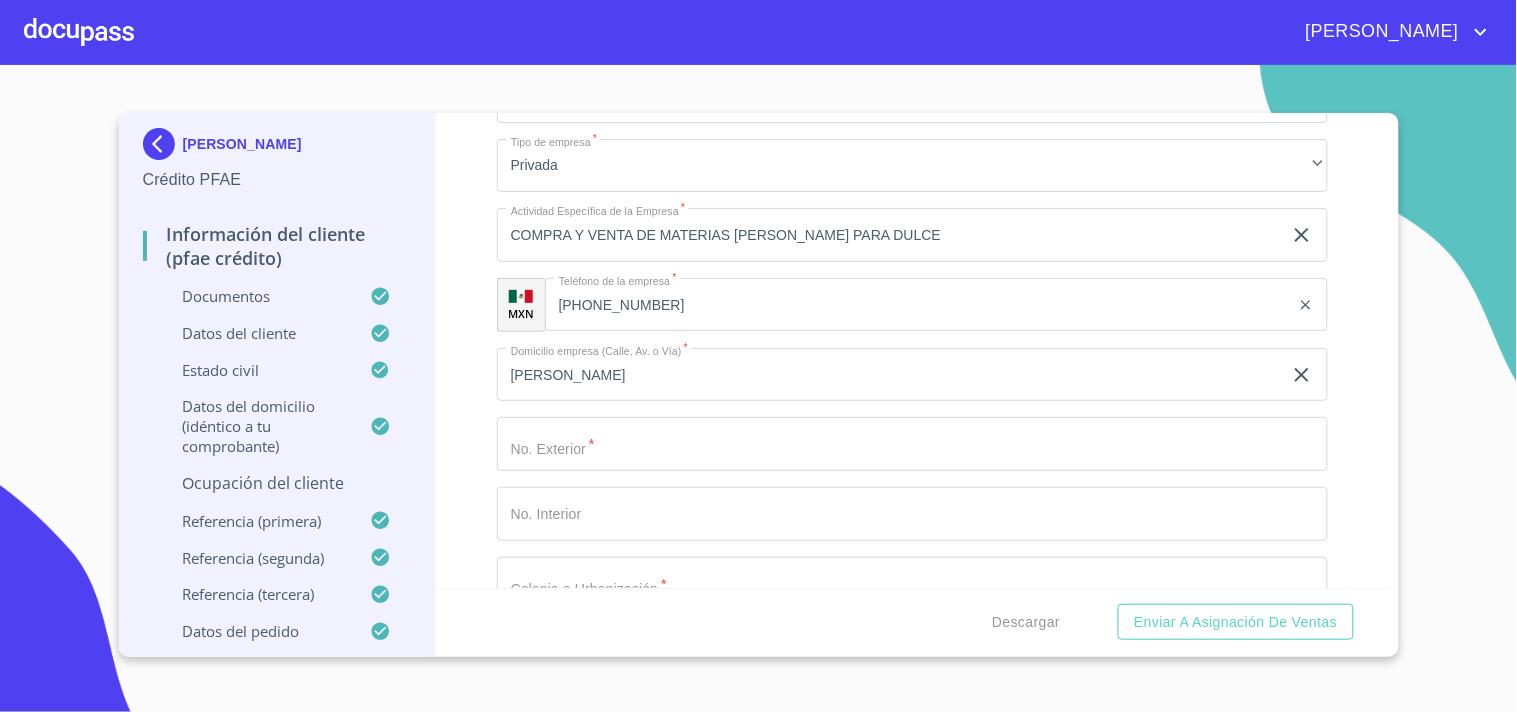 scroll, scrollTop: 9508, scrollLeft: 0, axis: vertical 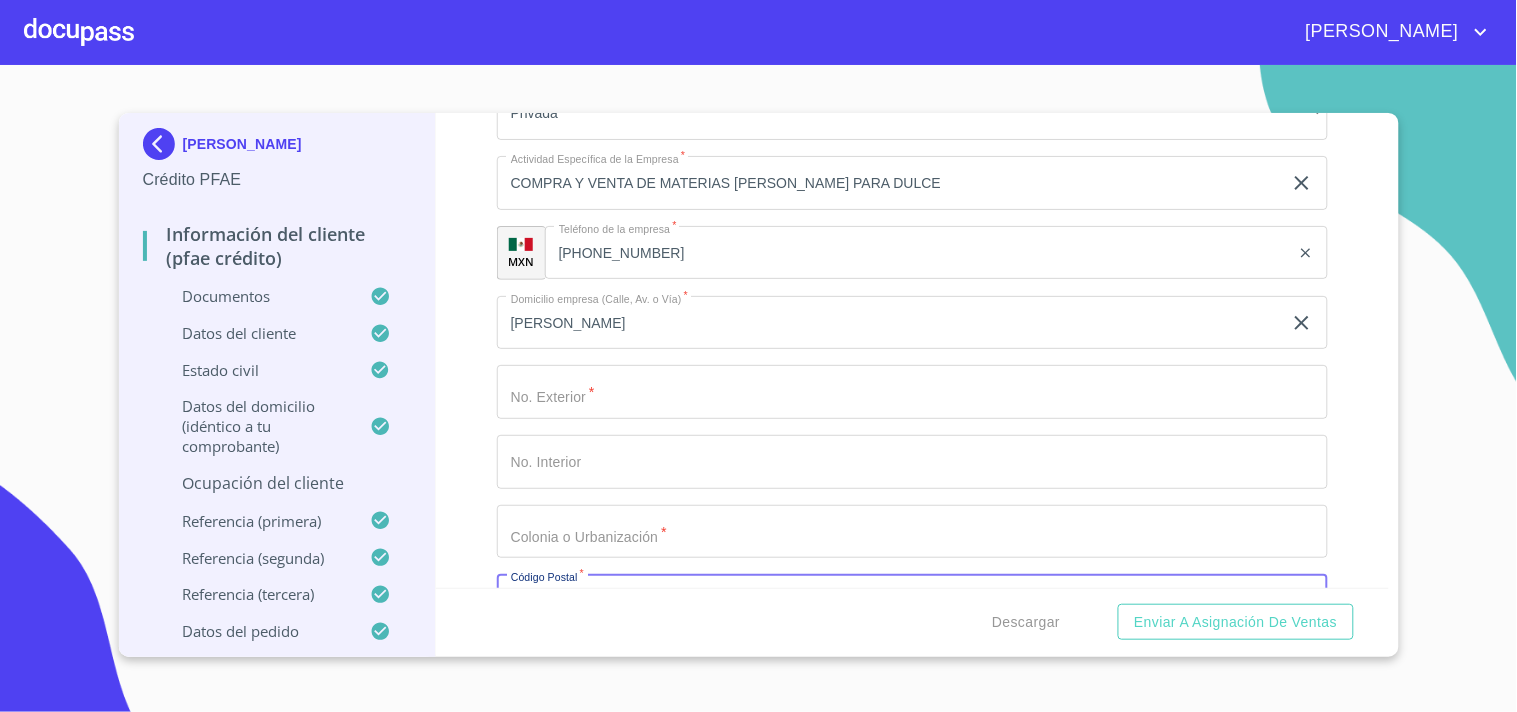 type on "45189" 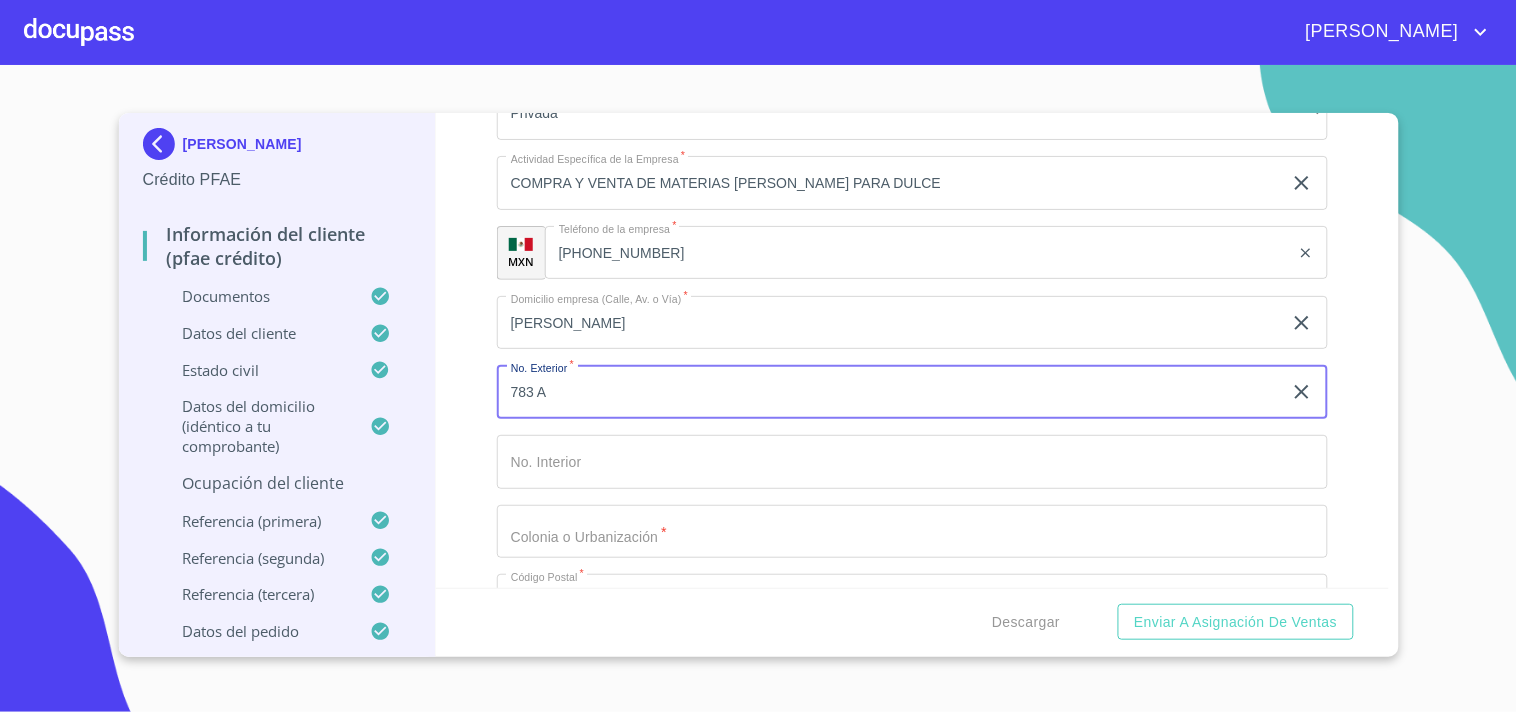 type on "783 A" 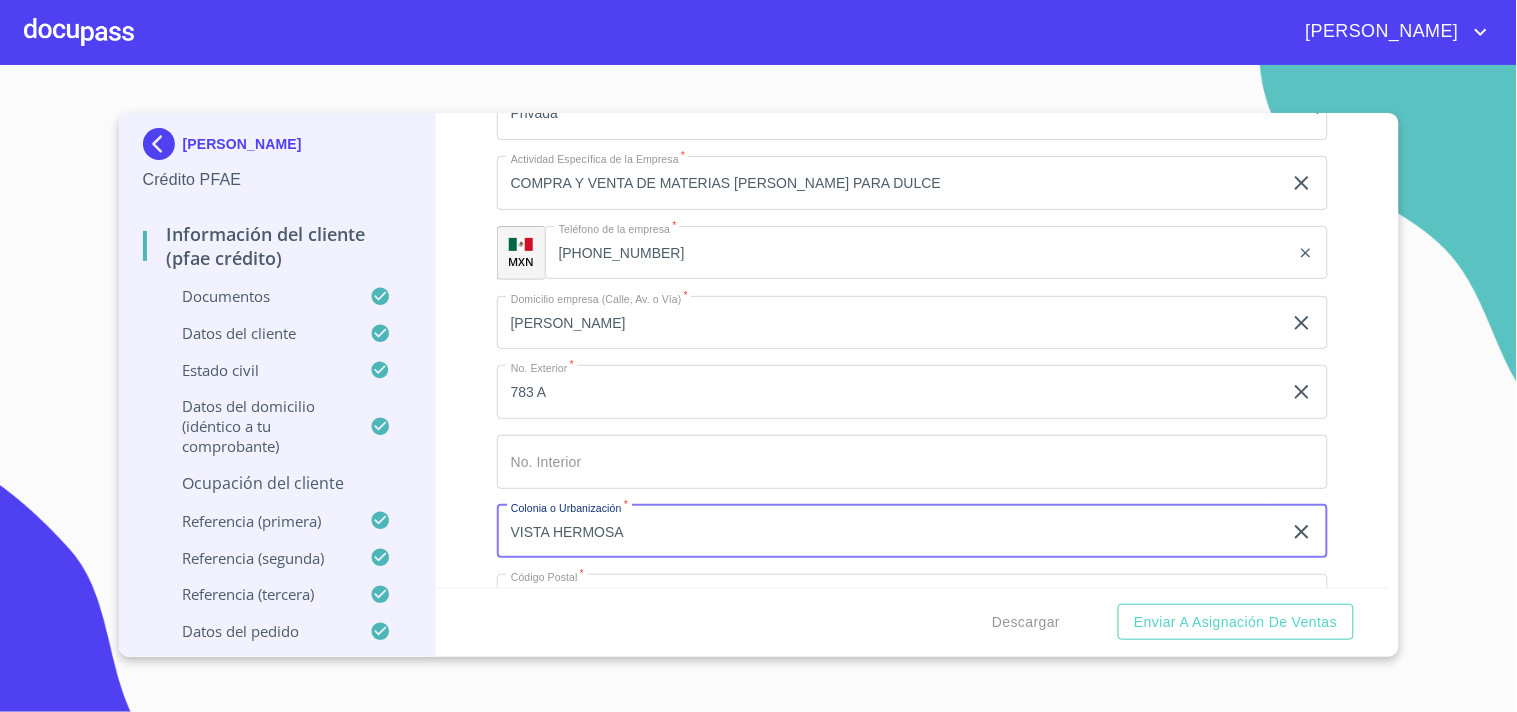 type on "VISTA HERMOSA" 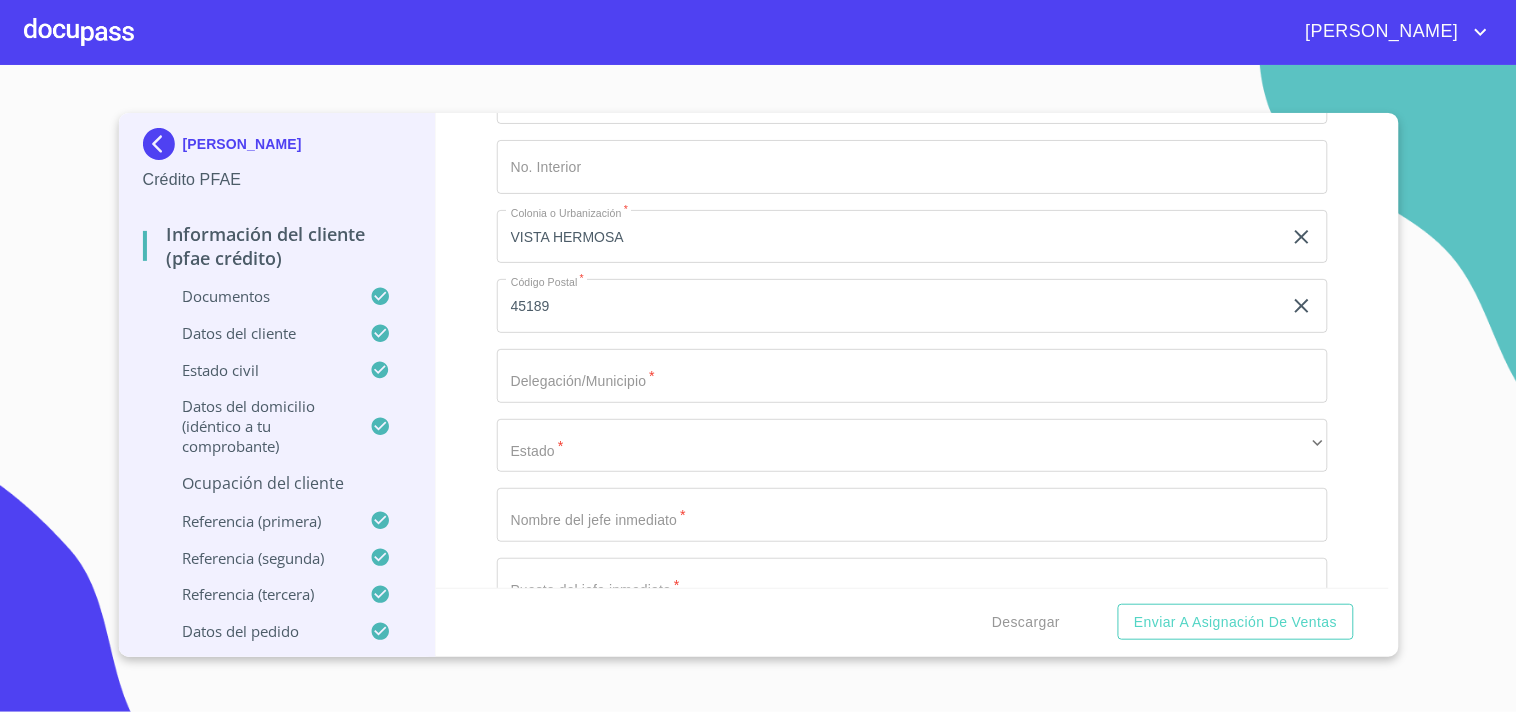 scroll, scrollTop: 9842, scrollLeft: 0, axis: vertical 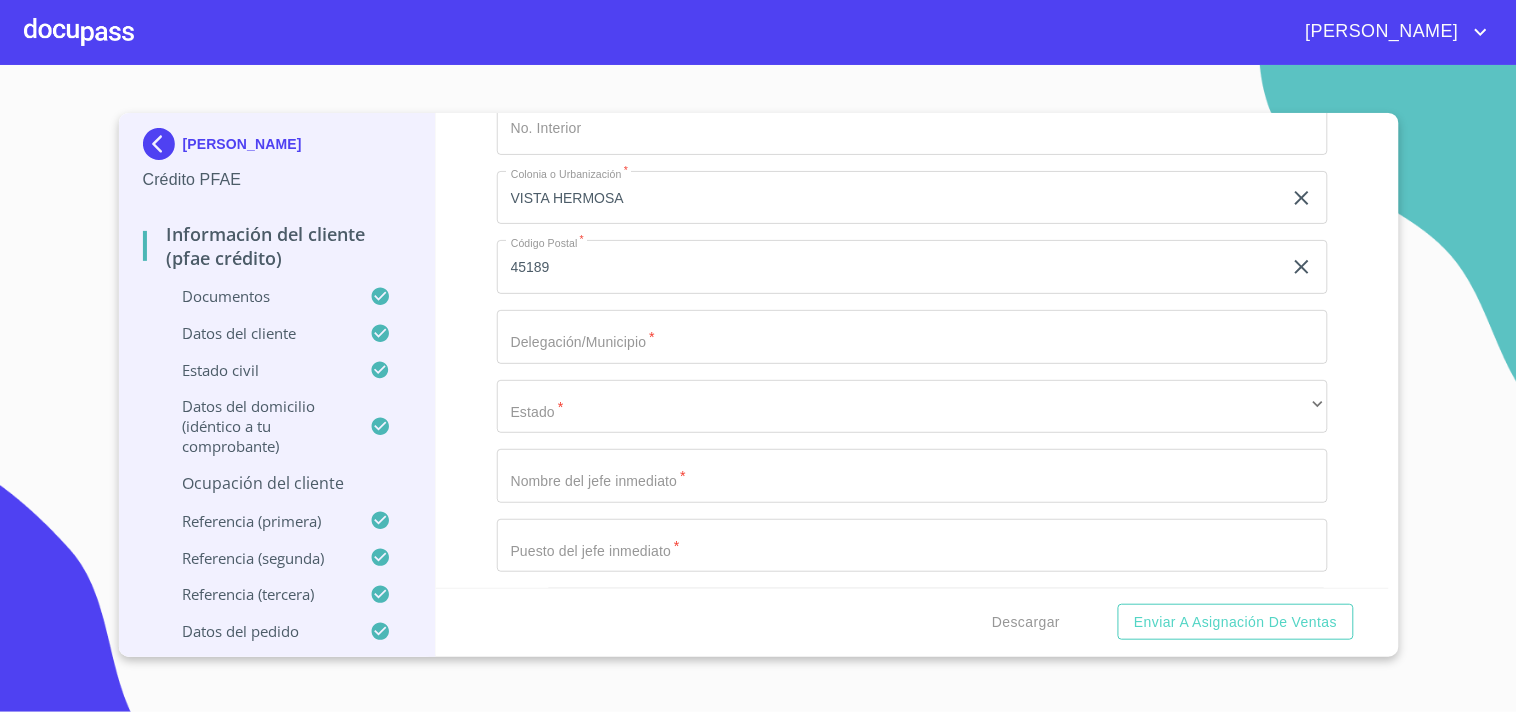 click on "Documento de identificación.   *" at bounding box center (889, -3246) 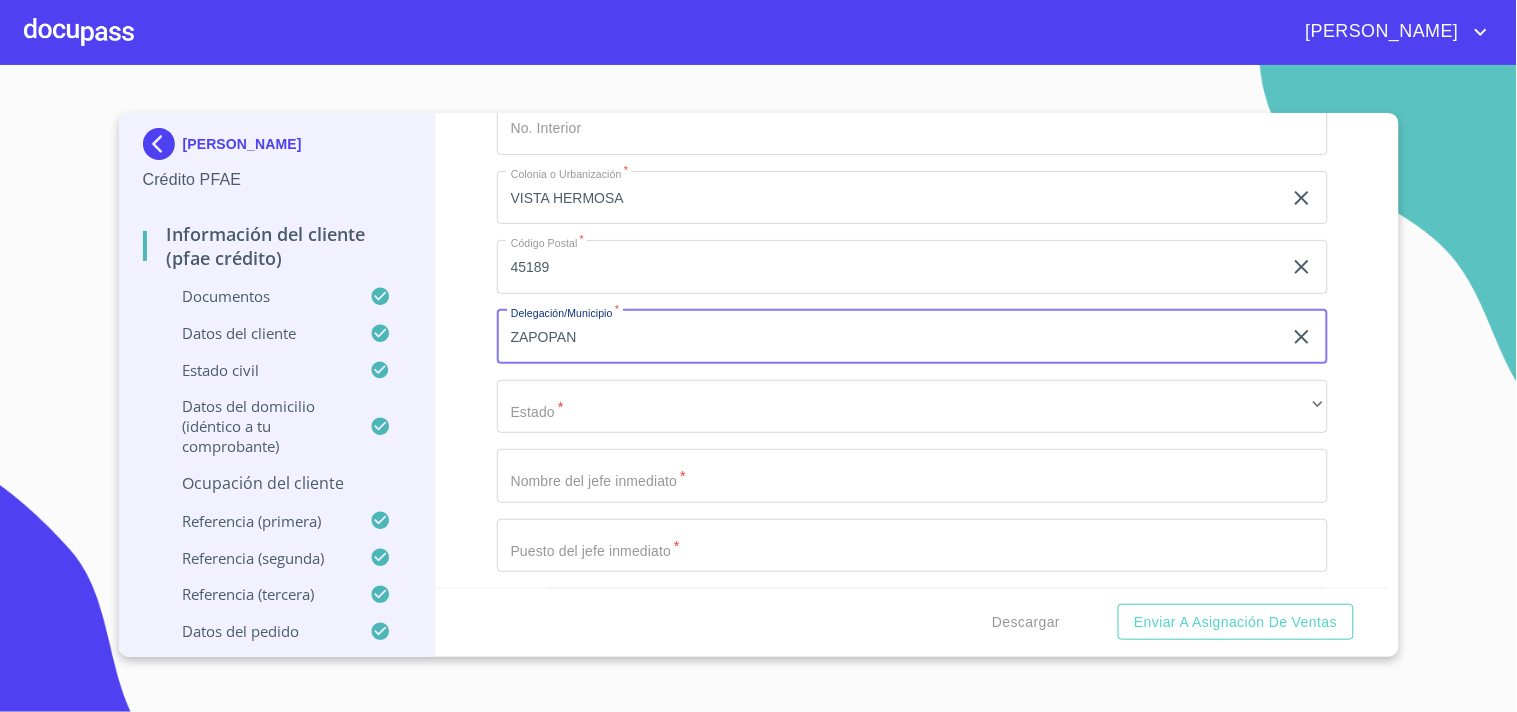 type on "ZAPOPAN" 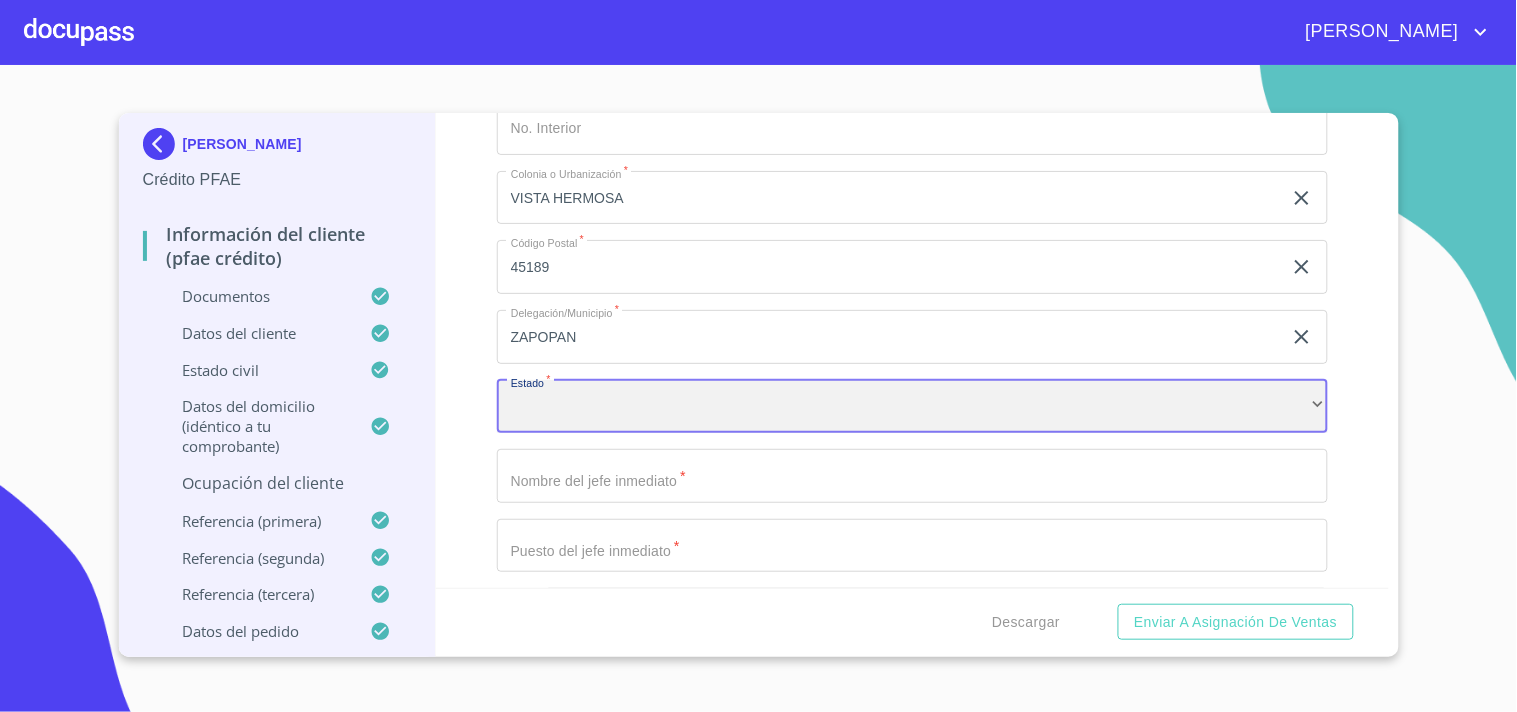 click on "​" at bounding box center [912, 407] 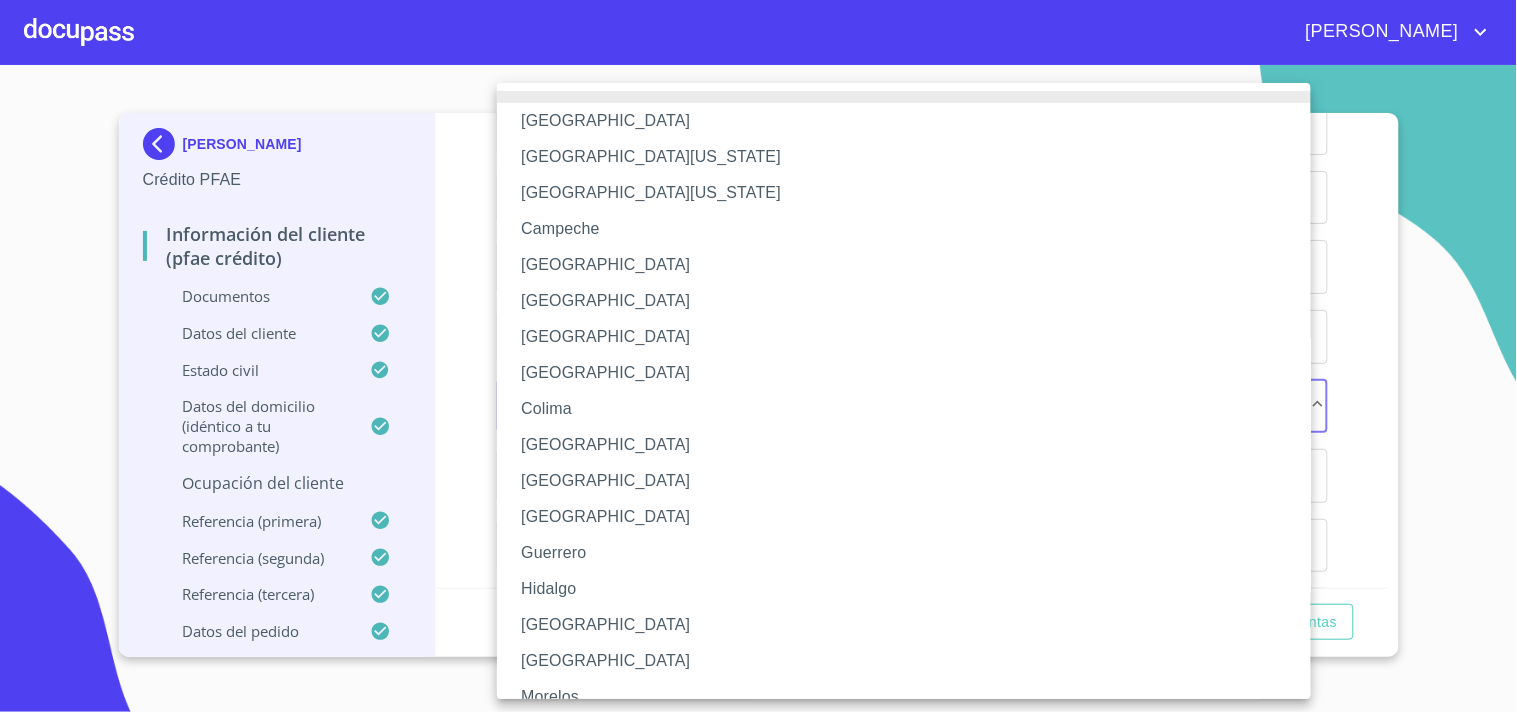 click on "Jalisco" at bounding box center (912, 625) 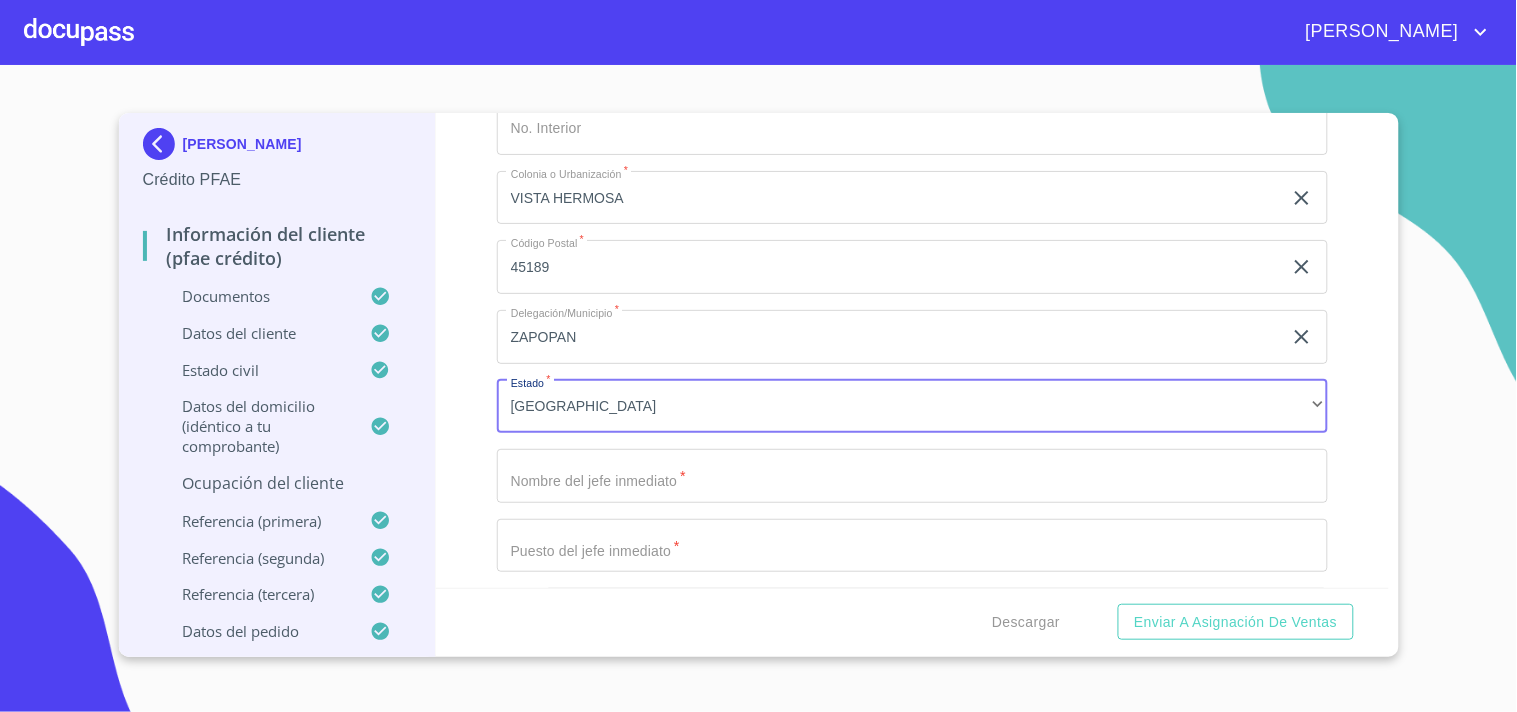 click on "Documento de identificación.   *" at bounding box center [889, -3246] 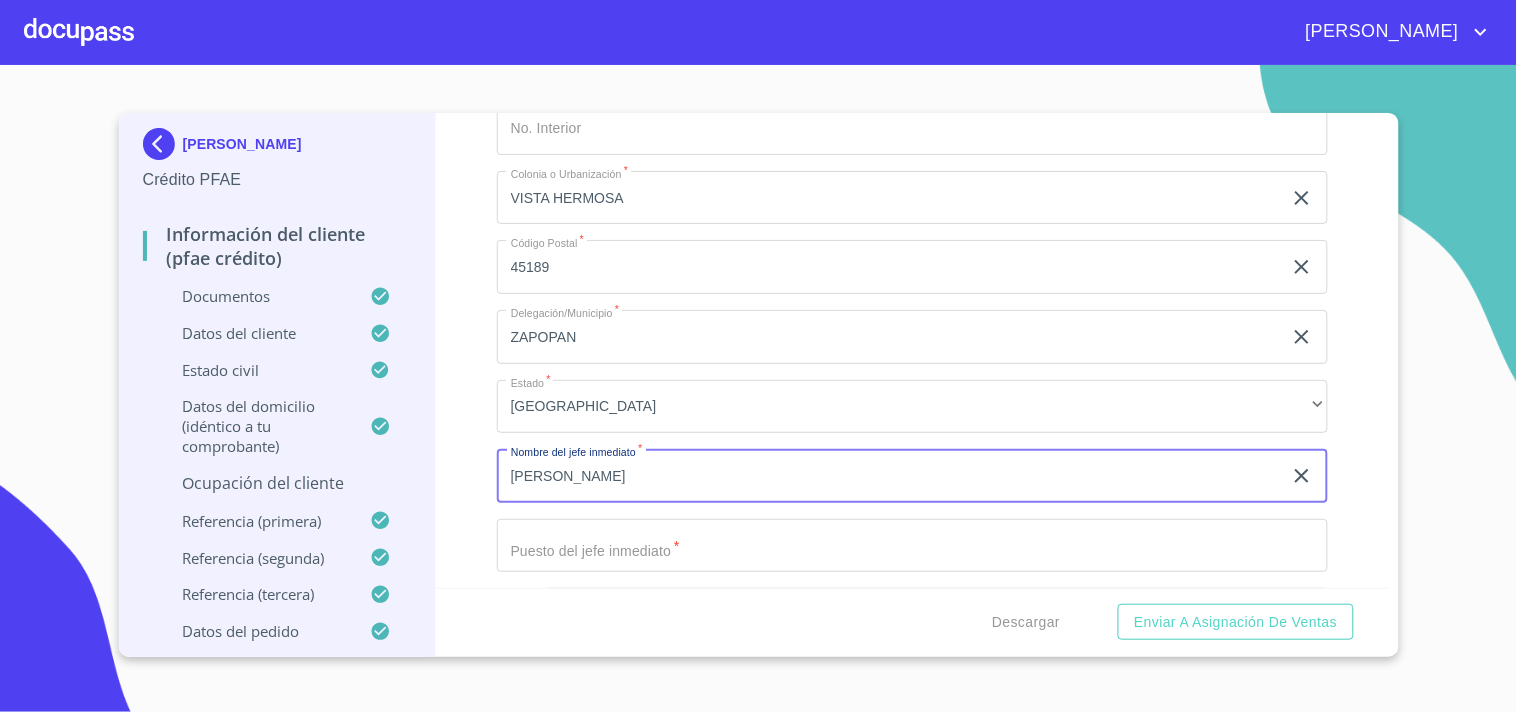 type on "[PERSON_NAME]" 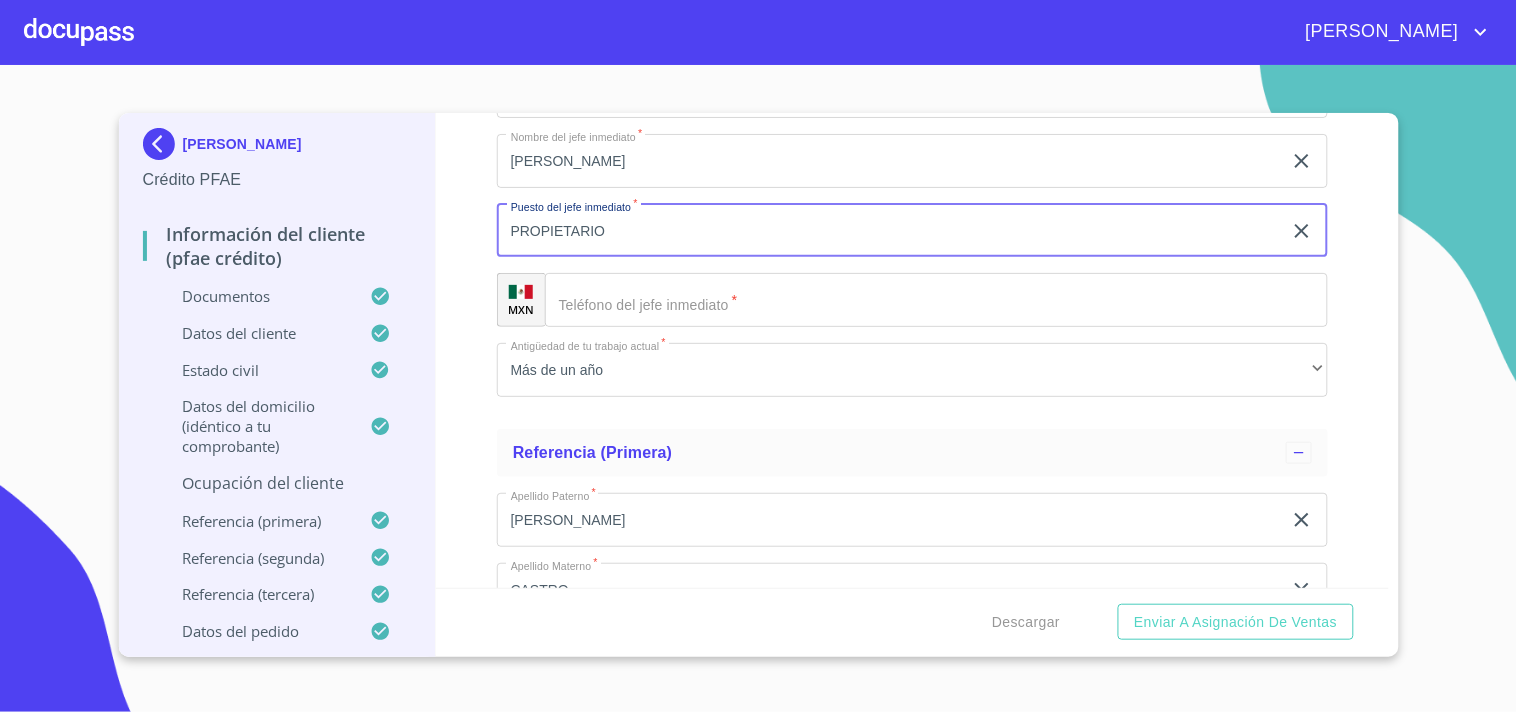 scroll, scrollTop: 10175, scrollLeft: 0, axis: vertical 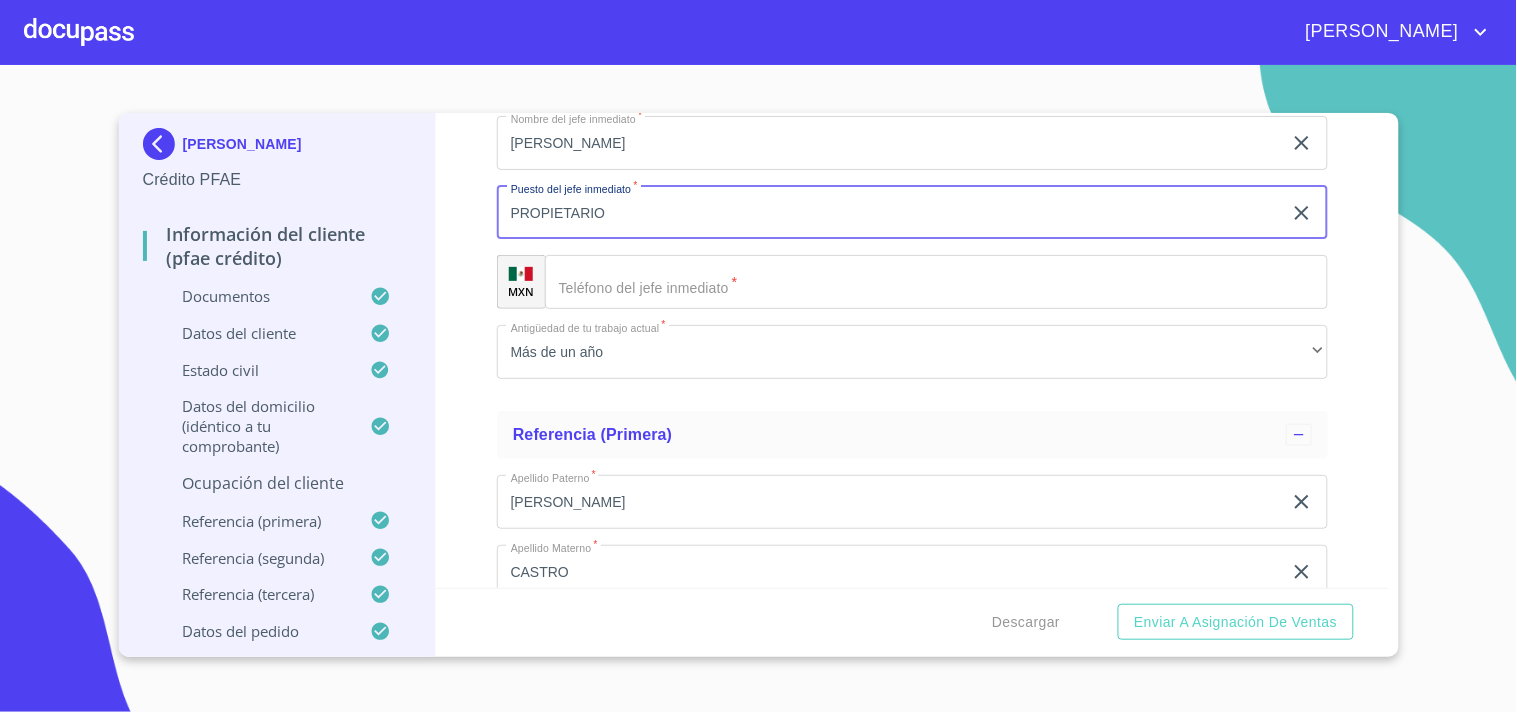 type on "PROPIETARIO" 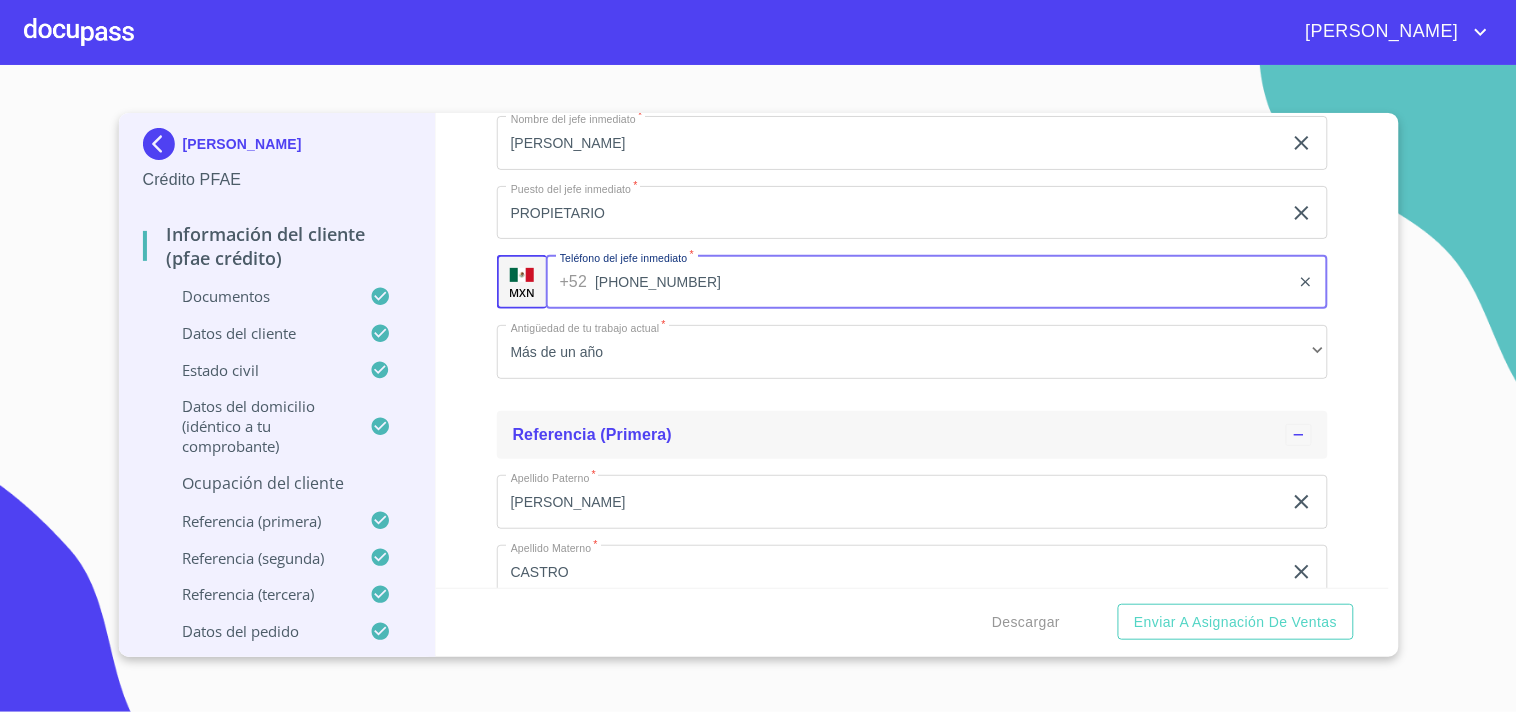 type on "[PHONE_NUMBER]" 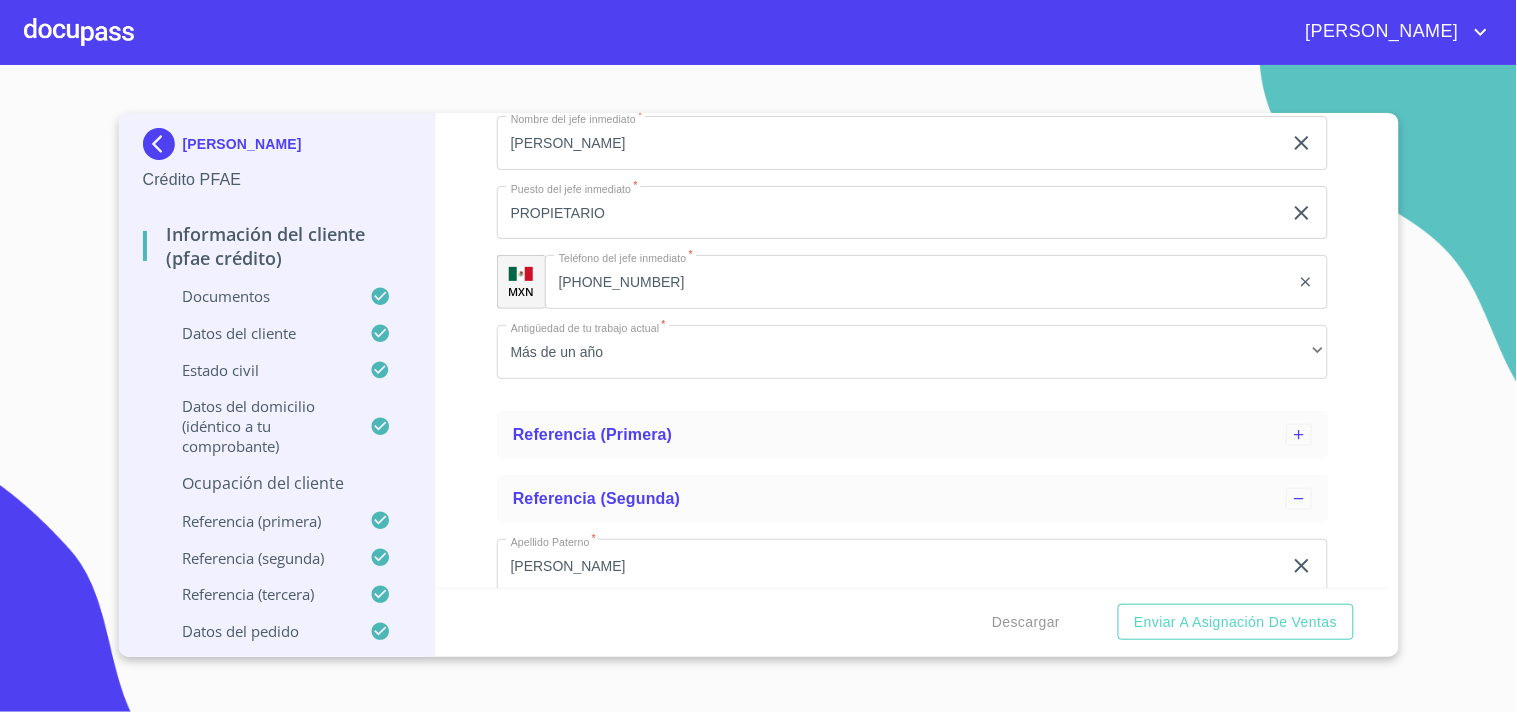 click on "Información del cliente (PFAE crédito)   Documentos Documento de identificación.   * INE ​ Identificación Oficial * Identificación Oficial Identificación Oficial Comprobante de Domicilio * Comprobante de Domicilio Comprobante de Domicilio Fuente de ingresos   * Independiente/Dueño de negocio/Persona Moral ​ Comprobante de Ingresos mes 1 * Comprobante de Ingresos mes 1 Comprobante de Ingresos mes 1 Comprobante de Ingresos mes 2 * Comprobante de Ingresos mes 2 Comprobante de Ingresos mes 2 Comprobante de Ingresos mes 3 * Comprobante de Ingresos mes 3 Comprobante de Ingresos mes 3 CURP * CURP CURP Constancia de situación fiscal Constancia de situación fiscal Constancia de situación fiscal Datos del cliente Apellido Paterno   * FERNANDEZ ​ Apellido Materno   * AVILA ​ Primer nombre   * RUBEN ​ Segundo Nombre ​ Fecha de nacimiento * 10 de nov. de 1971 ​ RFC   * FEAR711110KJ6 ​ CURP   * FEAR711110HJCRVB06 ​ ID de Identificación 1285455525 ​ Nacionalidad   * Mexicana *" at bounding box center (912, 350) 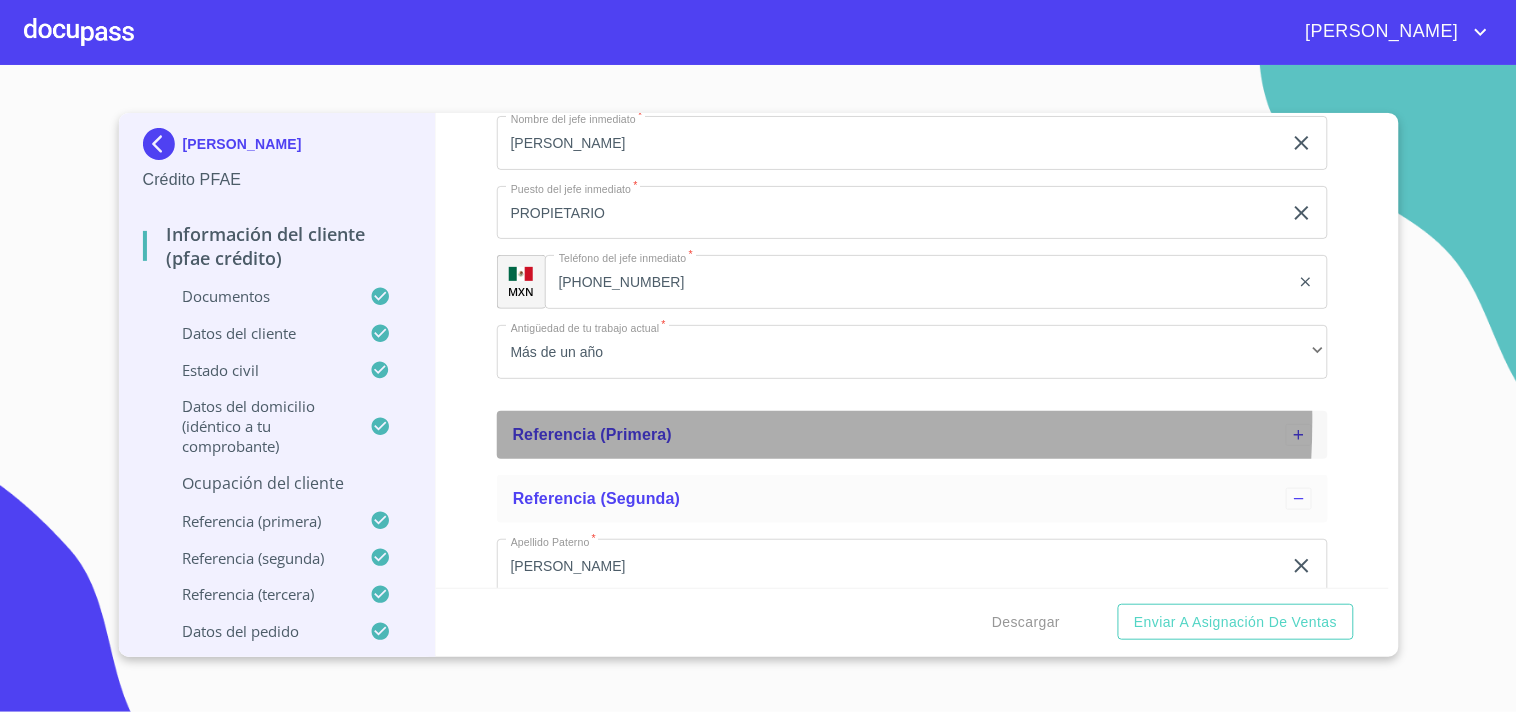 click on "Referencia (primera)" at bounding box center [912, 435] 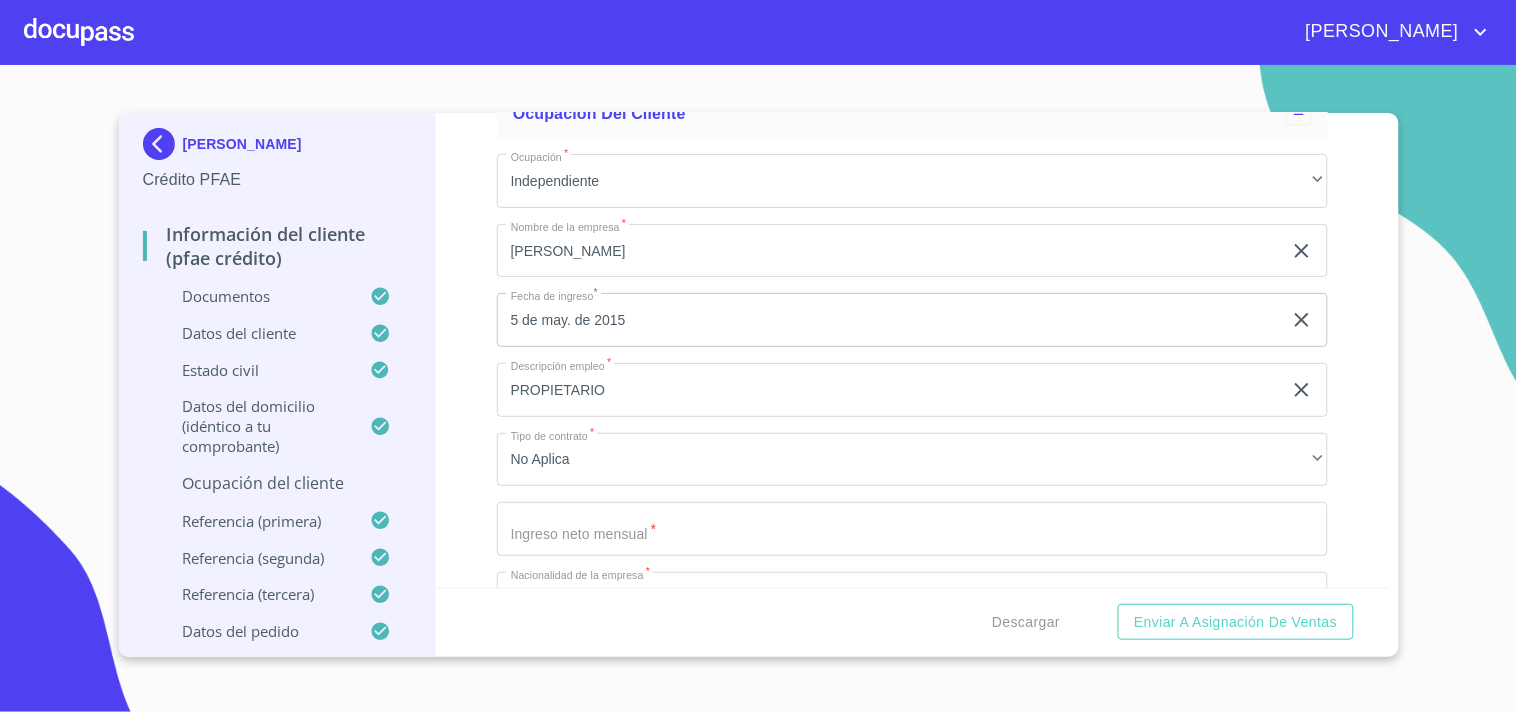 scroll, scrollTop: 9064, scrollLeft: 0, axis: vertical 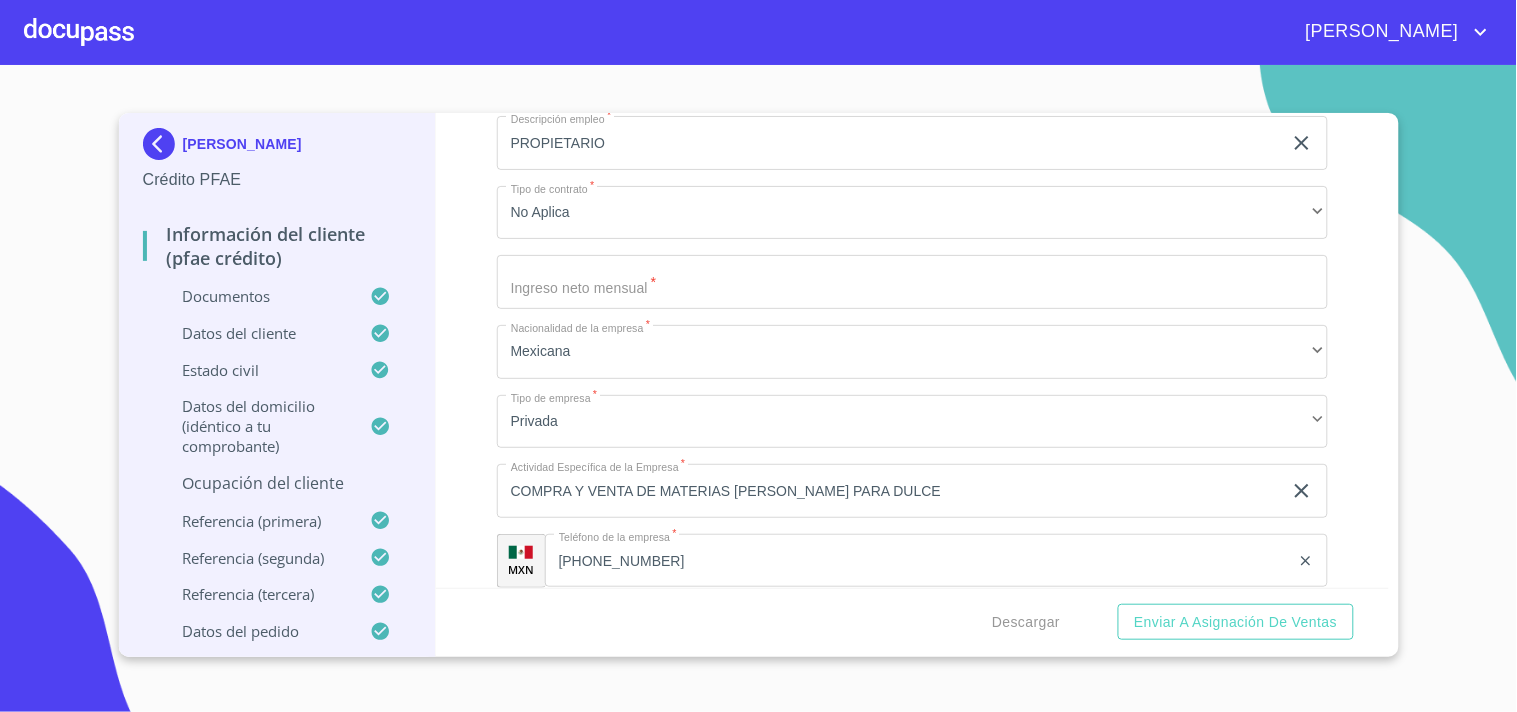 click on "Documento de identificación.   *" at bounding box center (889, -2604) 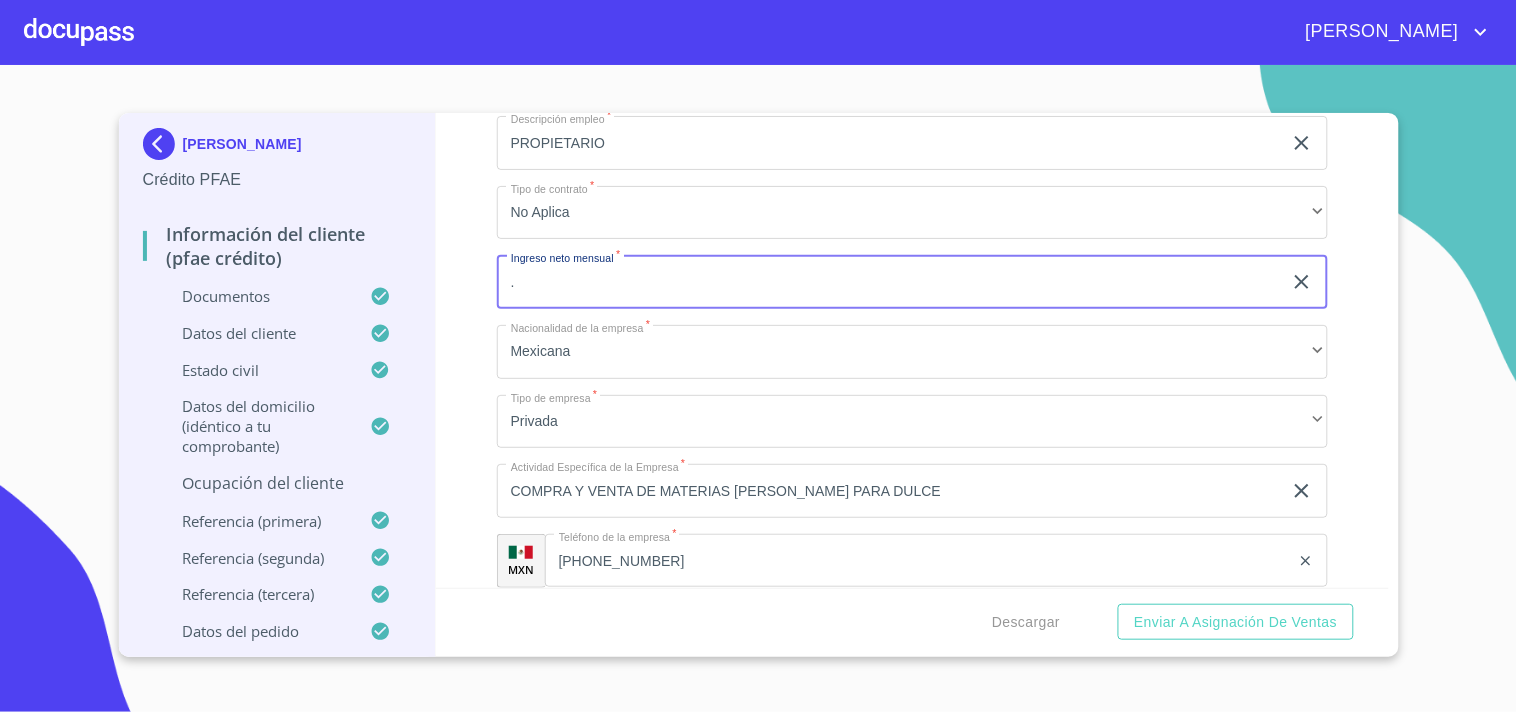 type on "." 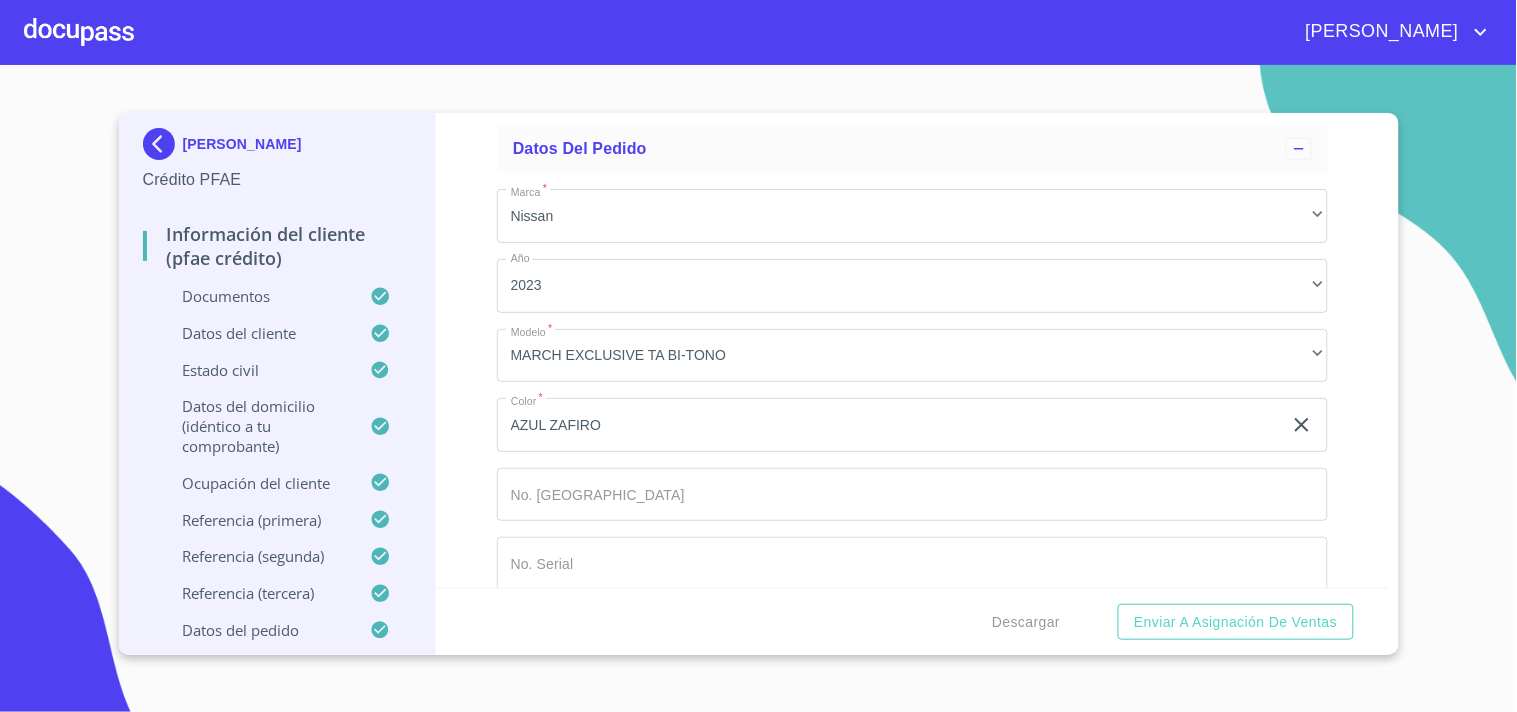 scroll, scrollTop: 12174, scrollLeft: 0, axis: vertical 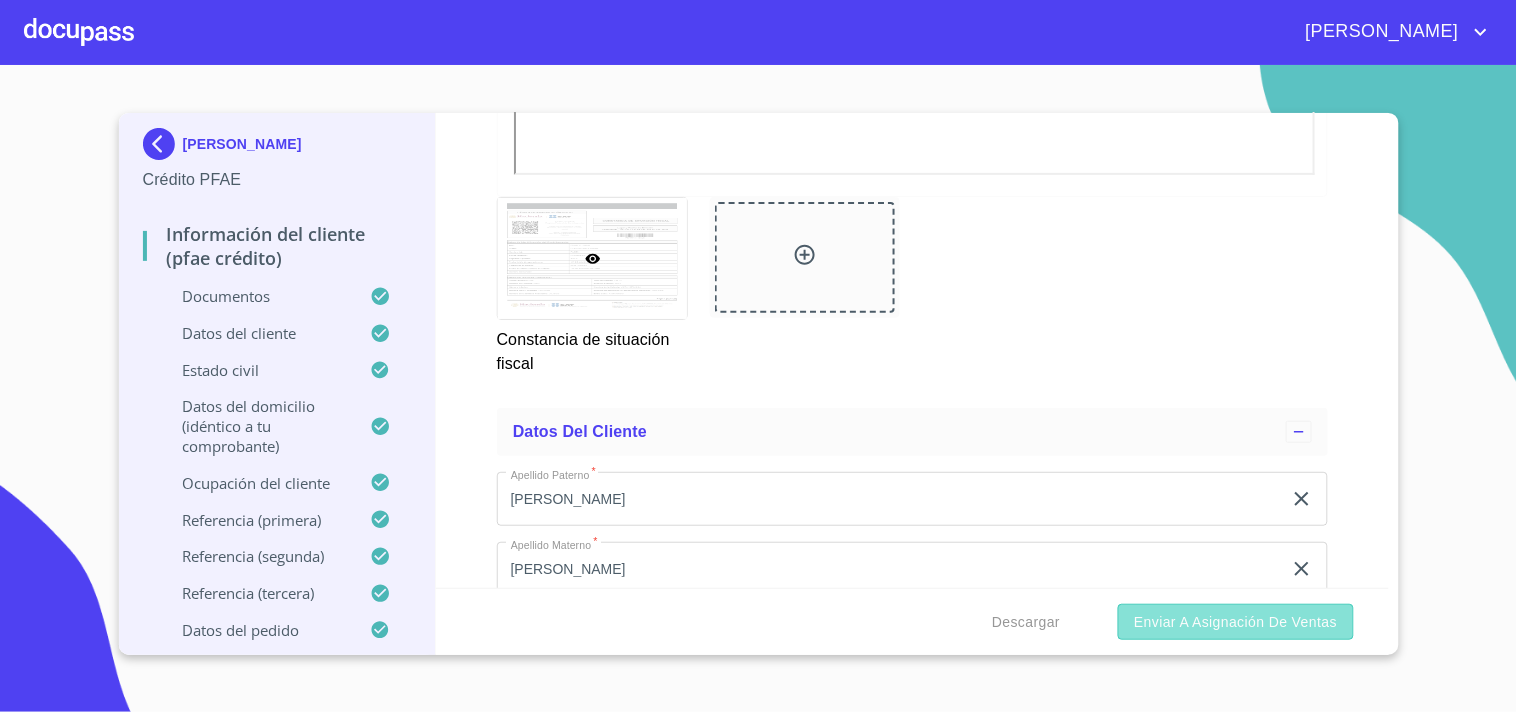 click on "Enviar a Asignación de Ventas" at bounding box center (1235, 622) 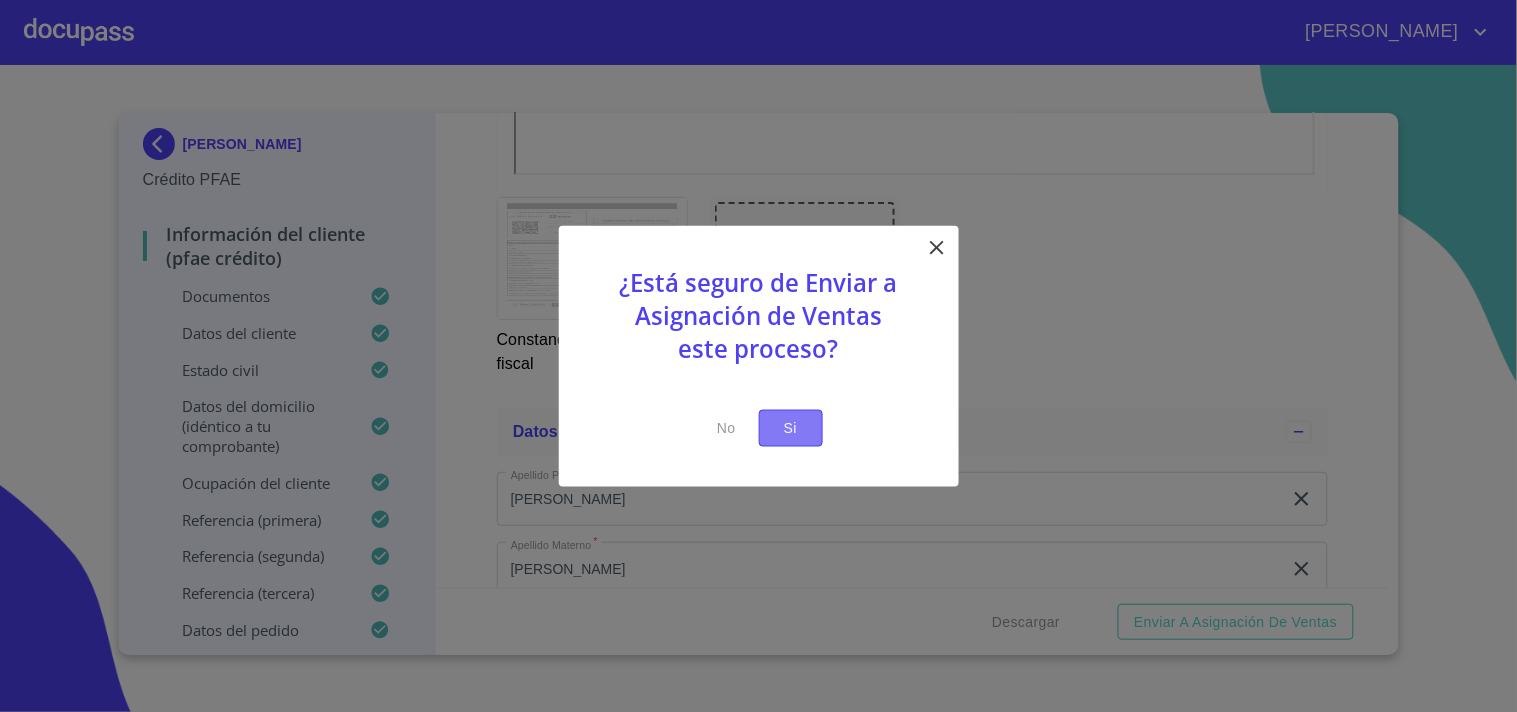 click on "Si" at bounding box center (791, 428) 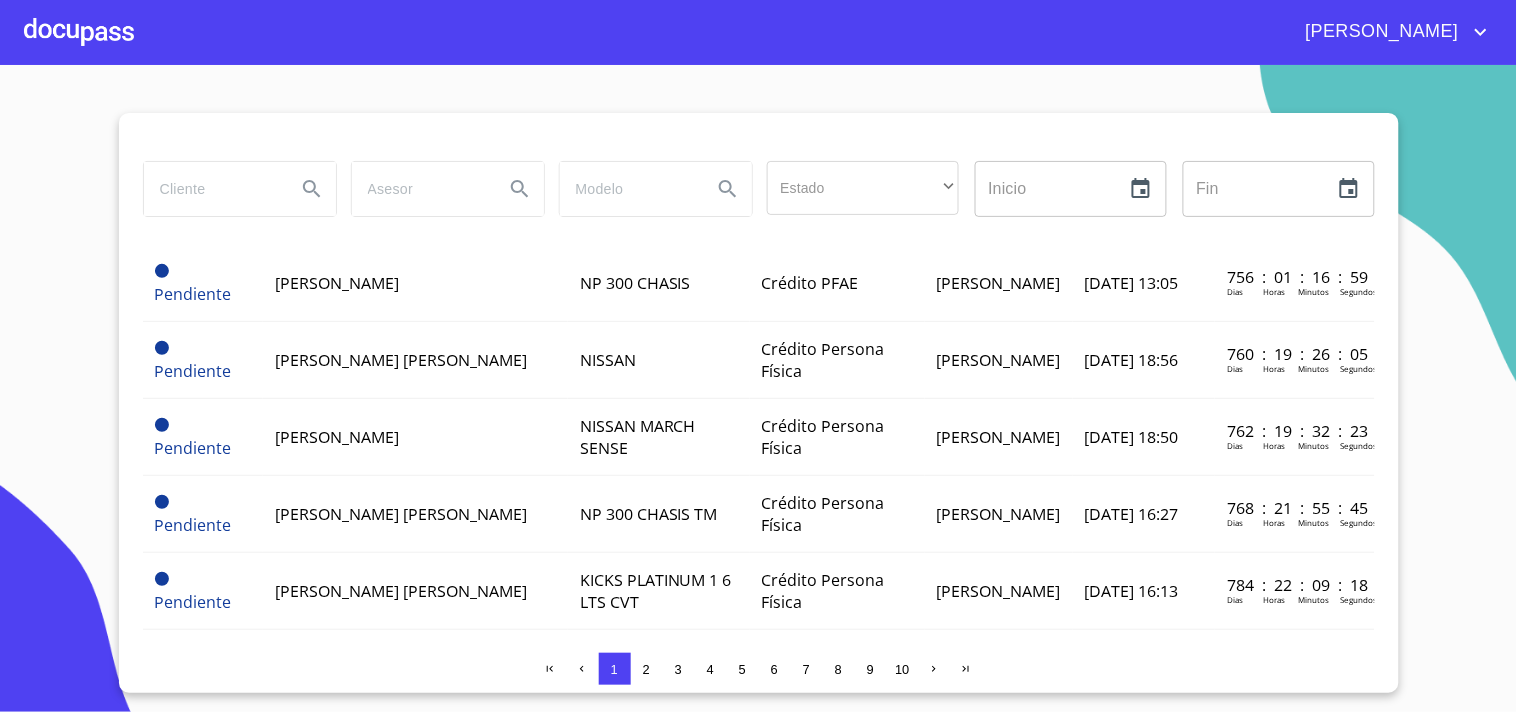 scroll, scrollTop: 1595, scrollLeft: 0, axis: vertical 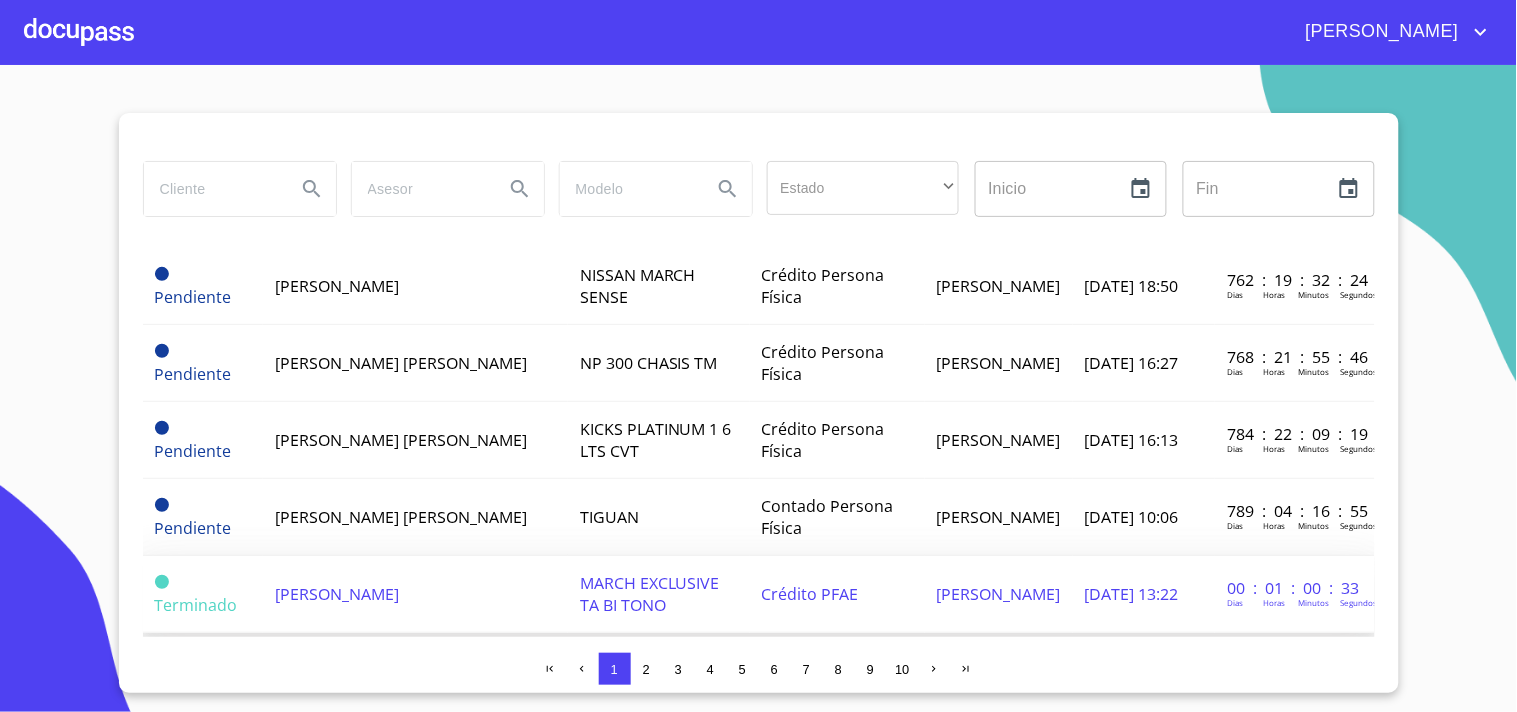 click on "[PERSON_NAME]" at bounding box center (337, 594) 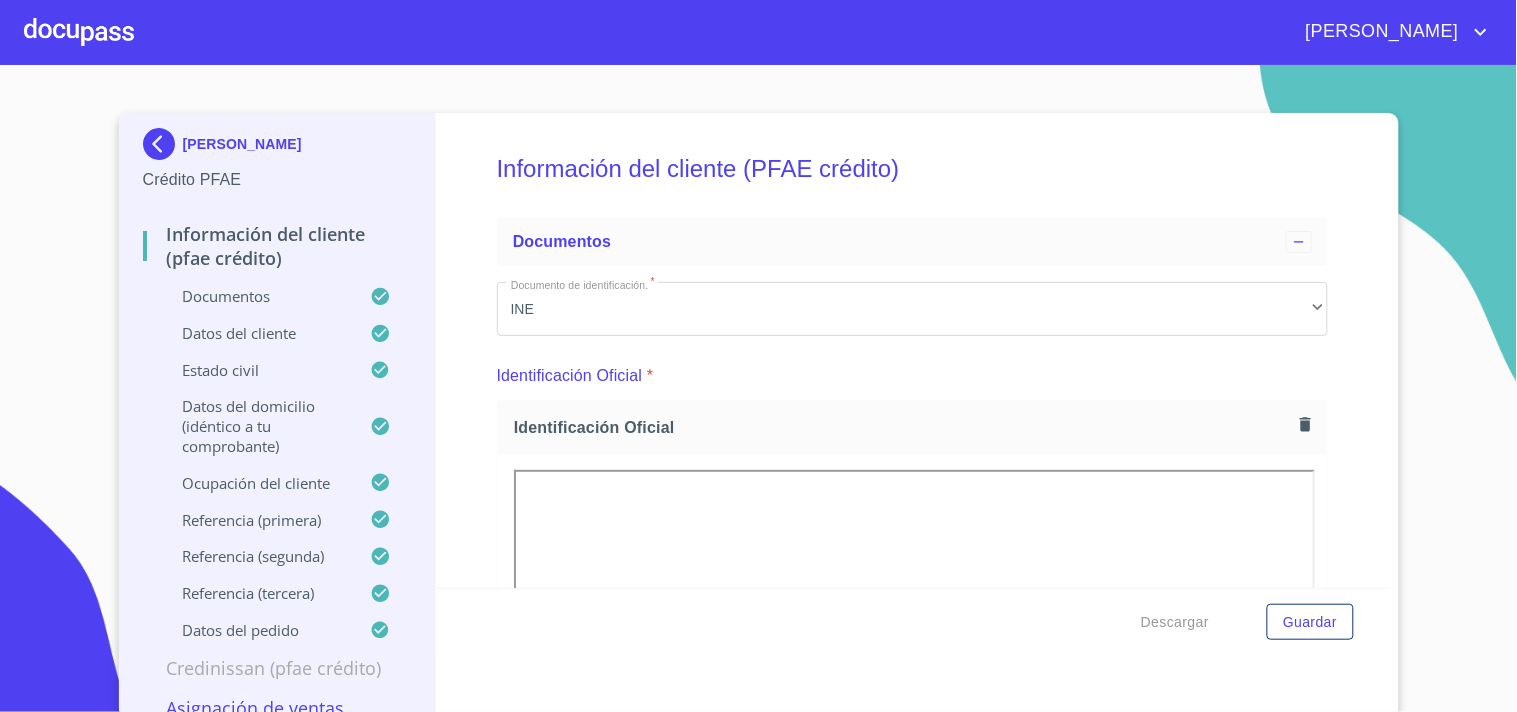 scroll, scrollTop: 0, scrollLeft: 0, axis: both 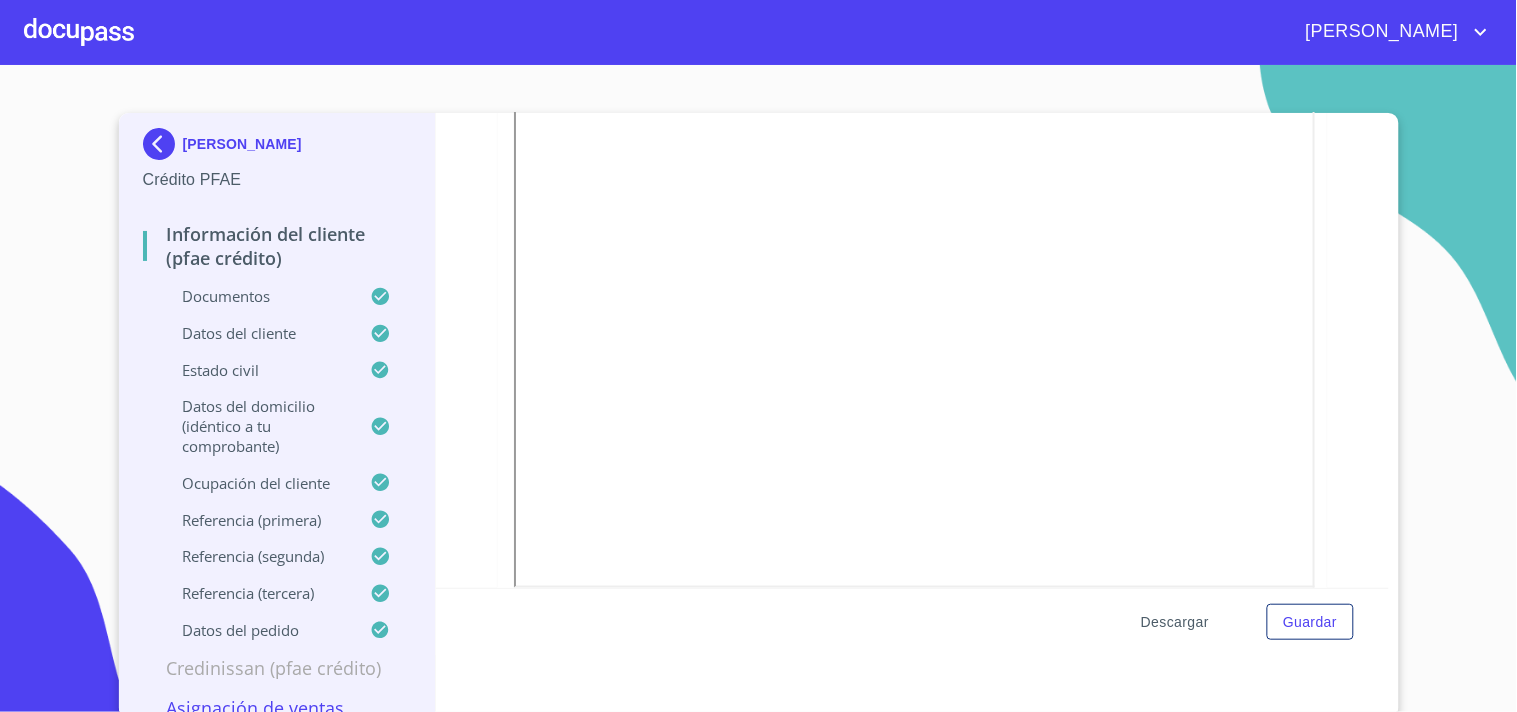 click on "Descargar" at bounding box center [1175, 622] 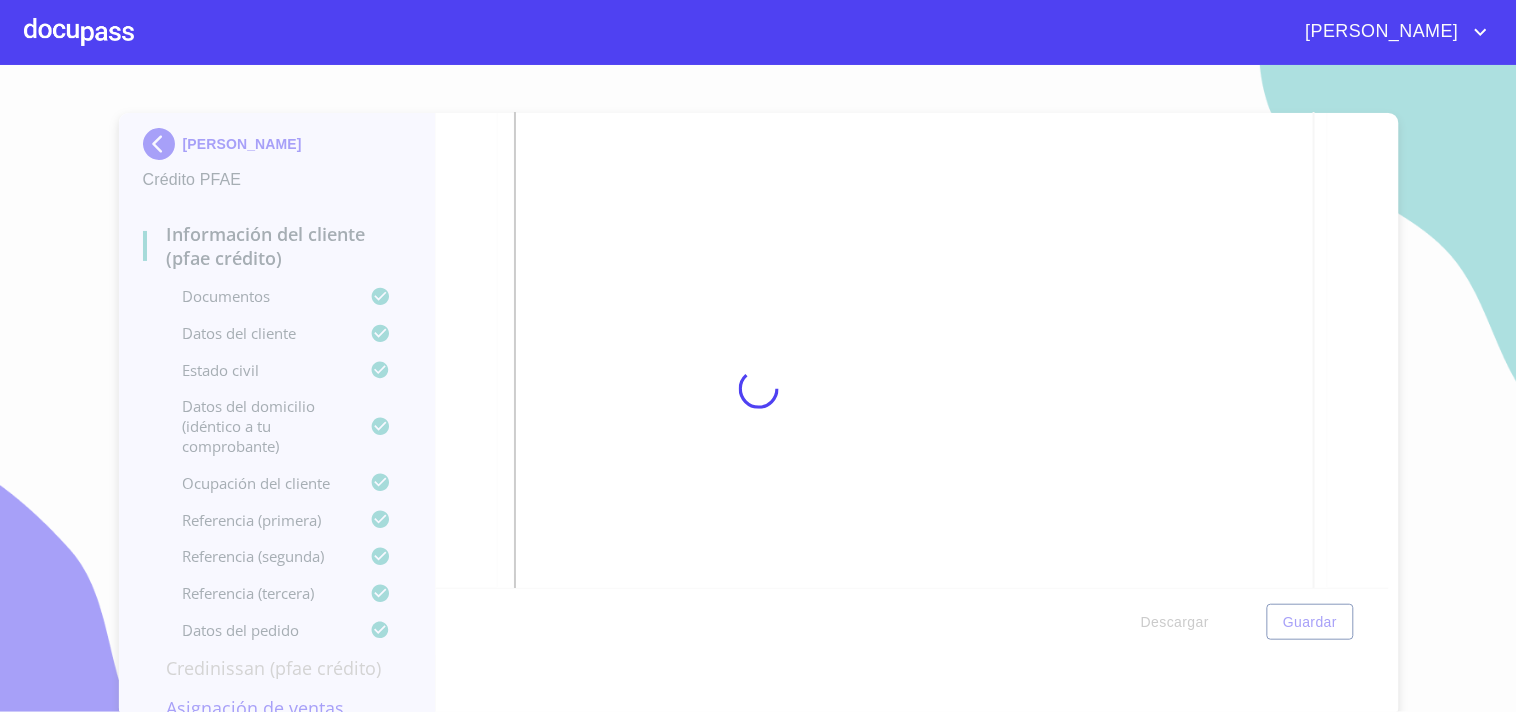 scroll, scrollTop: 3081, scrollLeft: 0, axis: vertical 